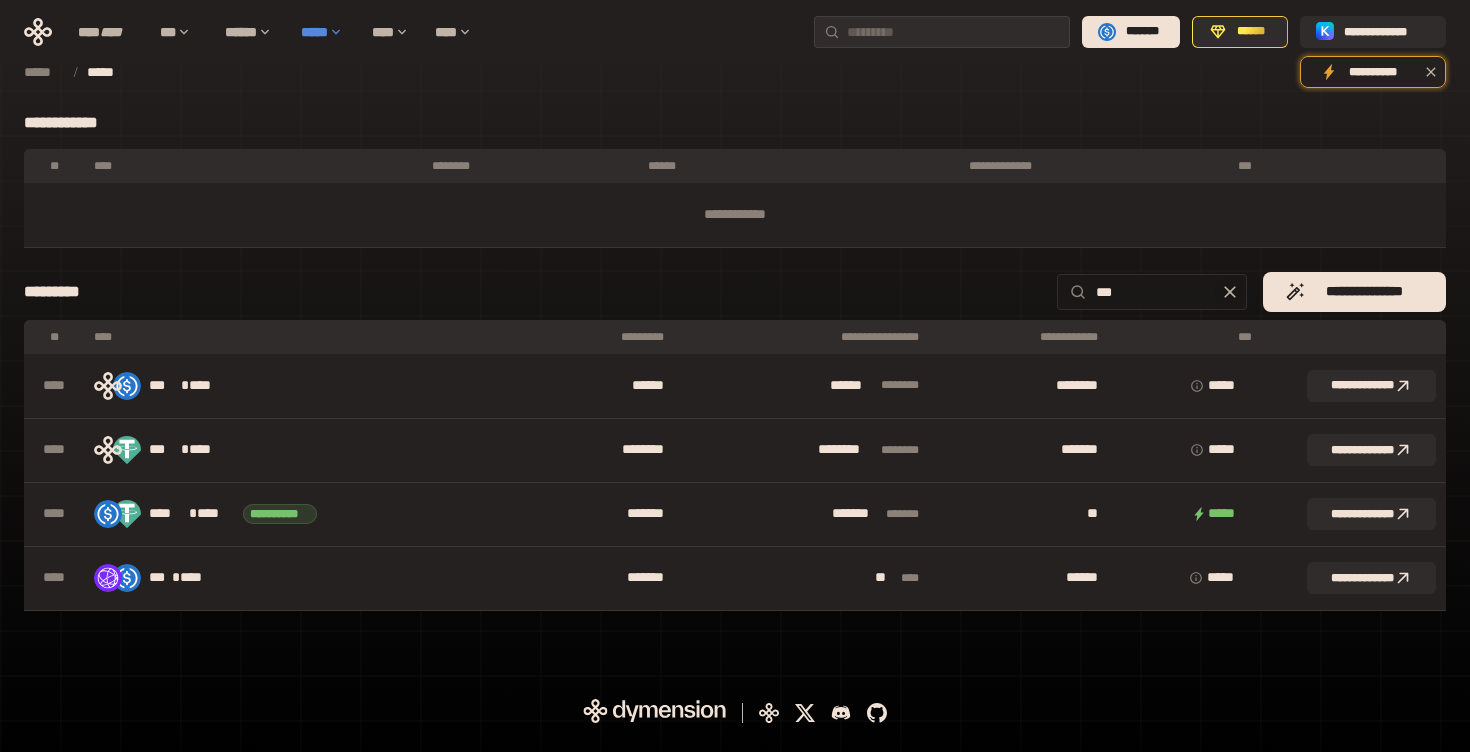 scroll, scrollTop: 0, scrollLeft: 0, axis: both 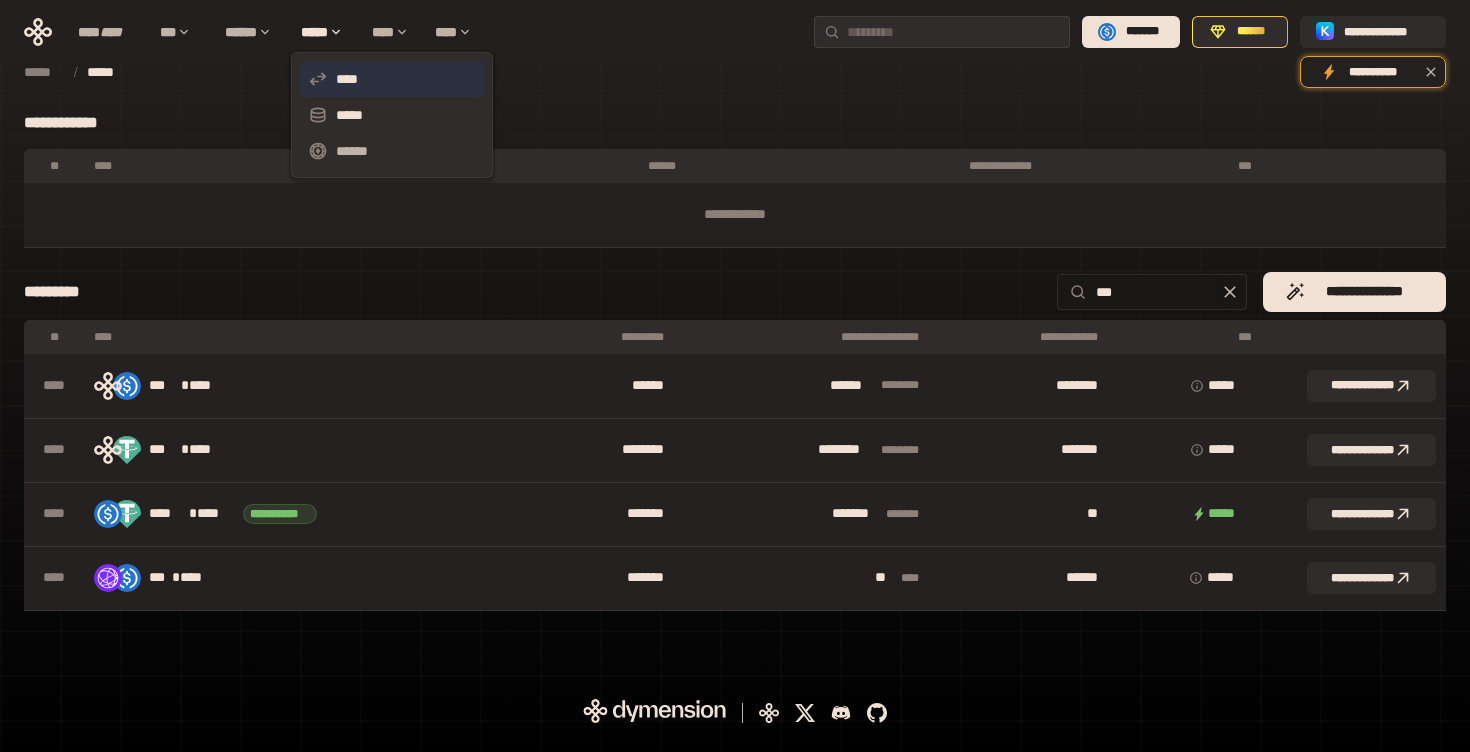 click on "****" at bounding box center [392, 79] 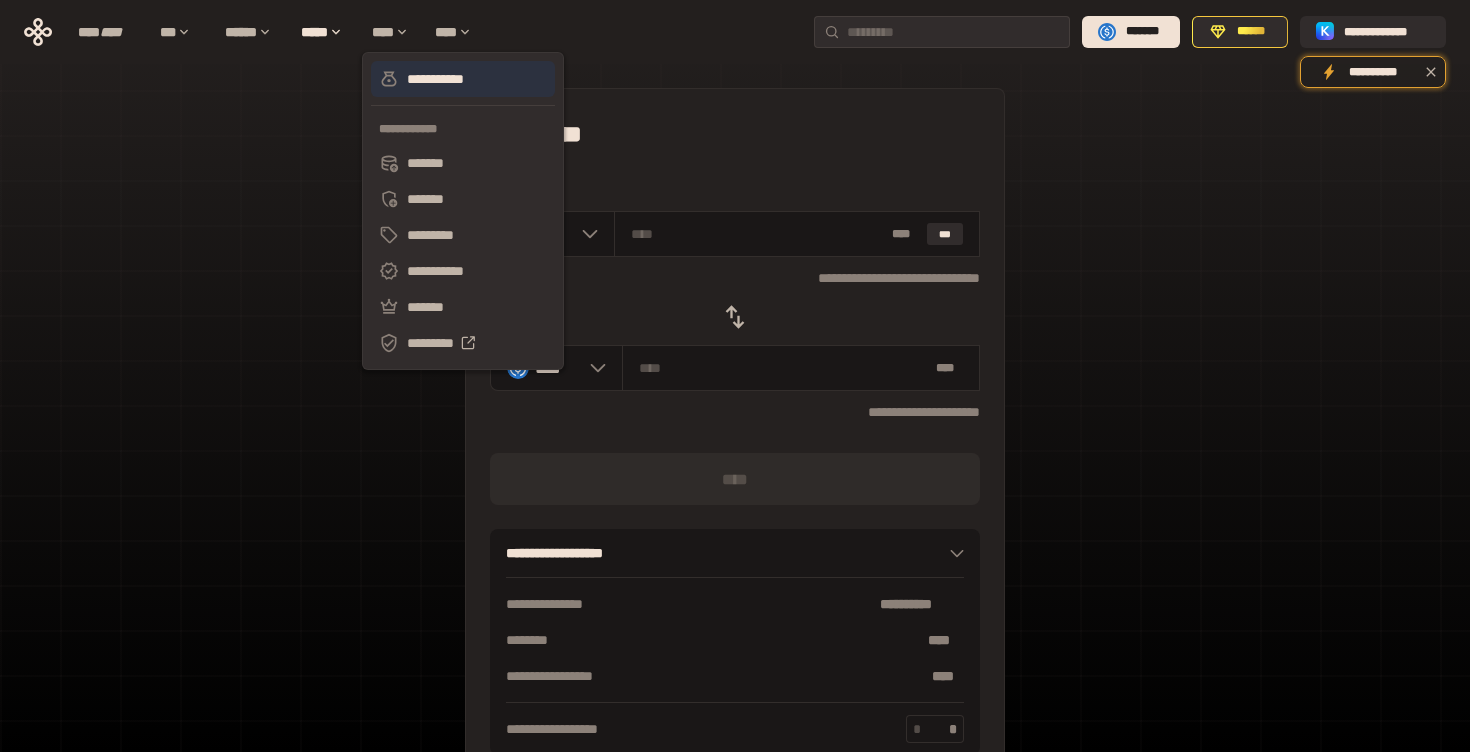 click on "**********" at bounding box center [463, 79] 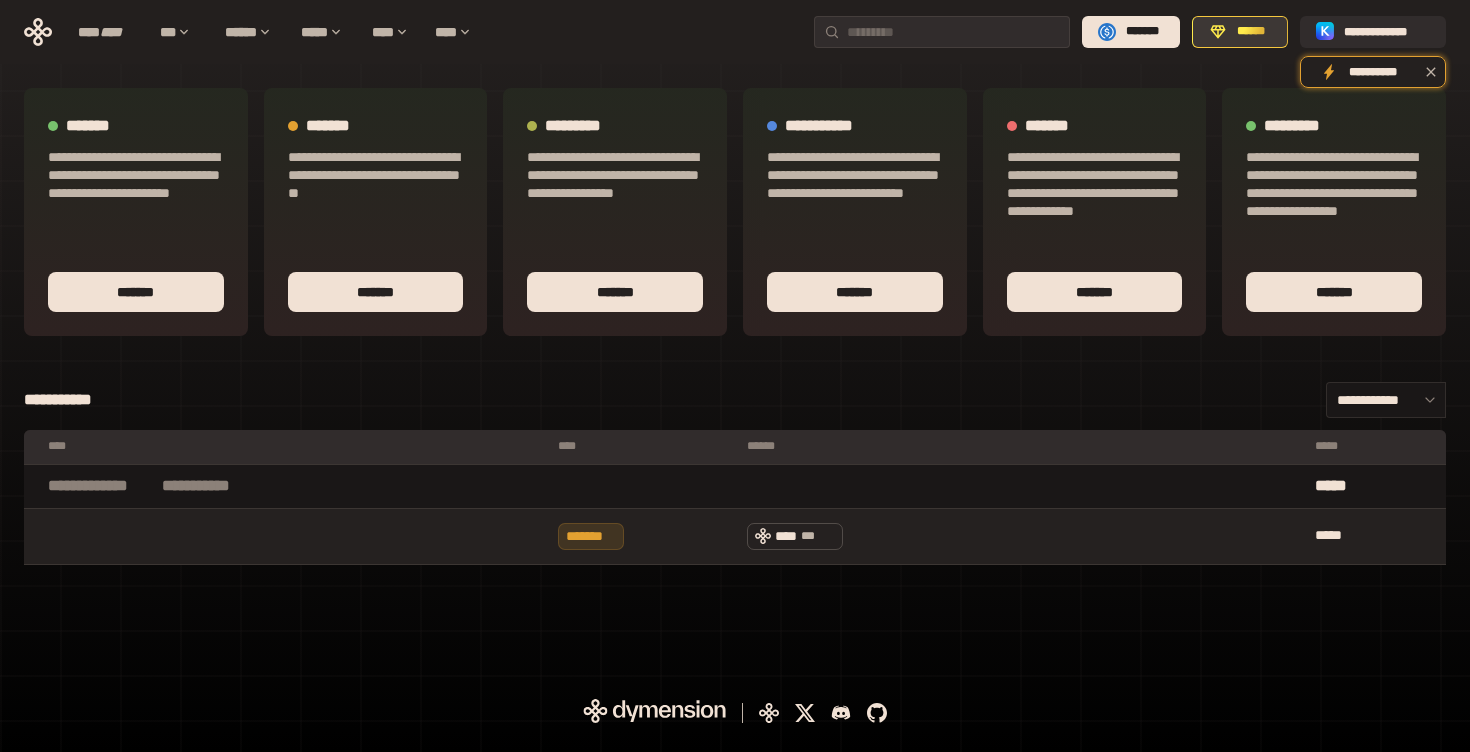 click on "******" at bounding box center [1240, 32] 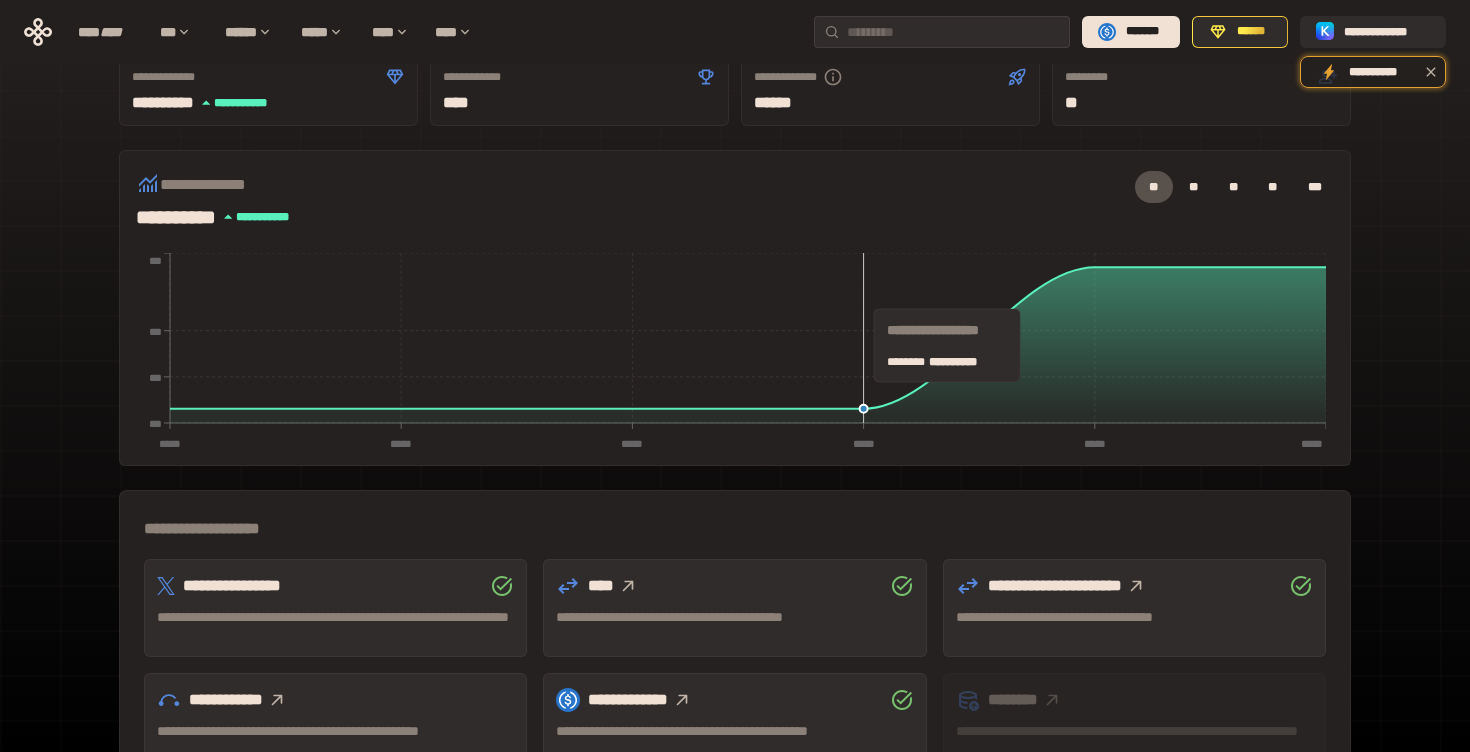 scroll, scrollTop: 446, scrollLeft: 0, axis: vertical 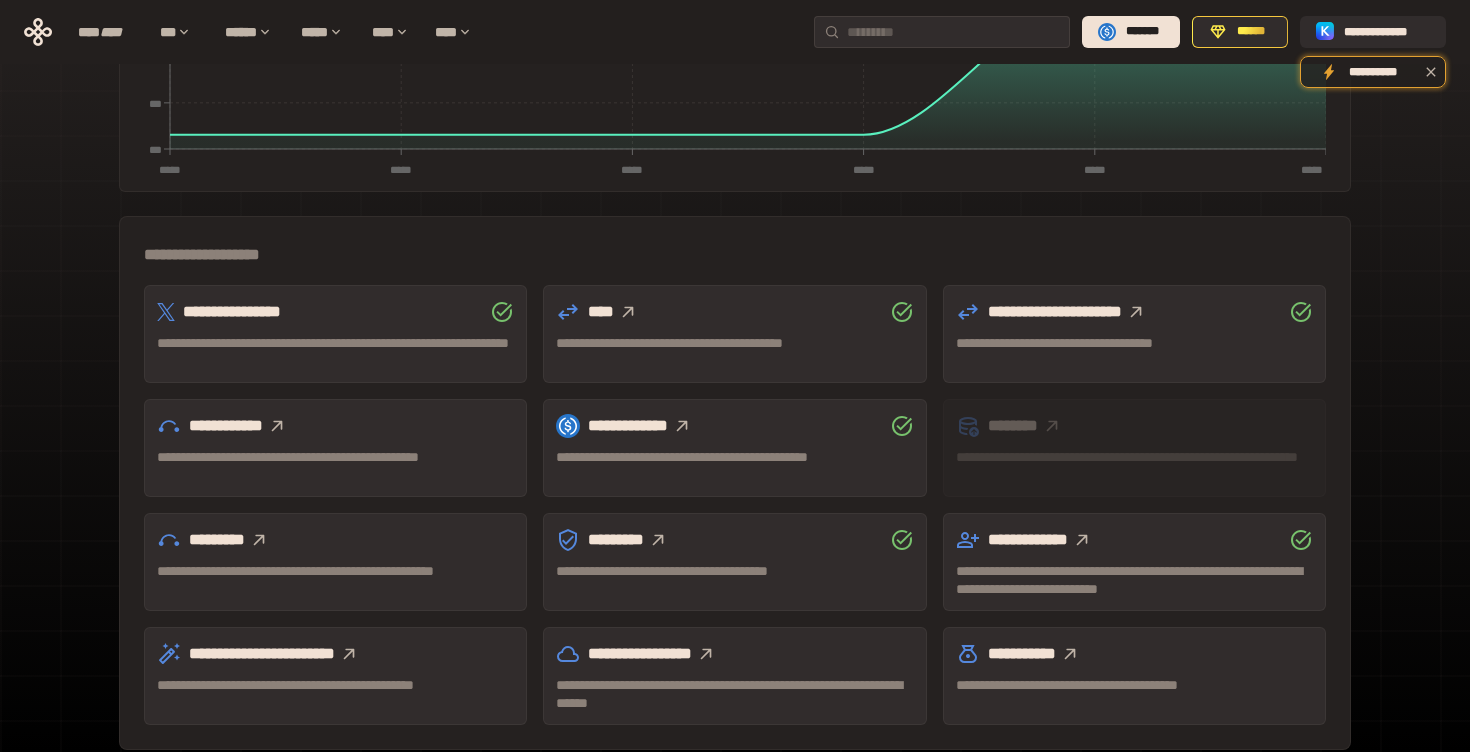 click on "**********" at bounding box center (335, 426) 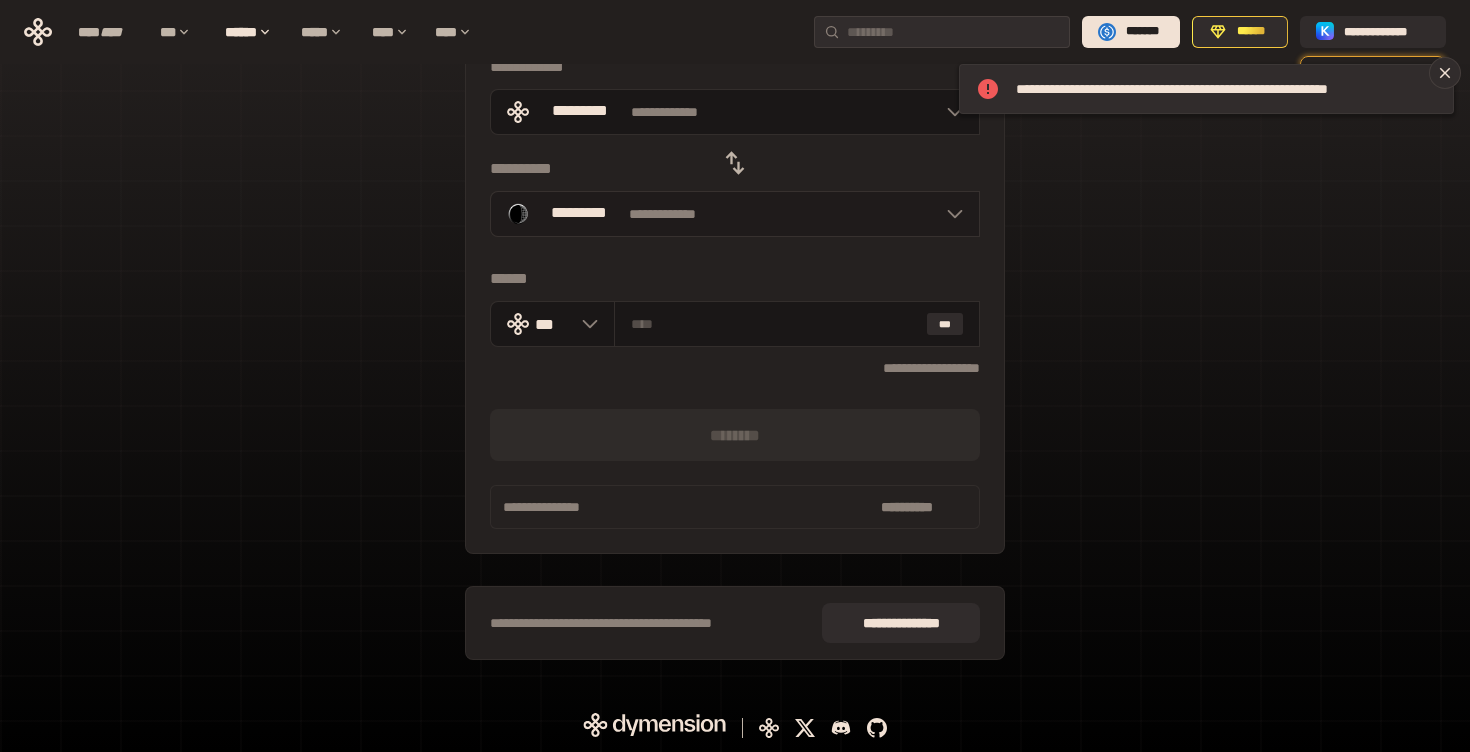 click on "**********" at bounding box center [735, 214] 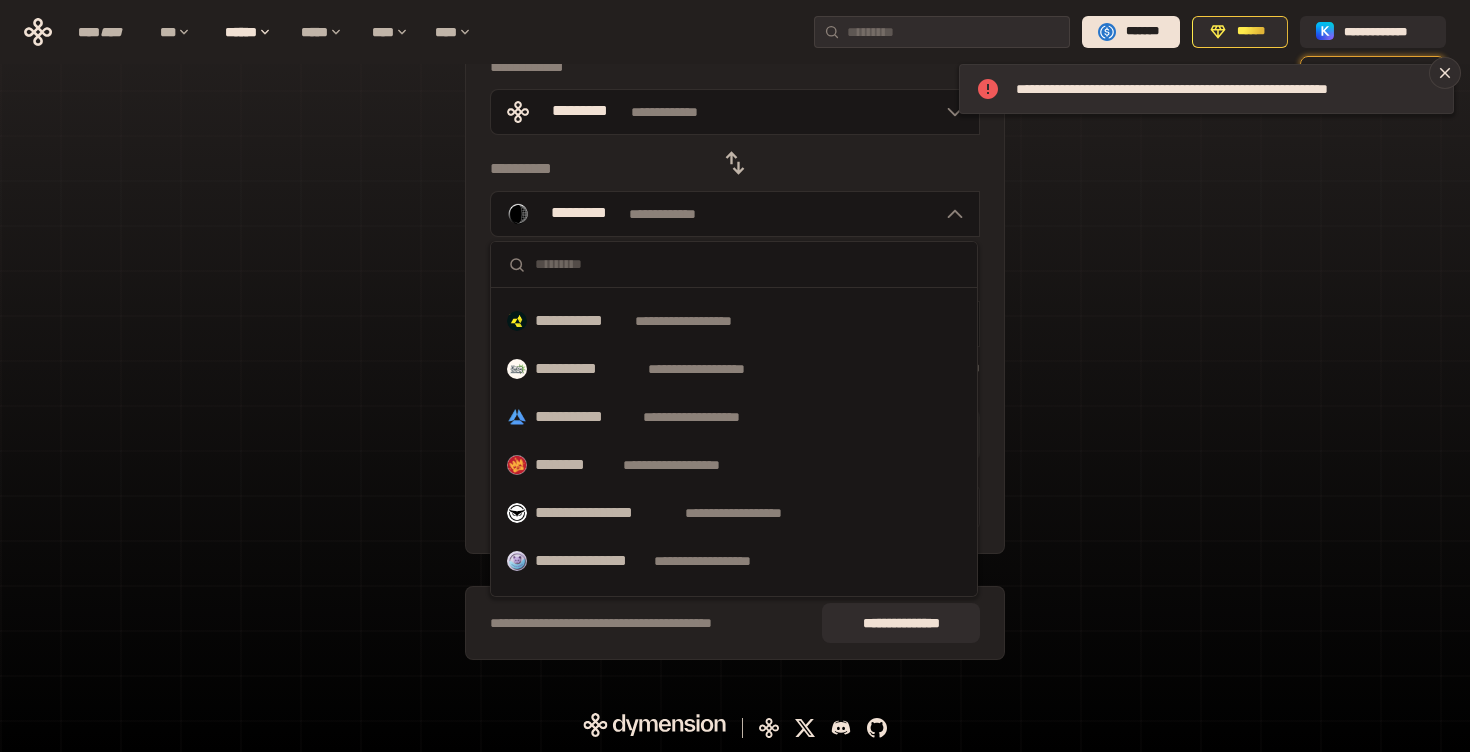 scroll, scrollTop: 204, scrollLeft: 0, axis: vertical 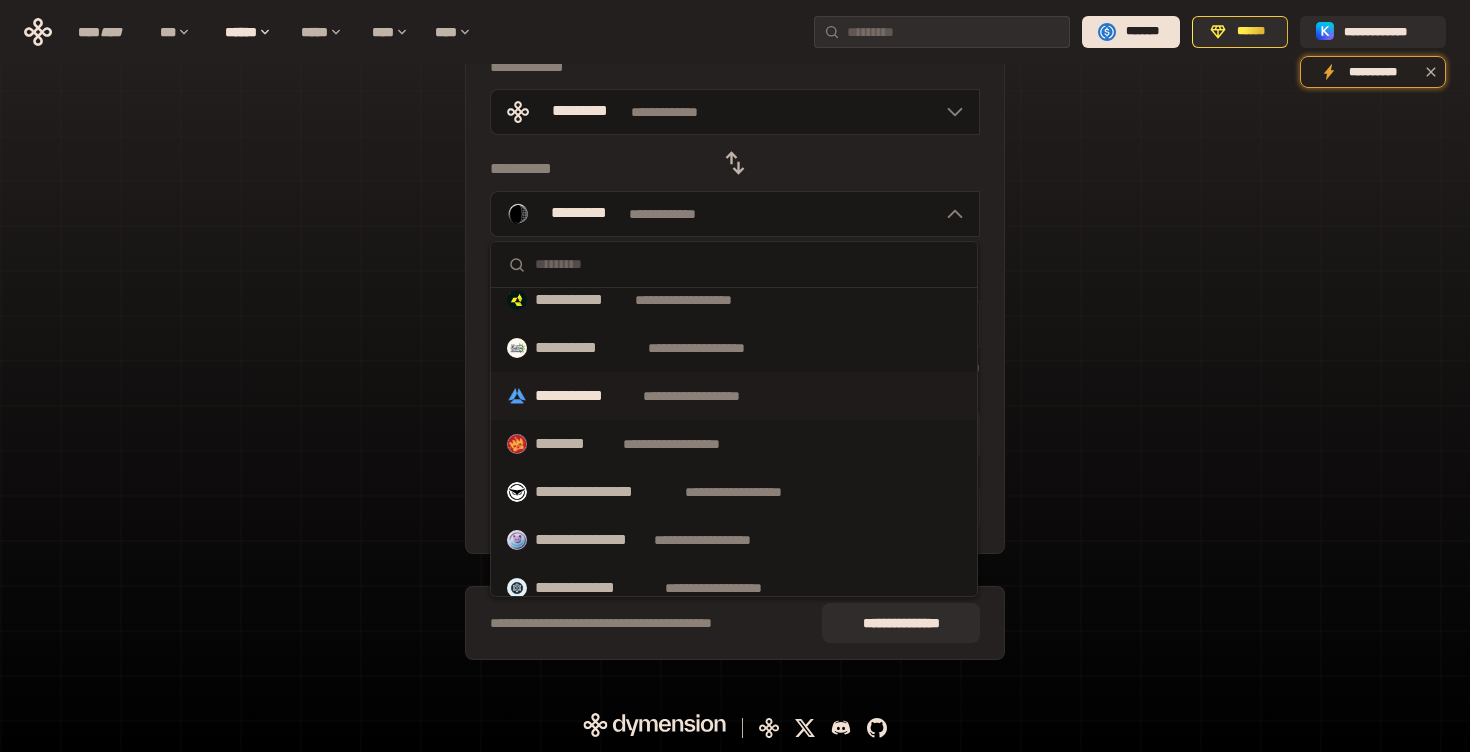 click on "**********" at bounding box center [734, 396] 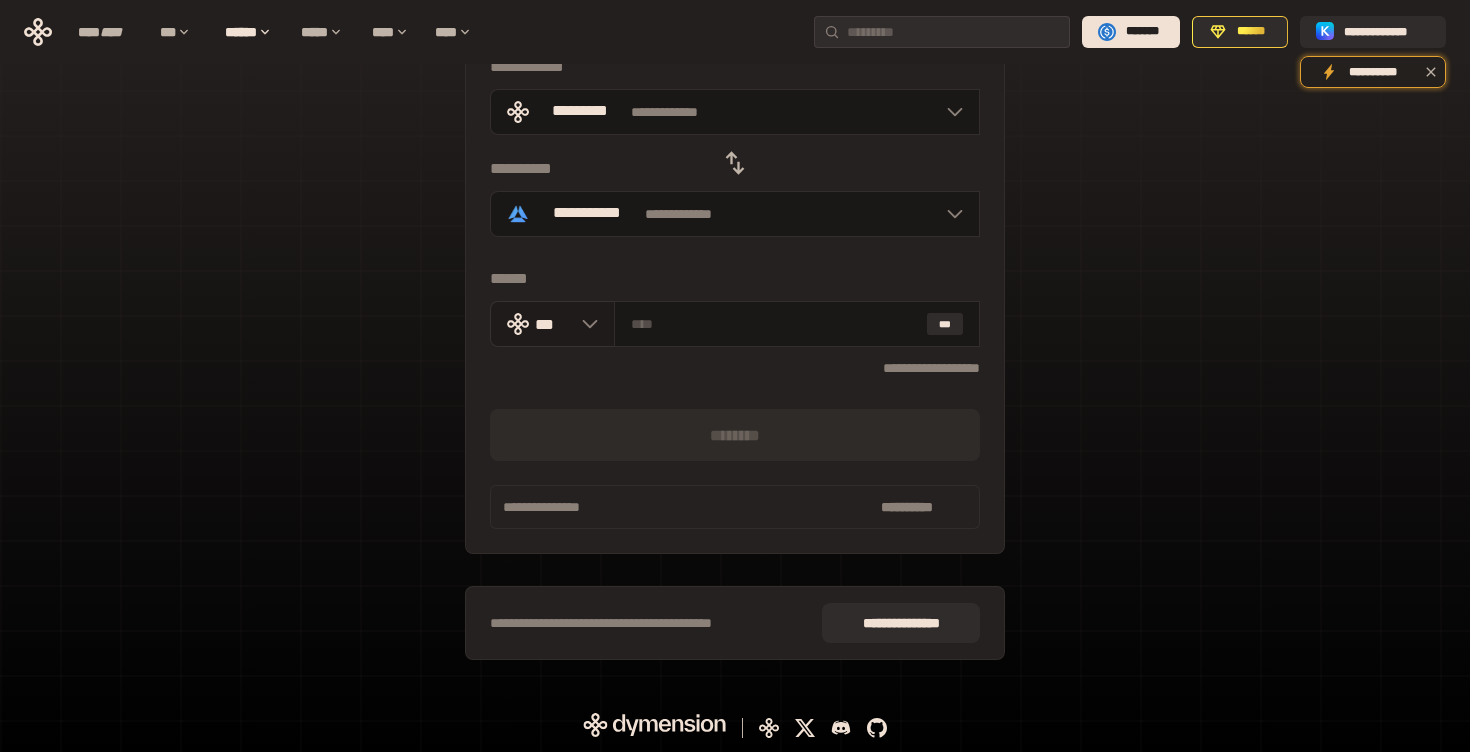 click on "***" at bounding box center [553, 324] 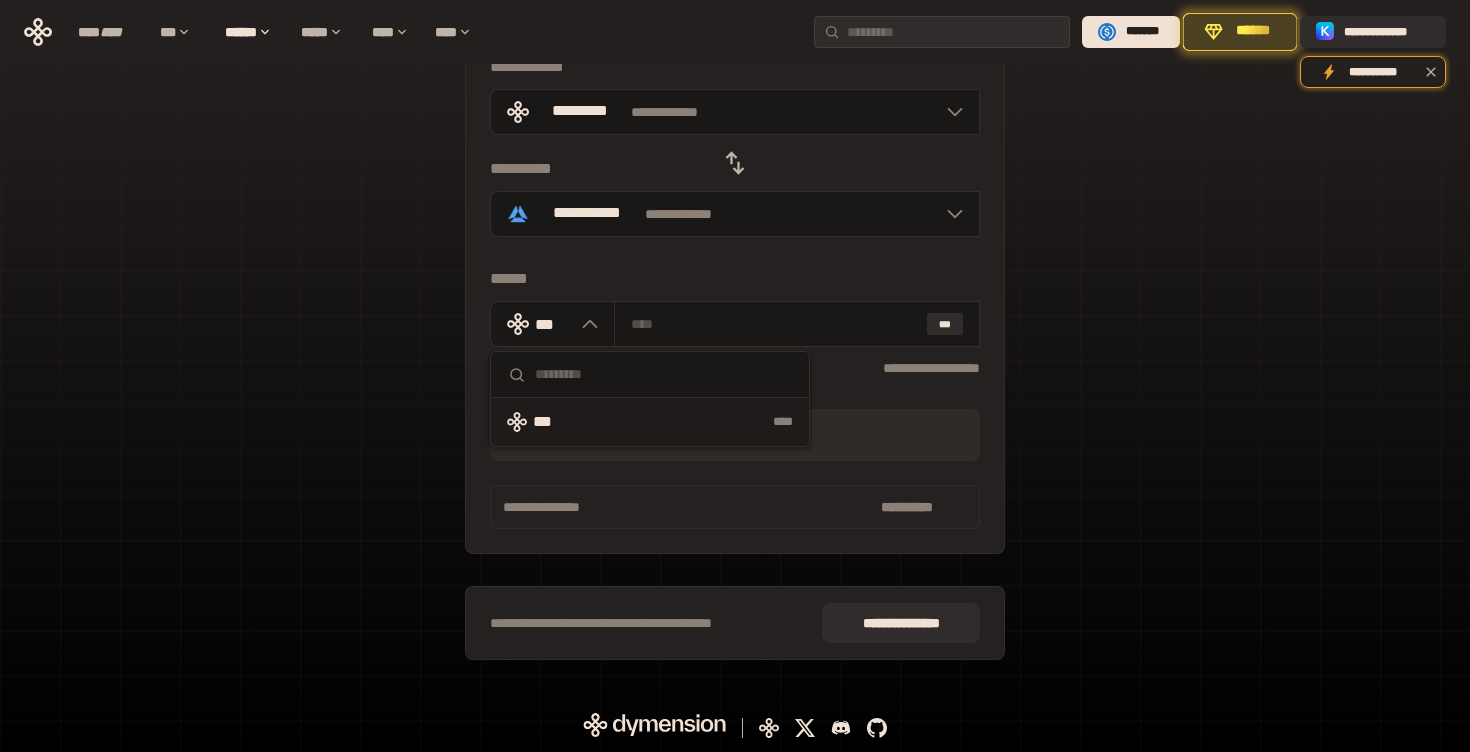 click on "**********" at bounding box center (735, 323) 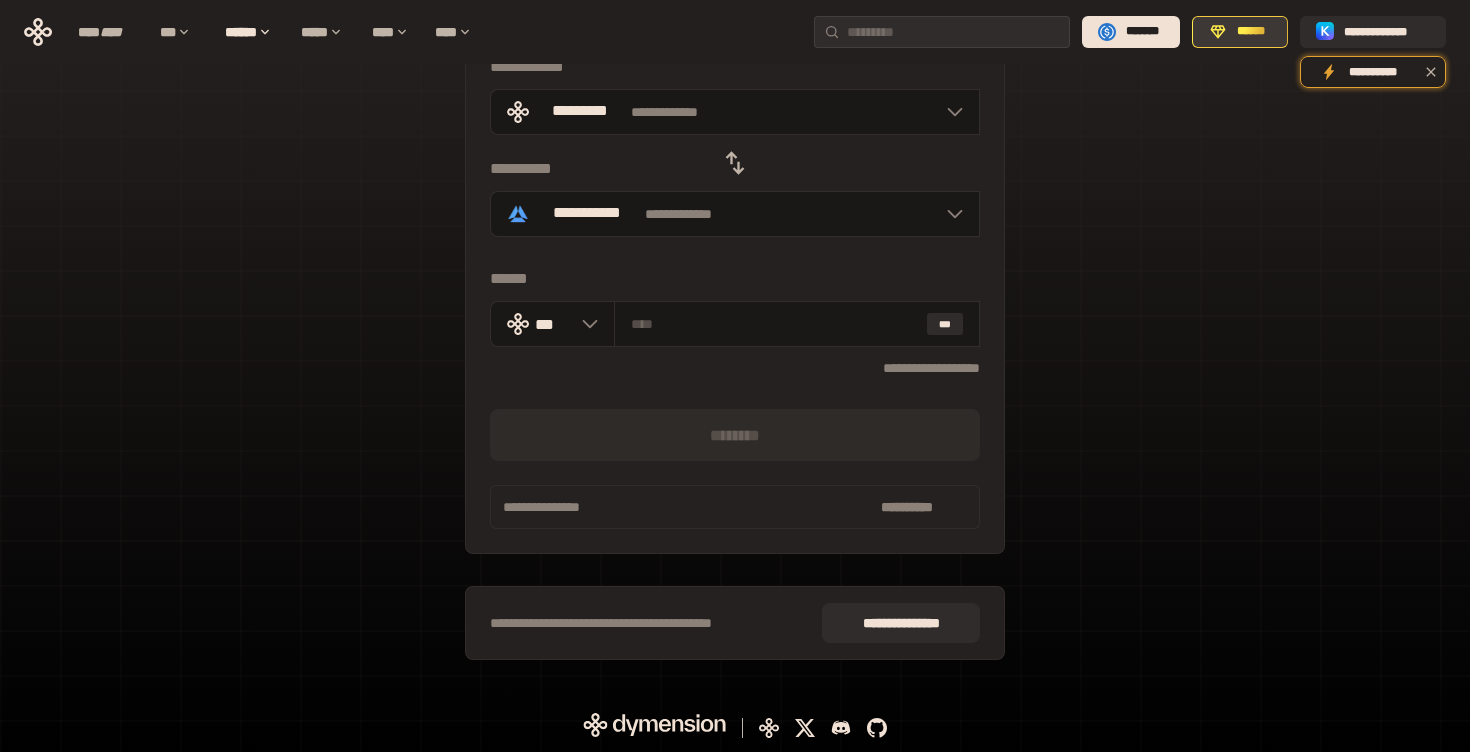 click on "******" at bounding box center (1240, 32) 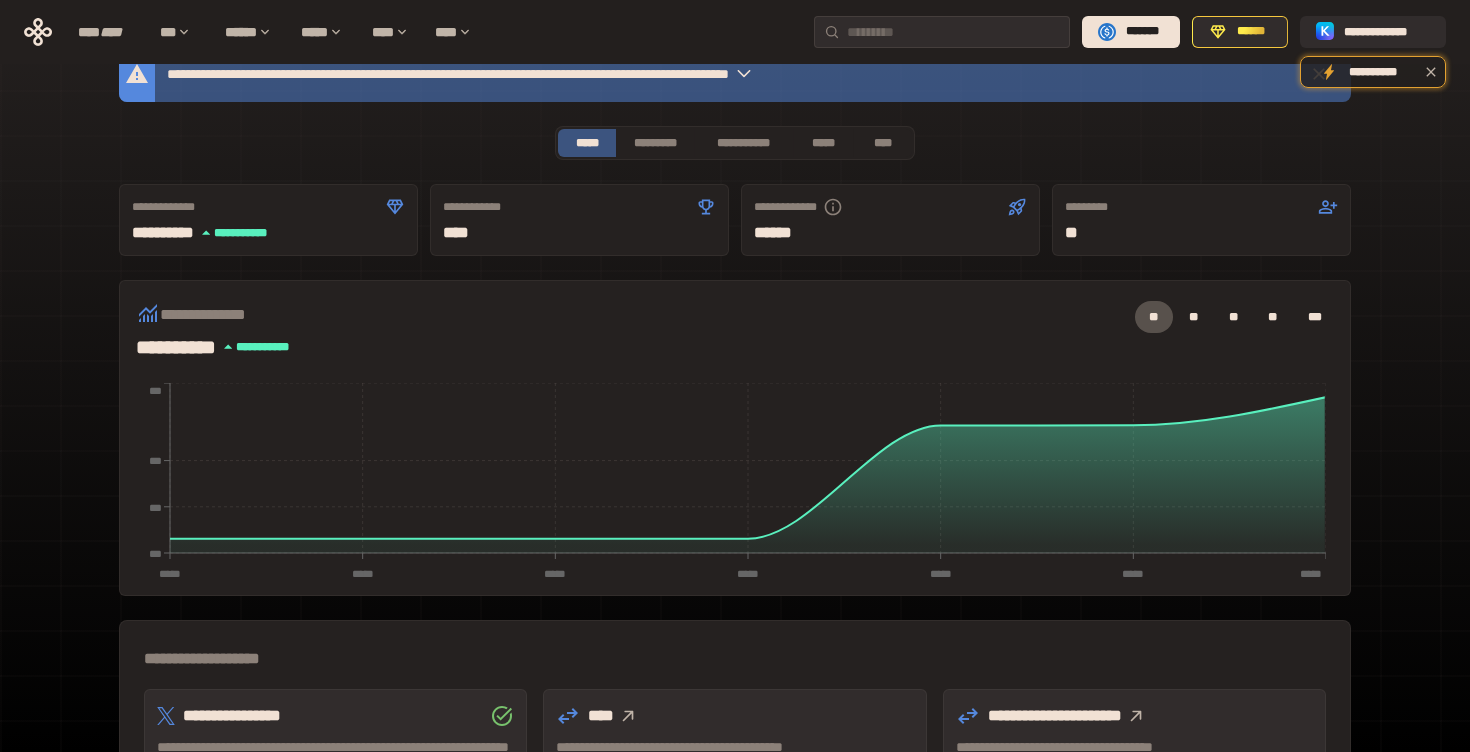 scroll, scrollTop: 41, scrollLeft: 0, axis: vertical 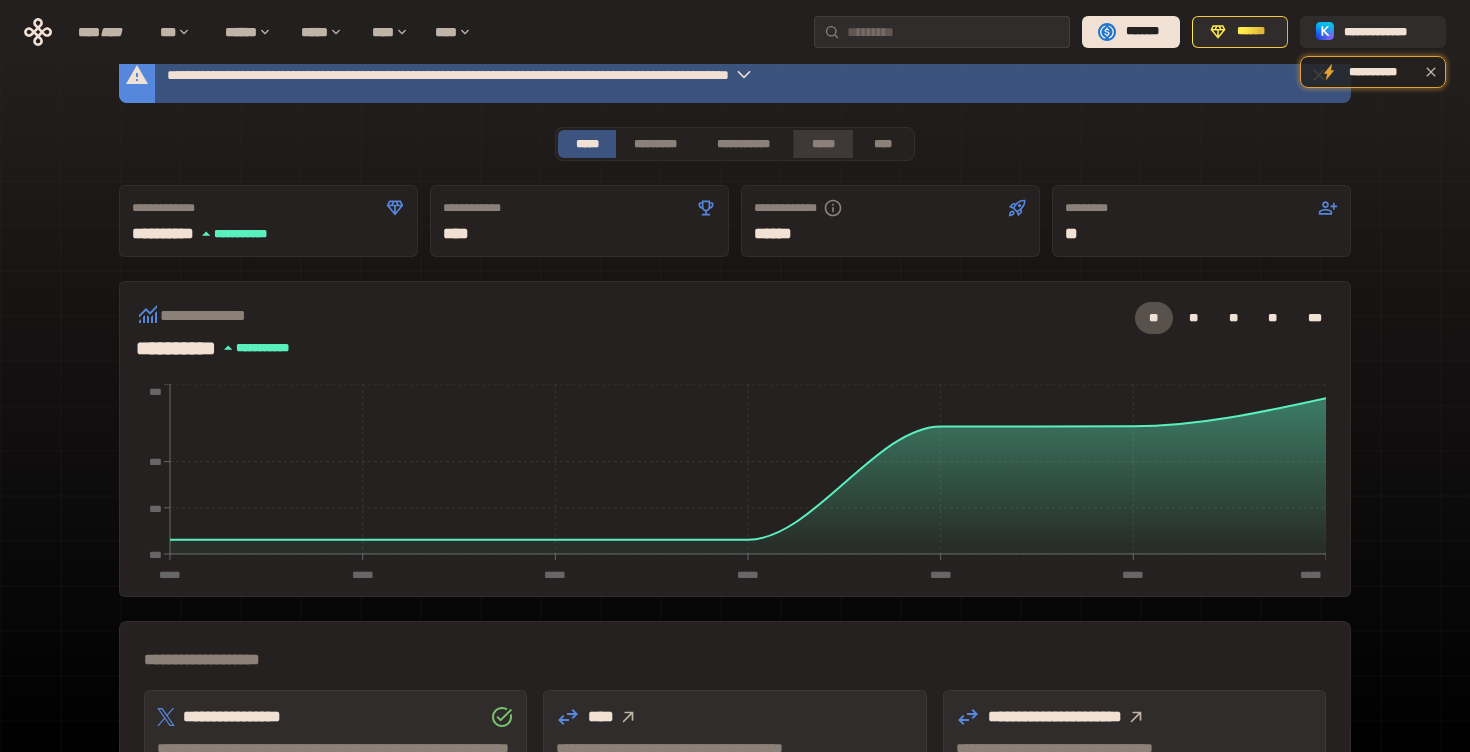 click on "*****" at bounding box center (822, 144) 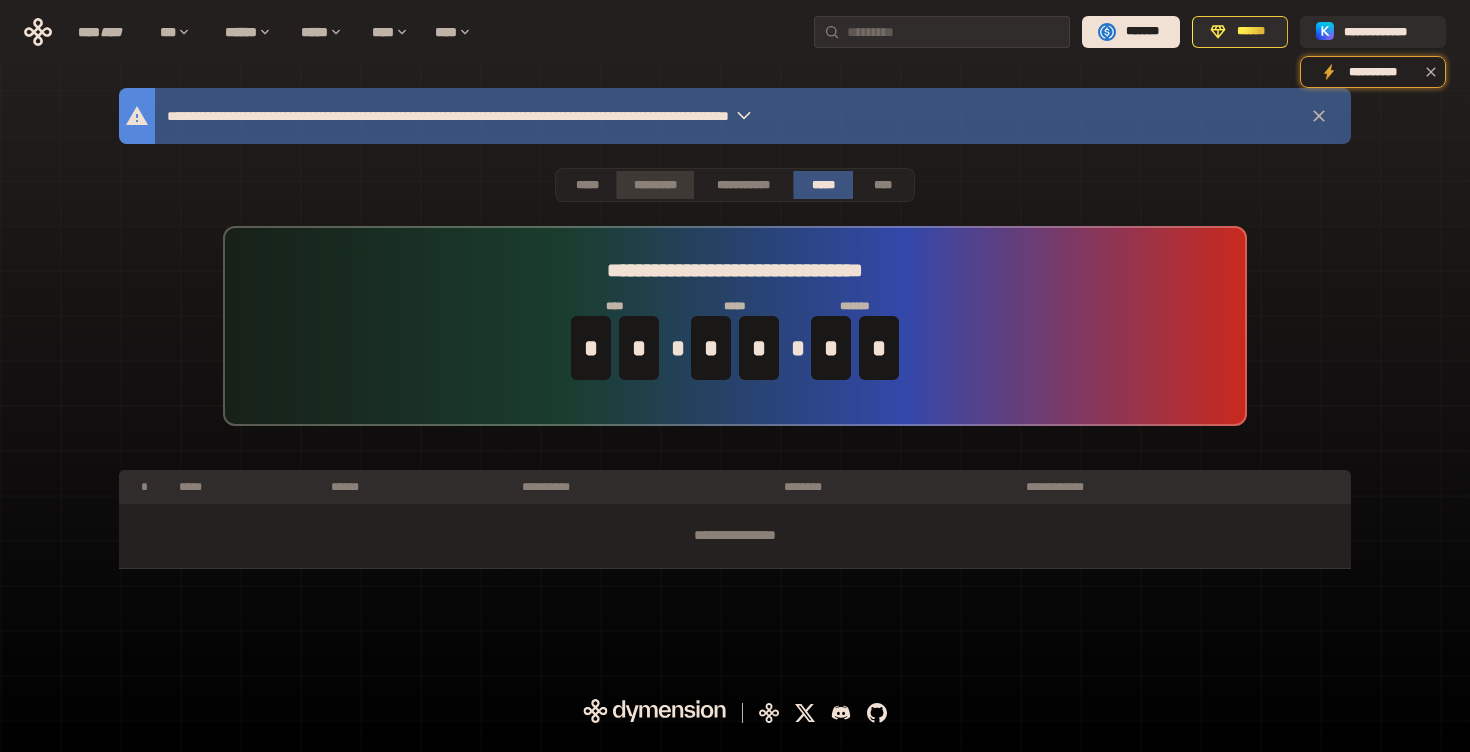 click on "*********" at bounding box center [654, 185] 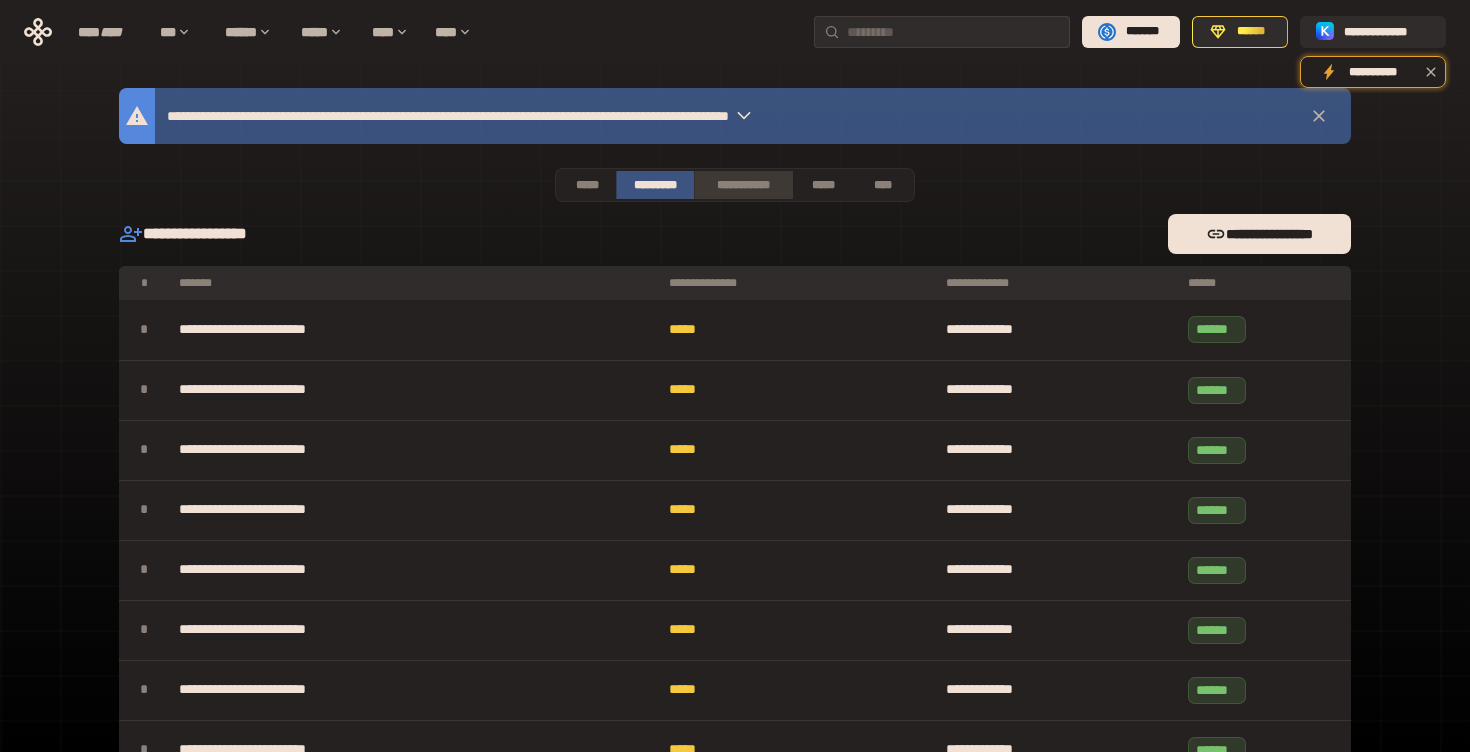 click on "**********" at bounding box center (743, 185) 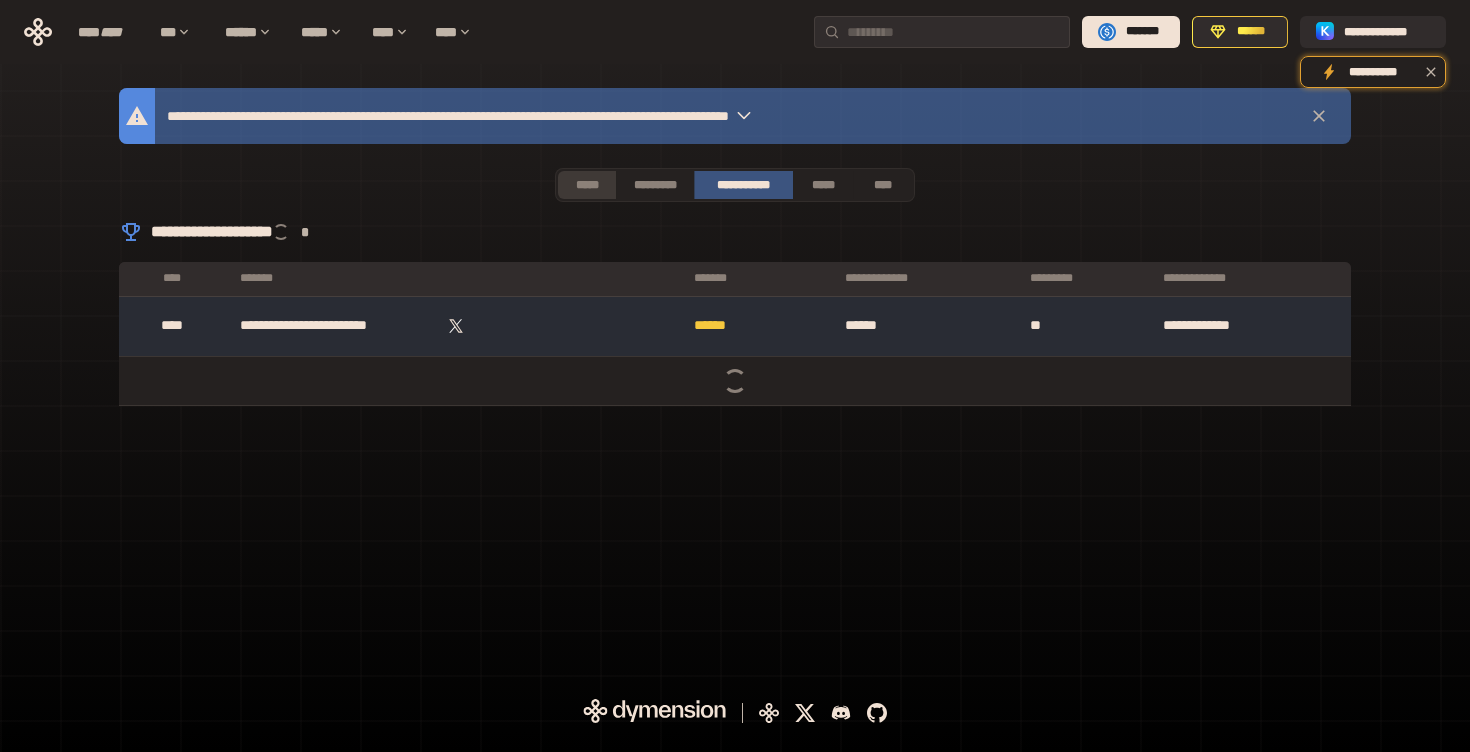 click on "*****" at bounding box center [587, 185] 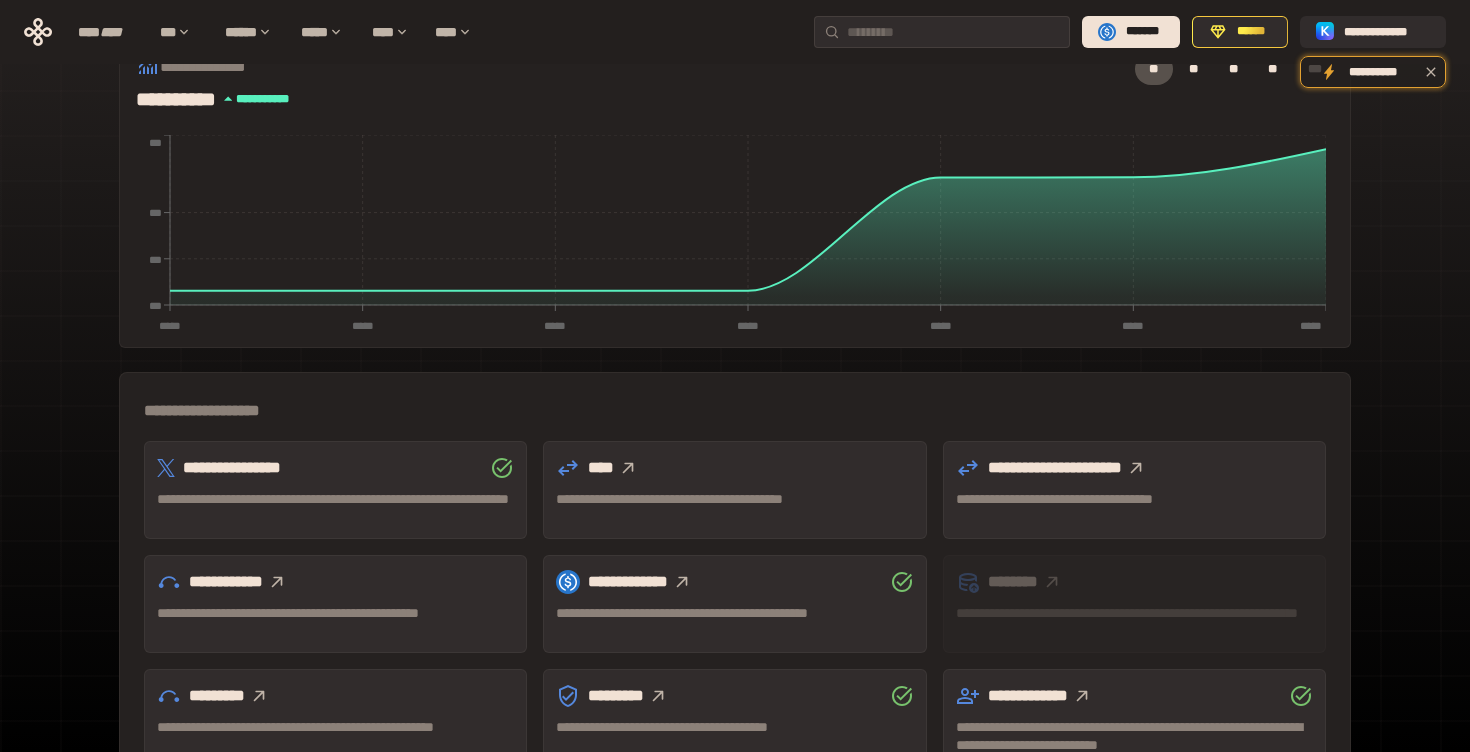 scroll, scrollTop: 463, scrollLeft: 0, axis: vertical 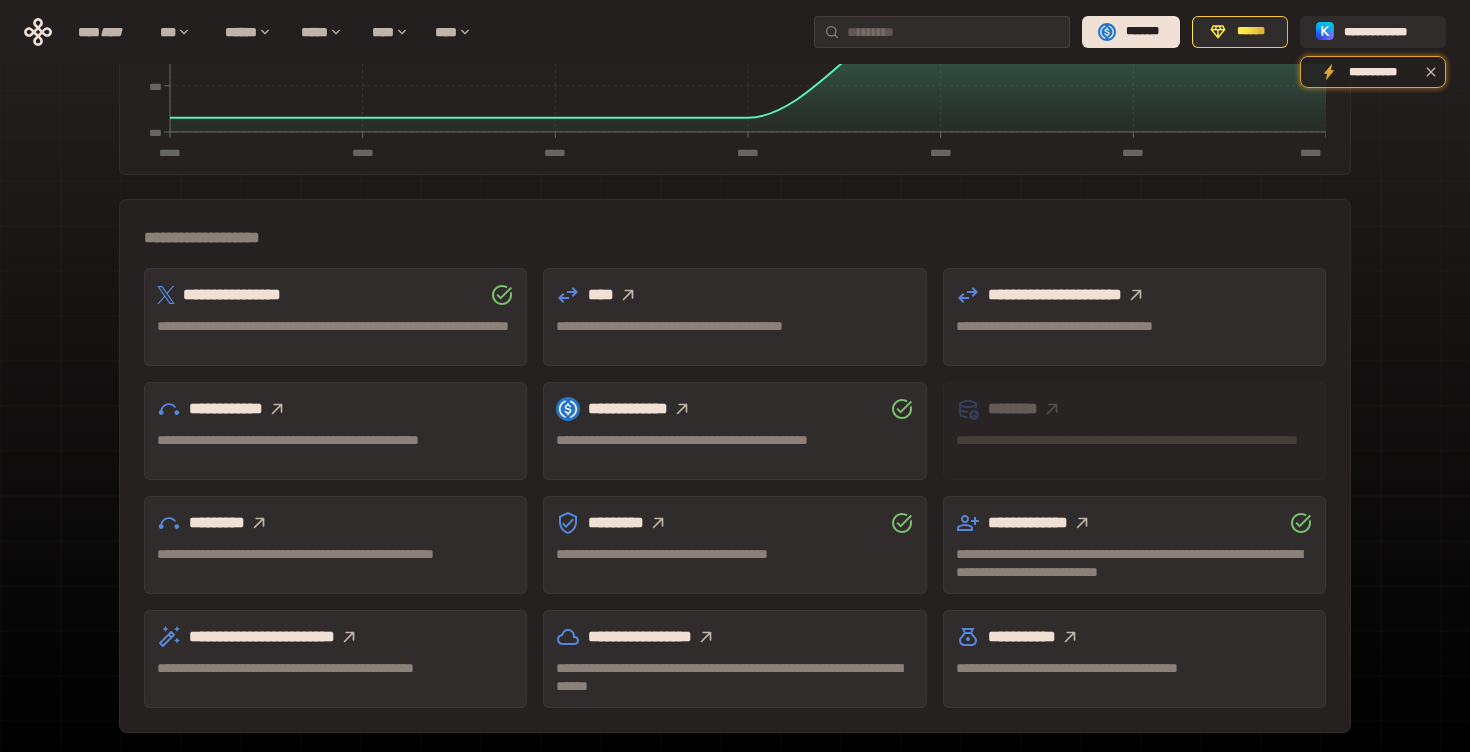 click at bounding box center (628, 295) 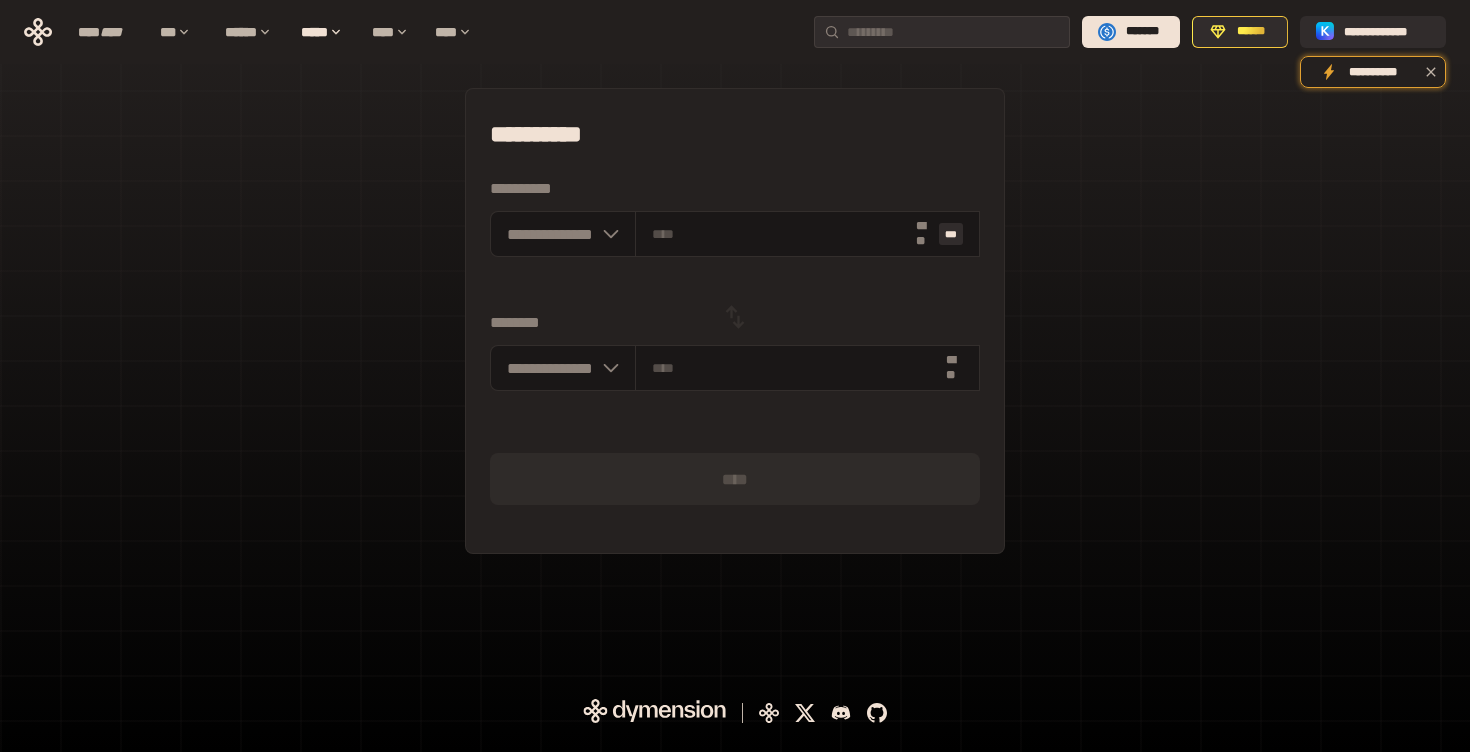 scroll, scrollTop: 0, scrollLeft: 0, axis: both 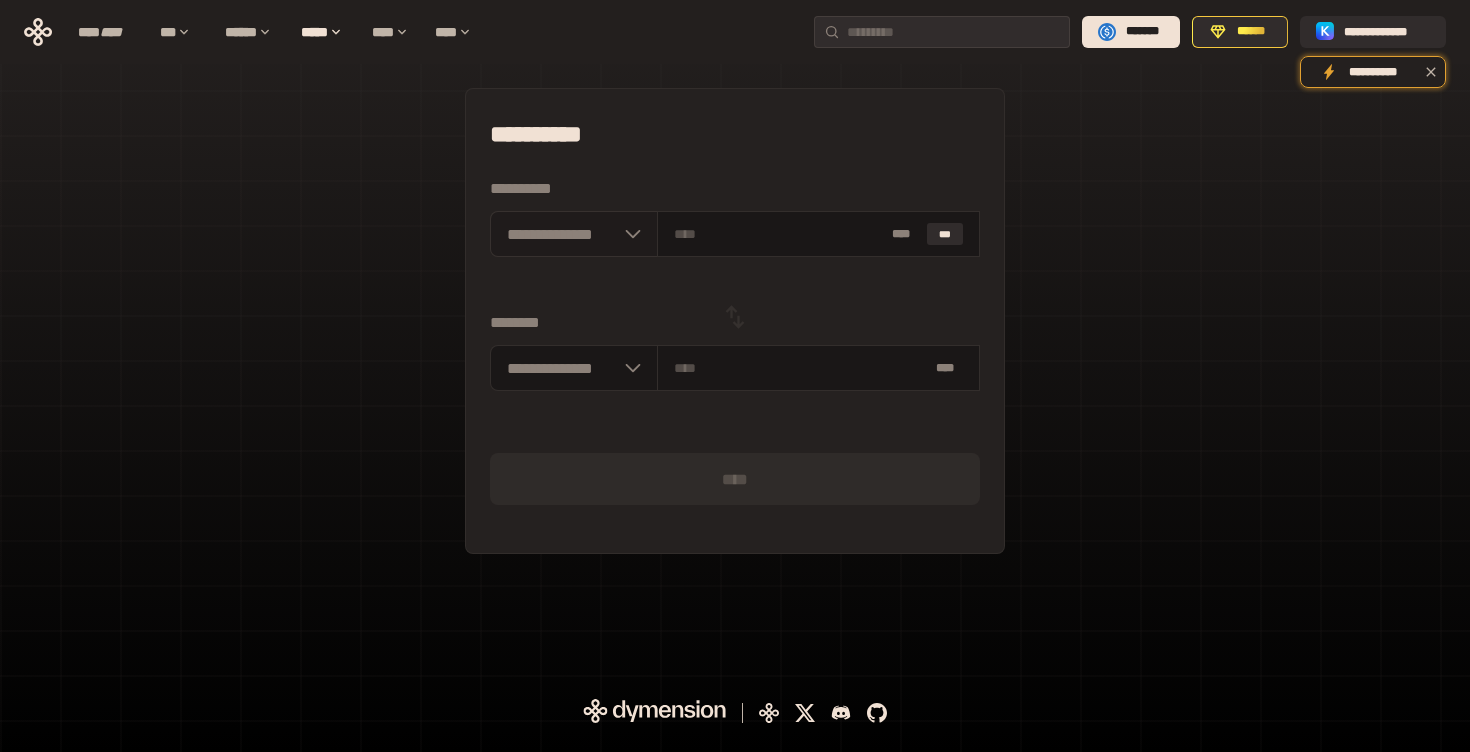 click 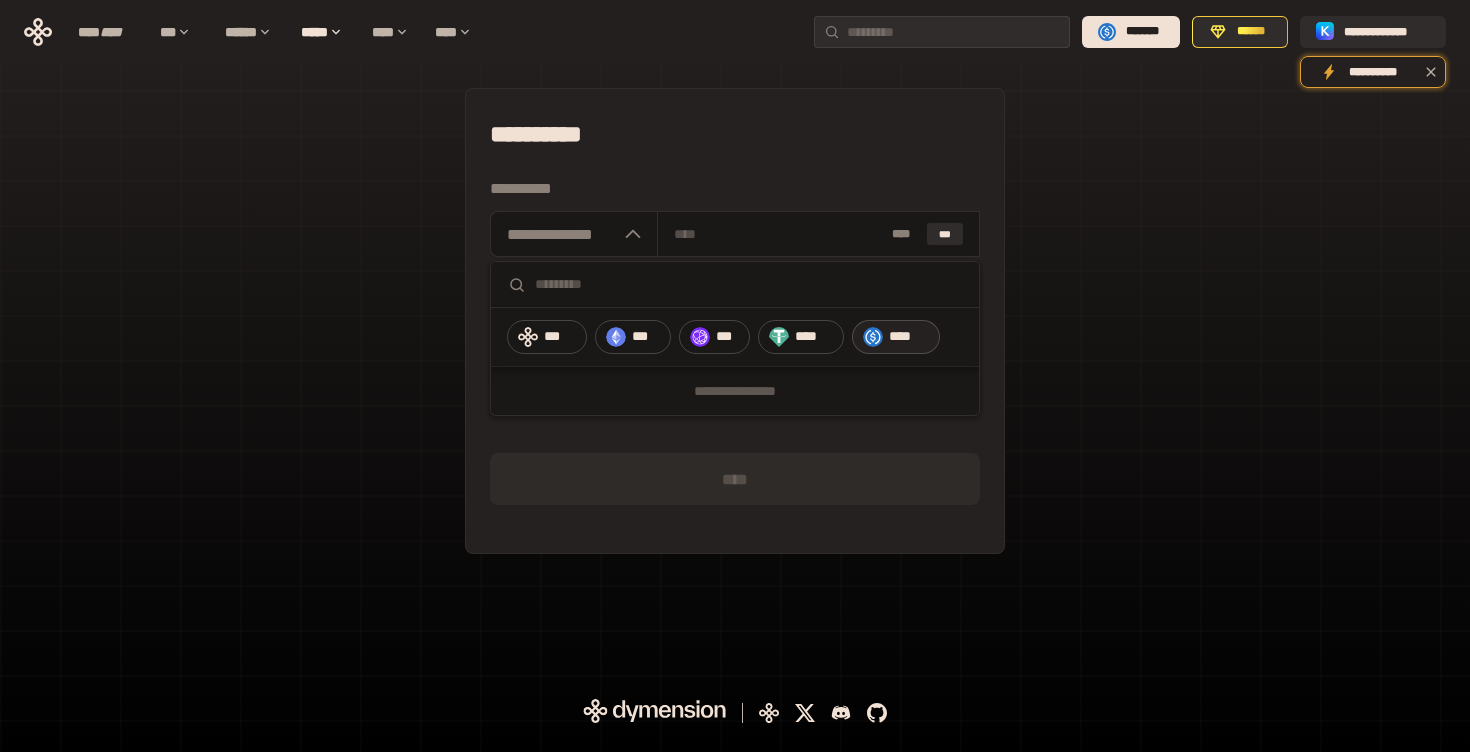 click on "****" at bounding box center [909, 337] 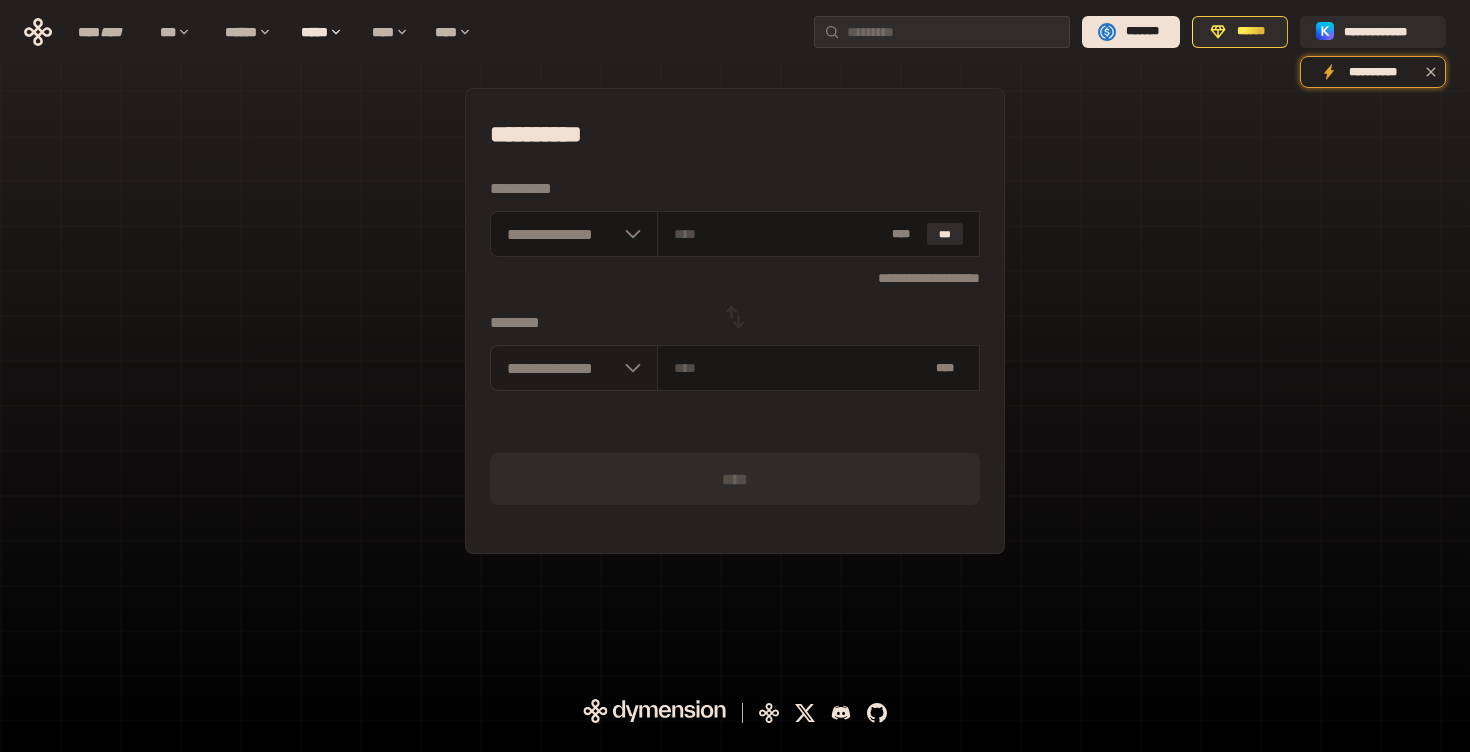 click on "**********" at bounding box center (574, 368) 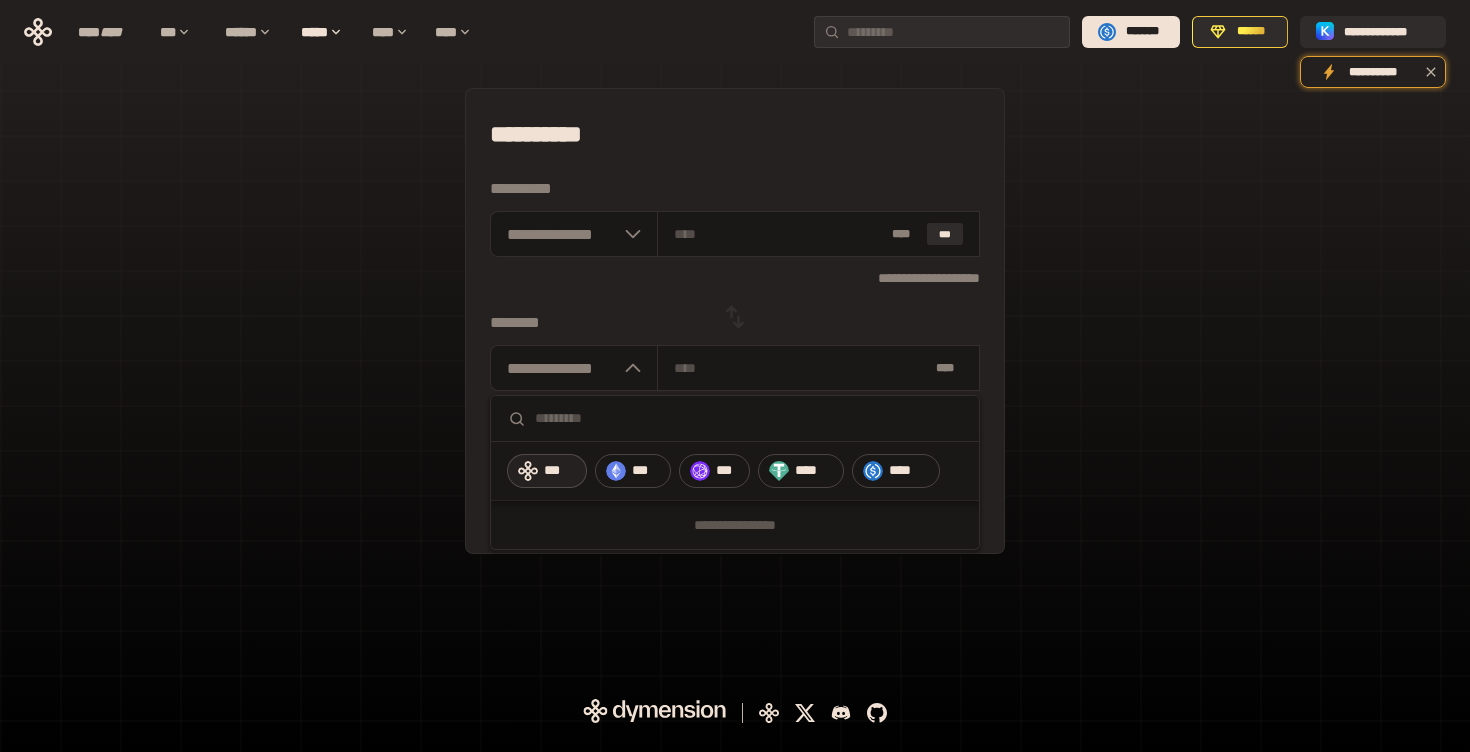 click on "***" at bounding box center (560, 471) 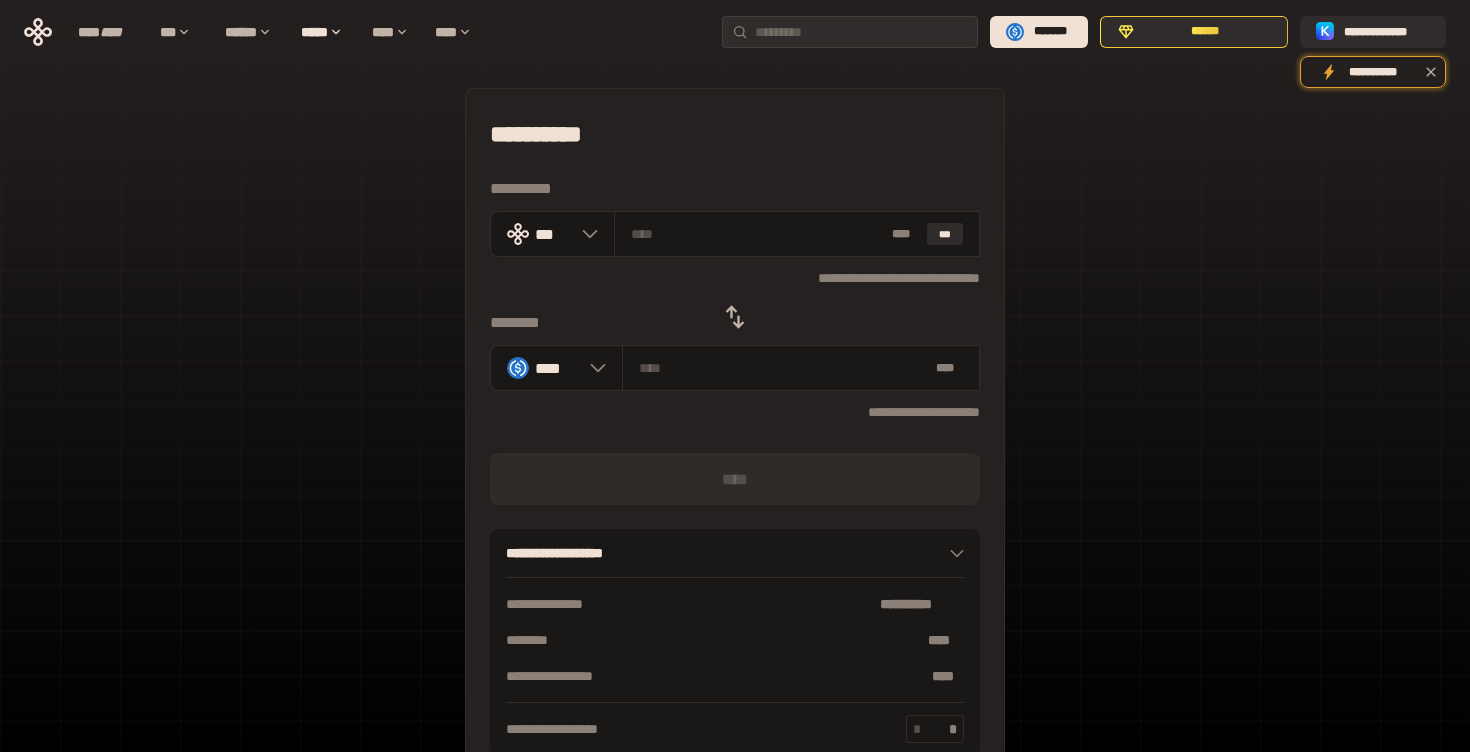 scroll, scrollTop: 0, scrollLeft: 0, axis: both 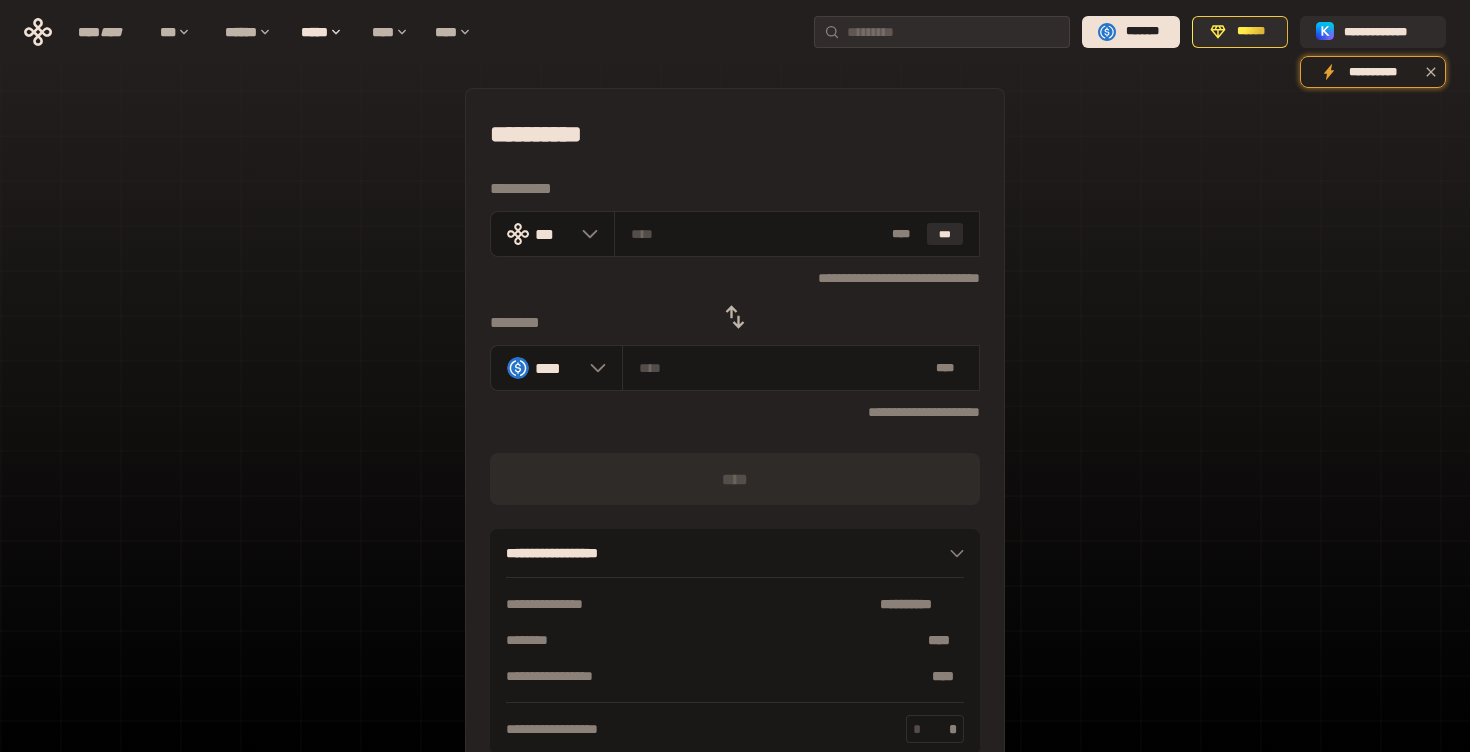 click 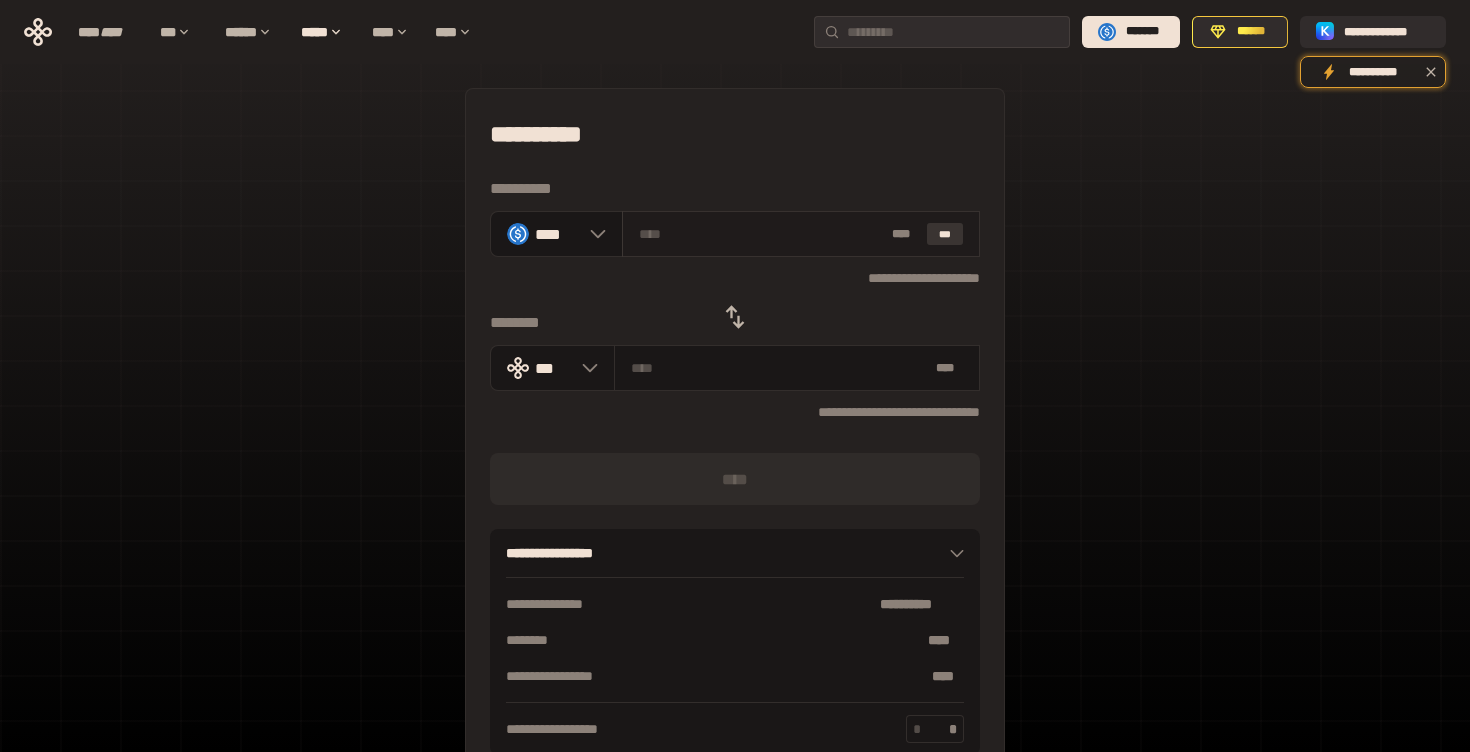 click on "***" at bounding box center [945, 234] 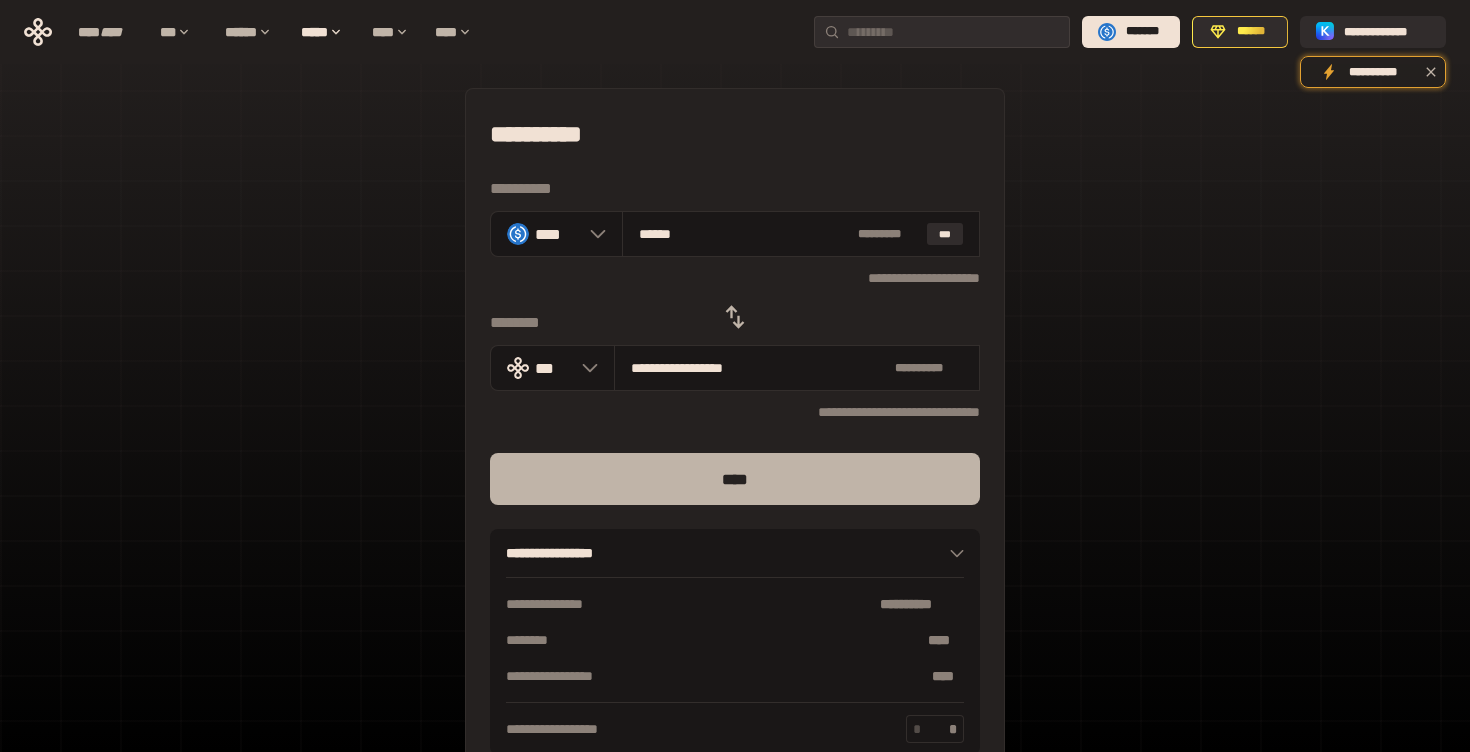 click on "****" at bounding box center (735, 479) 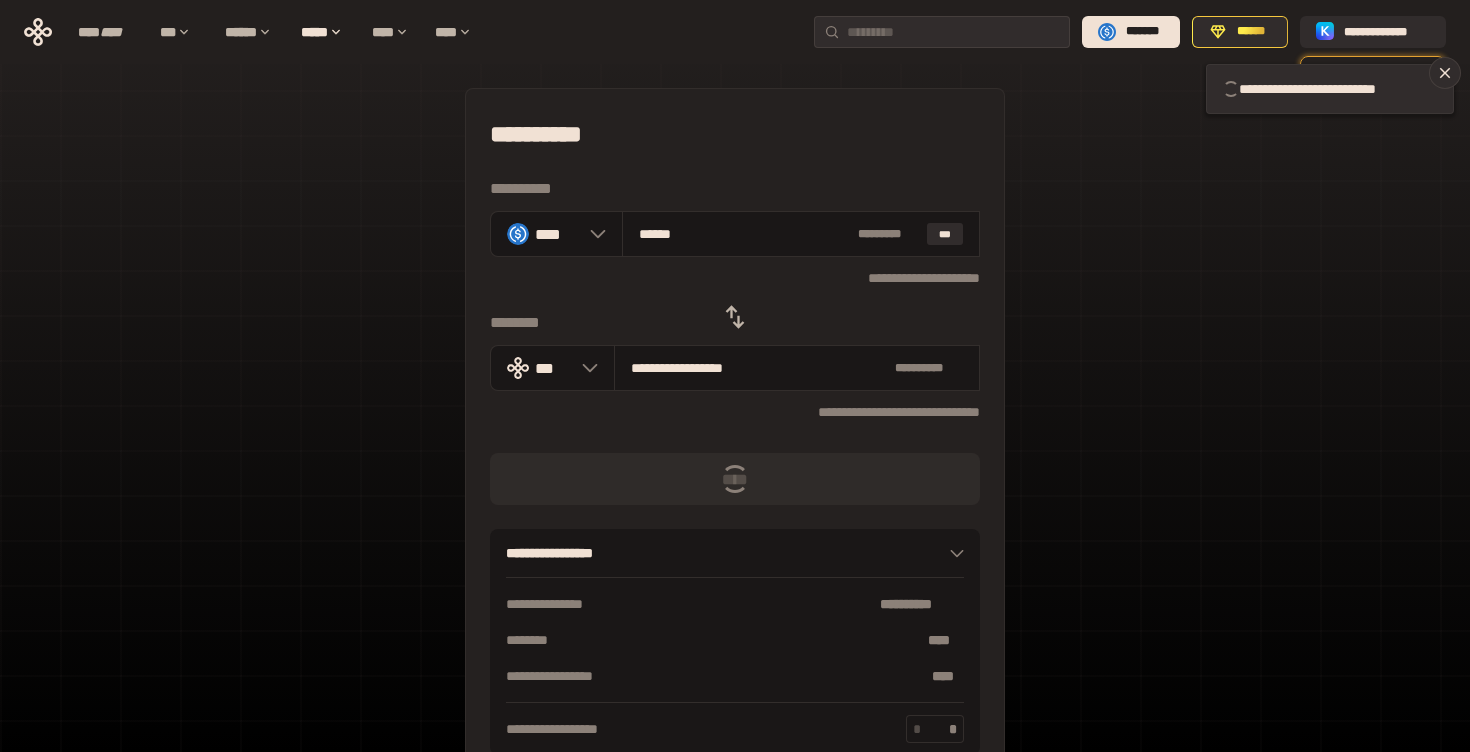 scroll, scrollTop: 120, scrollLeft: 0, axis: vertical 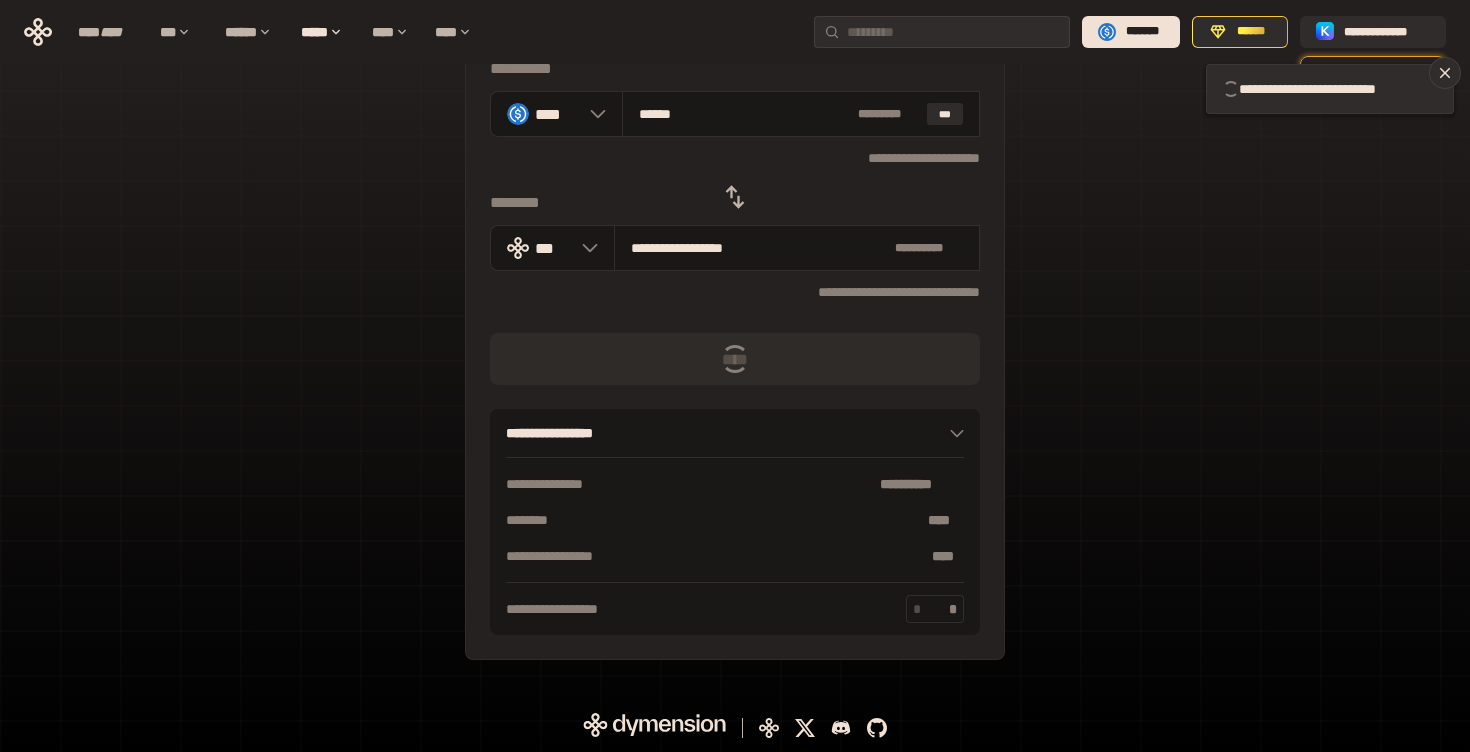 type 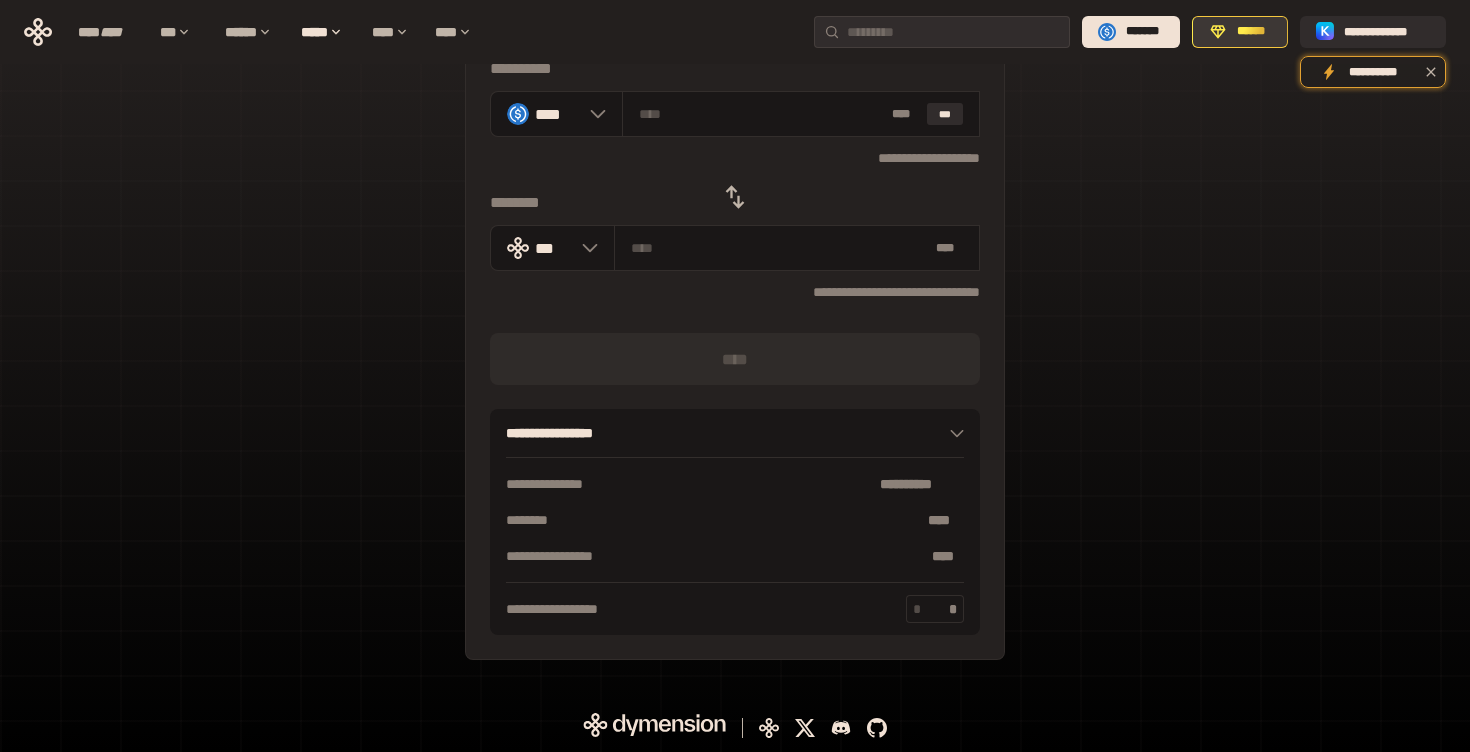 click 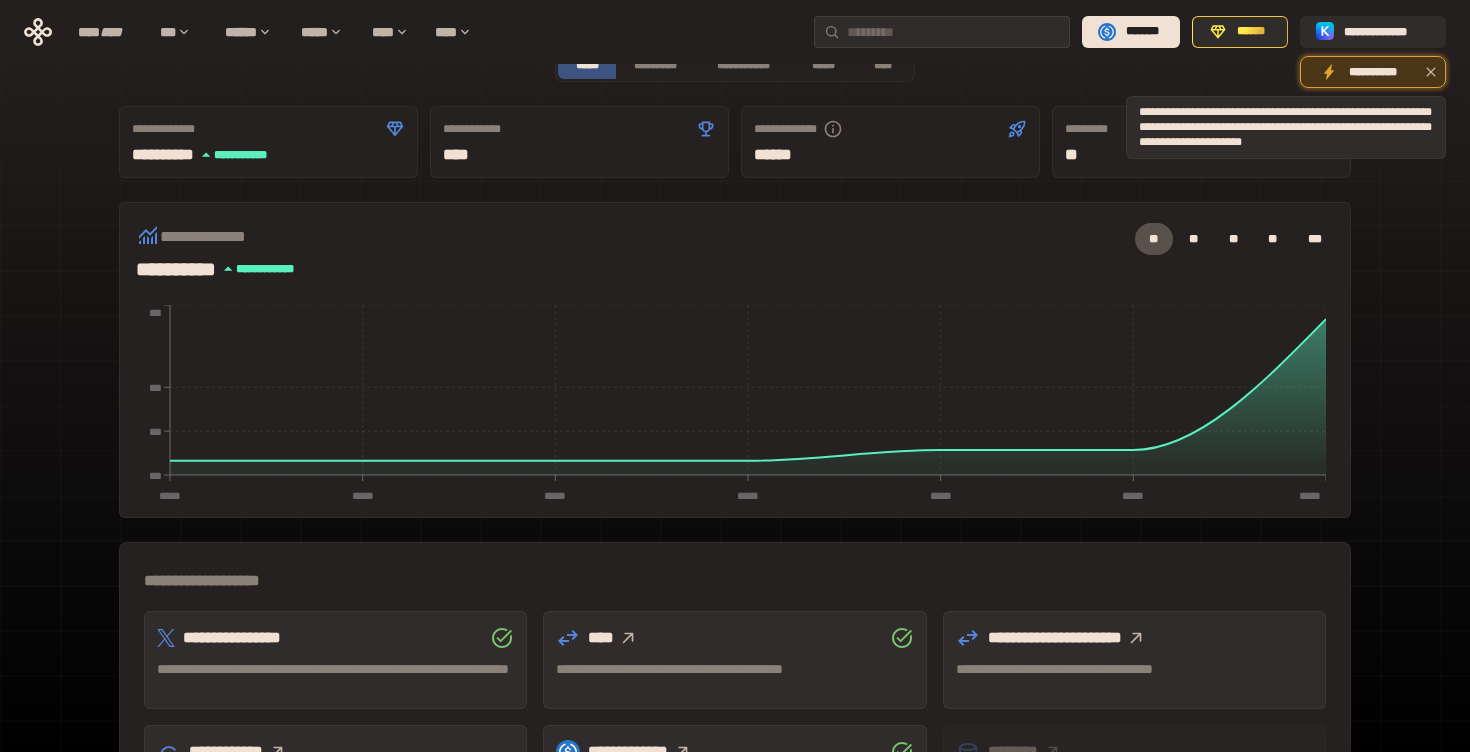 click on "**********" at bounding box center (1373, 72) 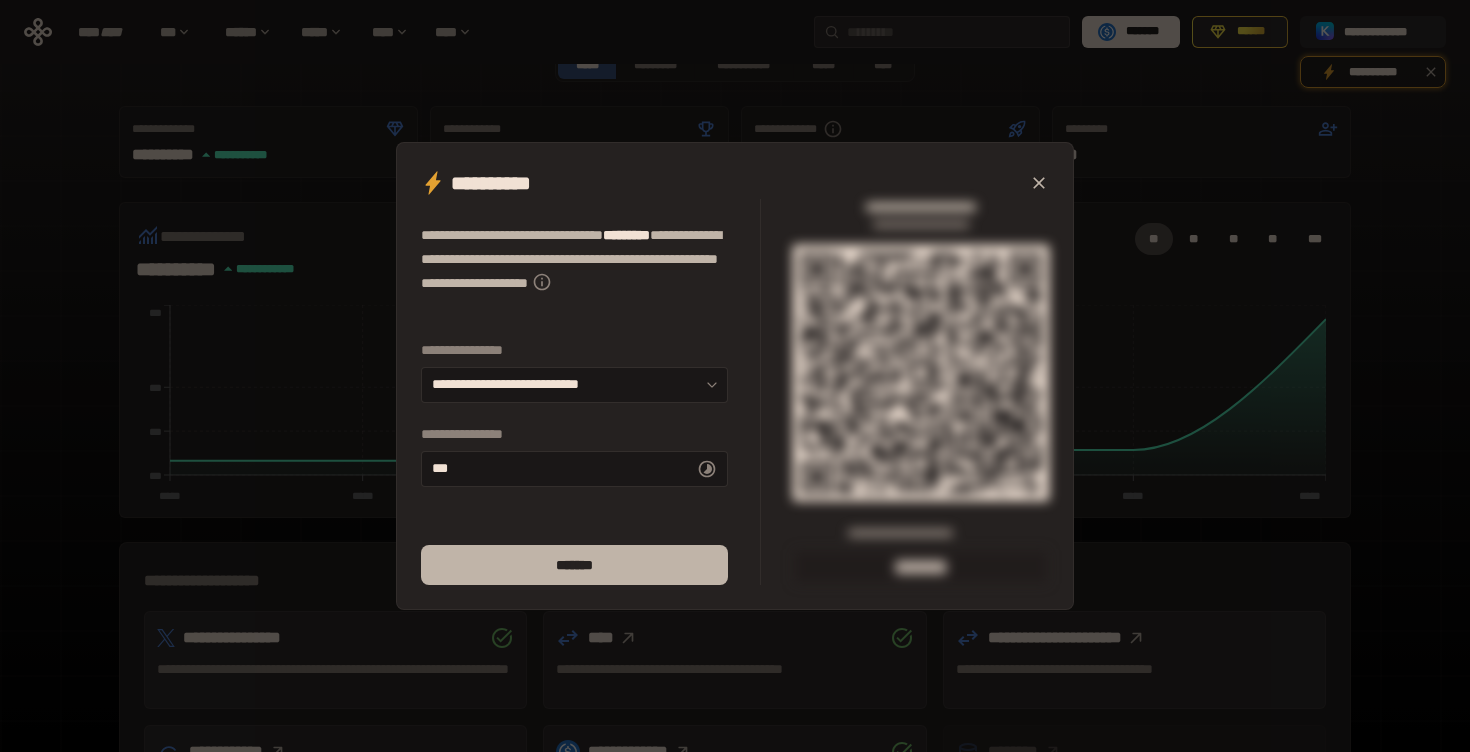 click on "*******" at bounding box center (574, 565) 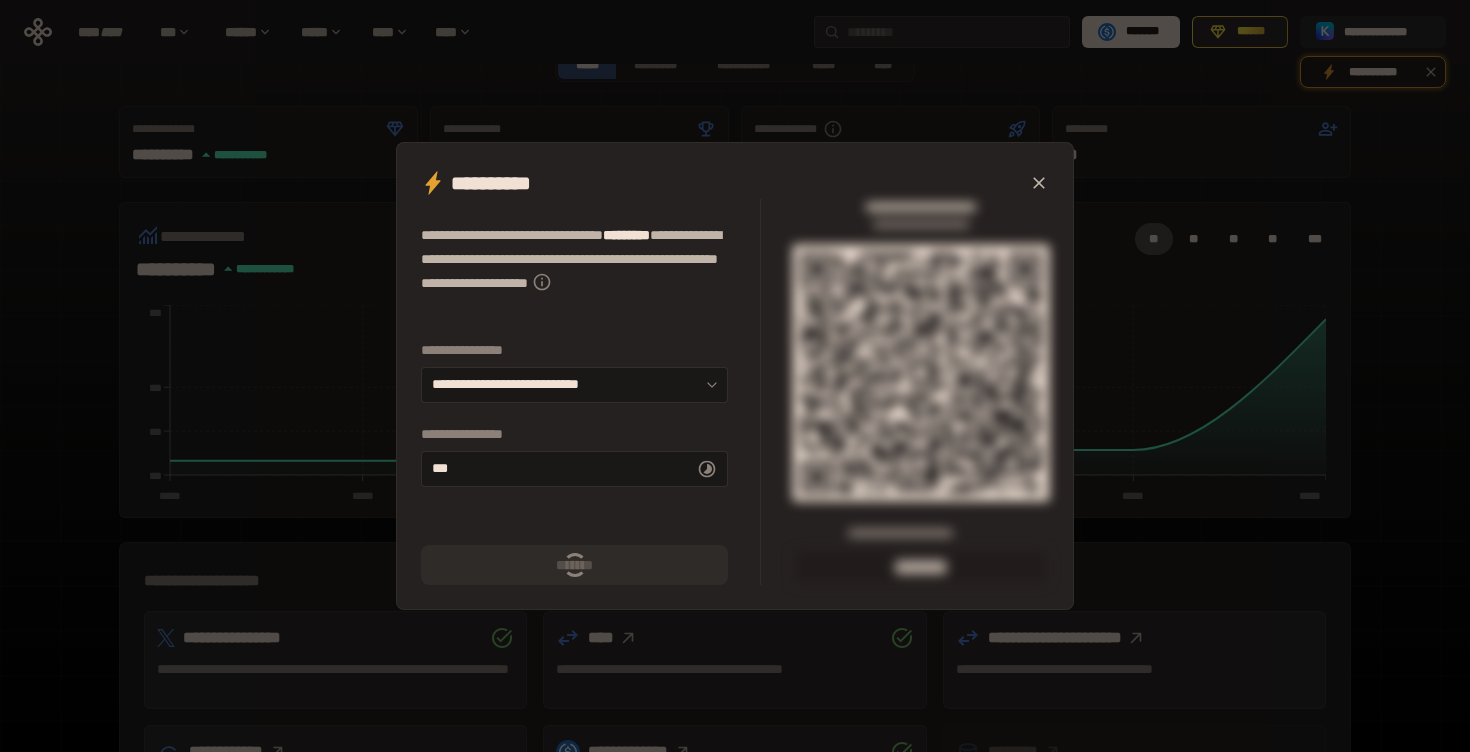 click on "**********" at bounding box center [735, 376] 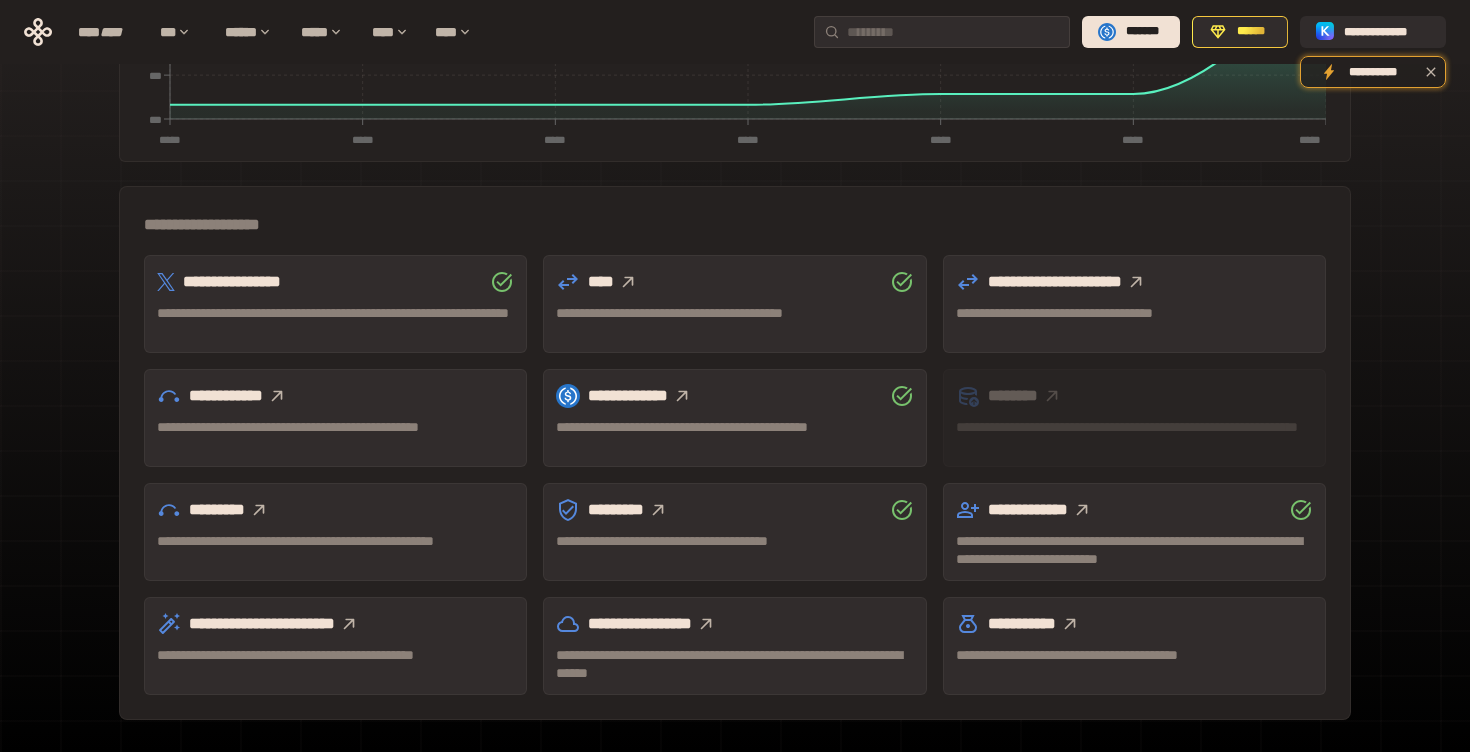 scroll, scrollTop: 492, scrollLeft: 0, axis: vertical 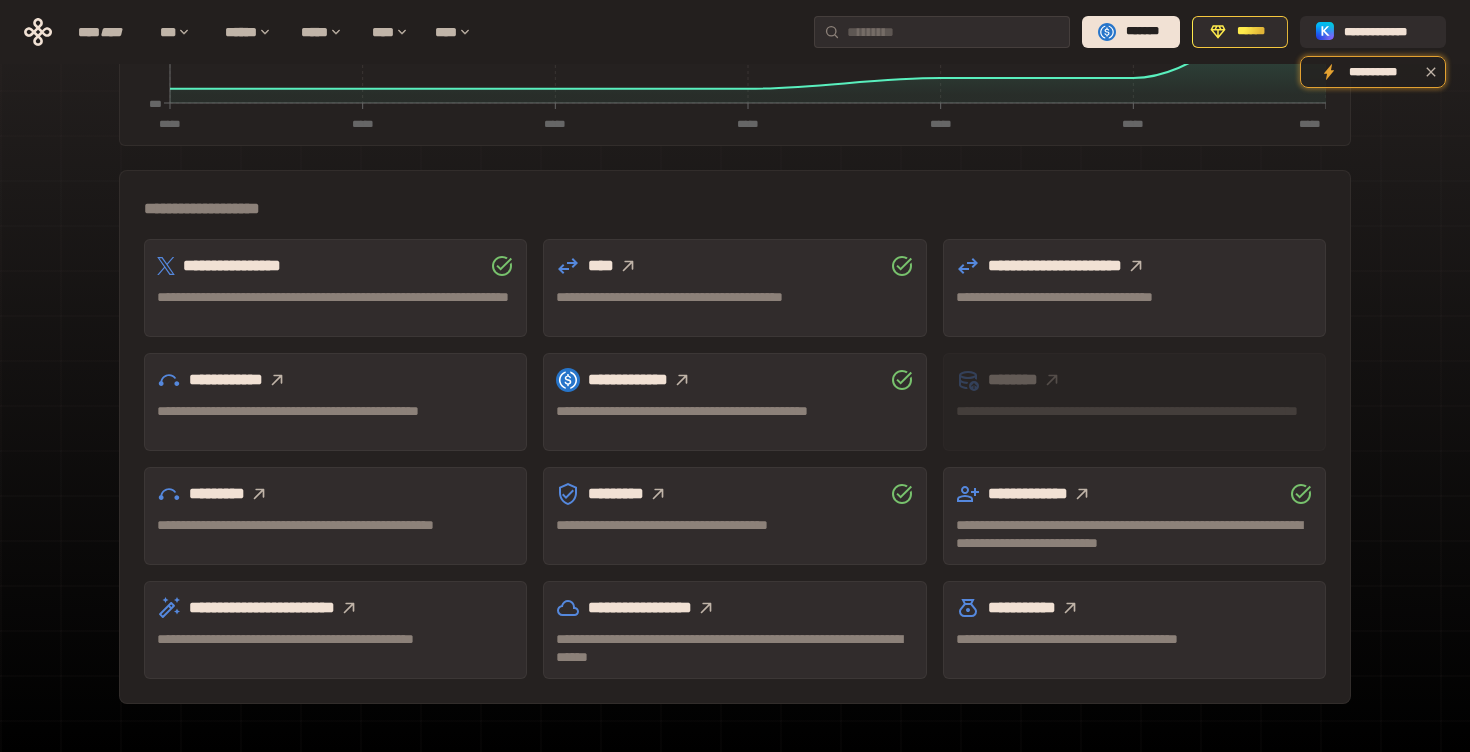 click 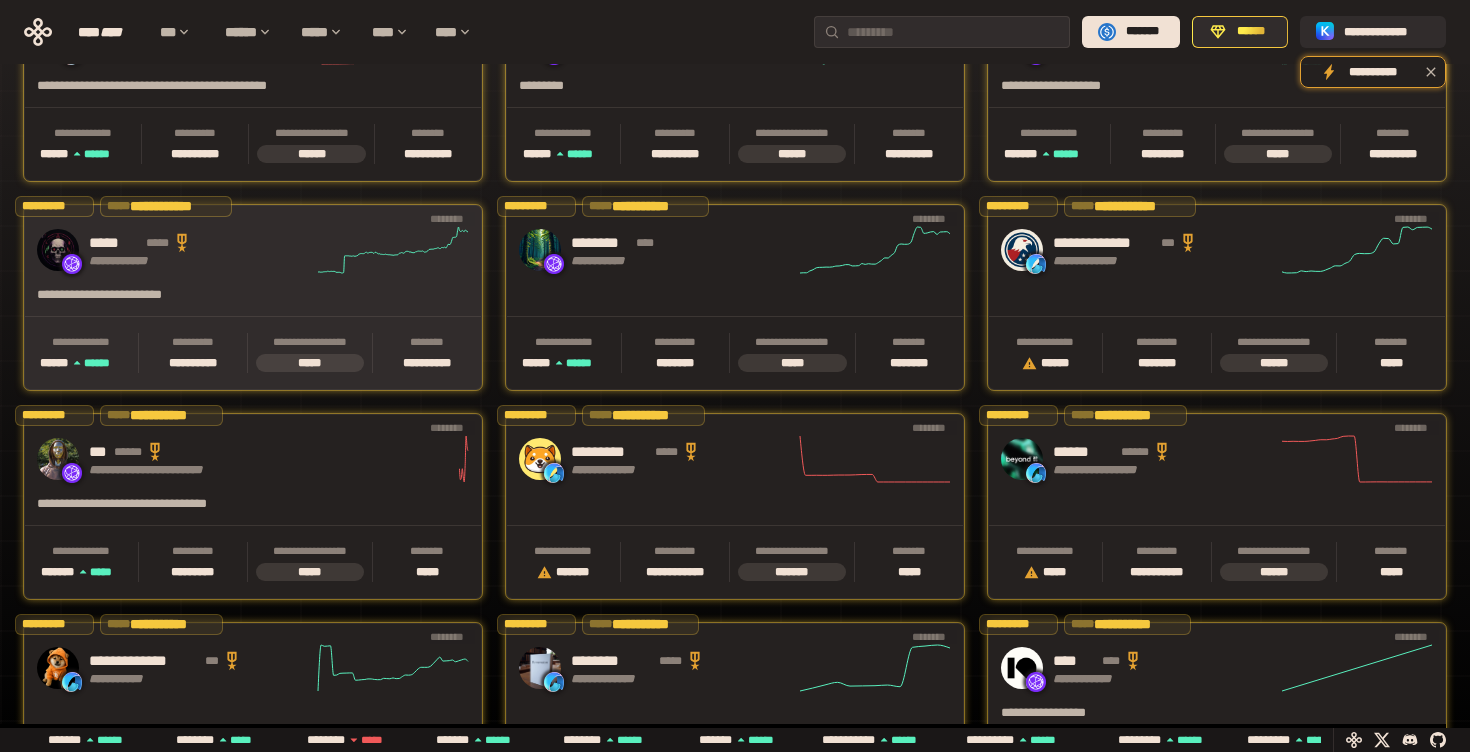 scroll, scrollTop: 0, scrollLeft: 436, axis: horizontal 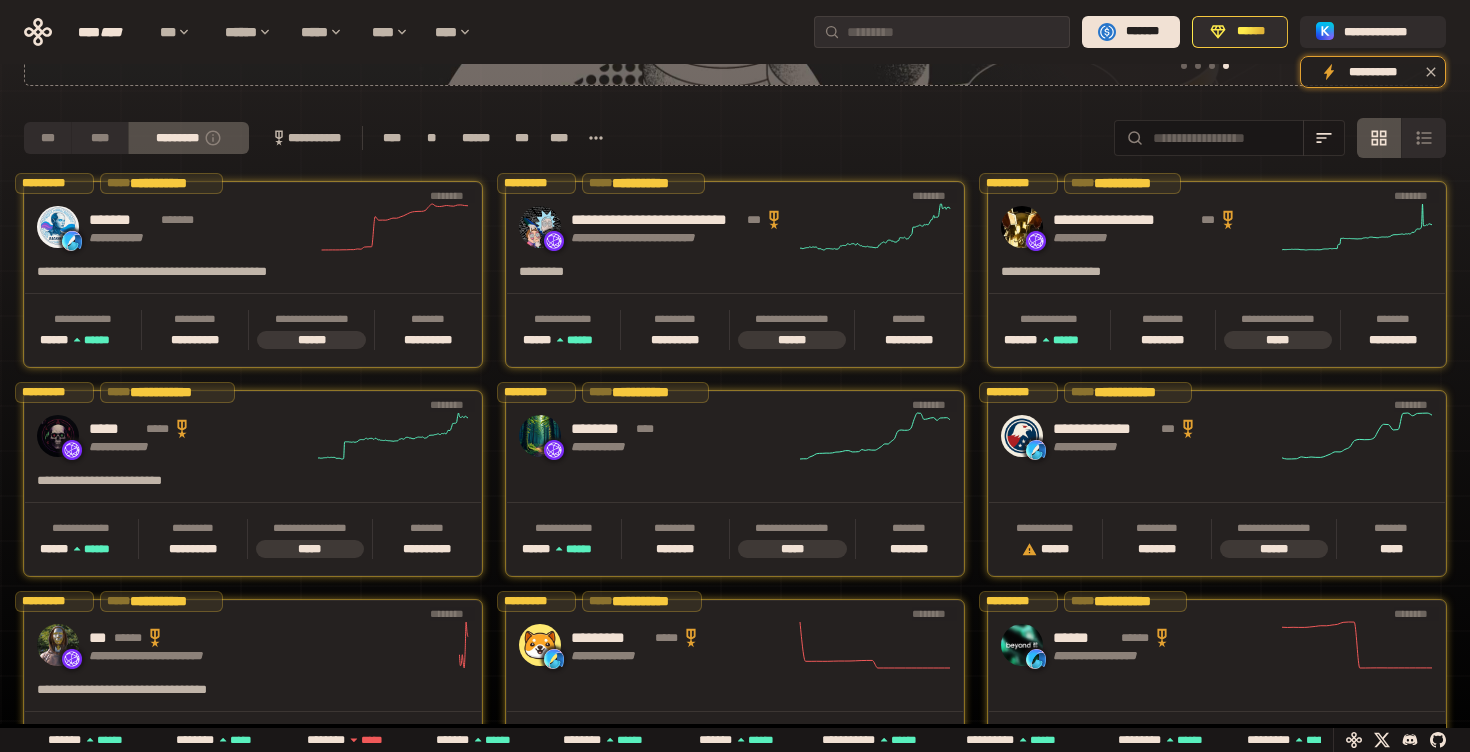 click 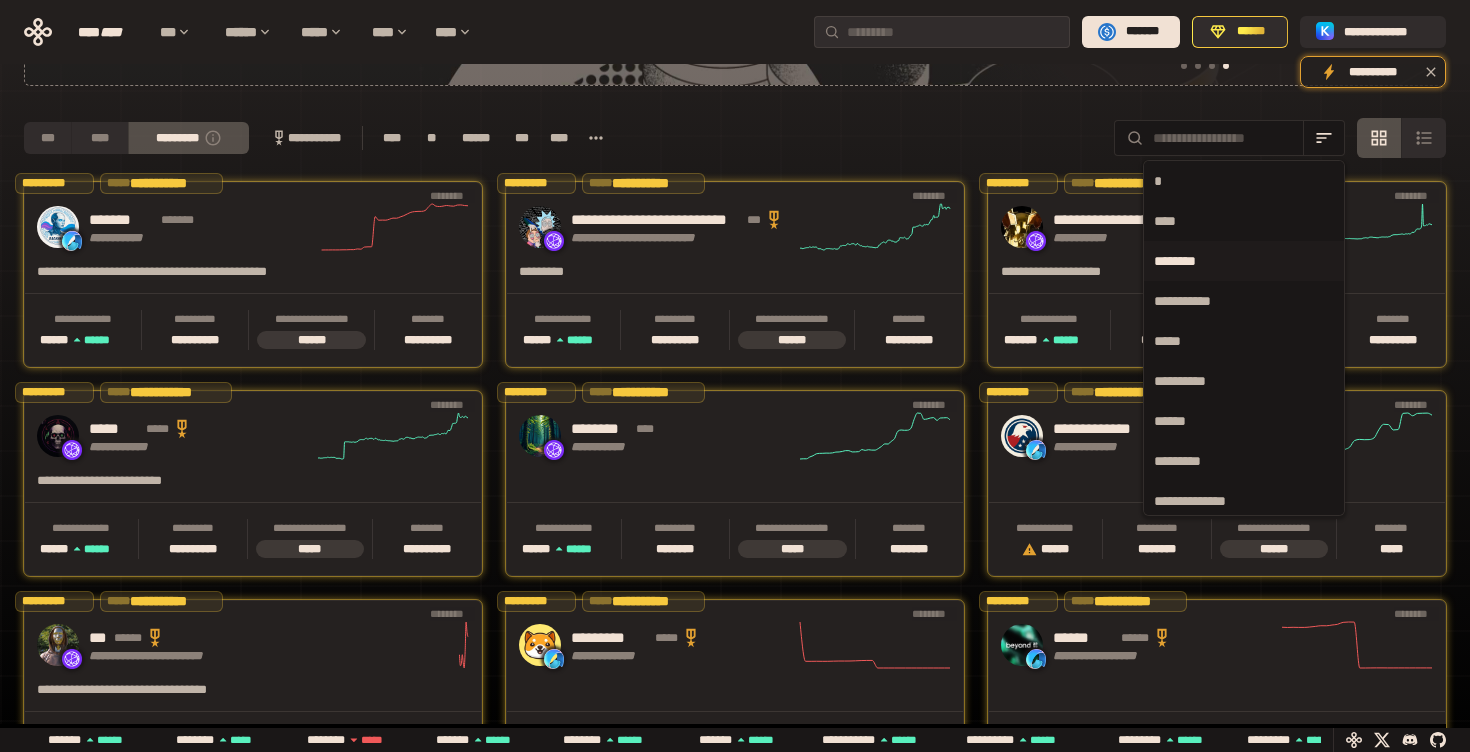 click on "********" at bounding box center (1244, 261) 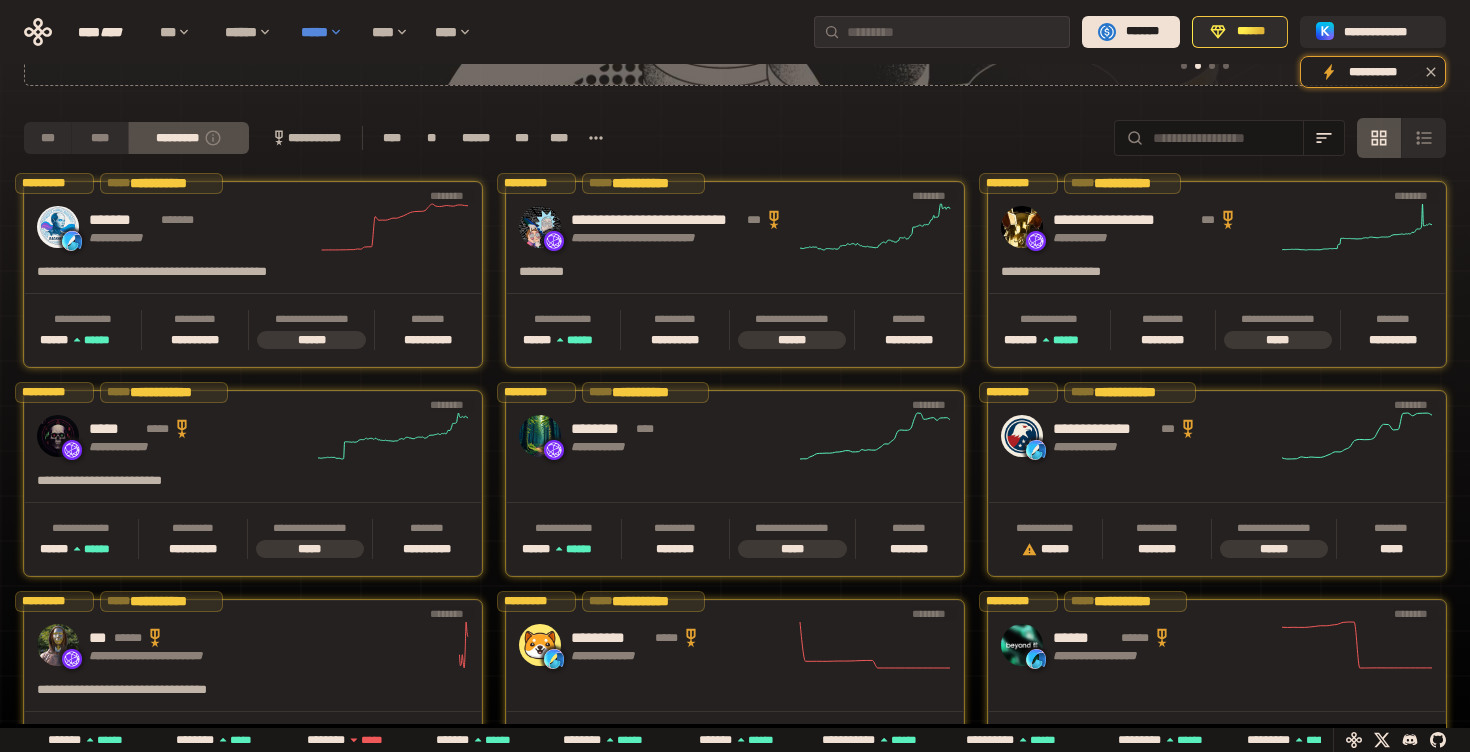 scroll, scrollTop: 0, scrollLeft: 436, axis: horizontal 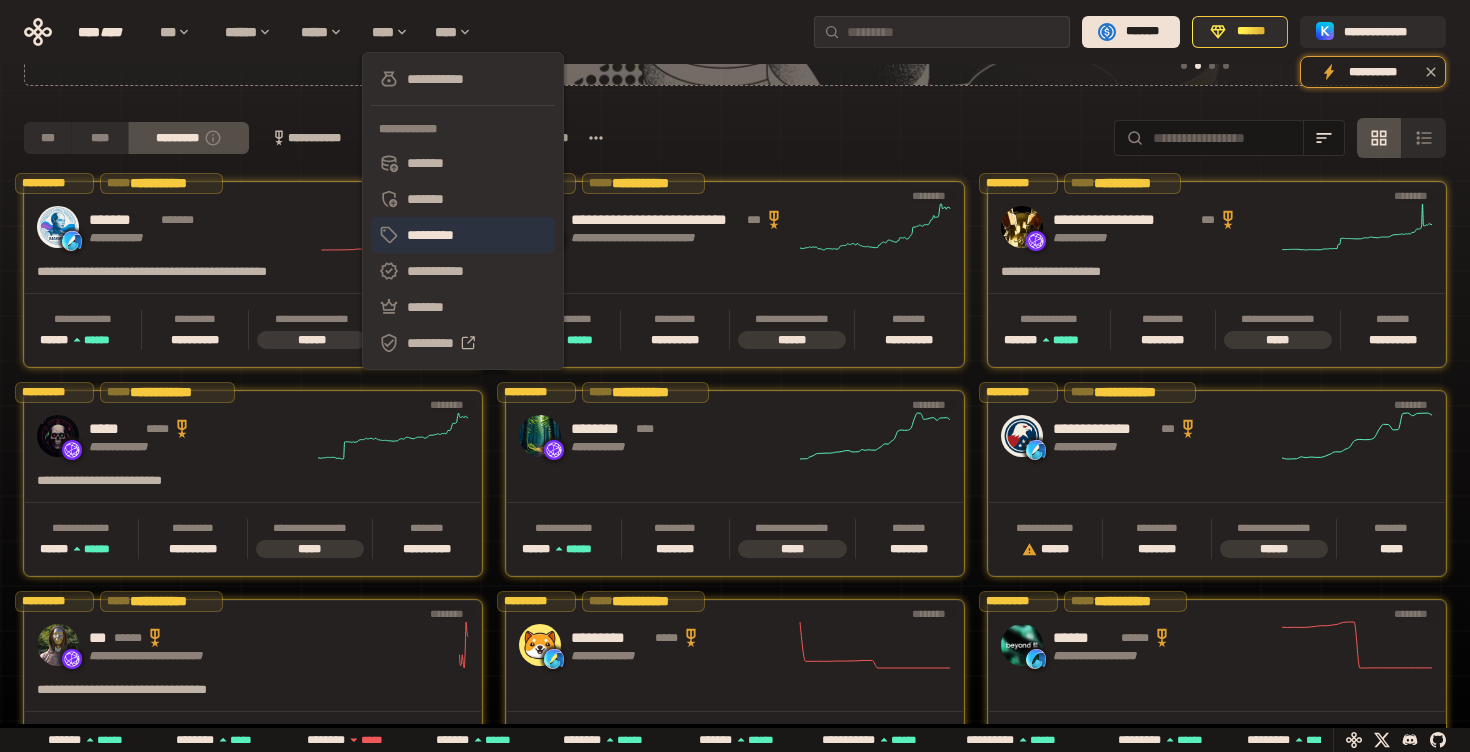 click on "*********" at bounding box center (463, 235) 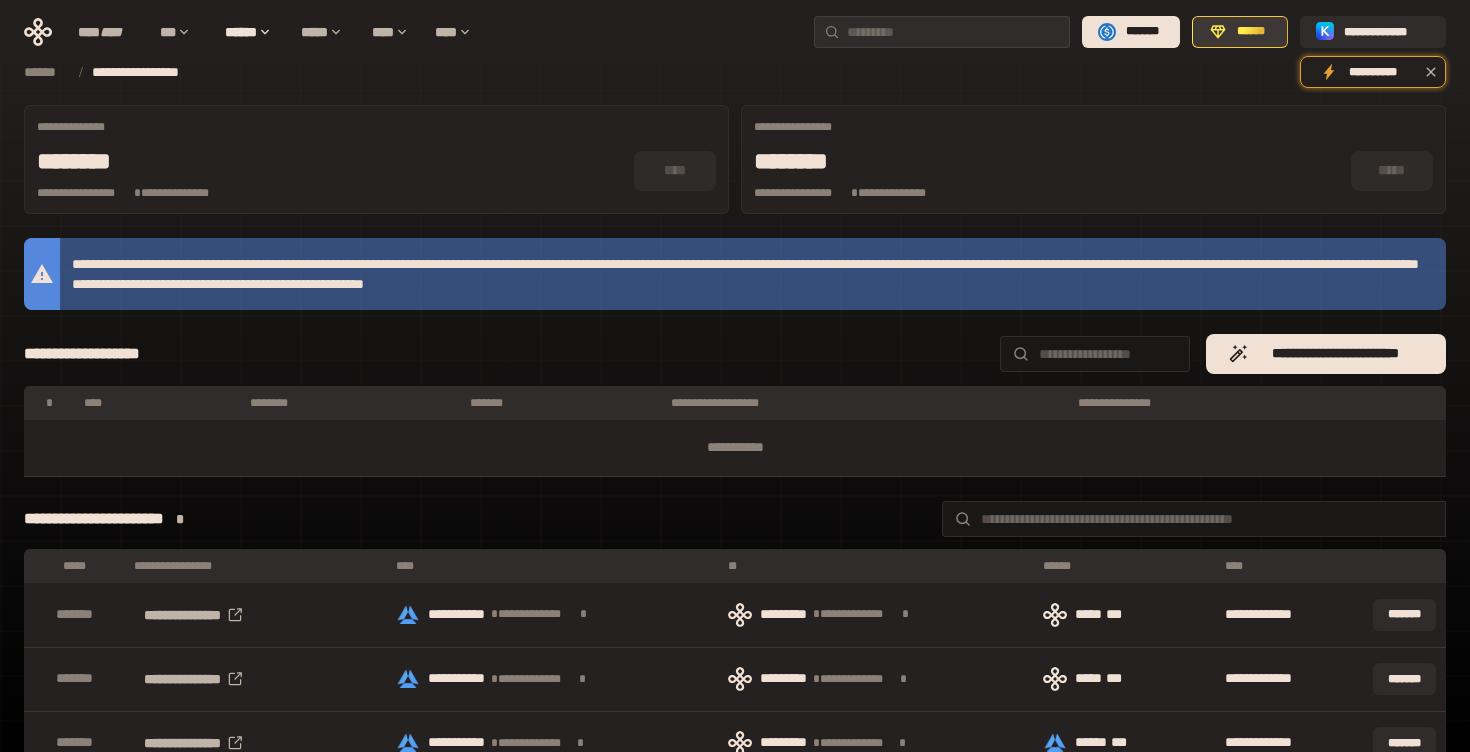 click on "******" at bounding box center [1251, 32] 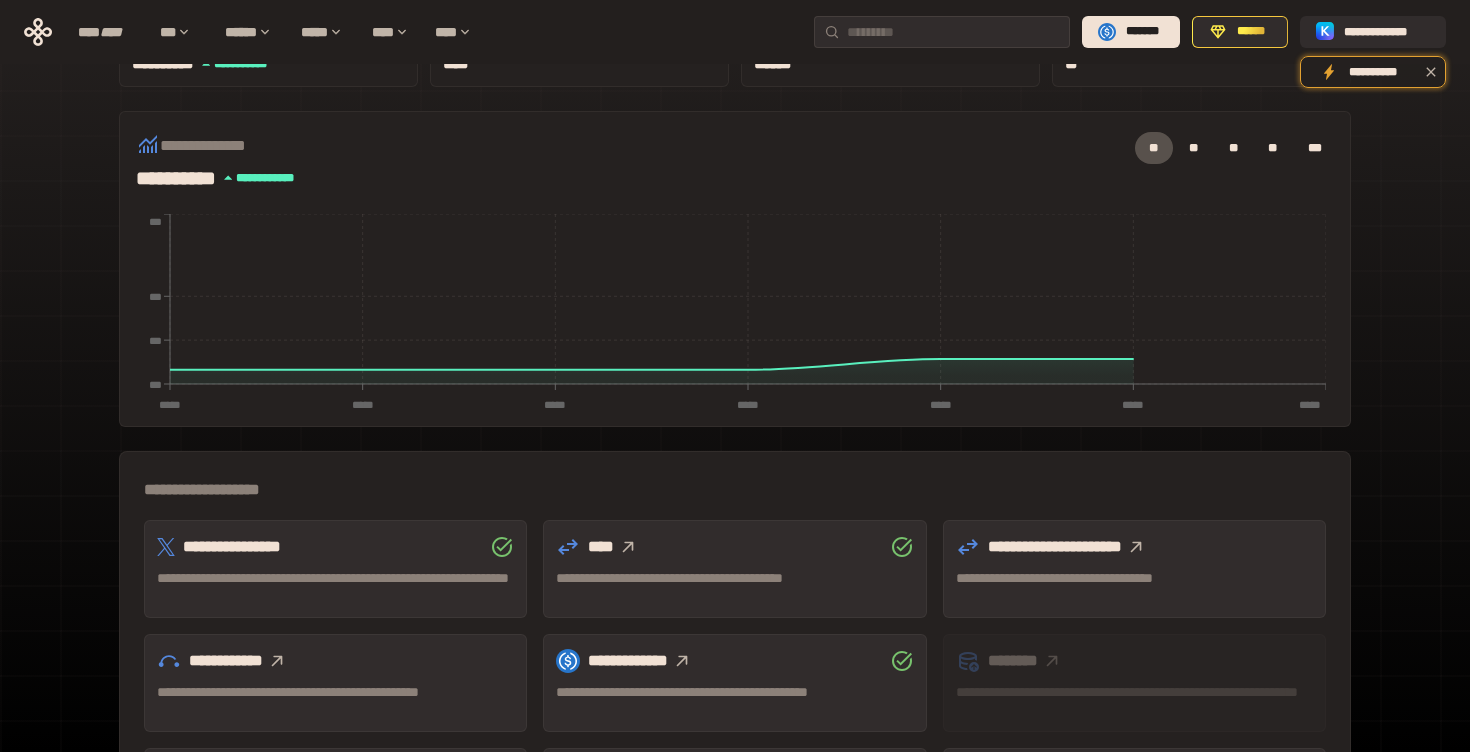 scroll, scrollTop: 536, scrollLeft: 0, axis: vertical 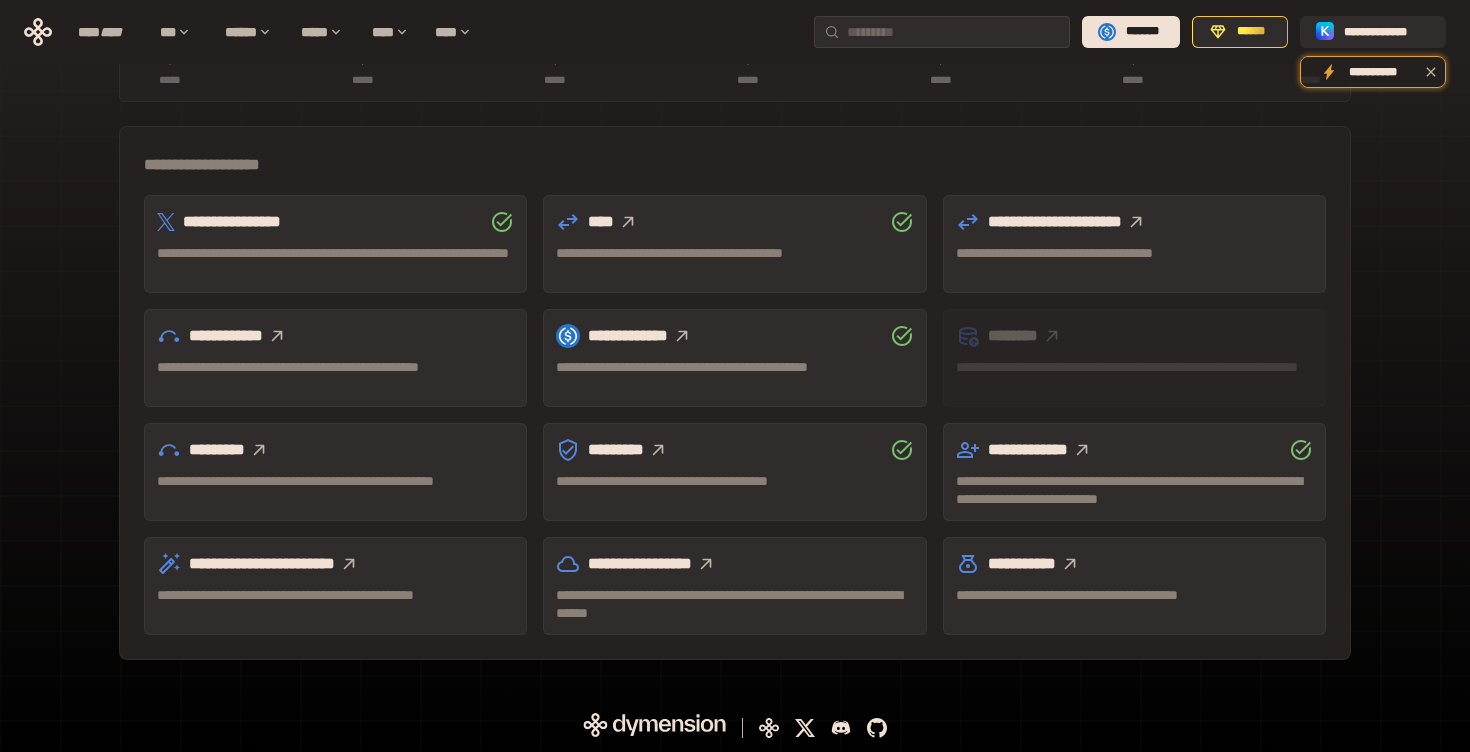 type 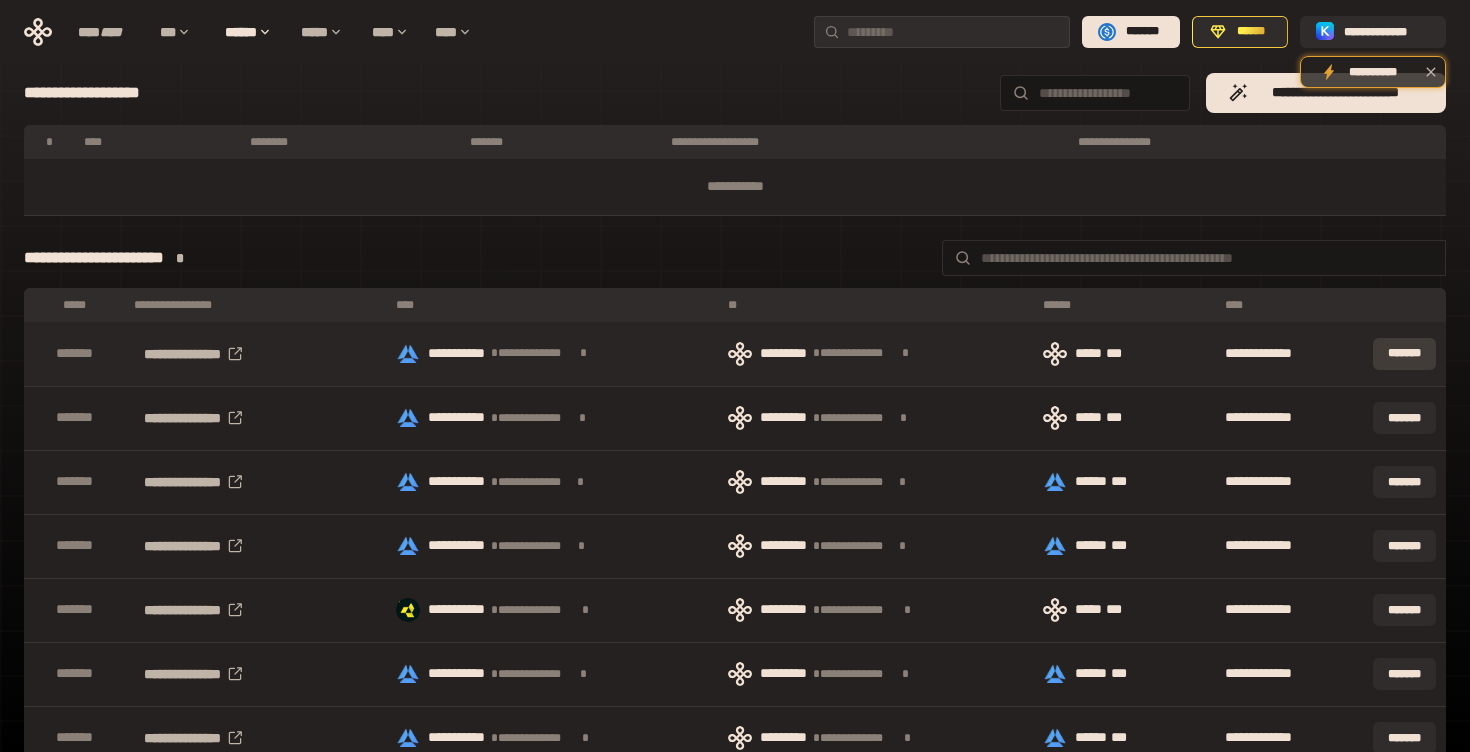 scroll, scrollTop: 305, scrollLeft: 0, axis: vertical 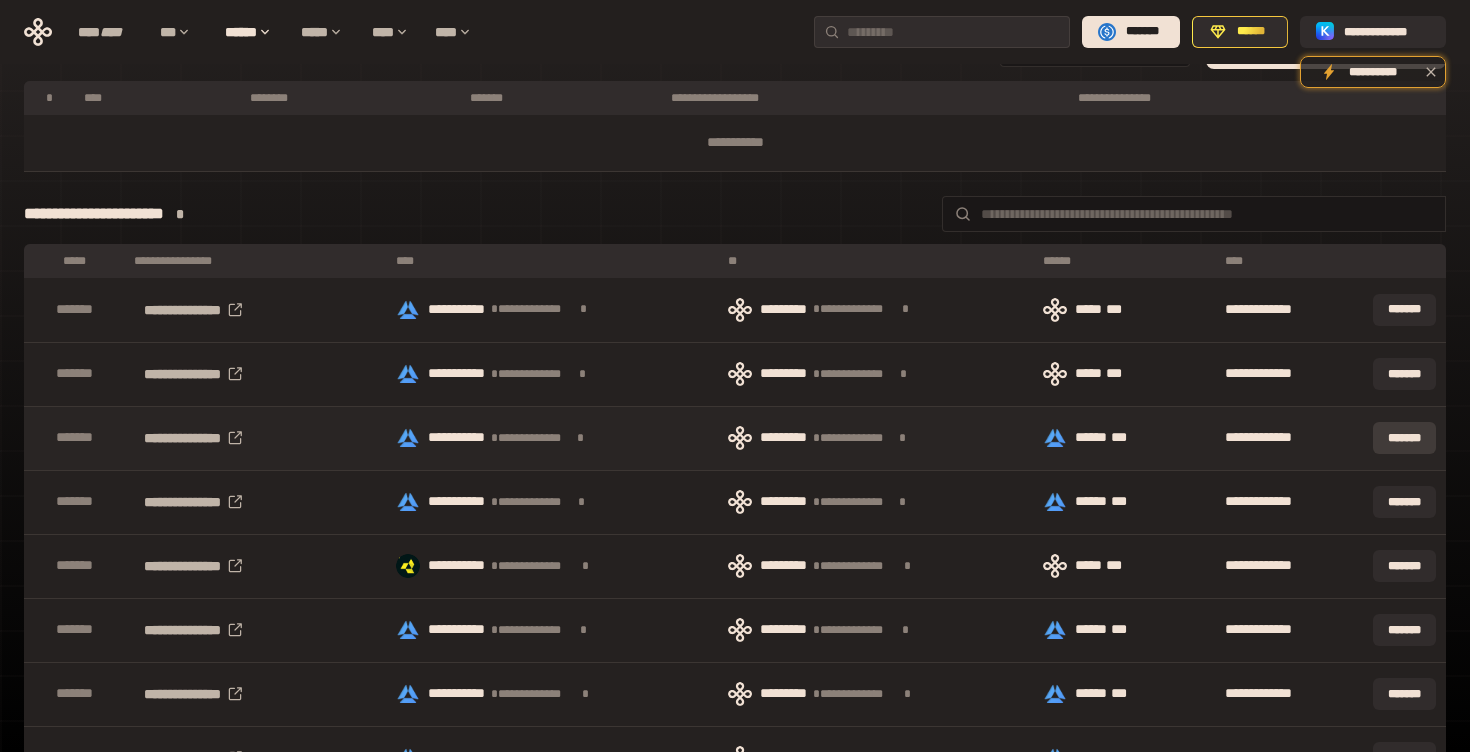 click on "*******" at bounding box center [1404, 438] 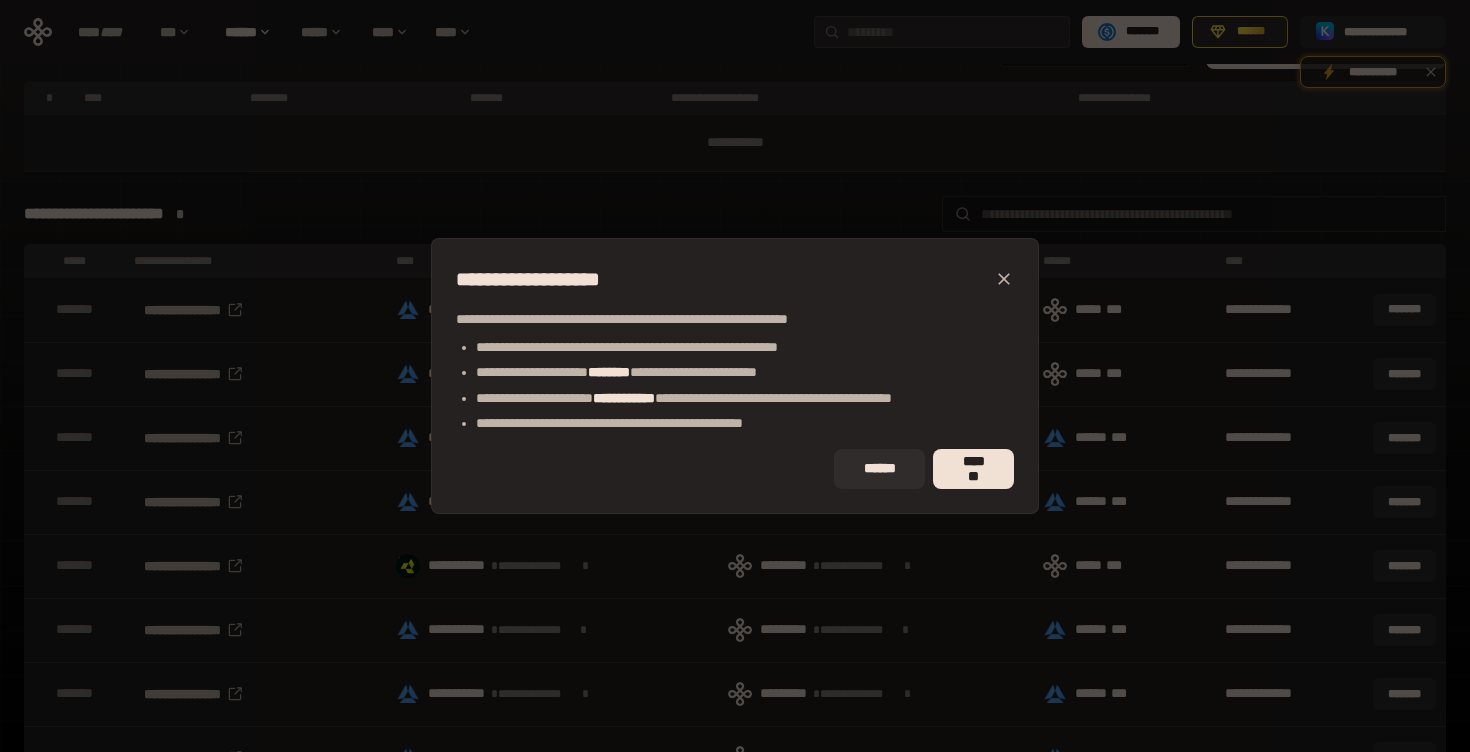 click on "[FIRST] [LAST] [STREET] [CITY], [STATE] [ZIP] [COUNTRY] [PHONE] [EMAIL] [DOB] [AGE] [GENDER] [OCCUPATION]" at bounding box center [735, 376] 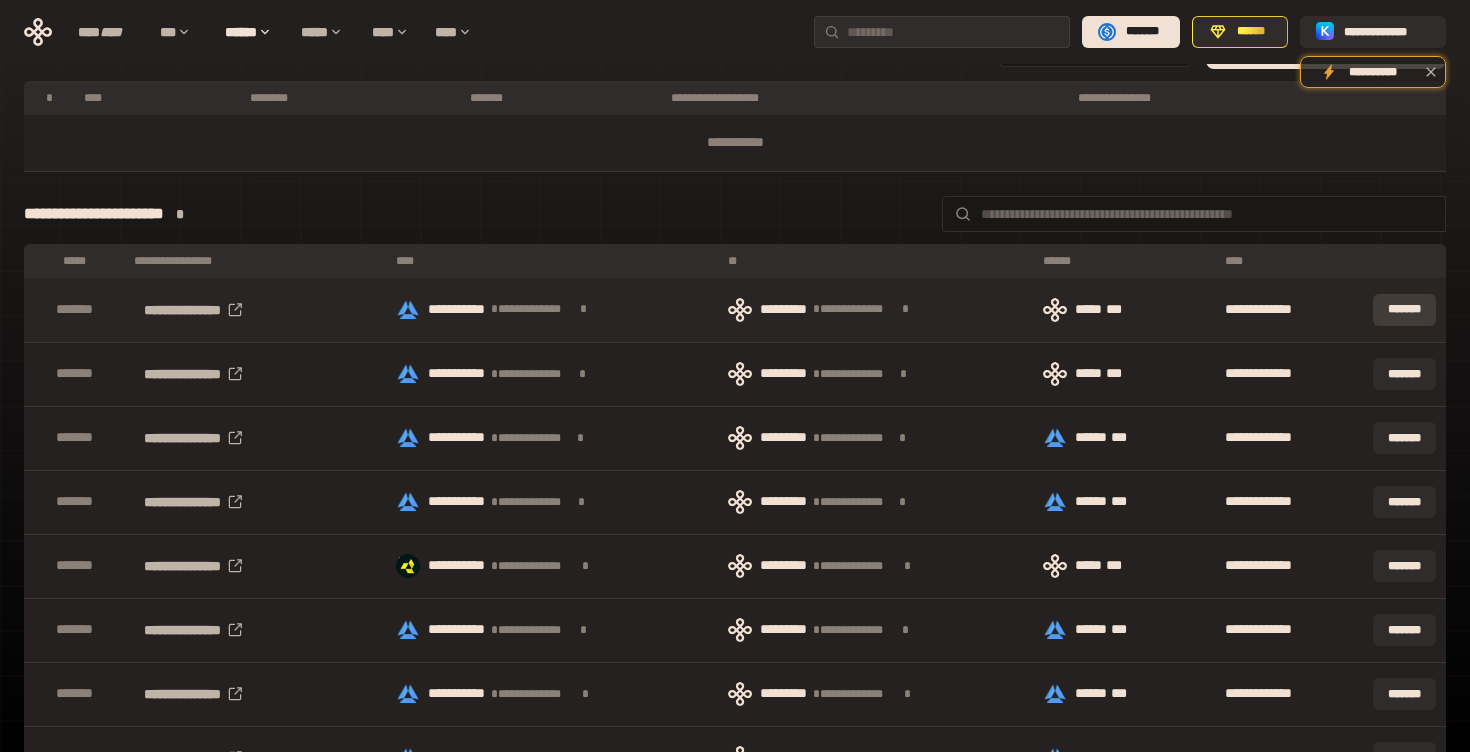 click on "*******" at bounding box center [1404, 310] 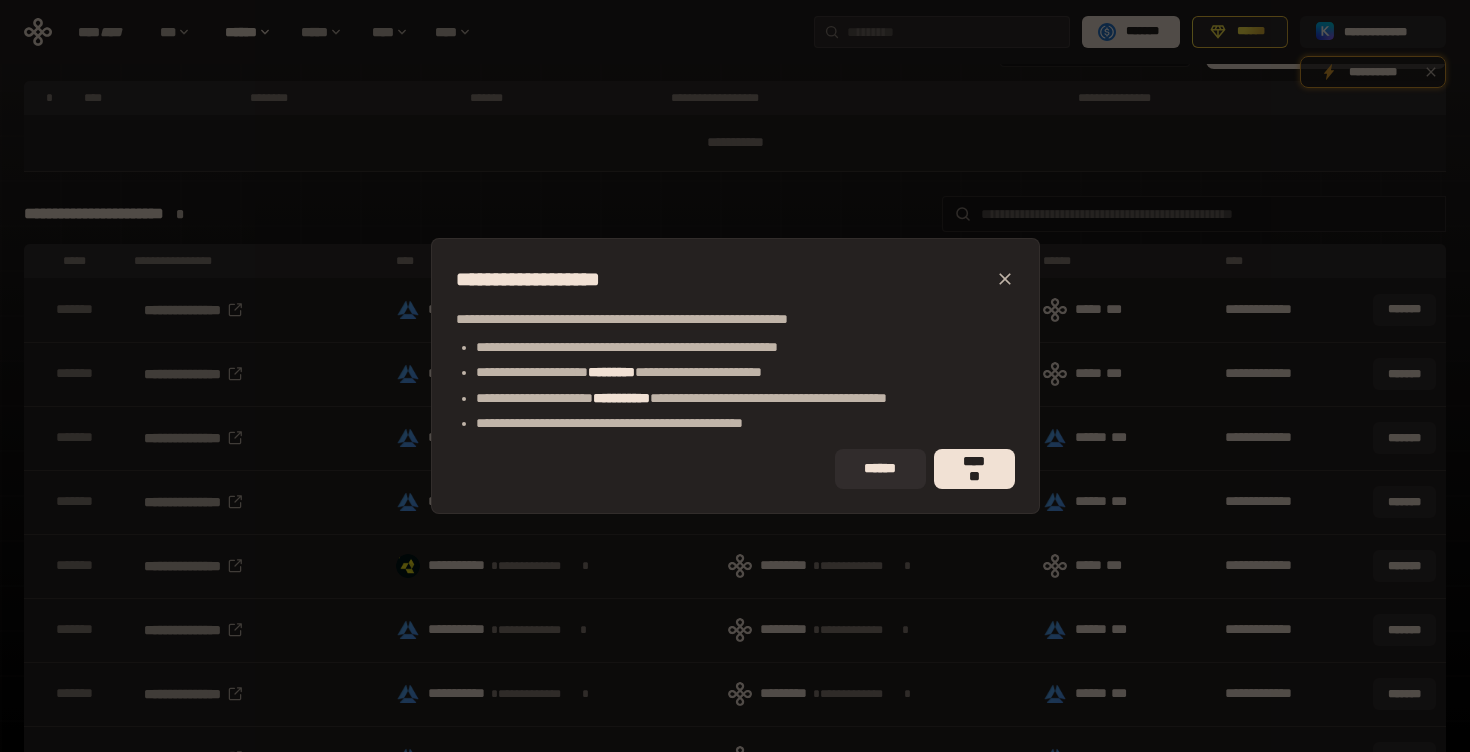 click on "[FIRST] [LAST] [STREET] [CITY], [STATE] [ZIP] [COUNTRY] [PHONE] [EMAIL] [DOB] [AGE] [GENDER] [OCCUPATION]" at bounding box center (735, 376) 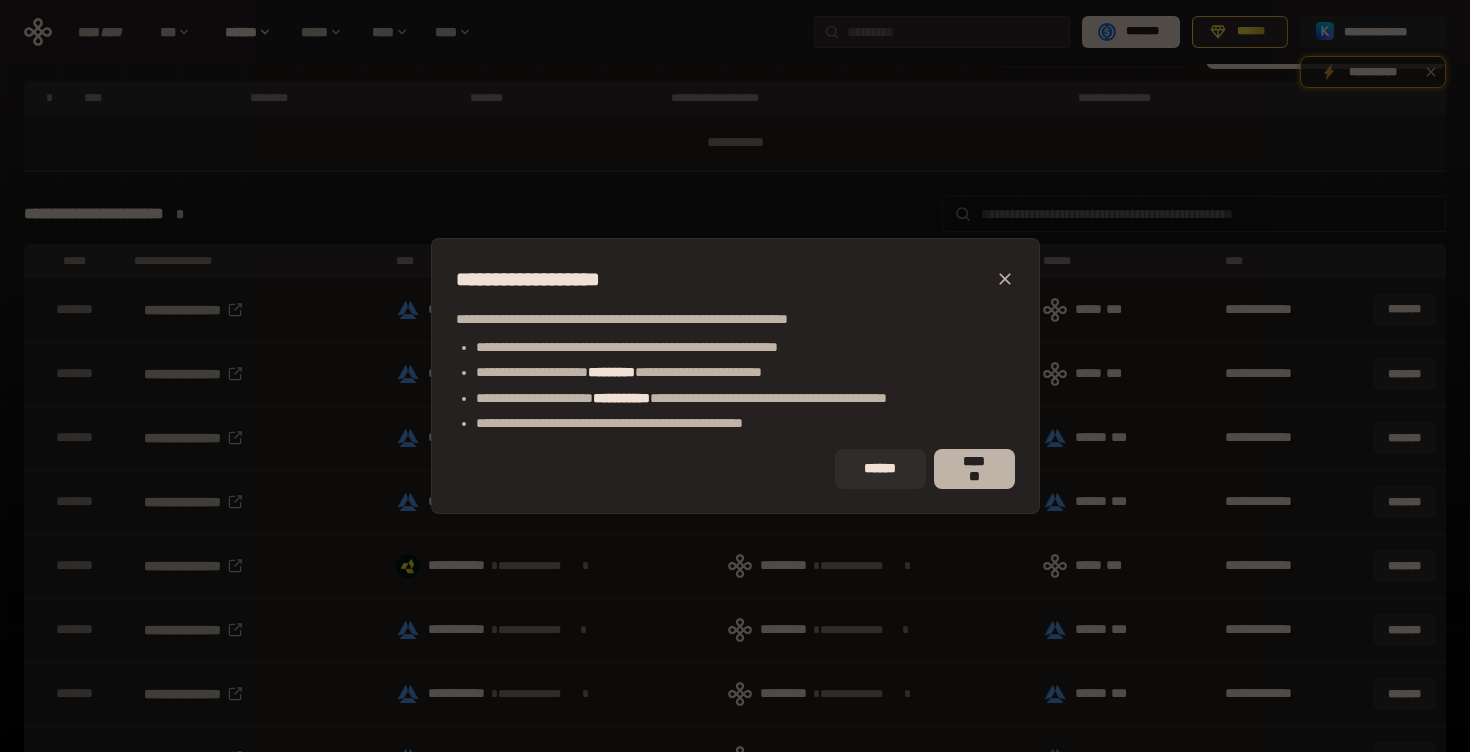 click on "*******" at bounding box center [974, 469] 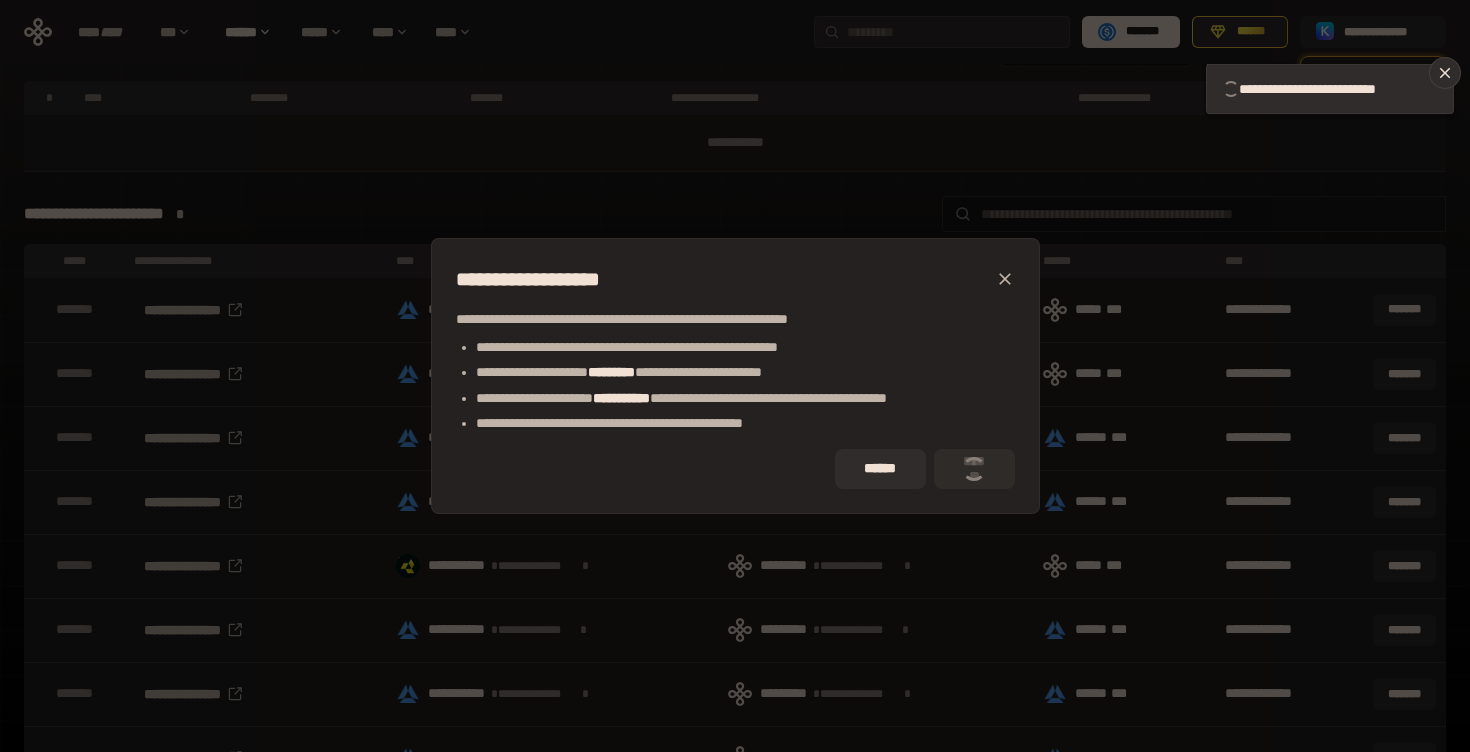 click on "[FIRST] [LAST] [STREET] [CITY], [STATE] [ZIP] [COUNTRY] [PHONE] [EMAIL] [DOB] [AGE] [GENDER] [OCCUPATION]" at bounding box center (735, 376) 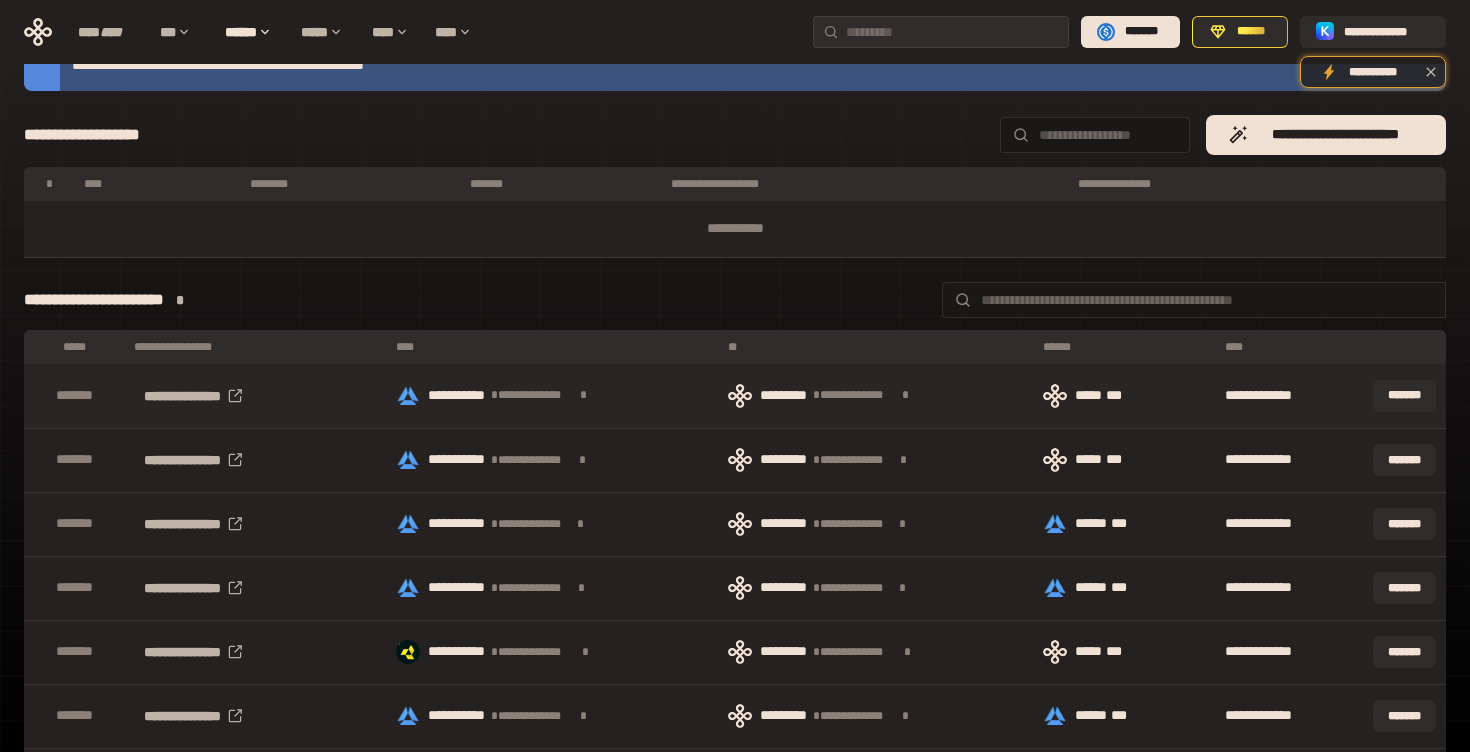 scroll, scrollTop: 435, scrollLeft: 0, axis: vertical 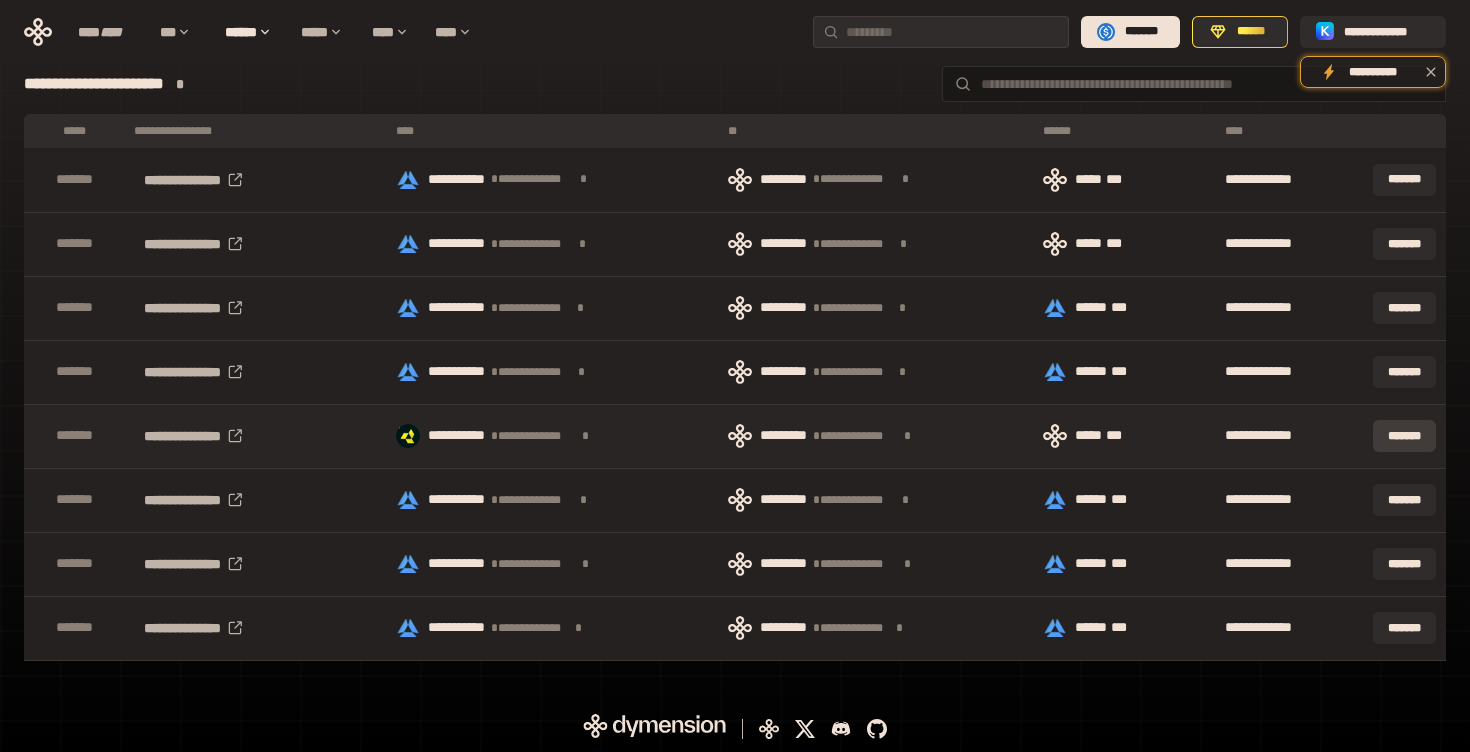 click on "*******" at bounding box center [1404, 436] 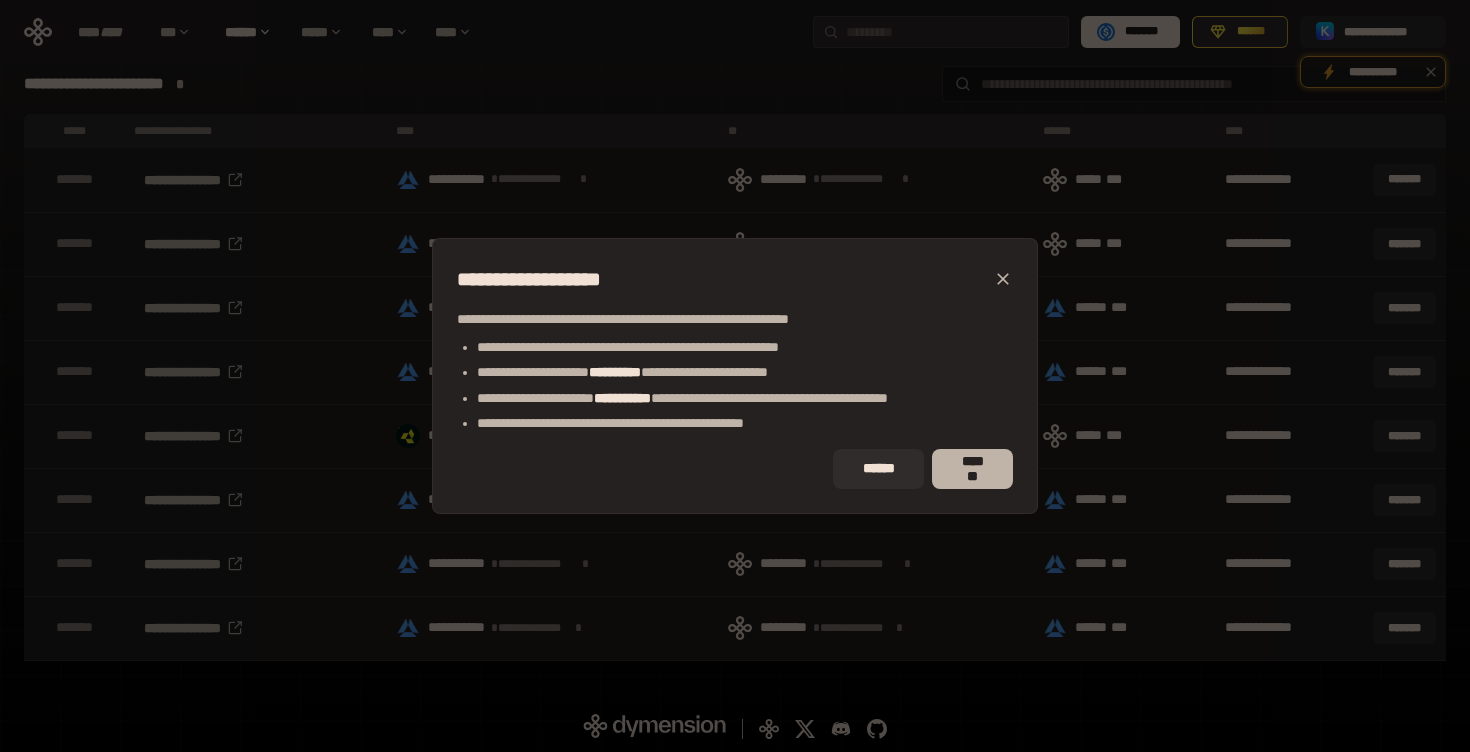 click on "*******" at bounding box center [972, 469] 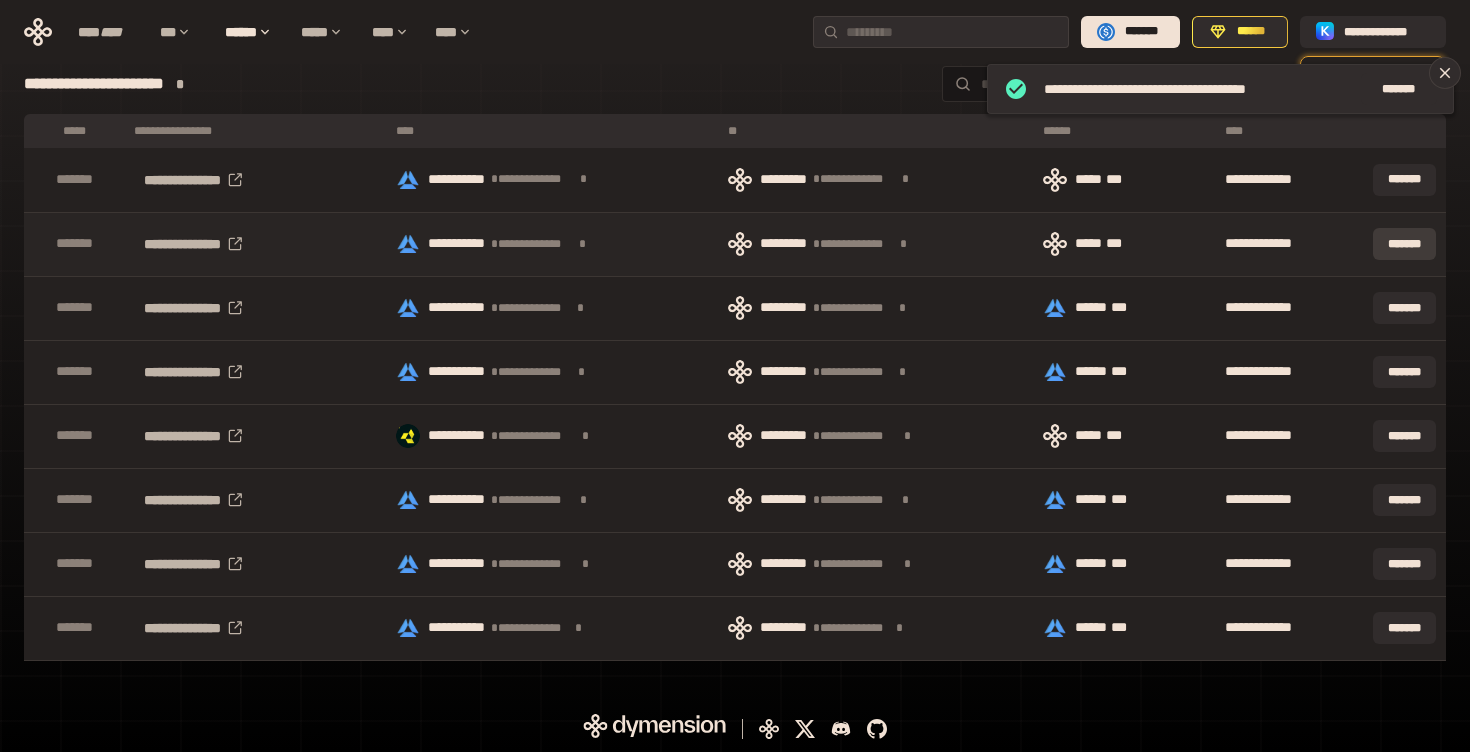 click on "*******" at bounding box center (1404, 244) 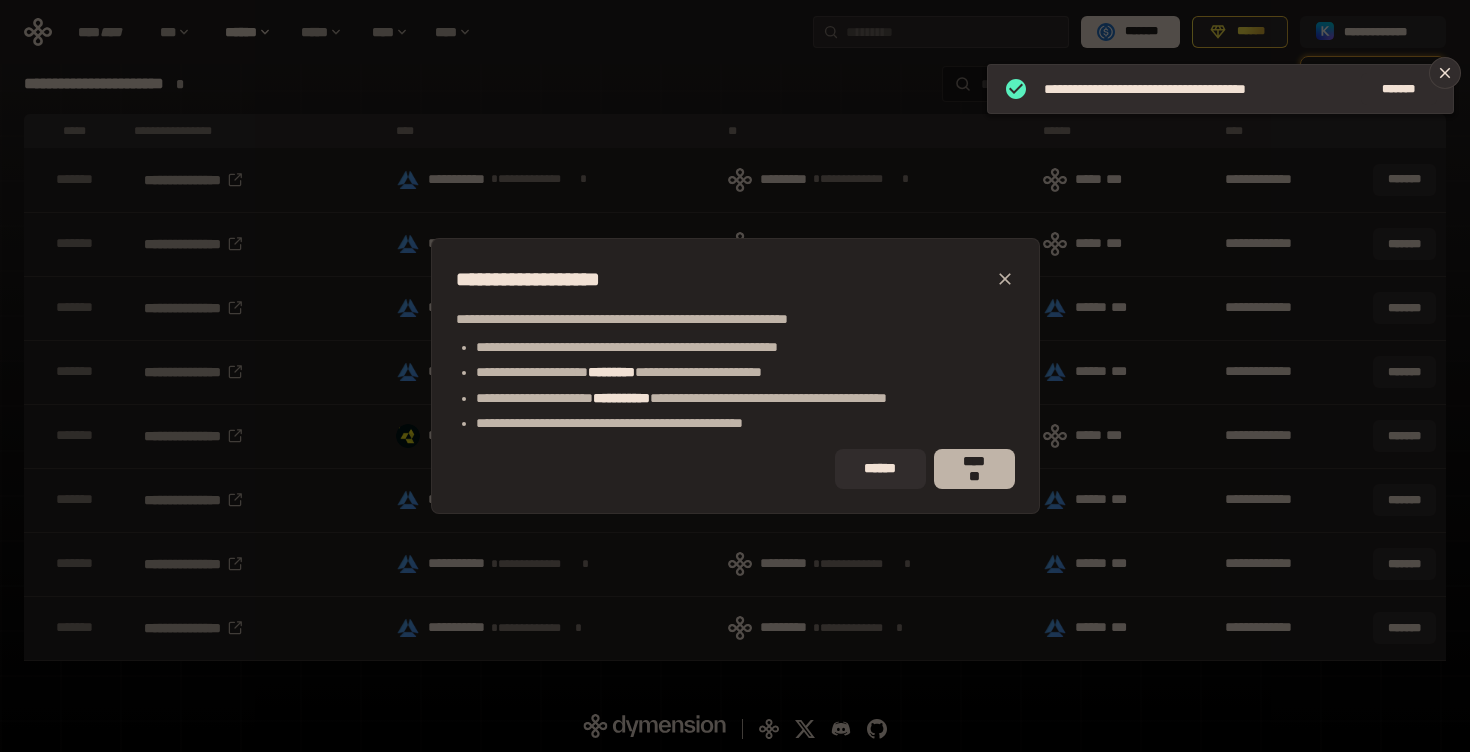 click on "*******" at bounding box center (974, 469) 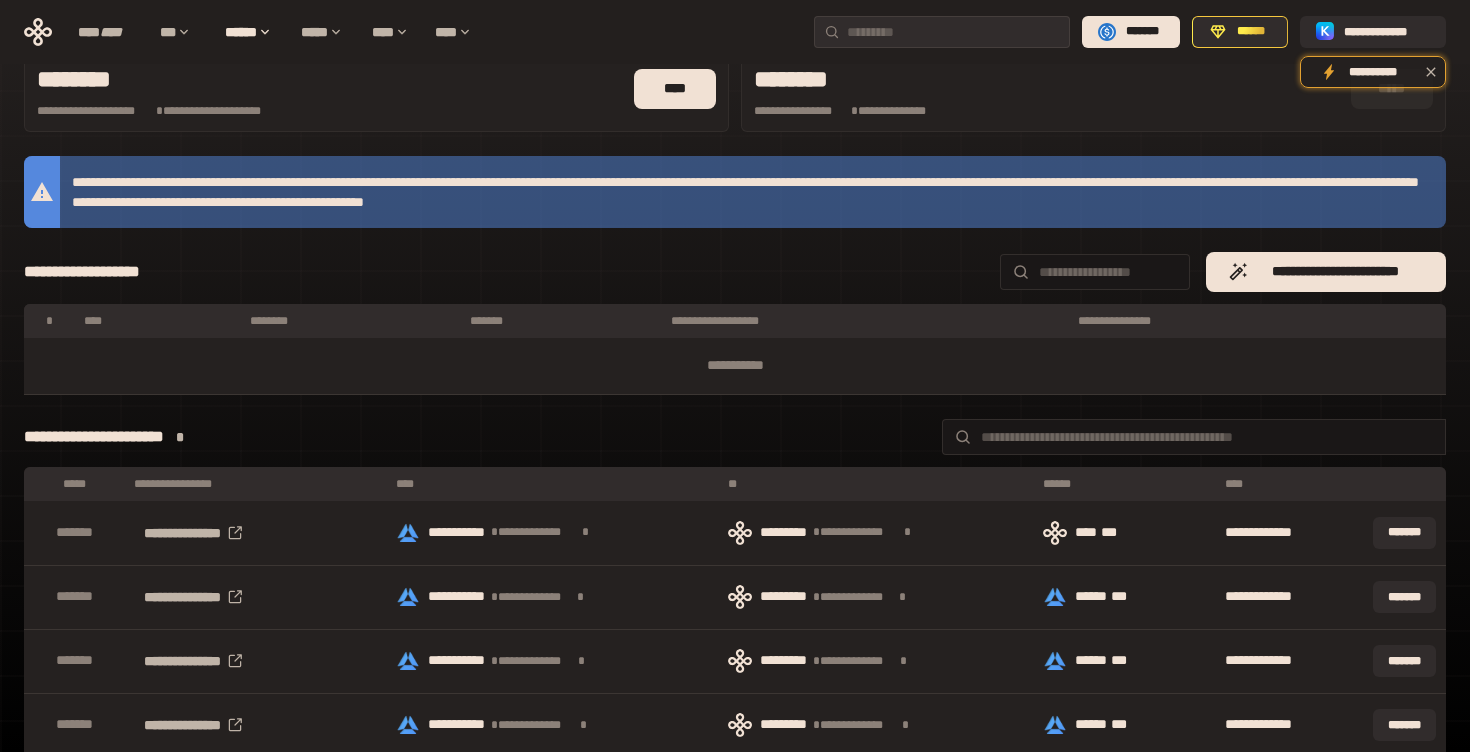 scroll, scrollTop: 0, scrollLeft: 0, axis: both 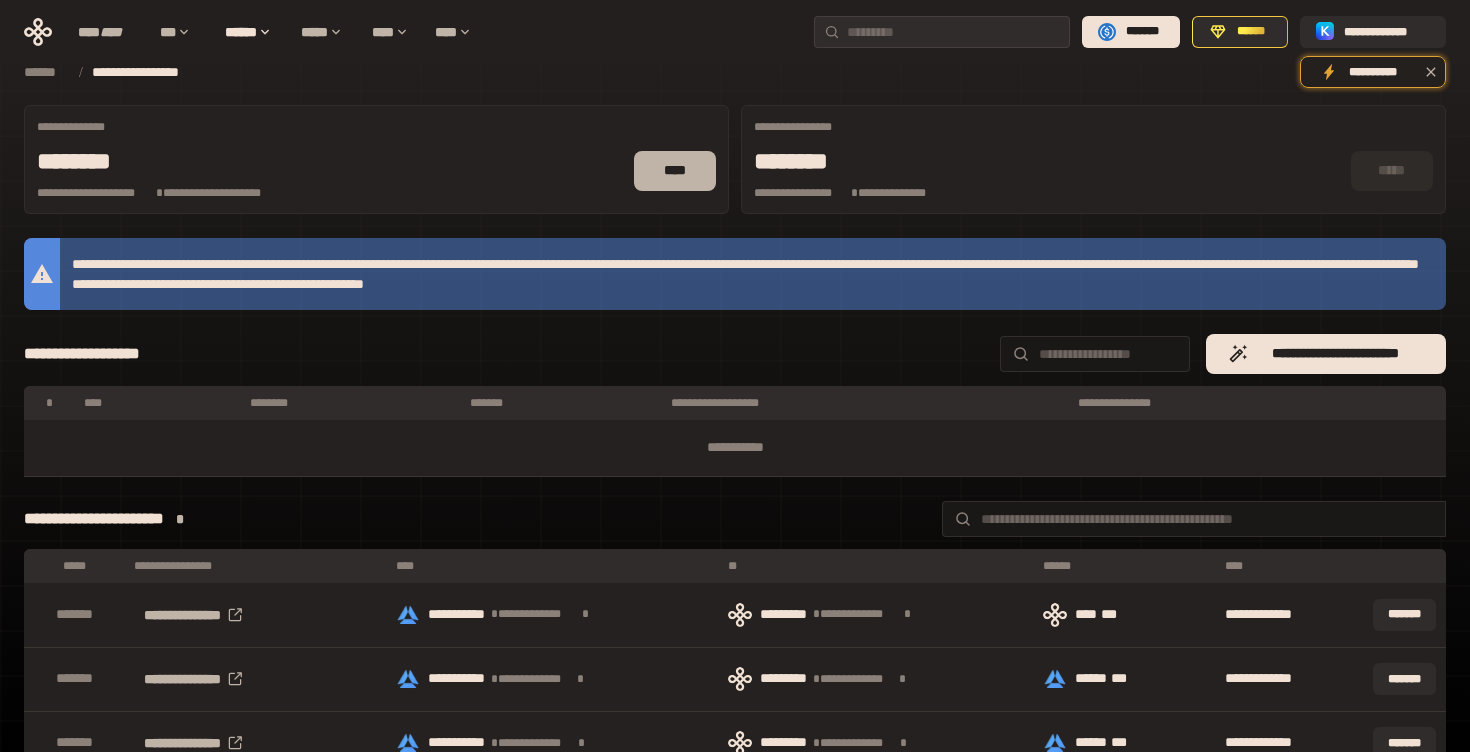 click on "****" at bounding box center [675, 171] 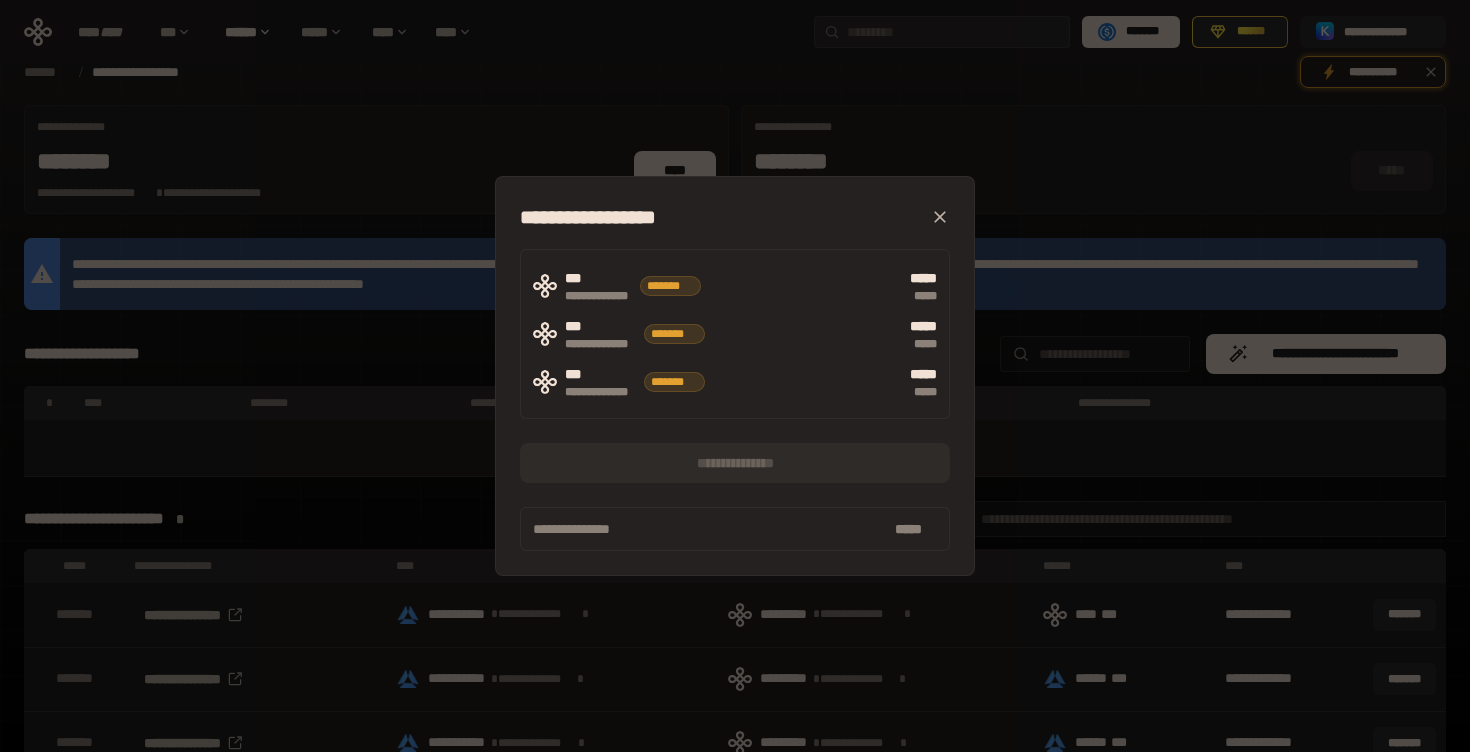 click on "**********" at bounding box center (735, 376) 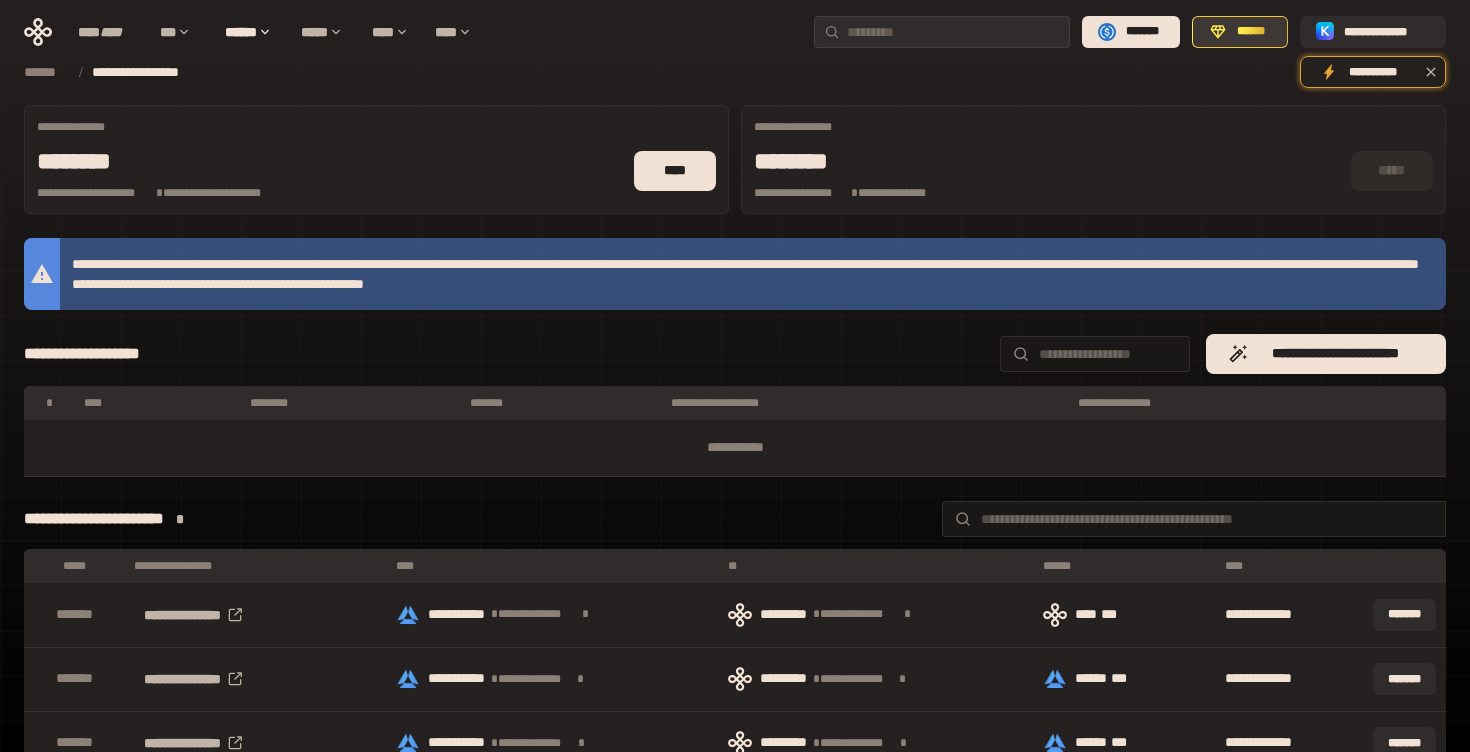 click on "******" at bounding box center [1251, 32] 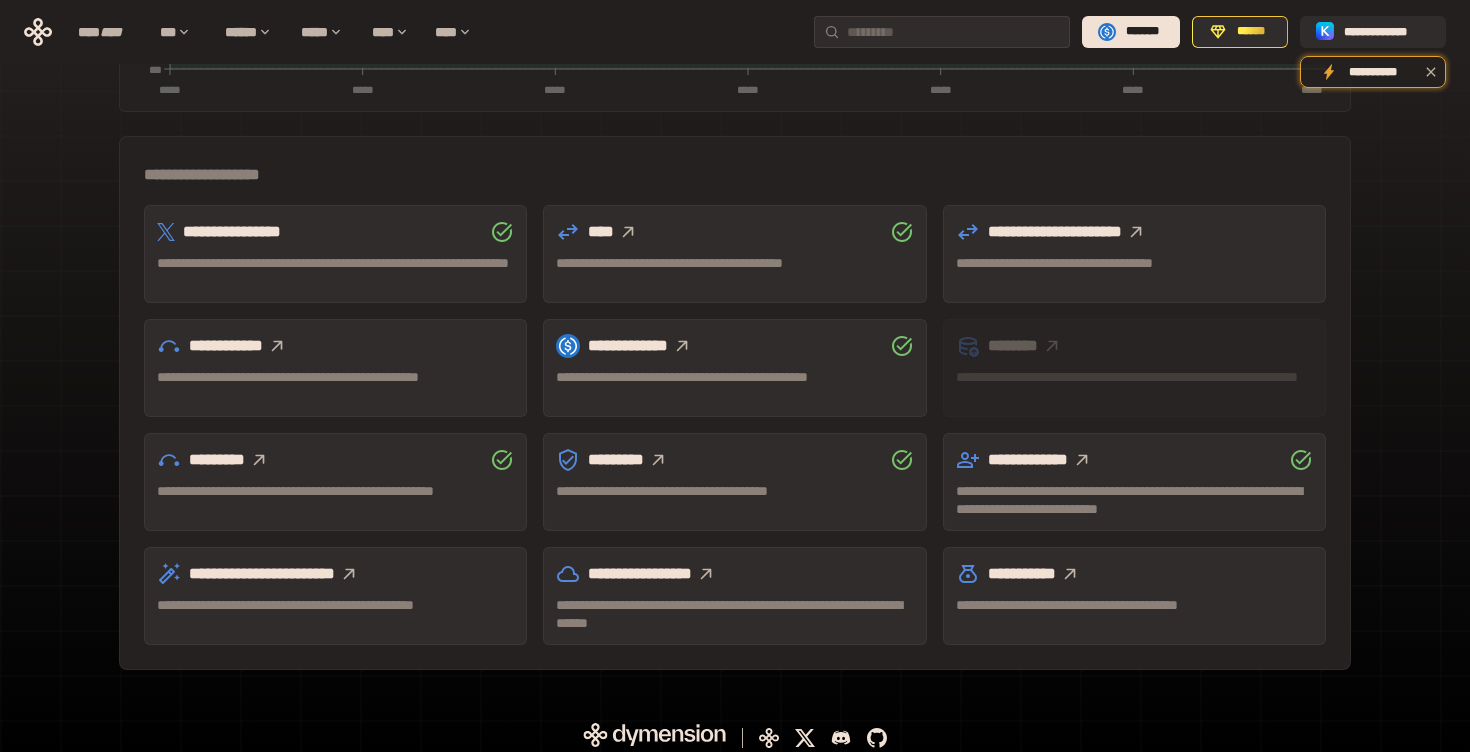 scroll, scrollTop: 536, scrollLeft: 0, axis: vertical 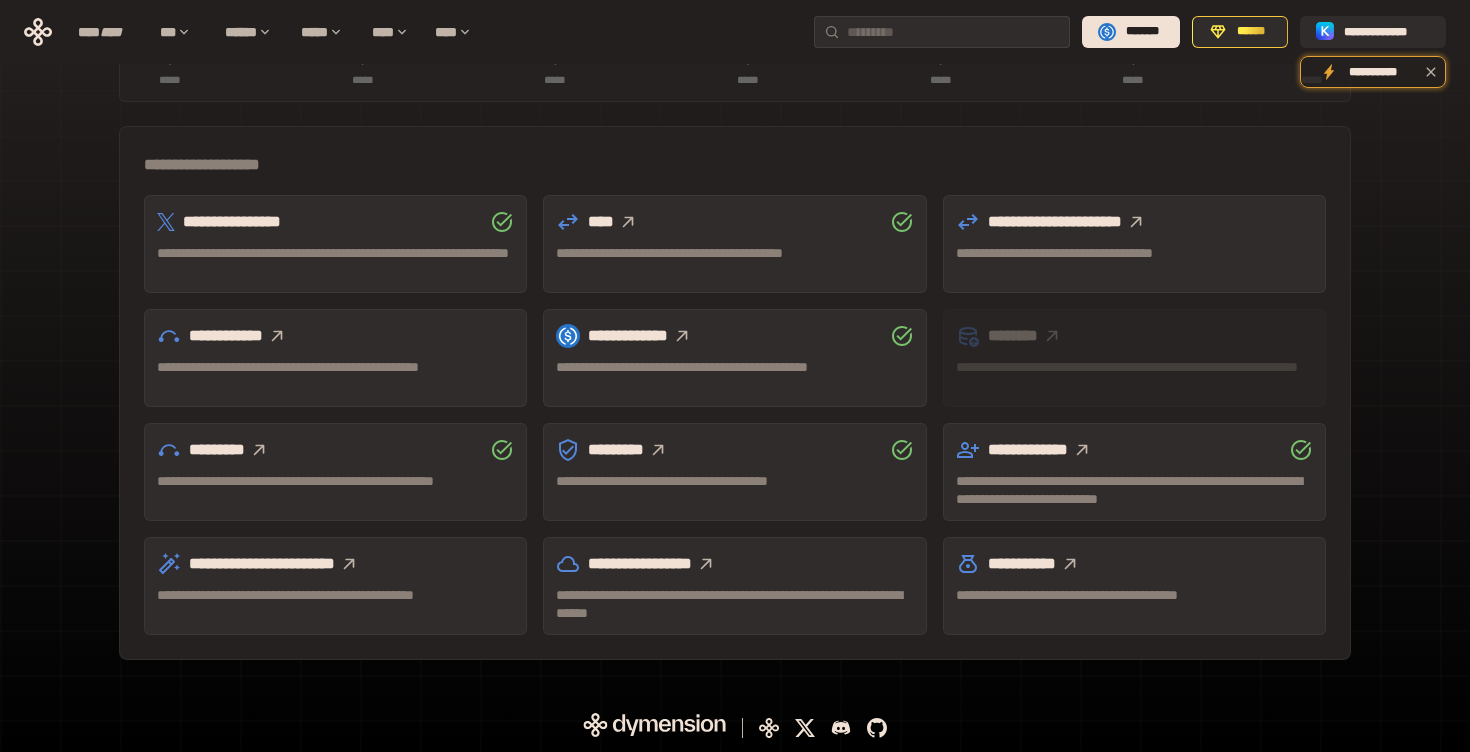 click 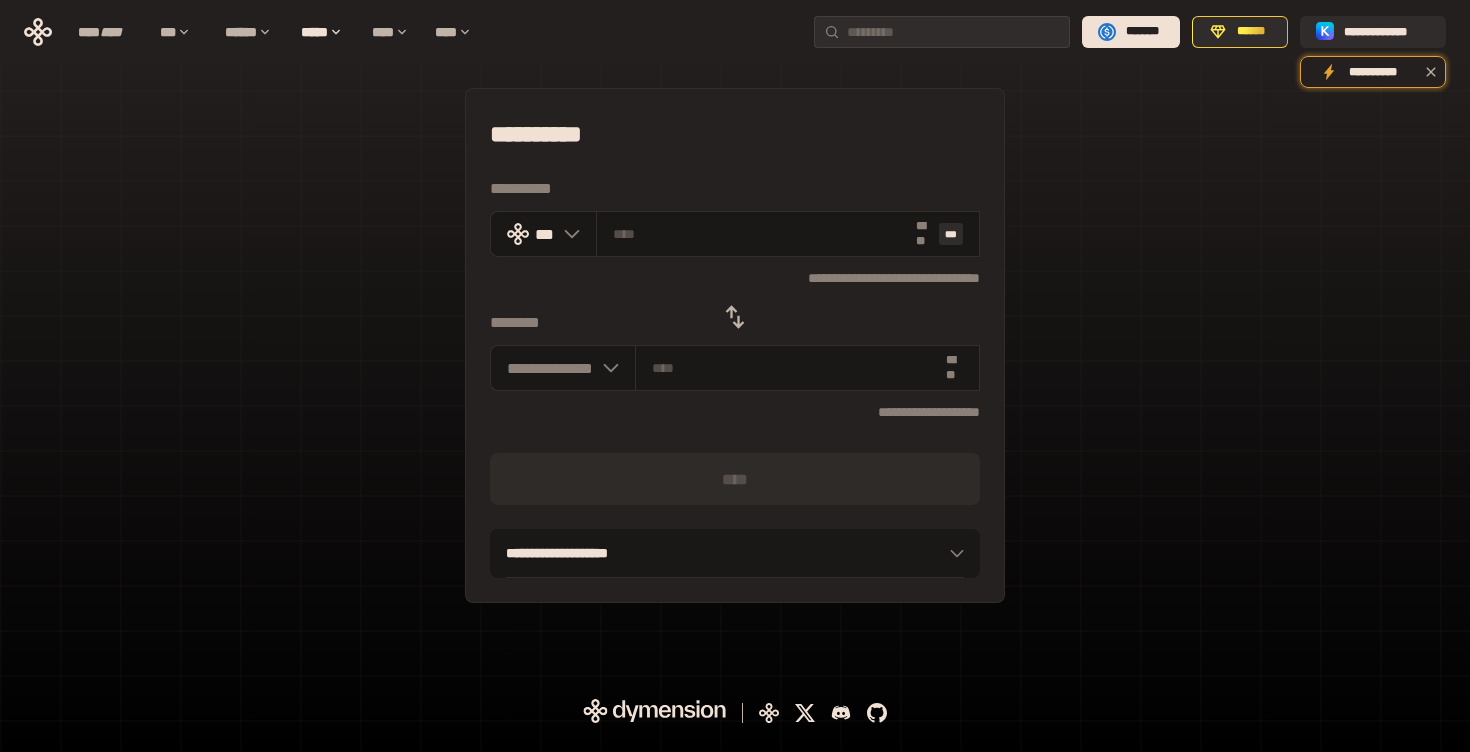scroll, scrollTop: 0, scrollLeft: 0, axis: both 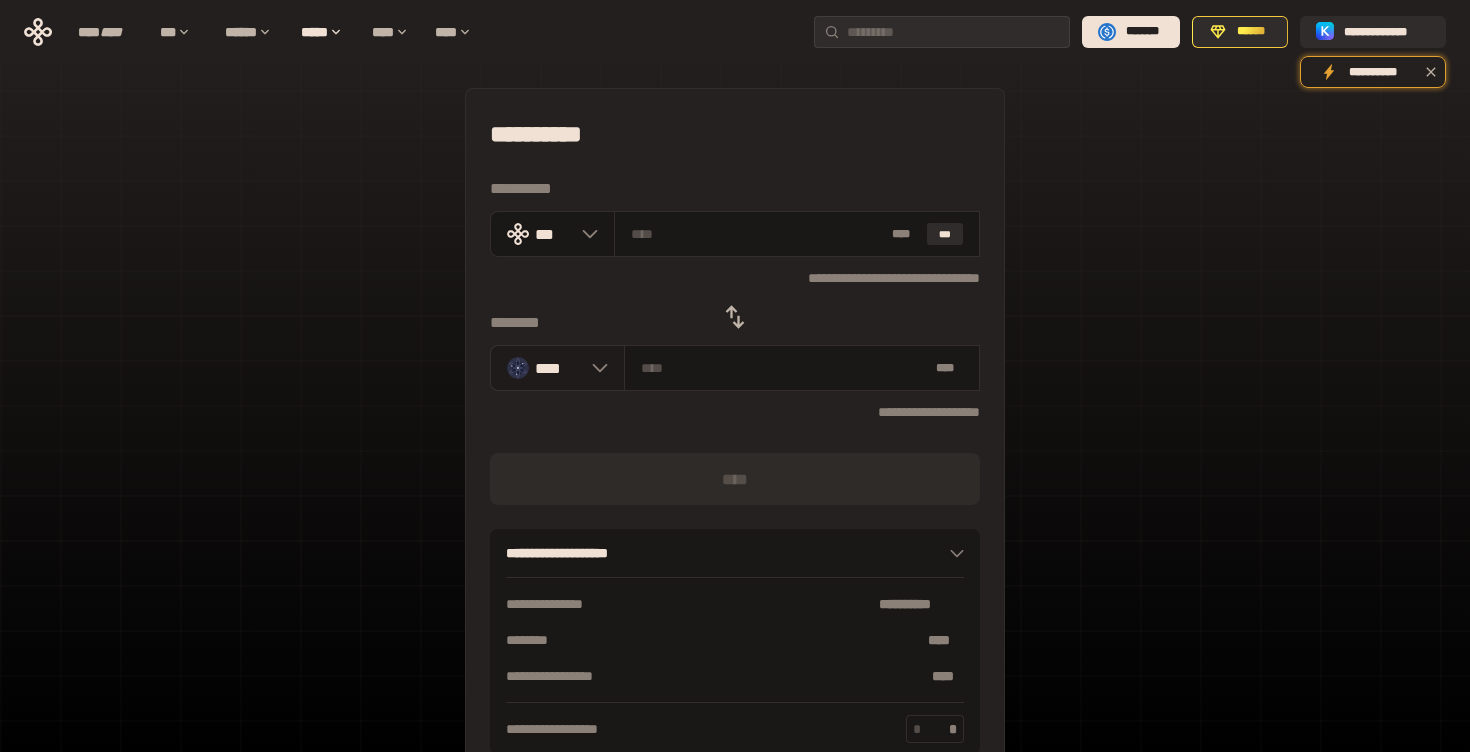 click on "****" at bounding box center (557, 368) 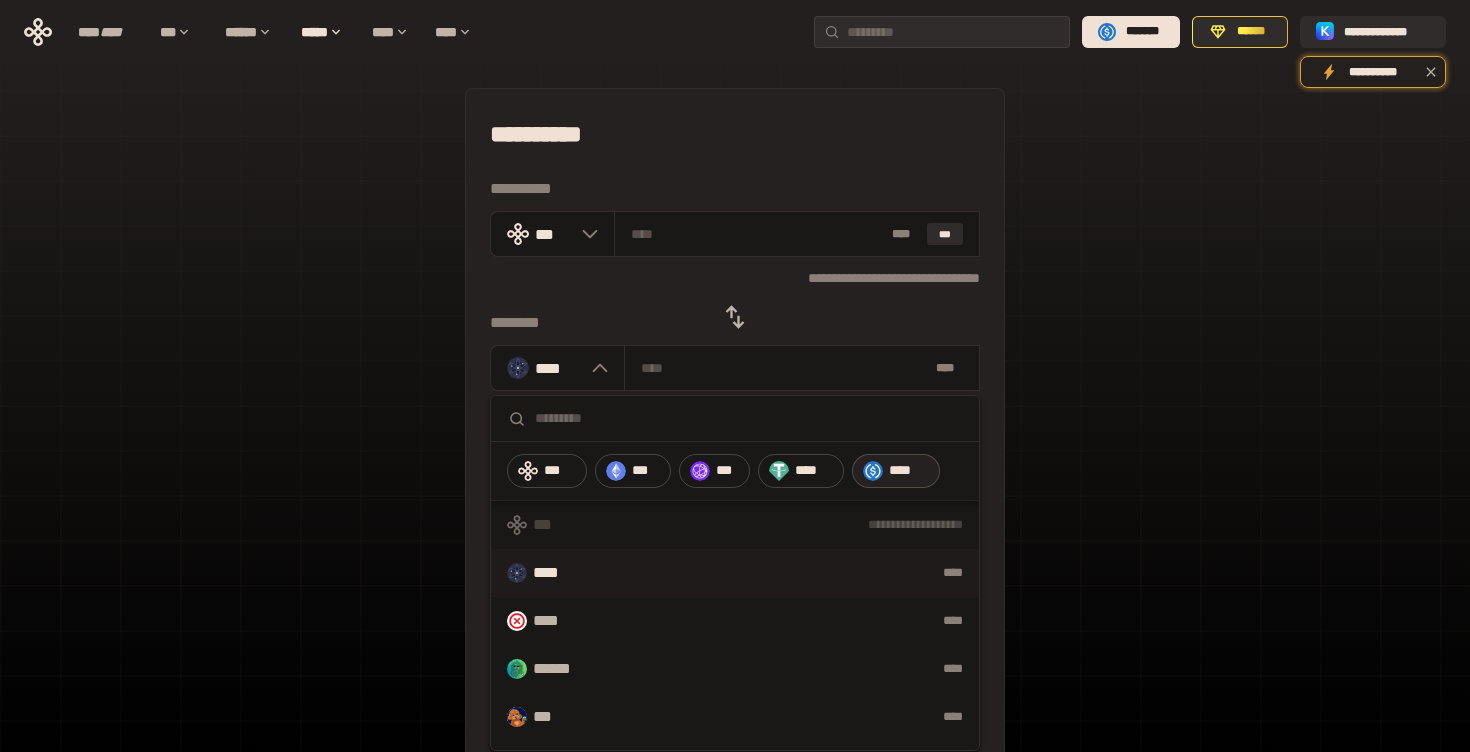 click at bounding box center (873, 471) 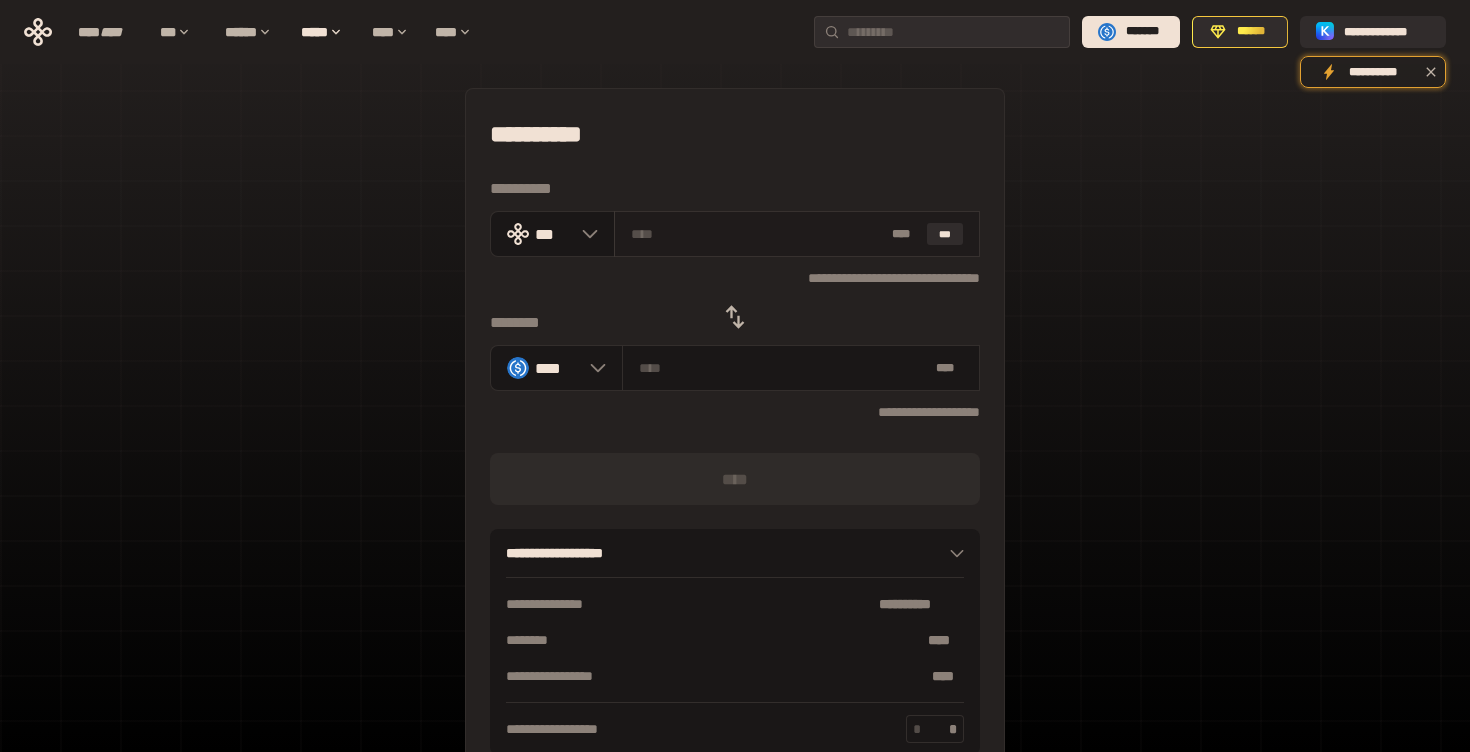 click on "* ** ***" at bounding box center [797, 234] 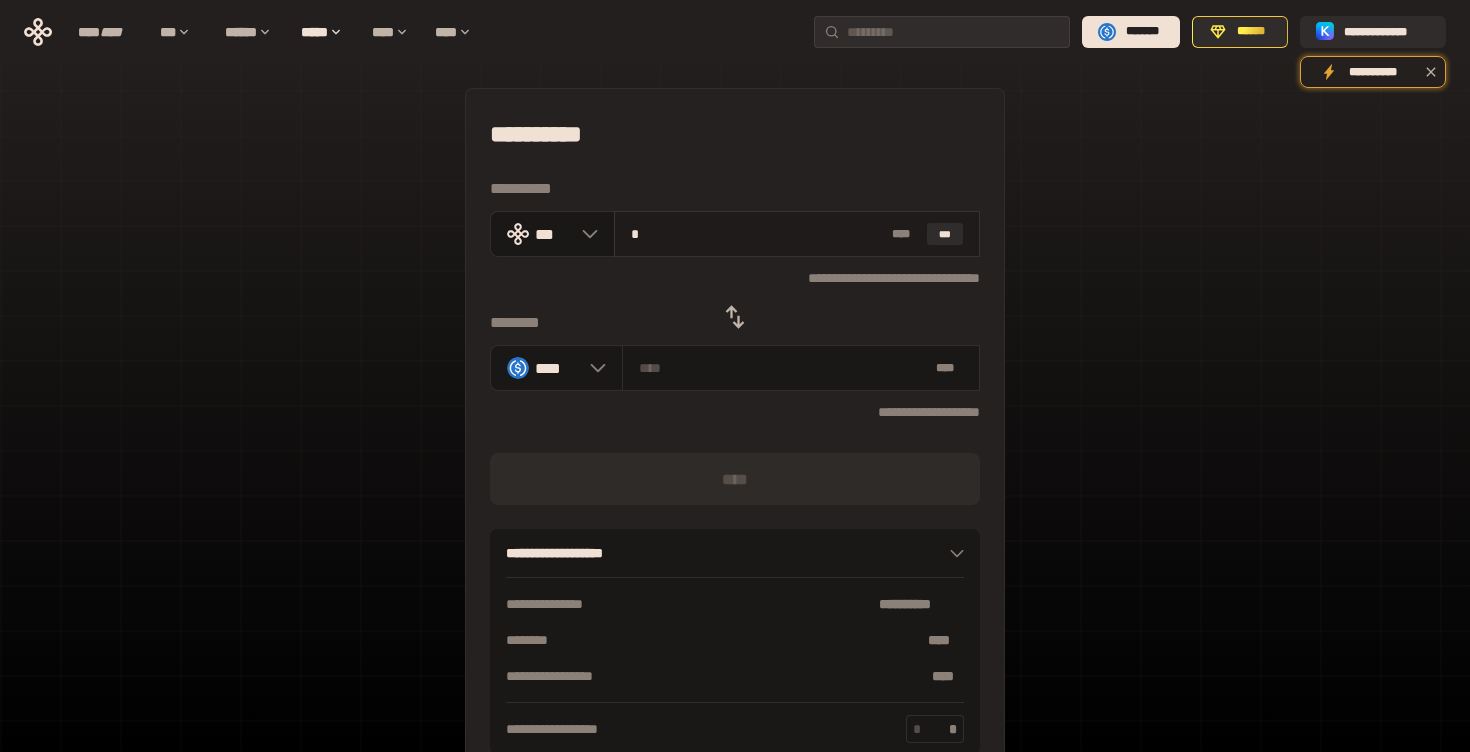 type on "********" 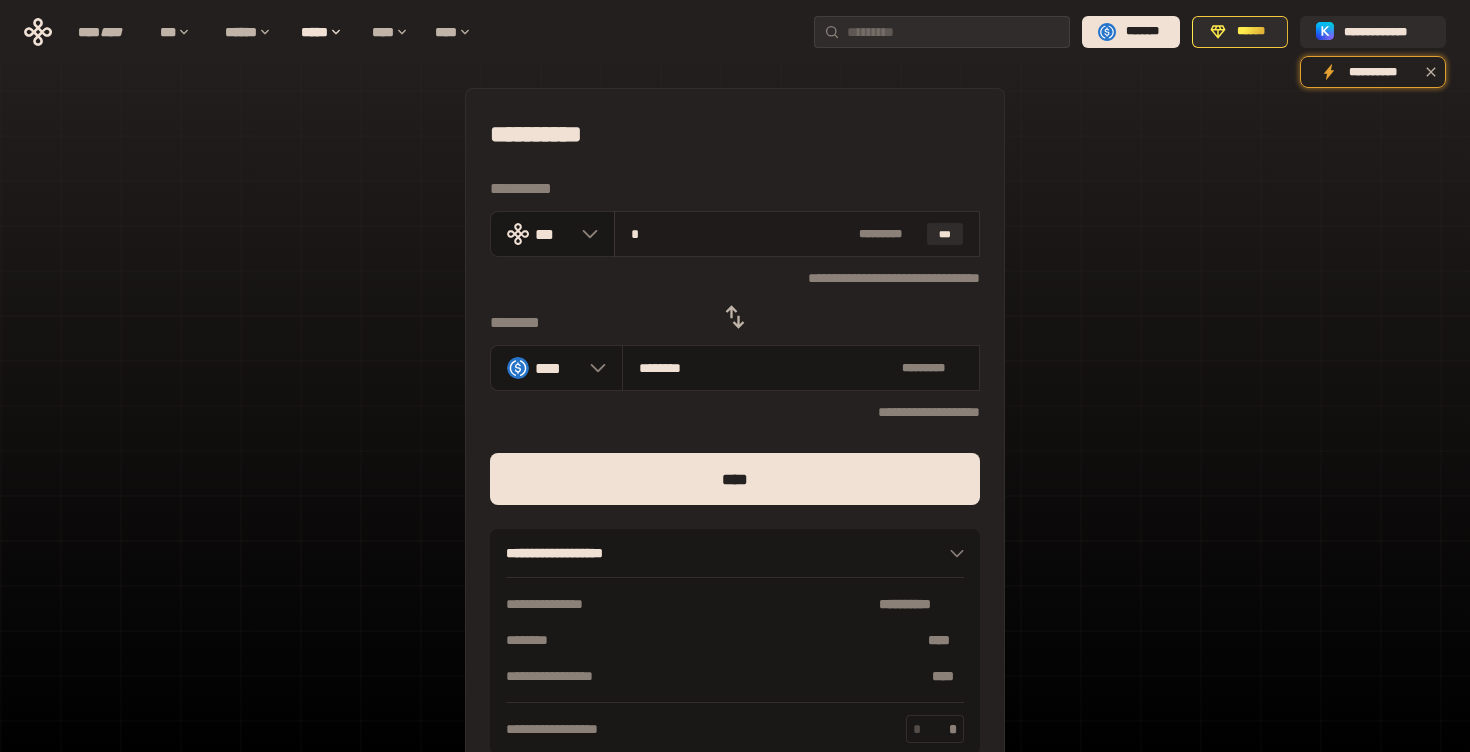 type on "**" 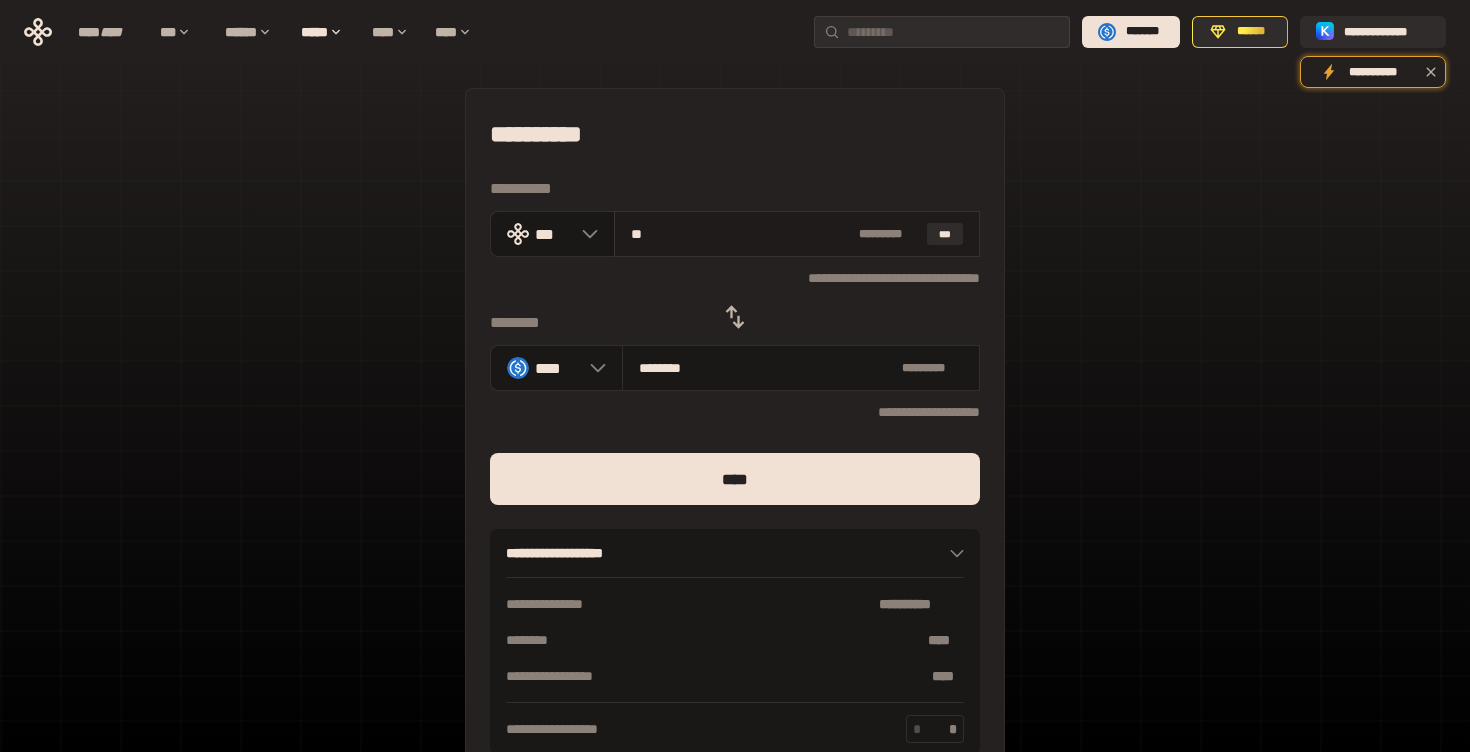 type on "********" 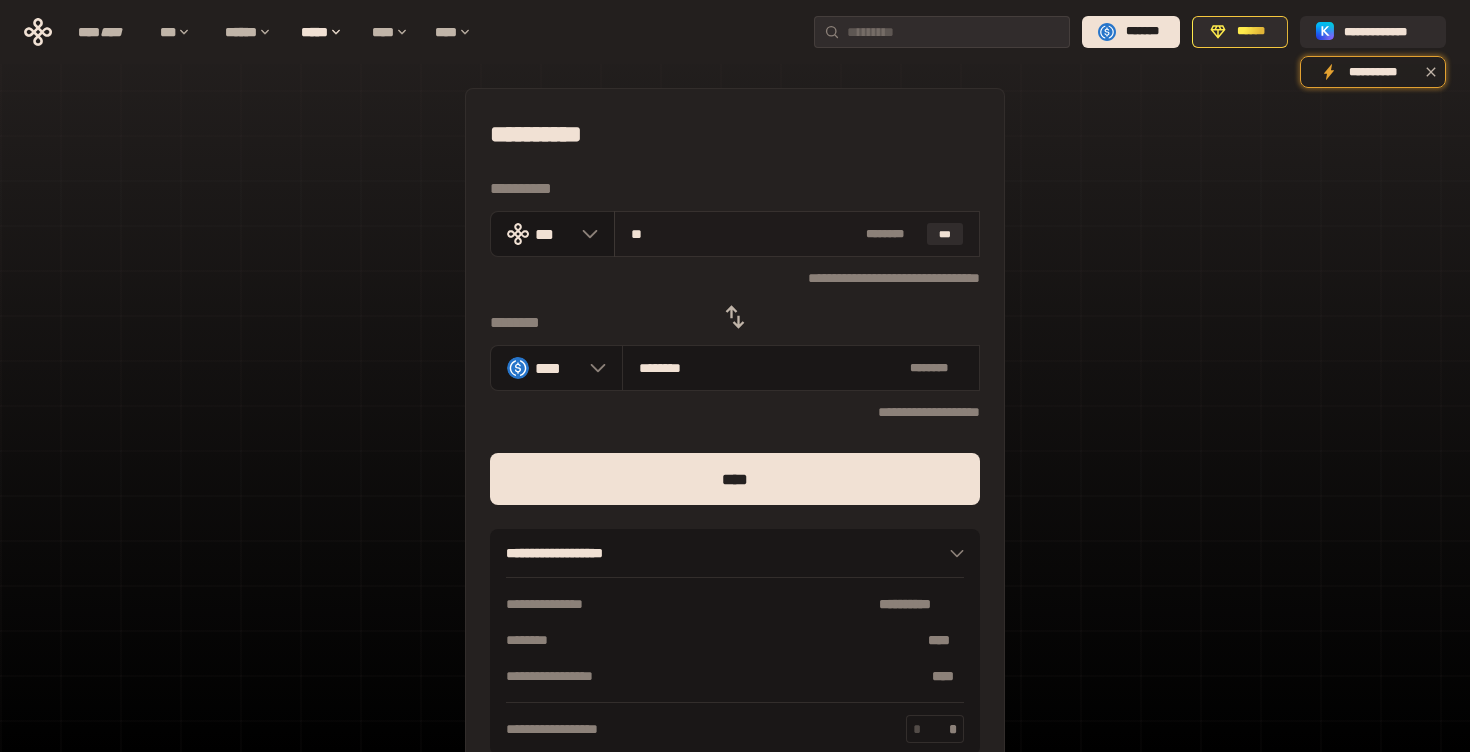 type on "***" 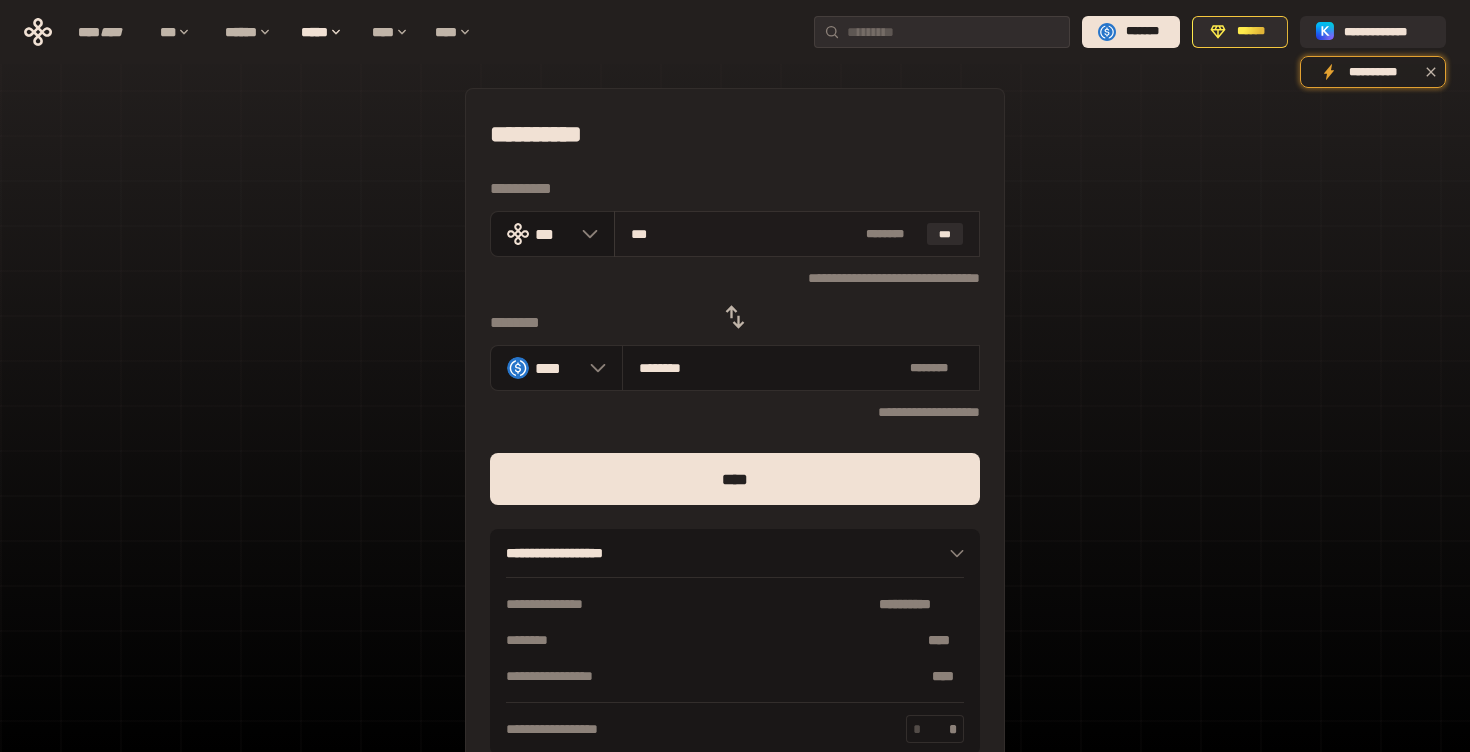 type on "*********" 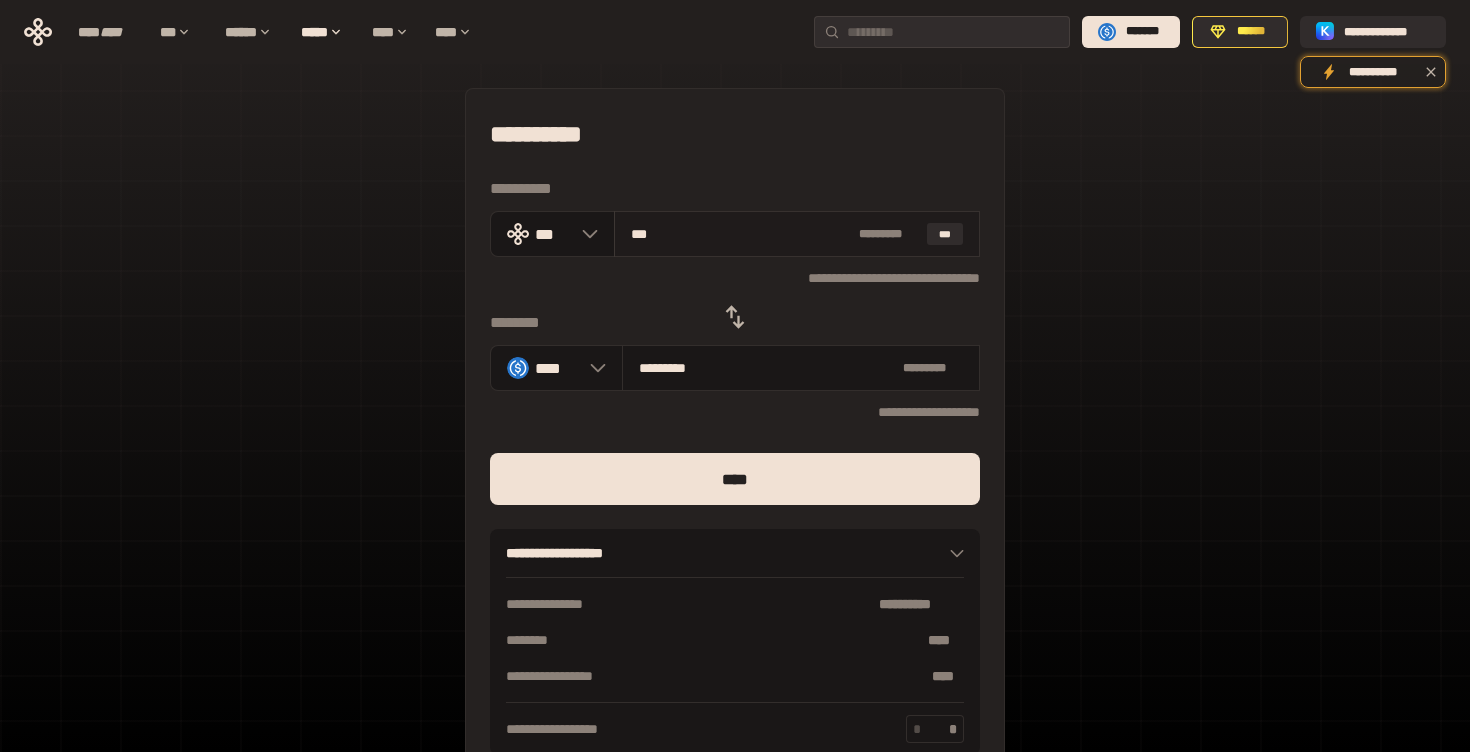 type on "****" 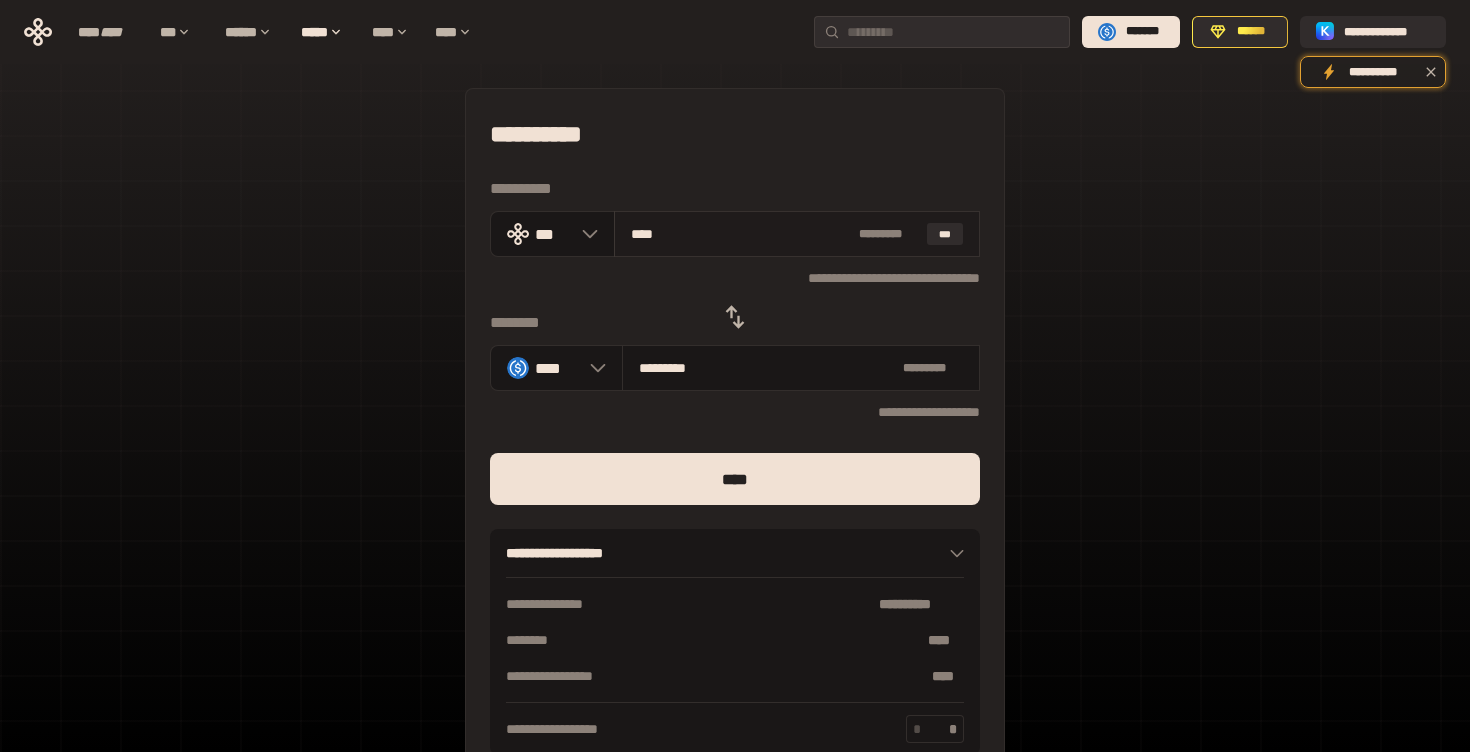 type on "**********" 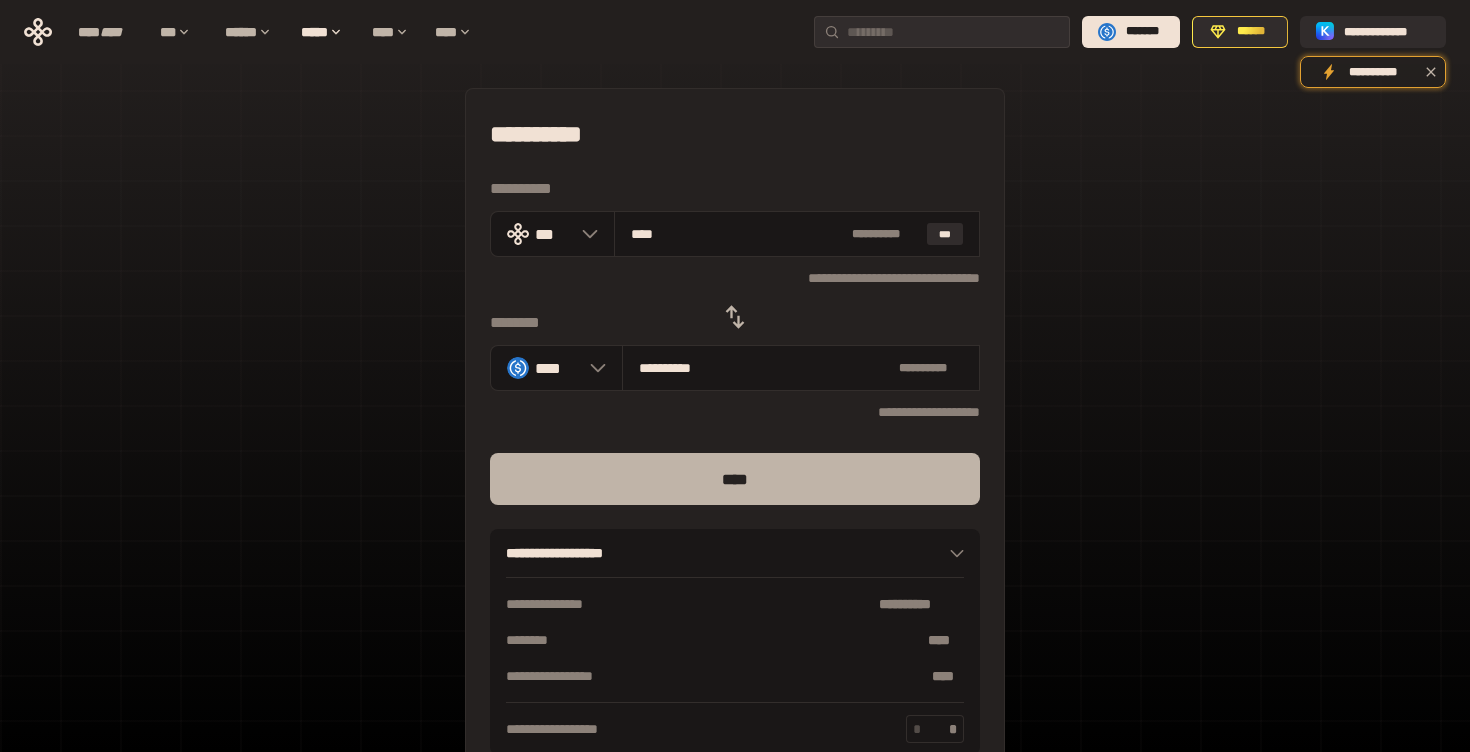 type on "****" 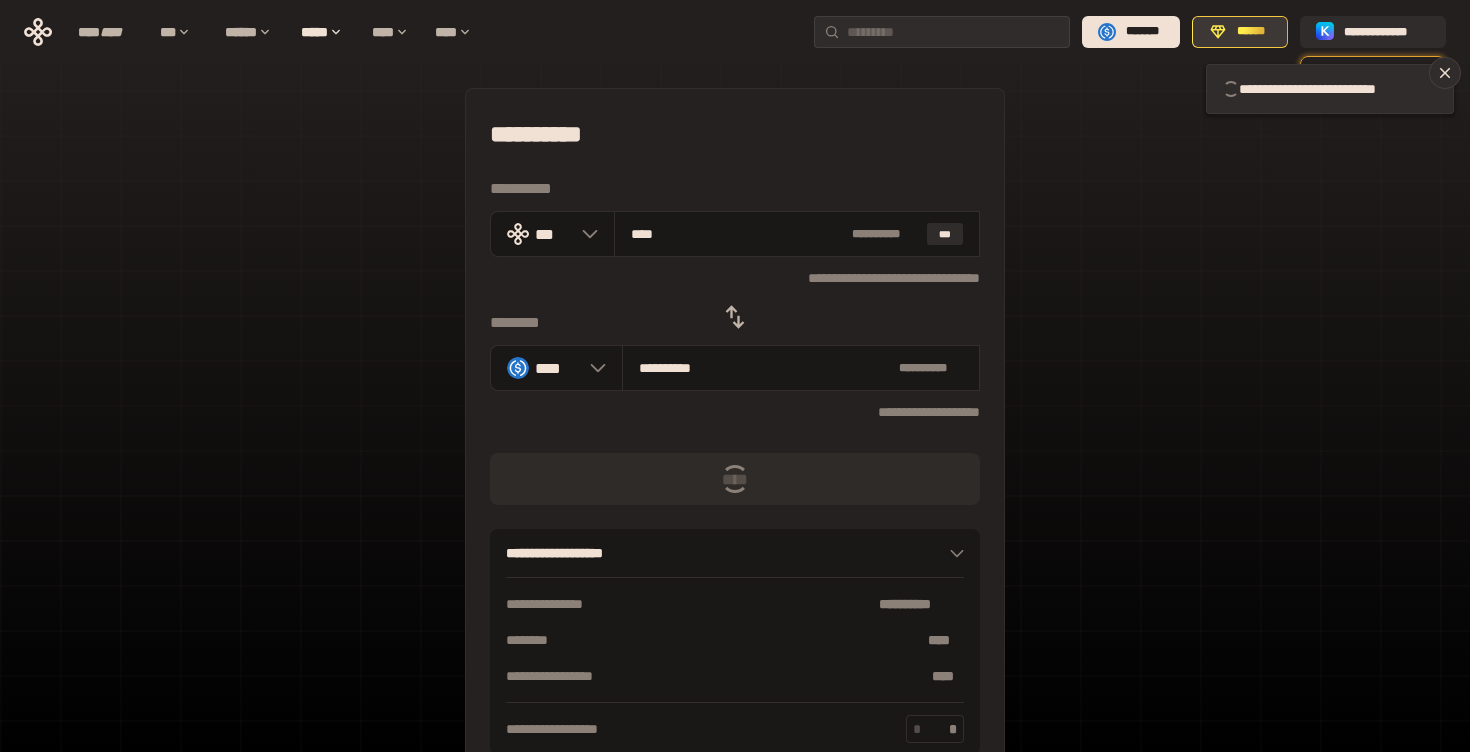 type 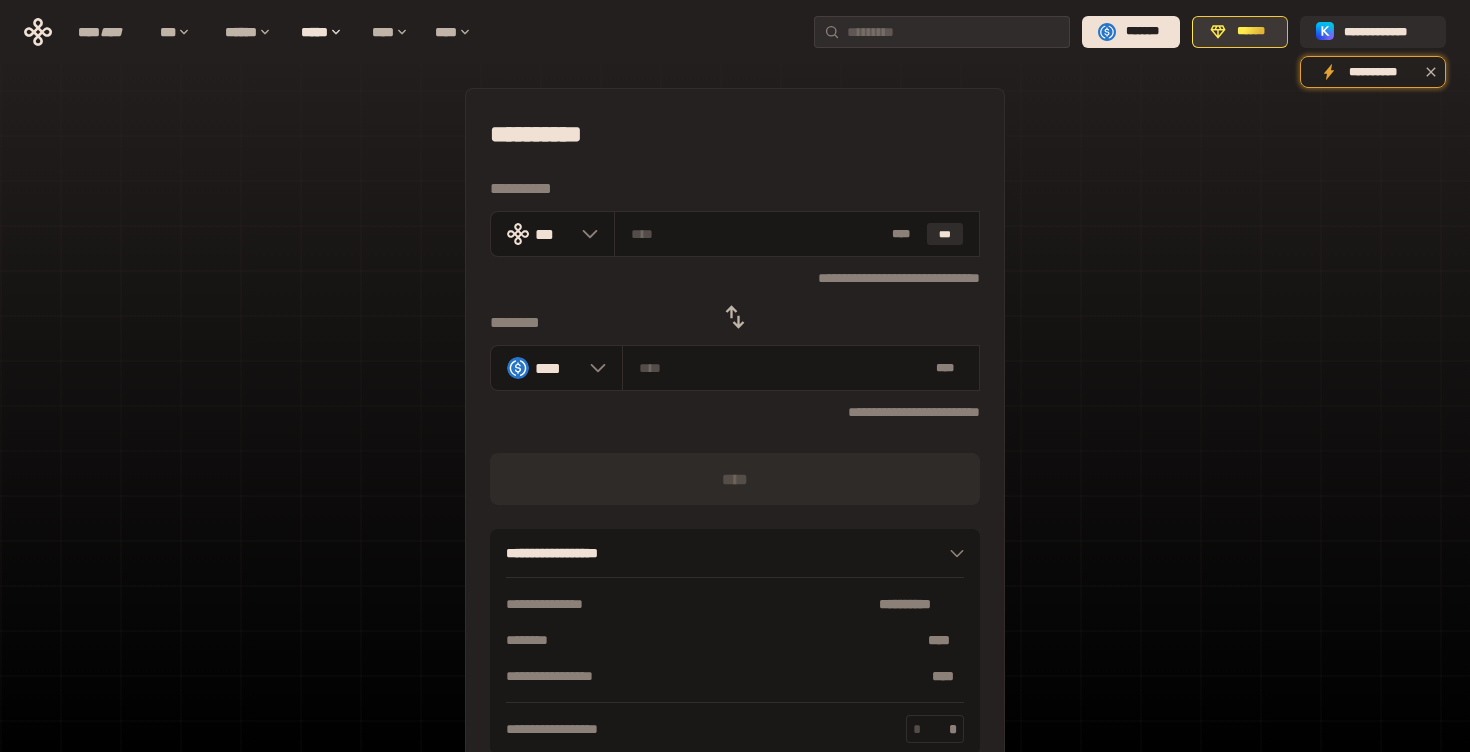 click on "******" at bounding box center [1251, 32] 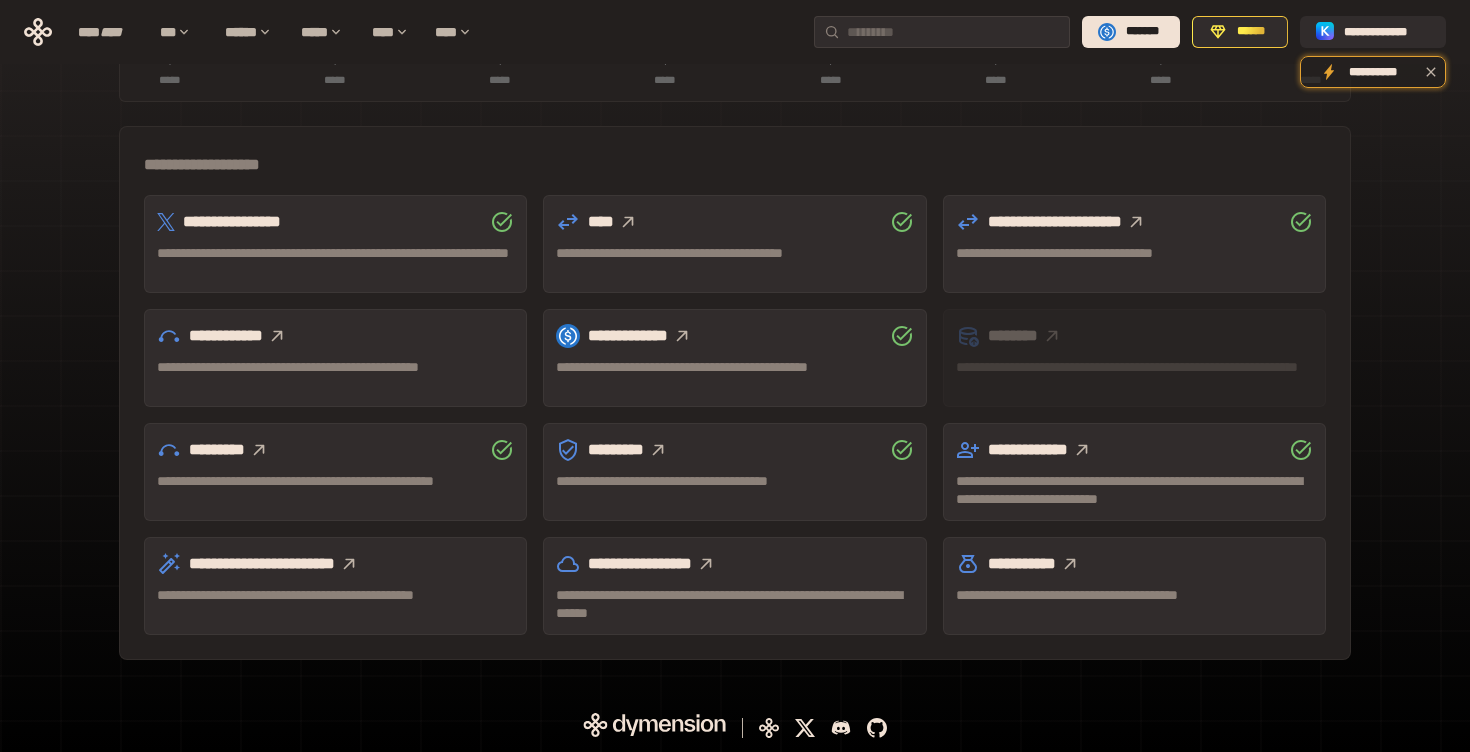 scroll, scrollTop: 0, scrollLeft: 0, axis: both 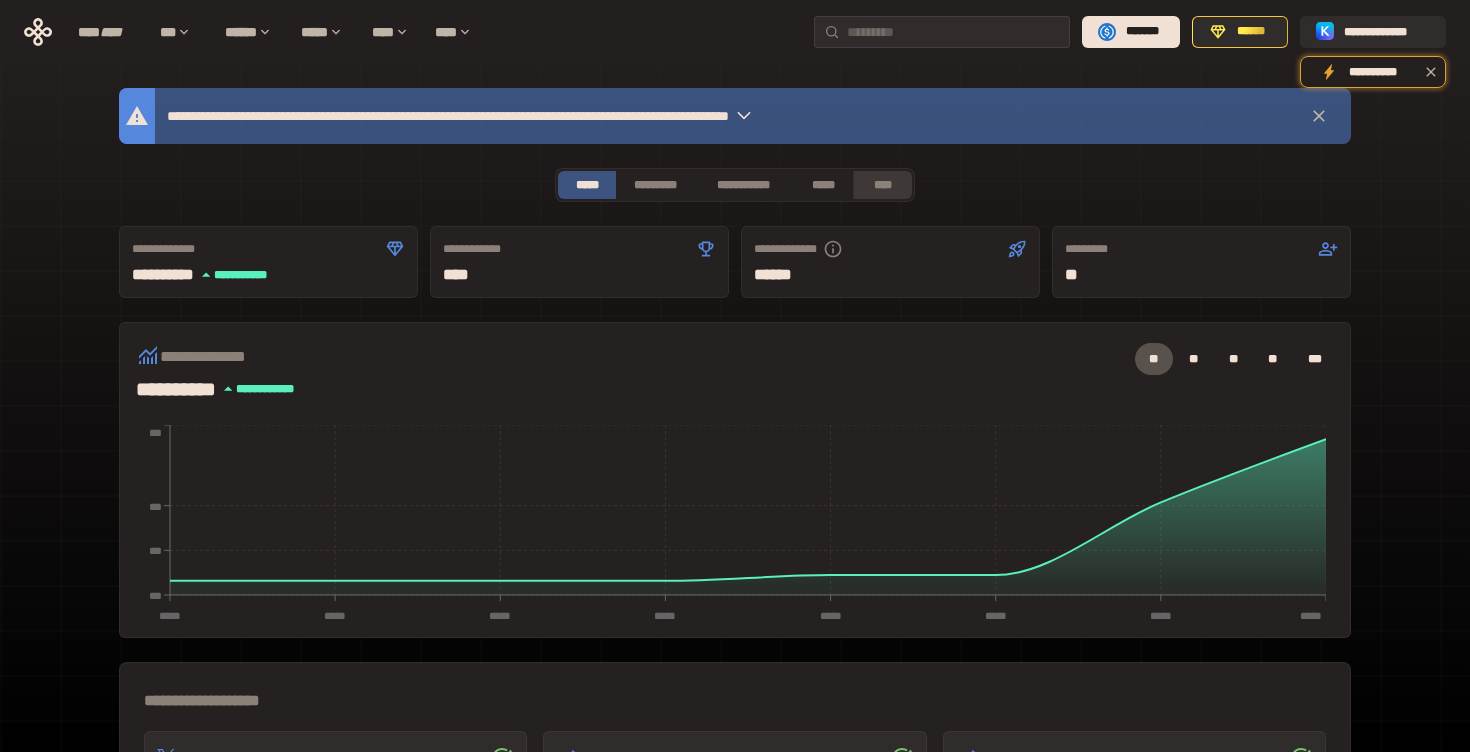 click on "****" at bounding box center [882, 185] 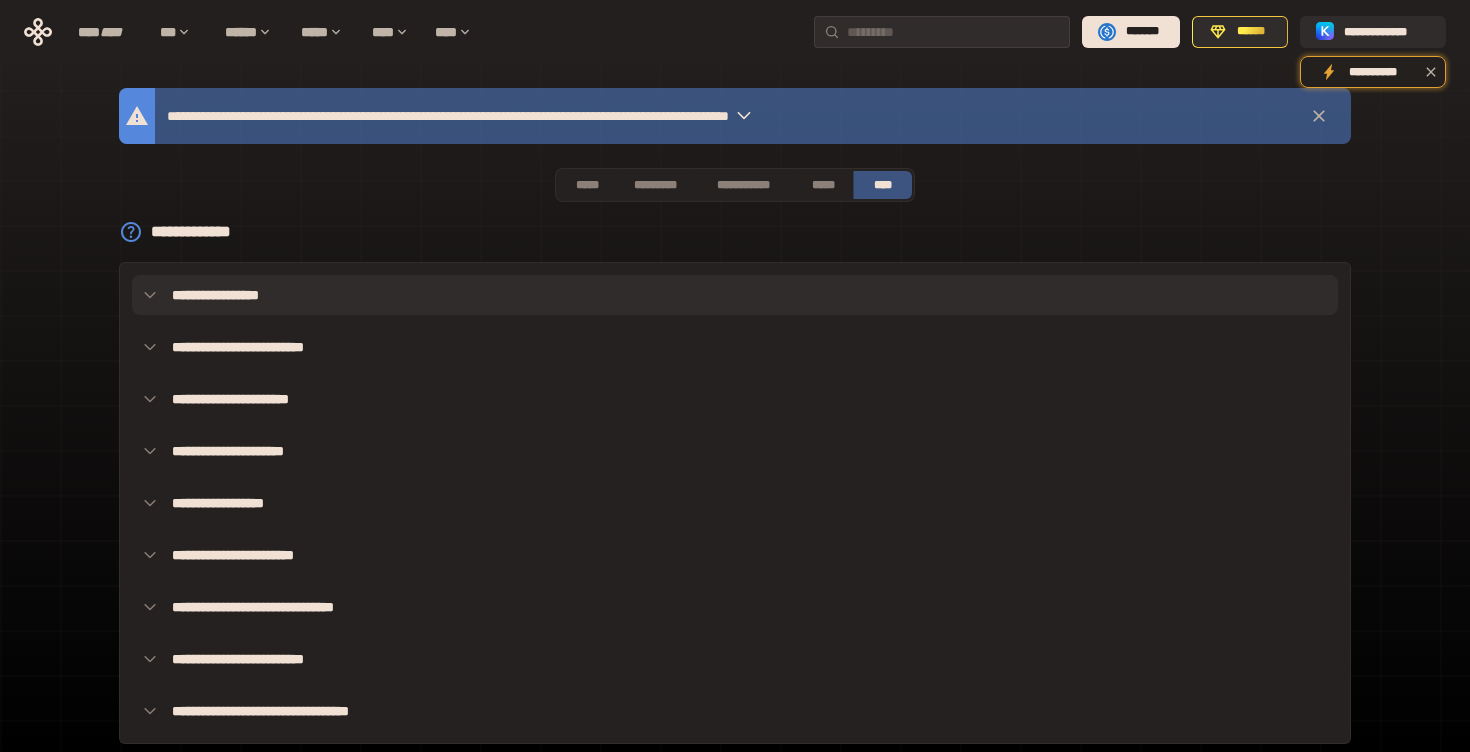 click on "**********" at bounding box center [735, 295] 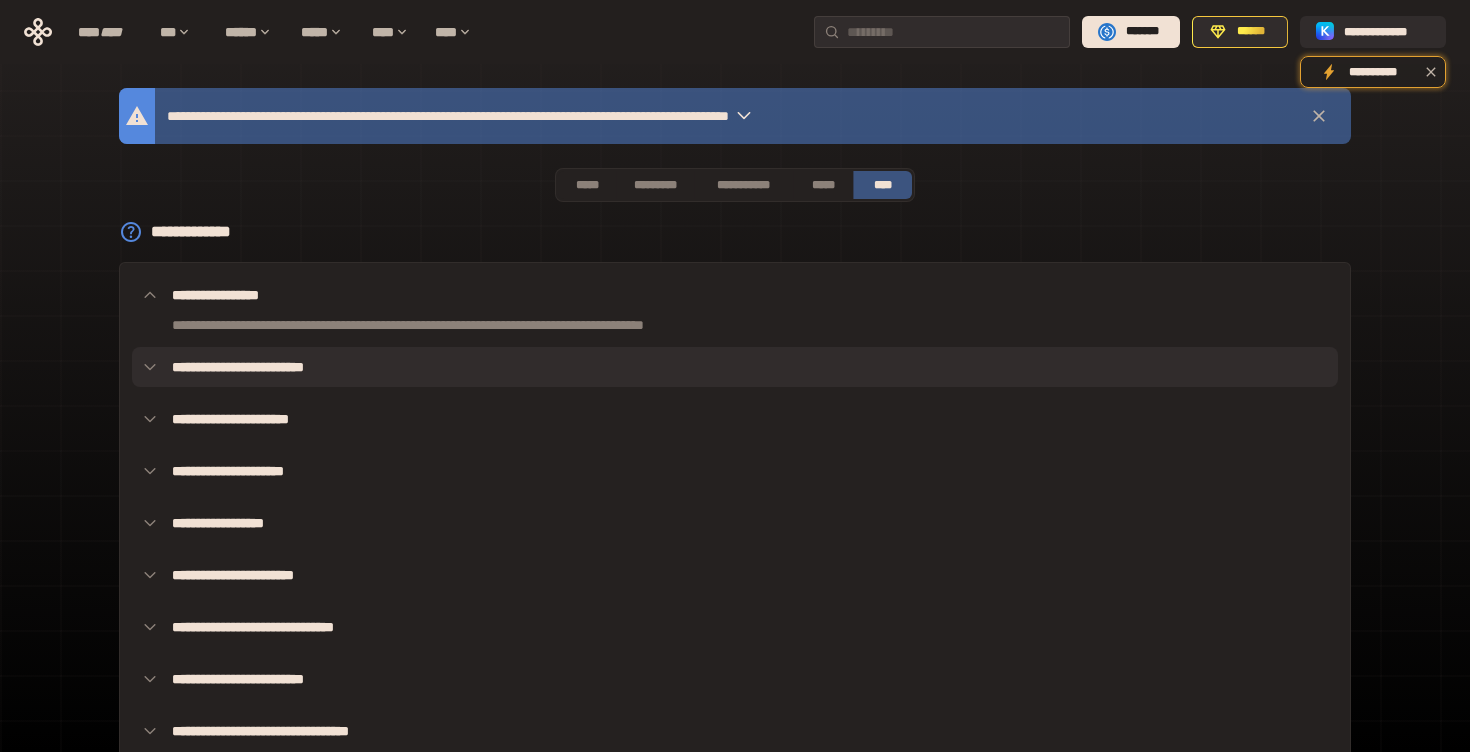 click on "**********" at bounding box center [735, 367] 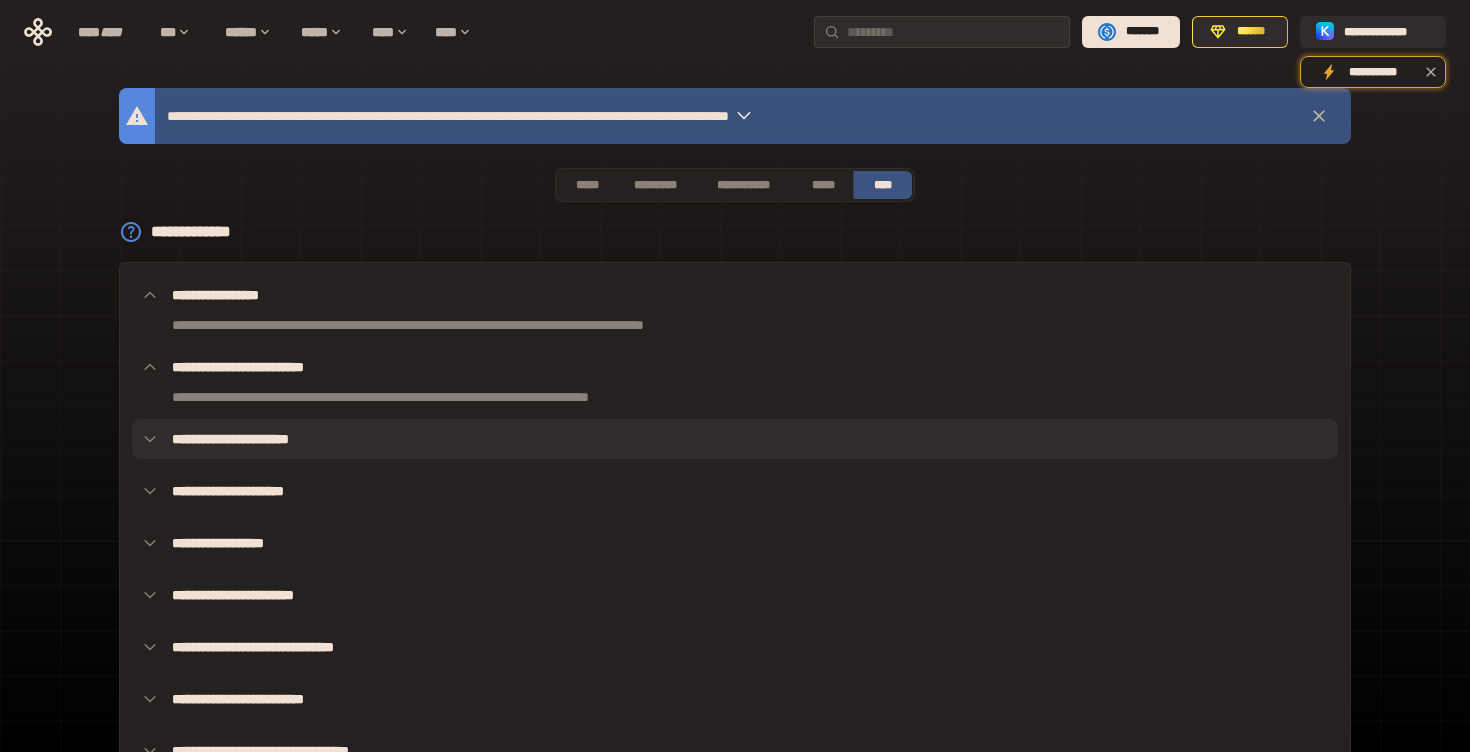 click on "**********" at bounding box center [735, 439] 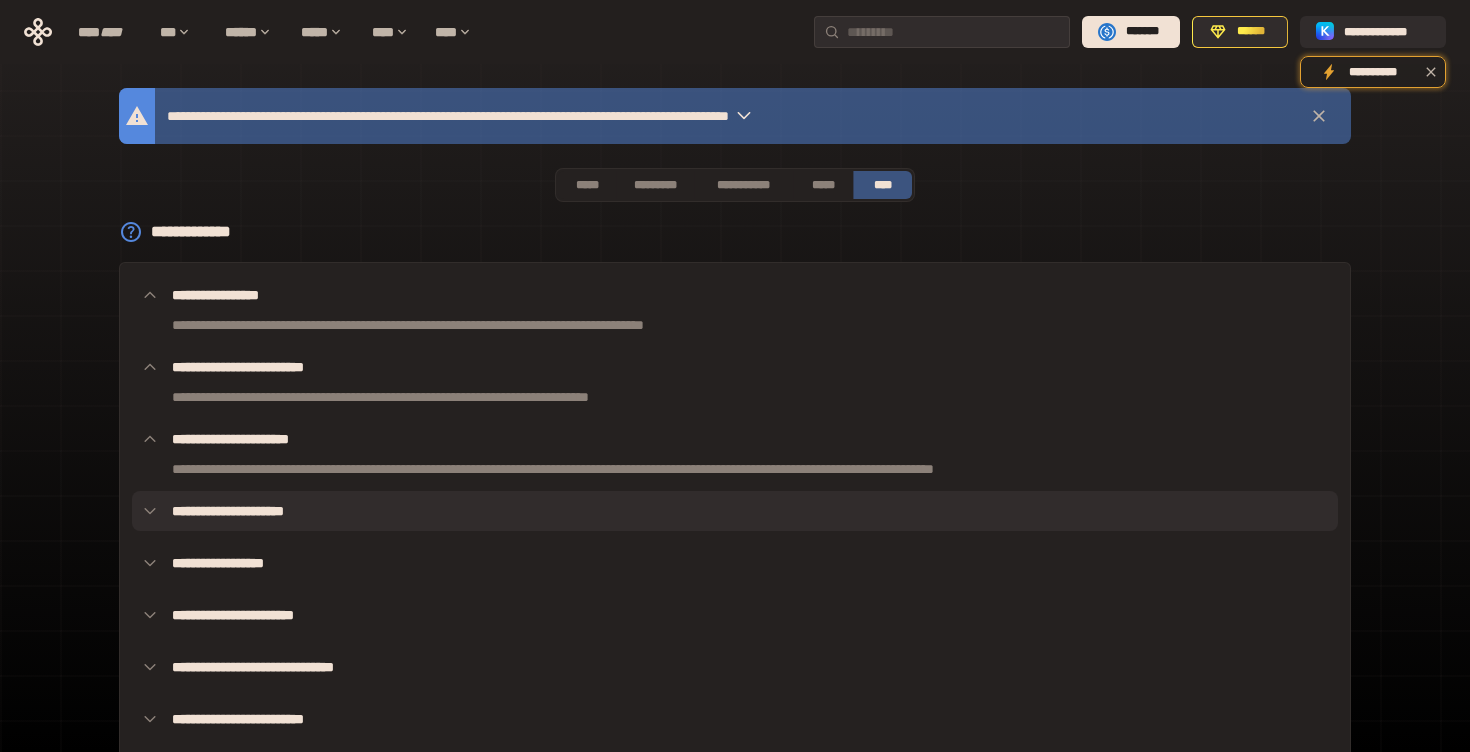 click on "**********" at bounding box center (735, 511) 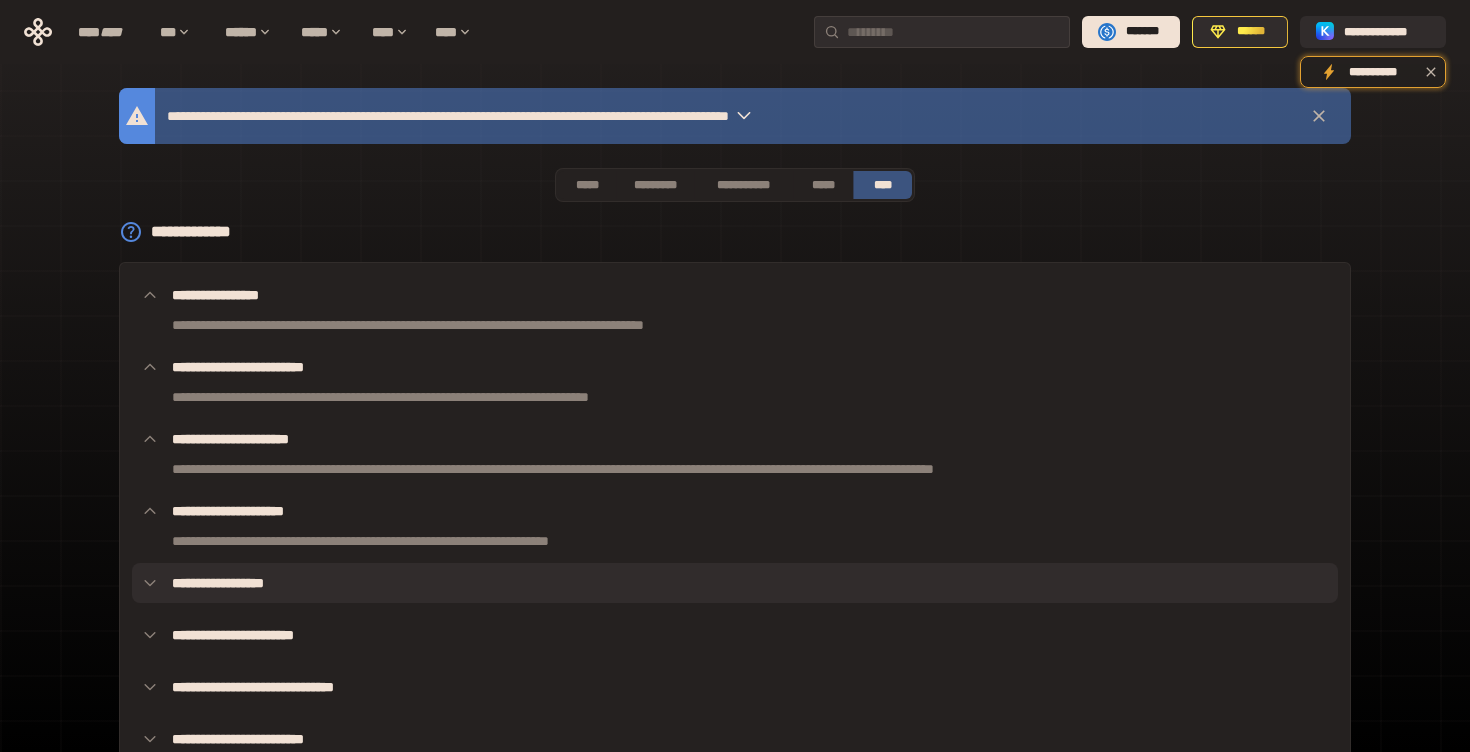 click on "**********" at bounding box center (735, 583) 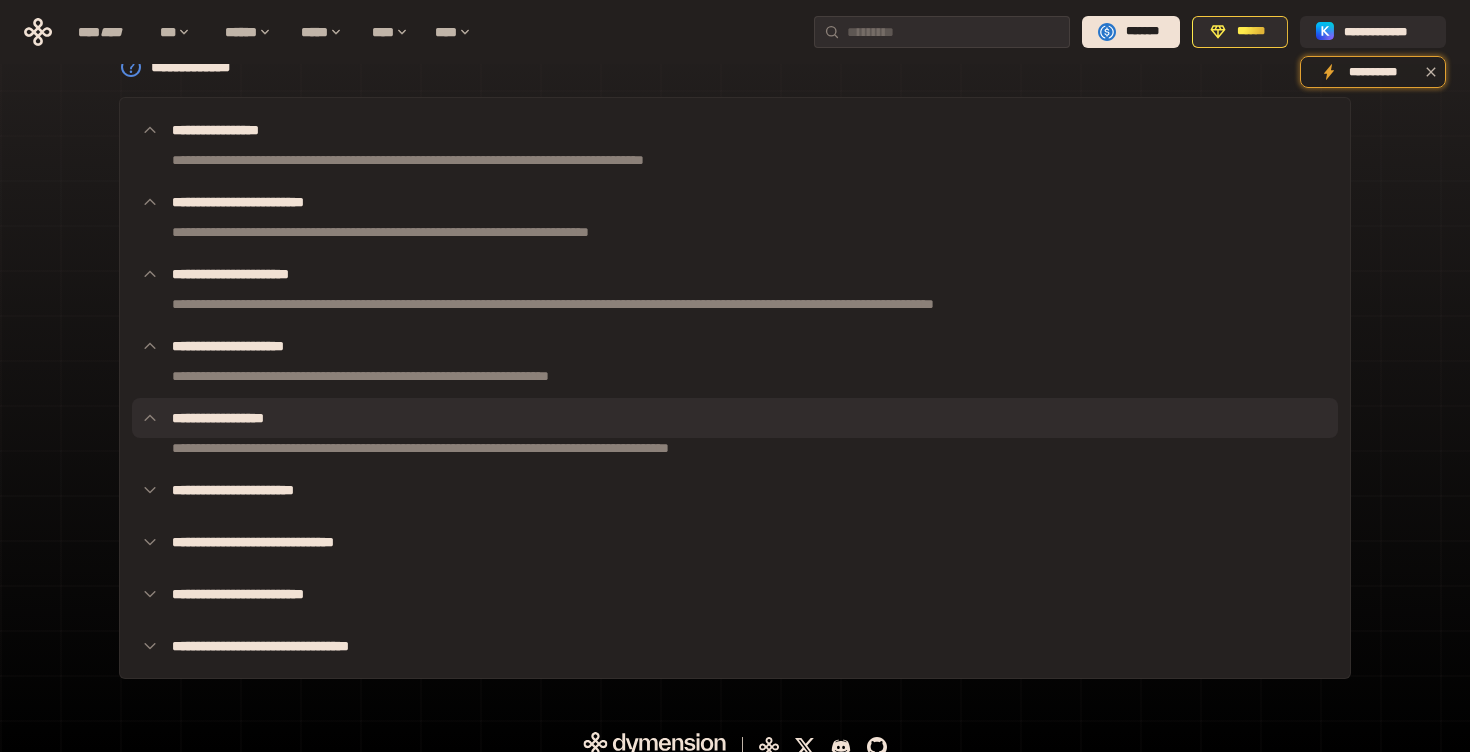 scroll, scrollTop: 184, scrollLeft: 0, axis: vertical 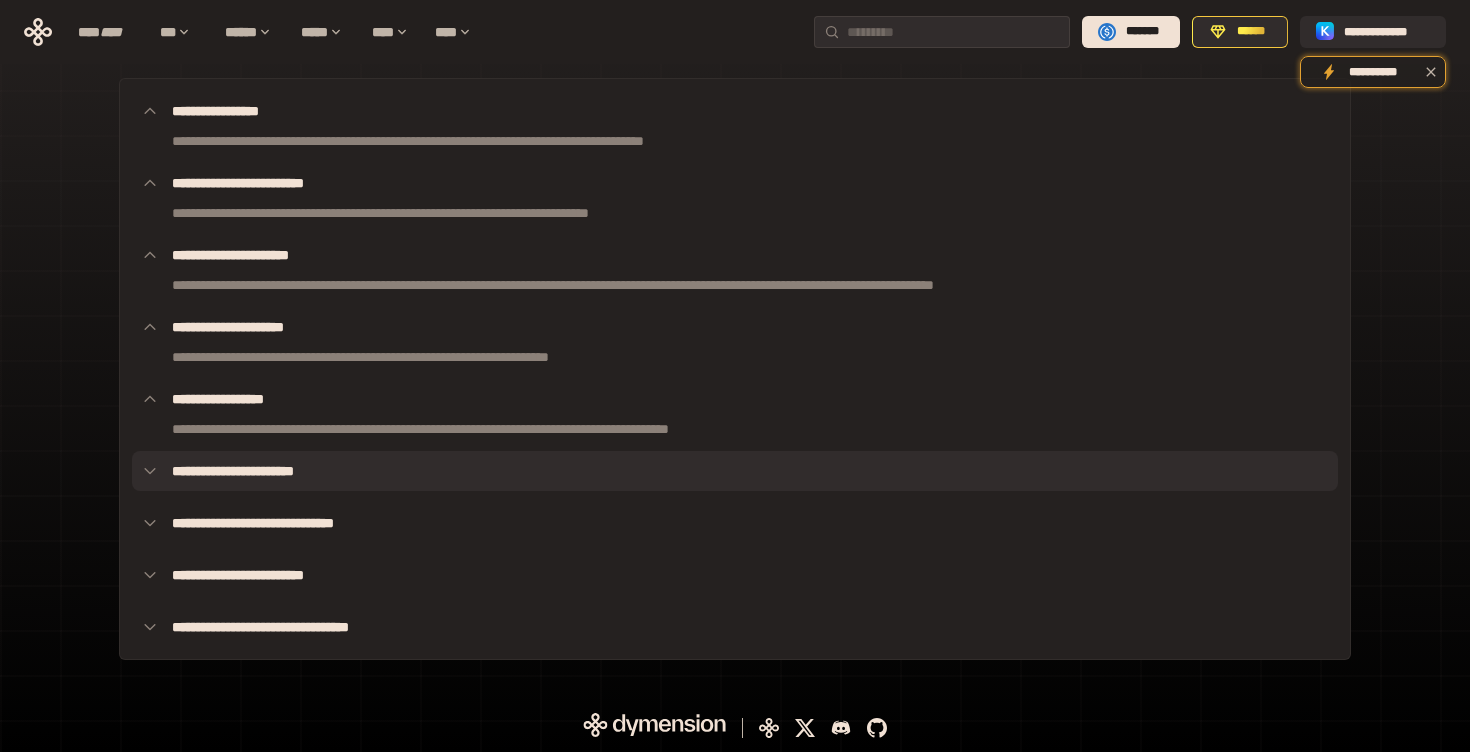 click on "**********" at bounding box center [735, 471] 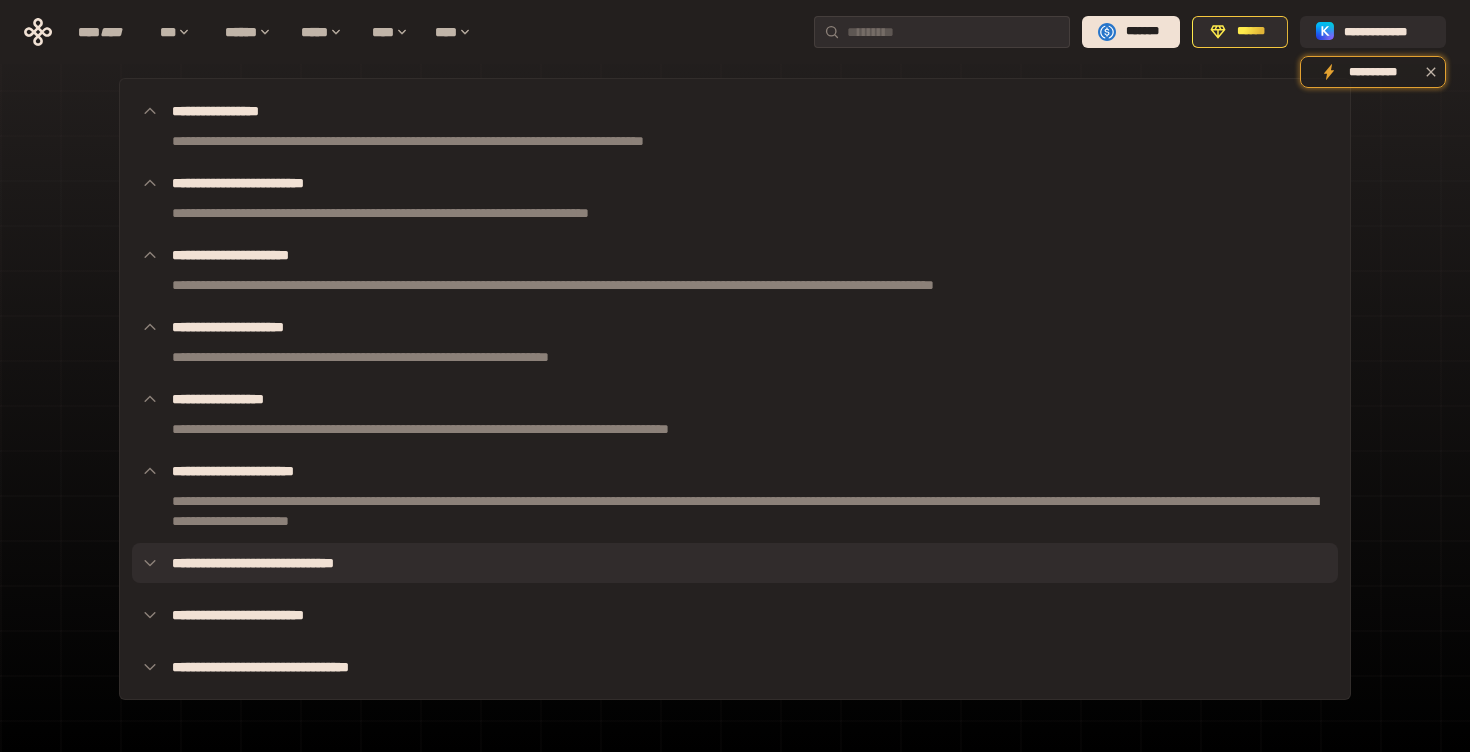 click on "**********" at bounding box center (735, 563) 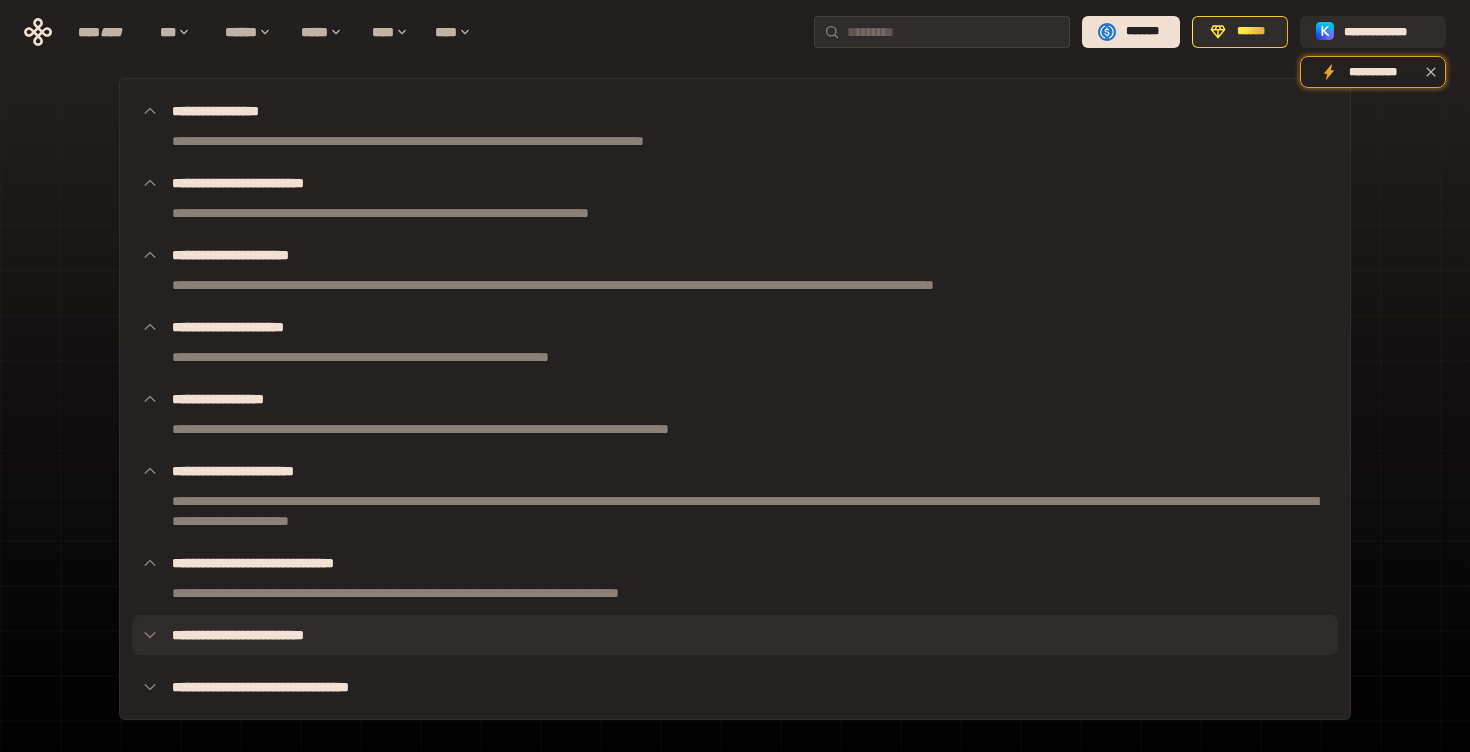 click on "**********" at bounding box center (735, 635) 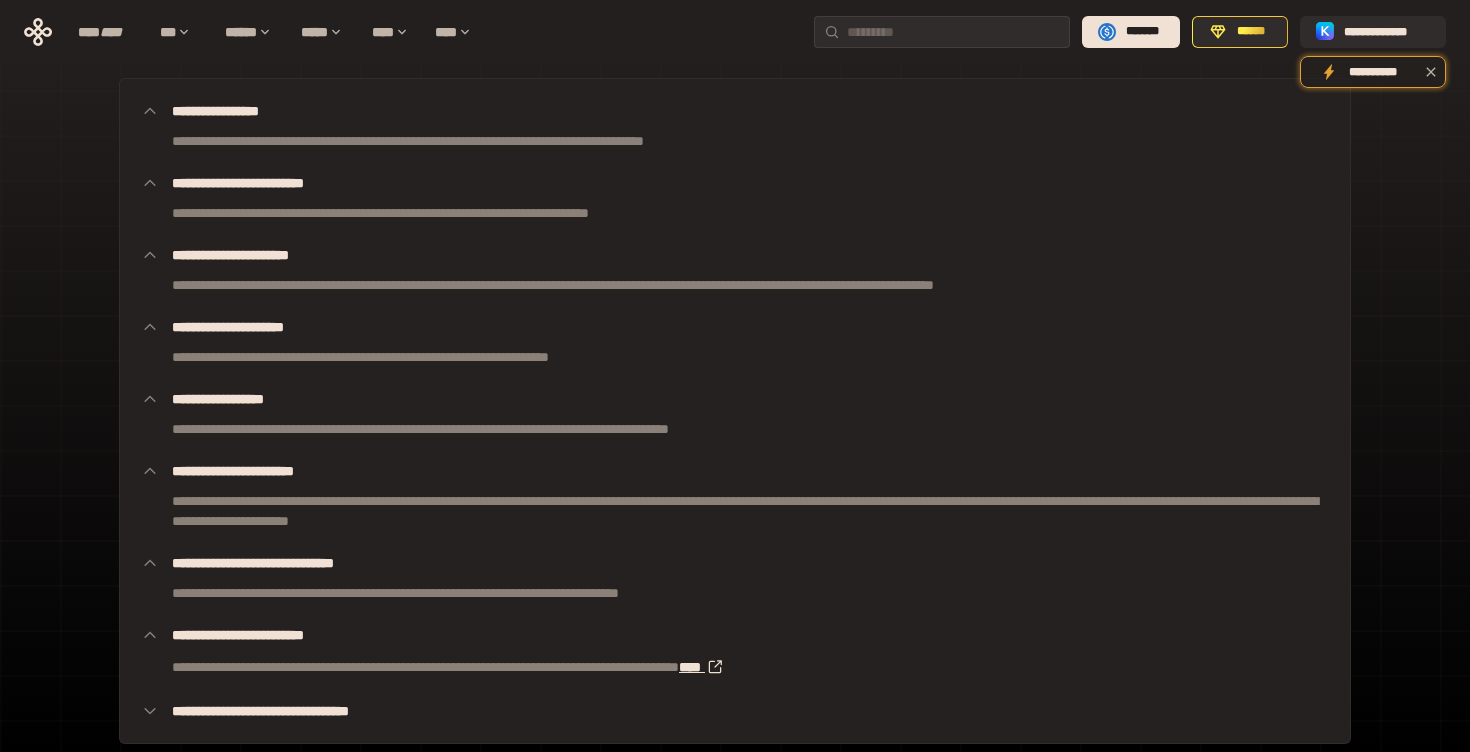 click on "****" at bounding box center [706, 667] 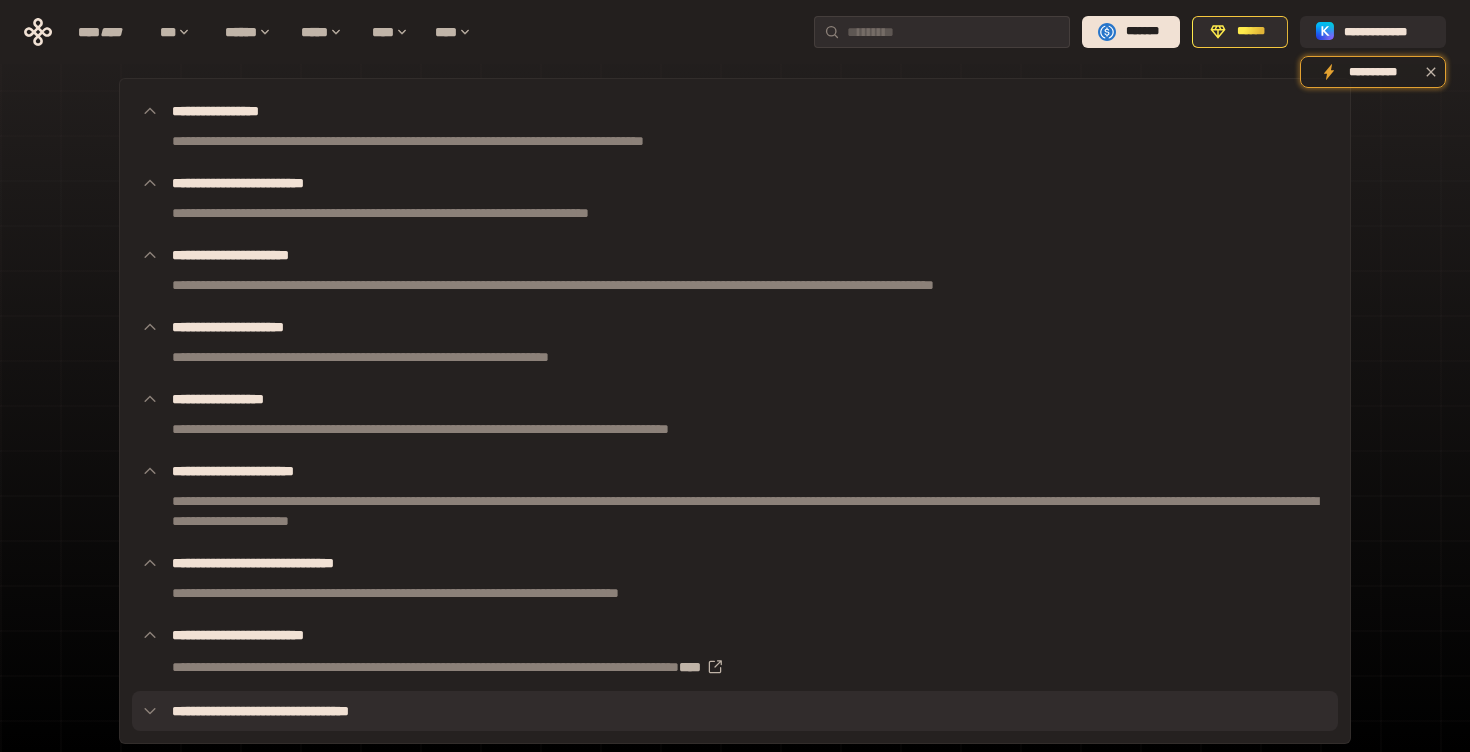 click on "**********" at bounding box center [735, 711] 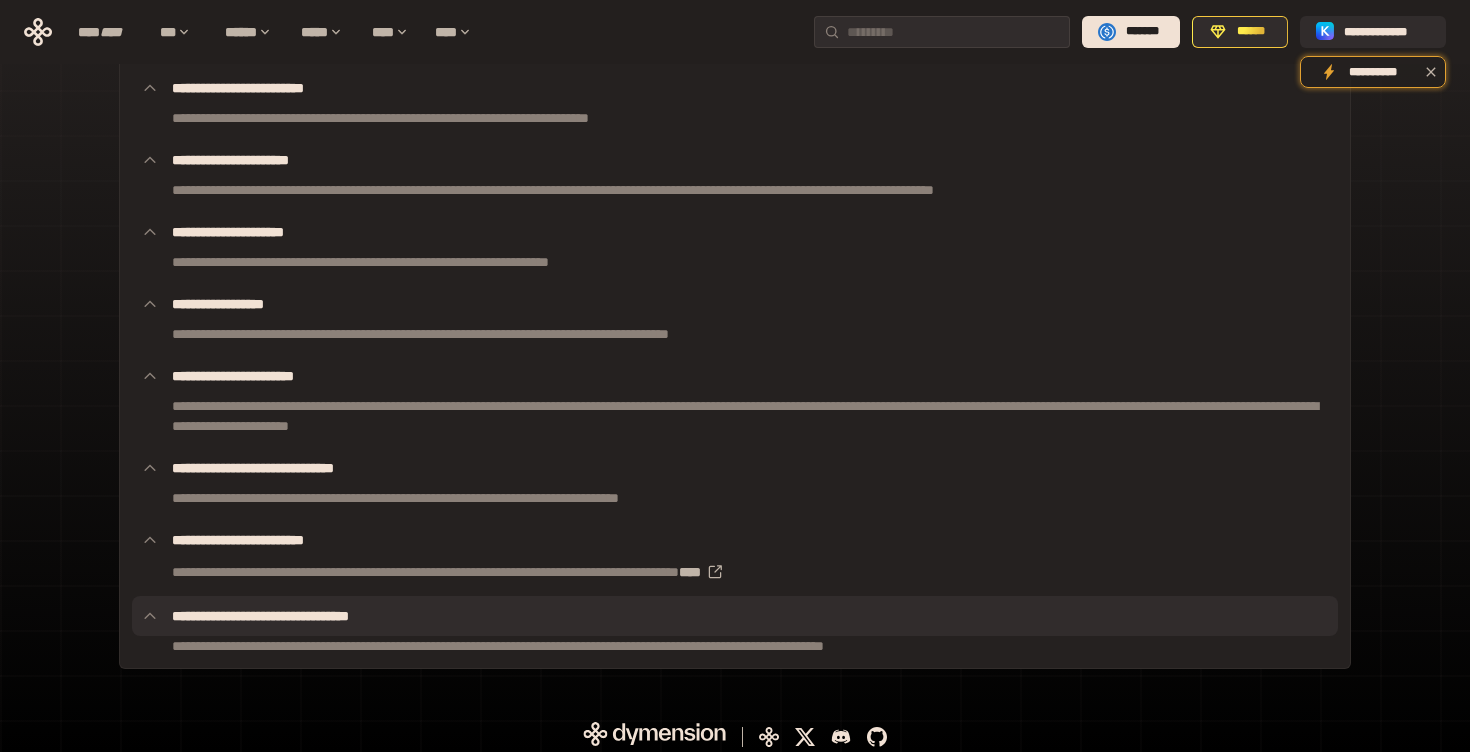 scroll, scrollTop: 288, scrollLeft: 0, axis: vertical 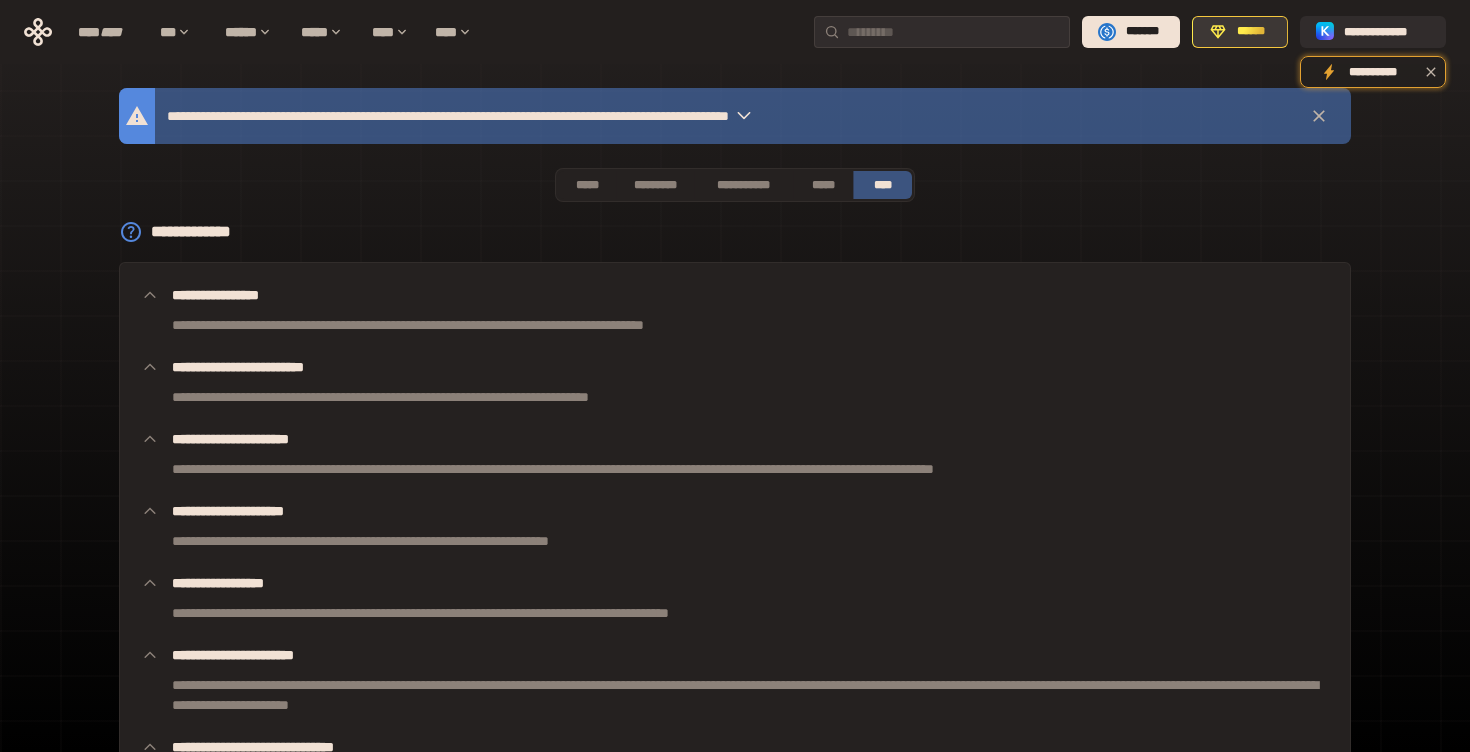 click 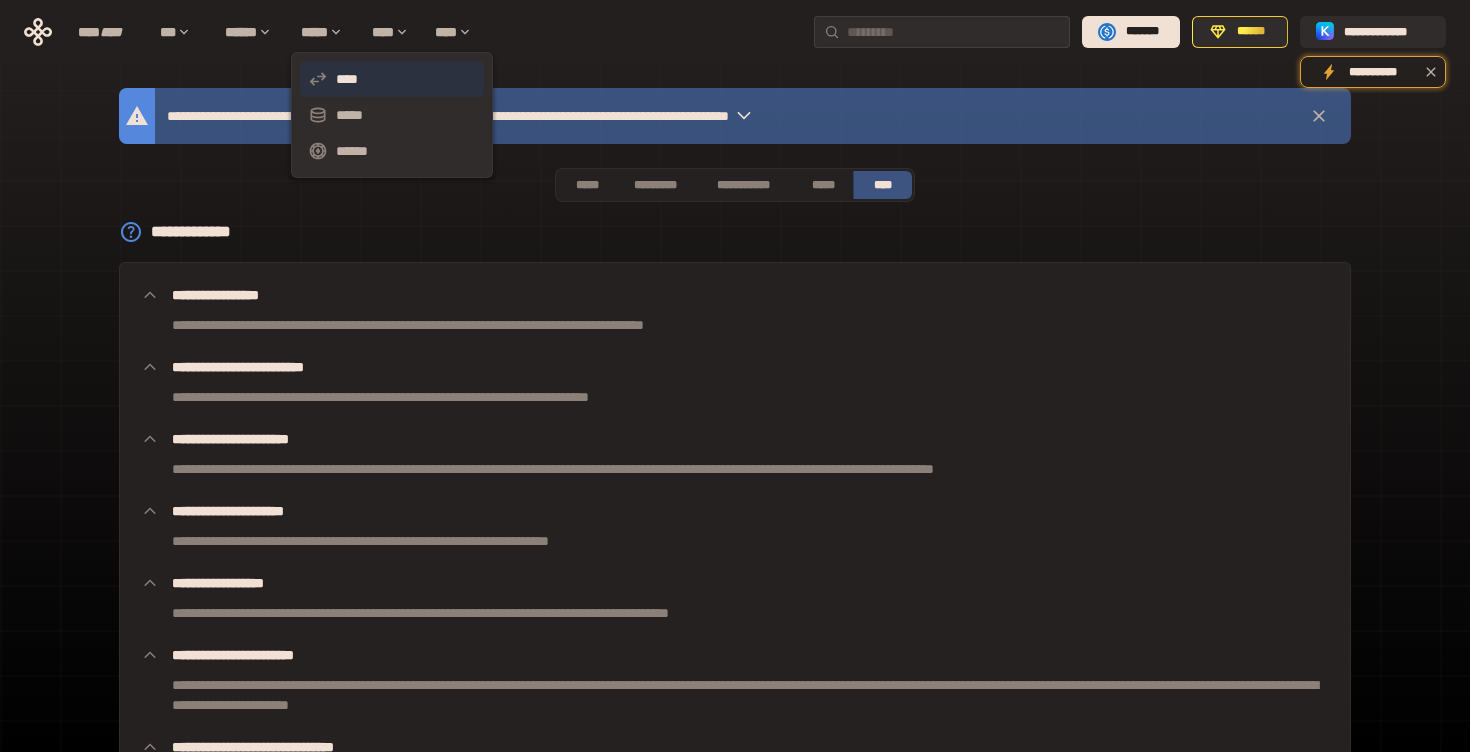 click on "****" at bounding box center [392, 79] 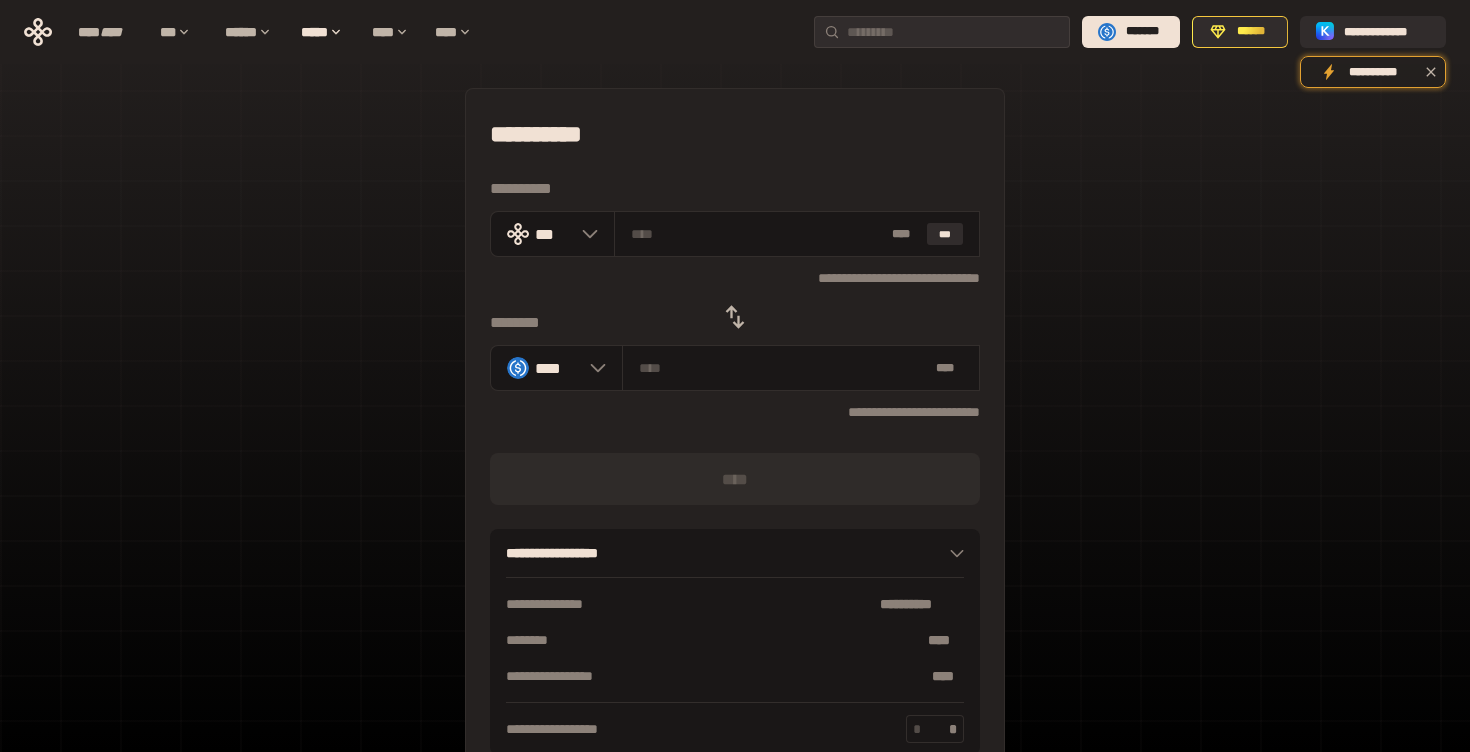 click 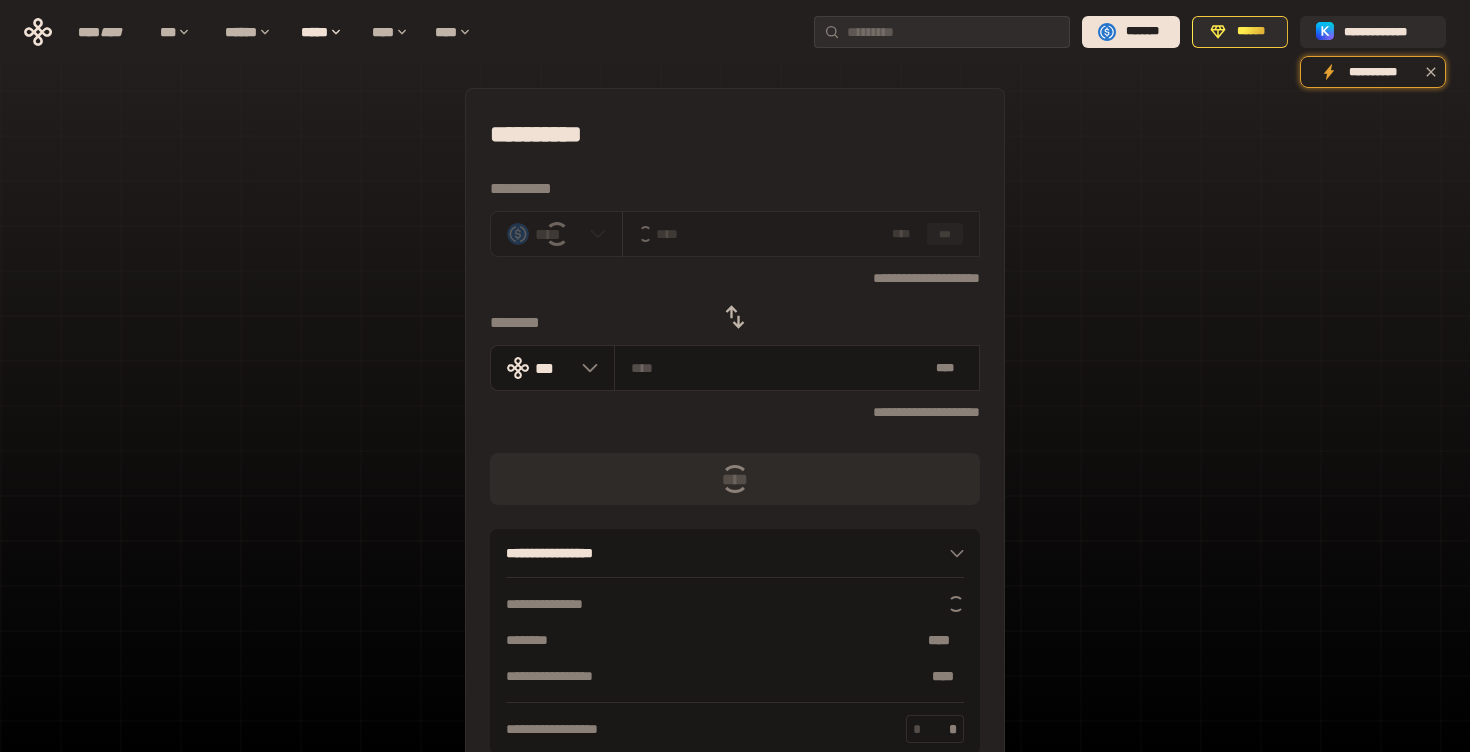 type 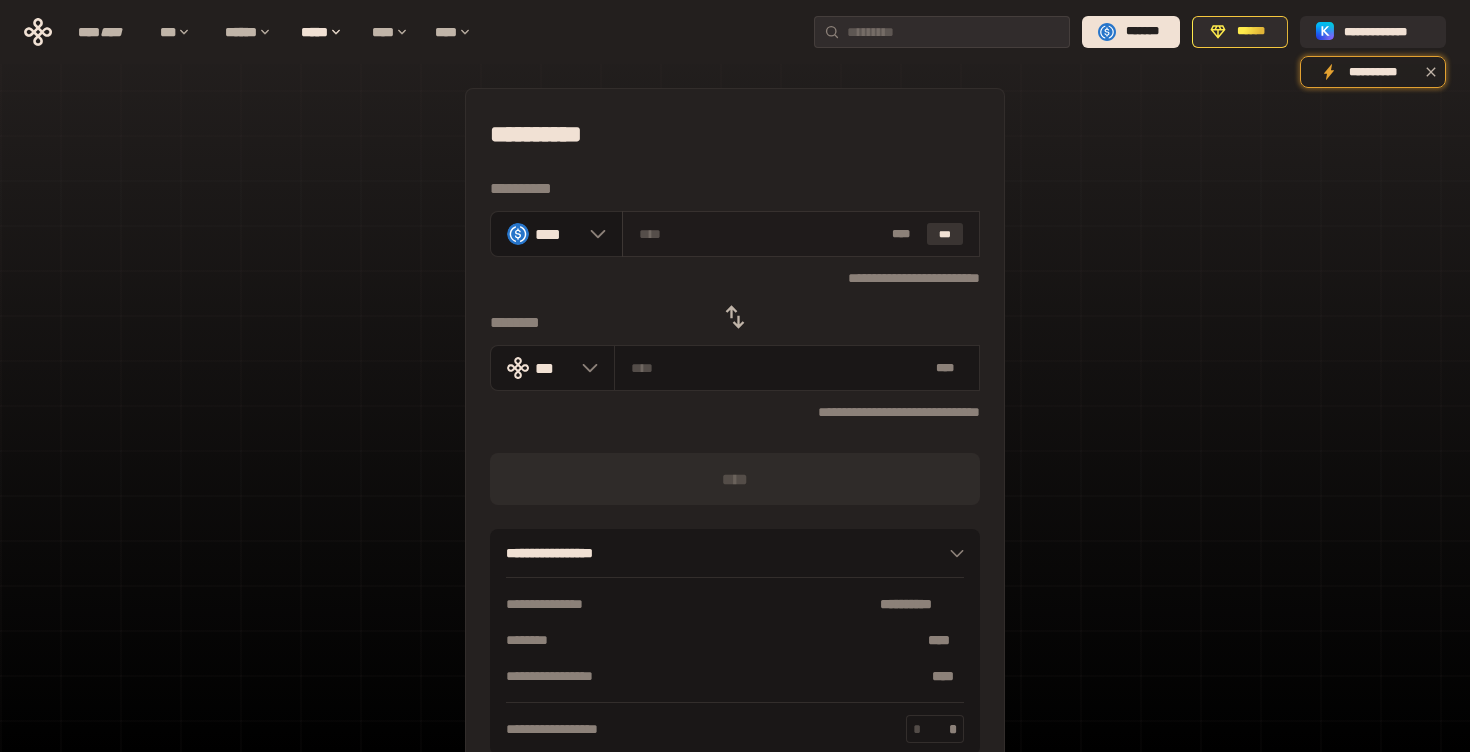 click on "***" at bounding box center (945, 234) 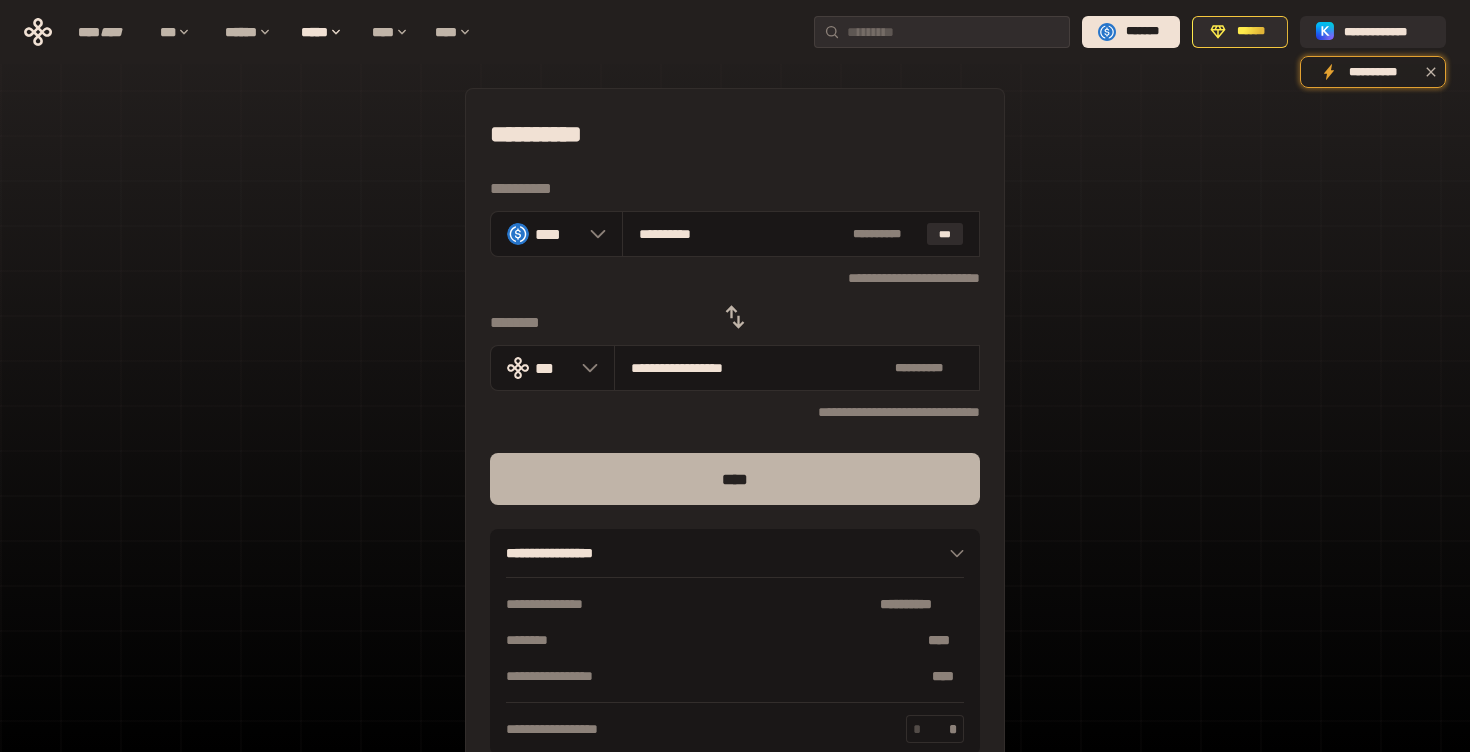 click on "****" at bounding box center [735, 479] 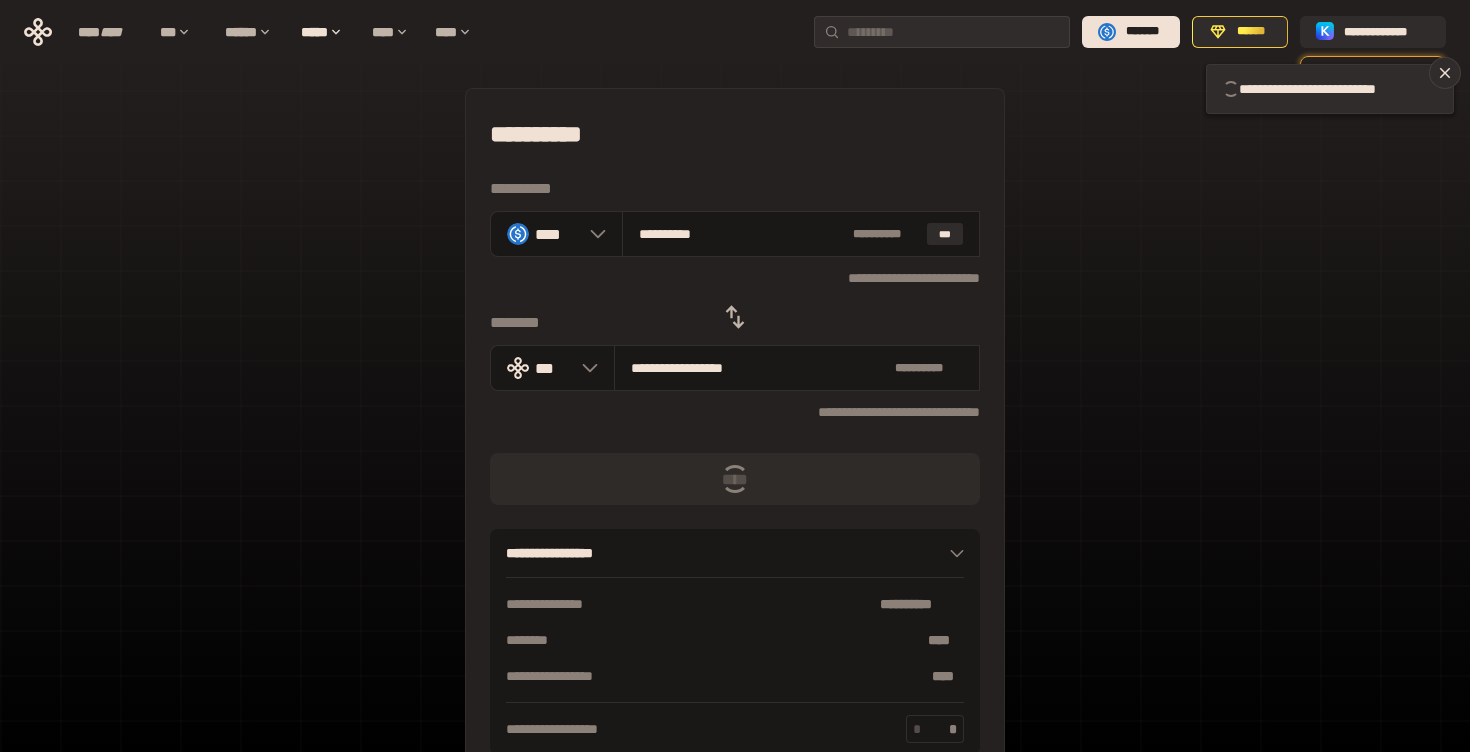 type 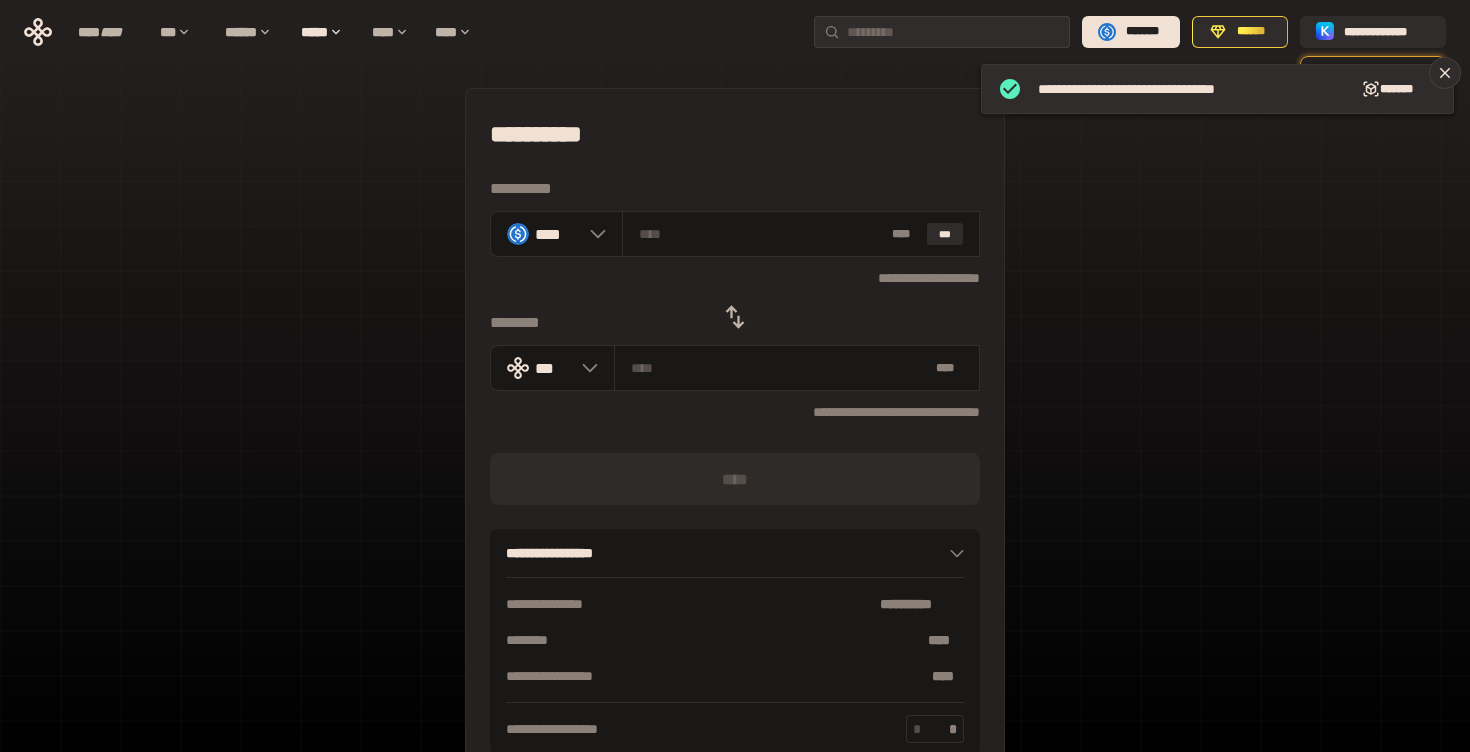 click 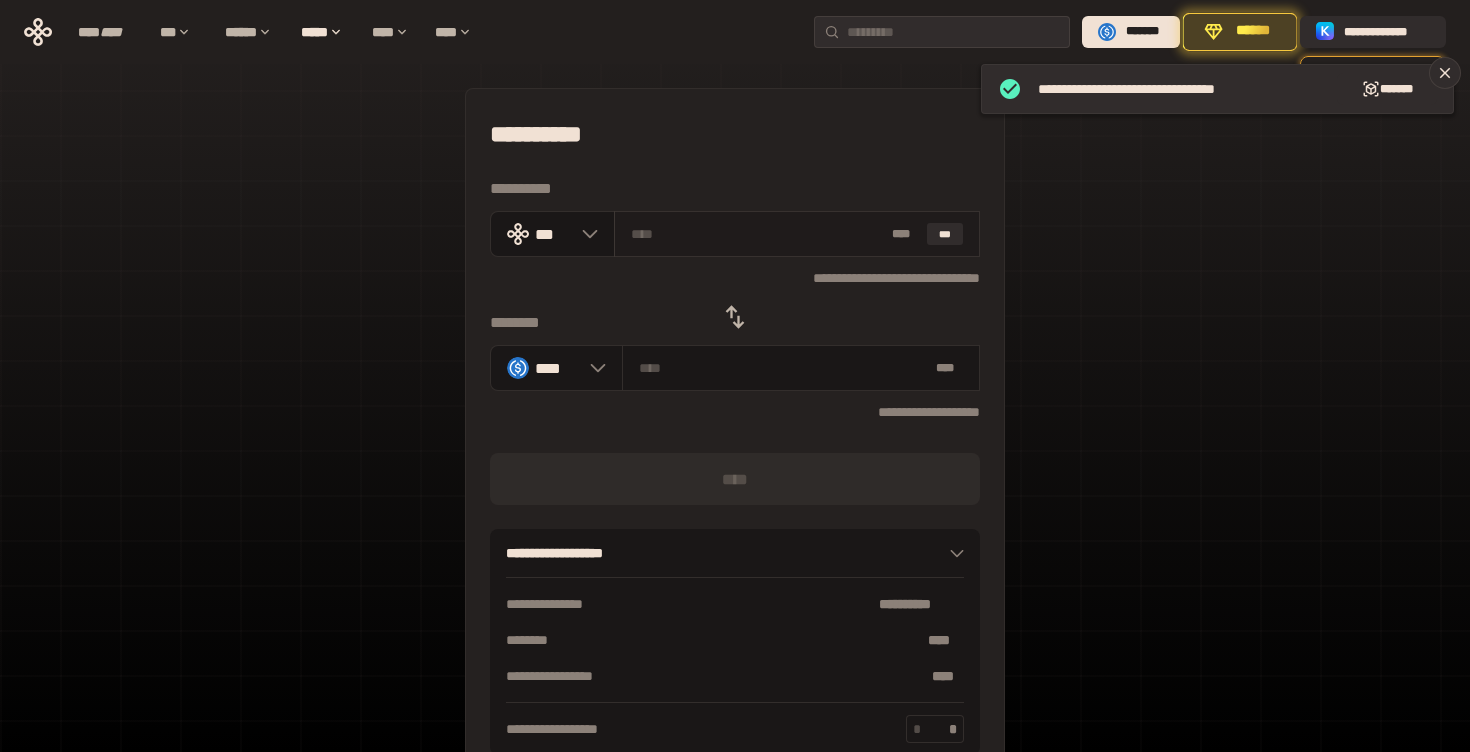 click at bounding box center [758, 234] 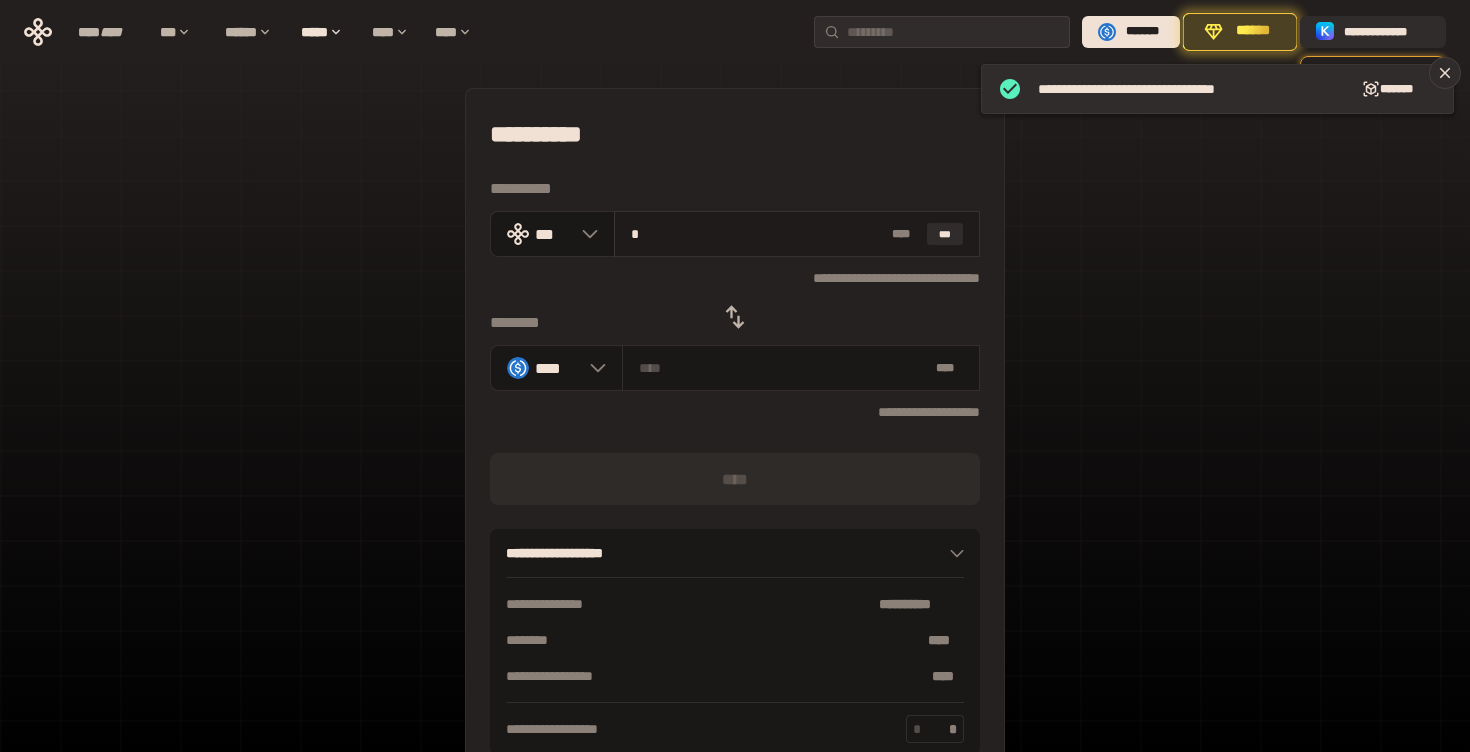 type on "********" 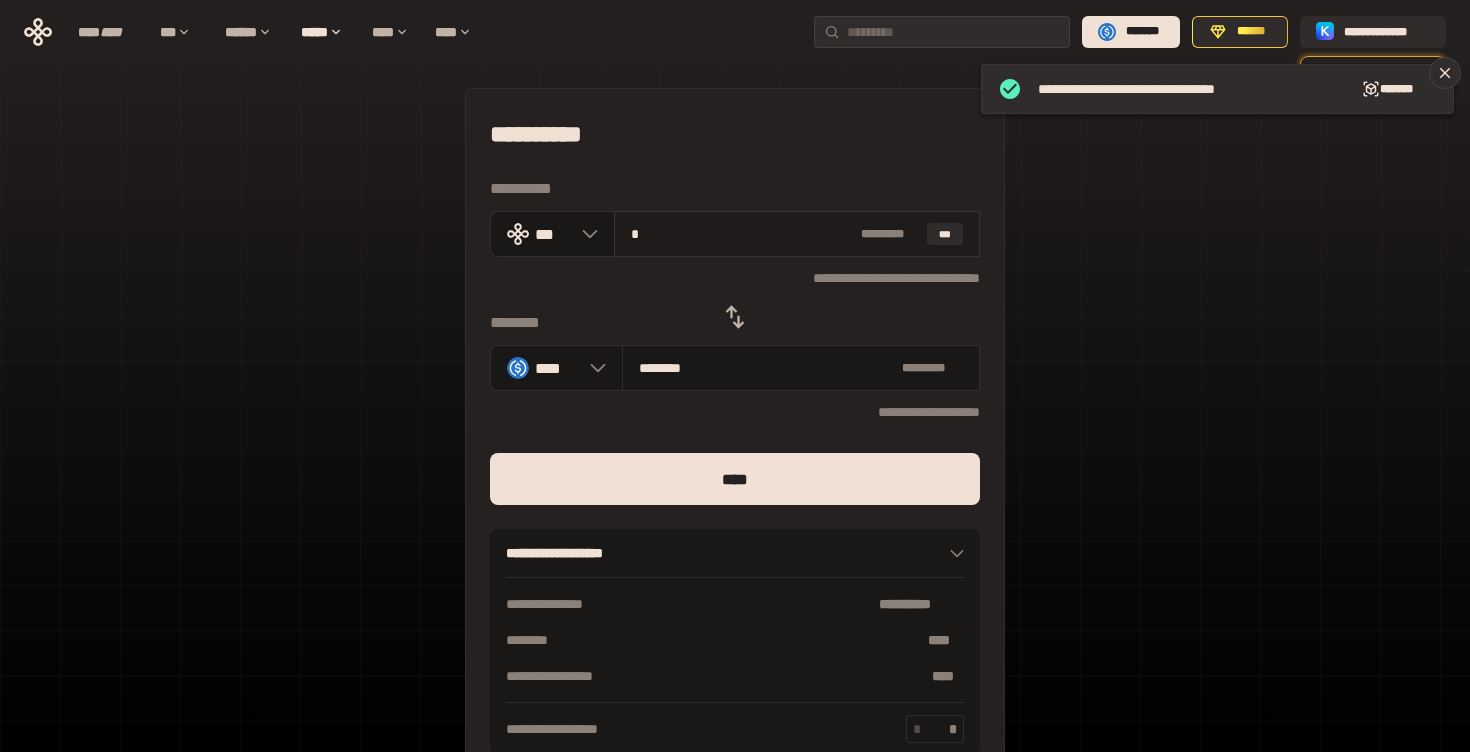type on "**" 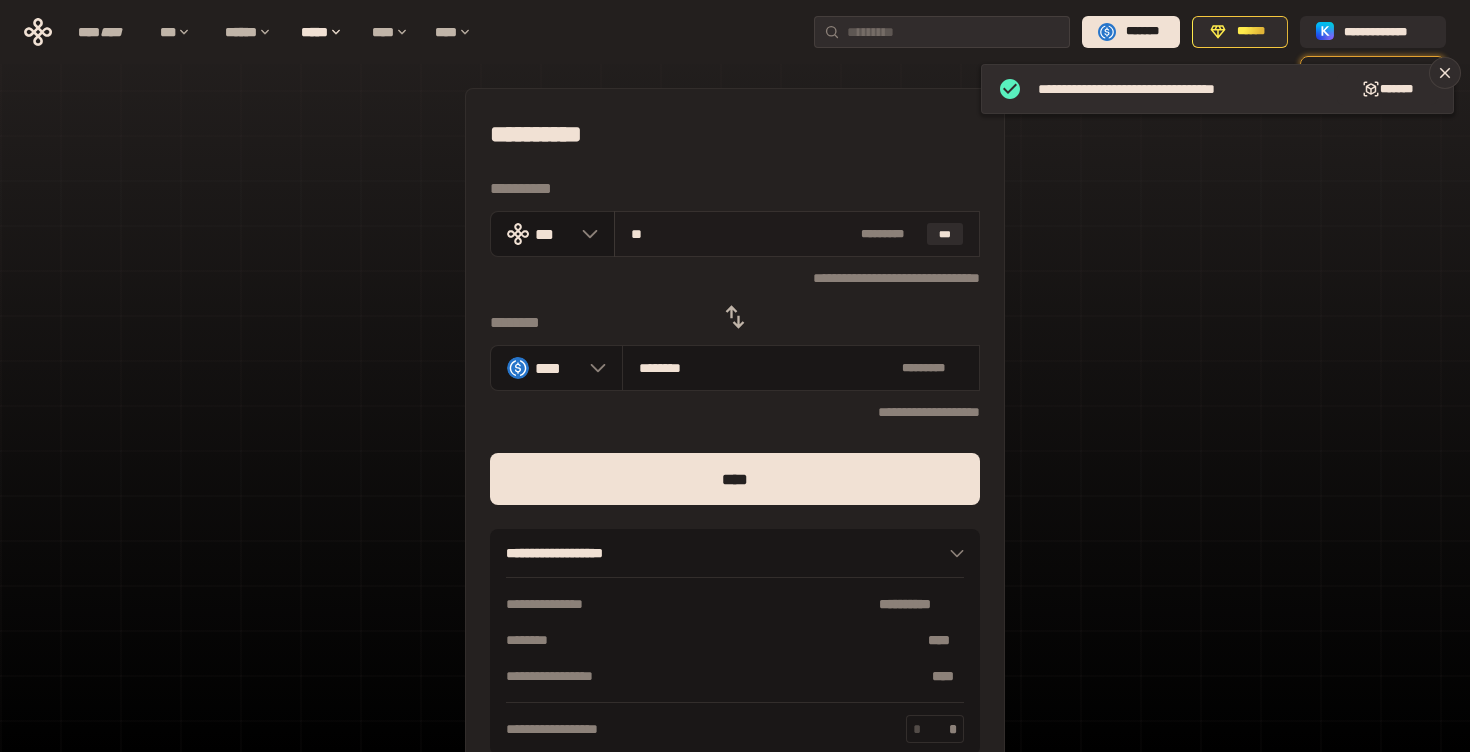 type on "********" 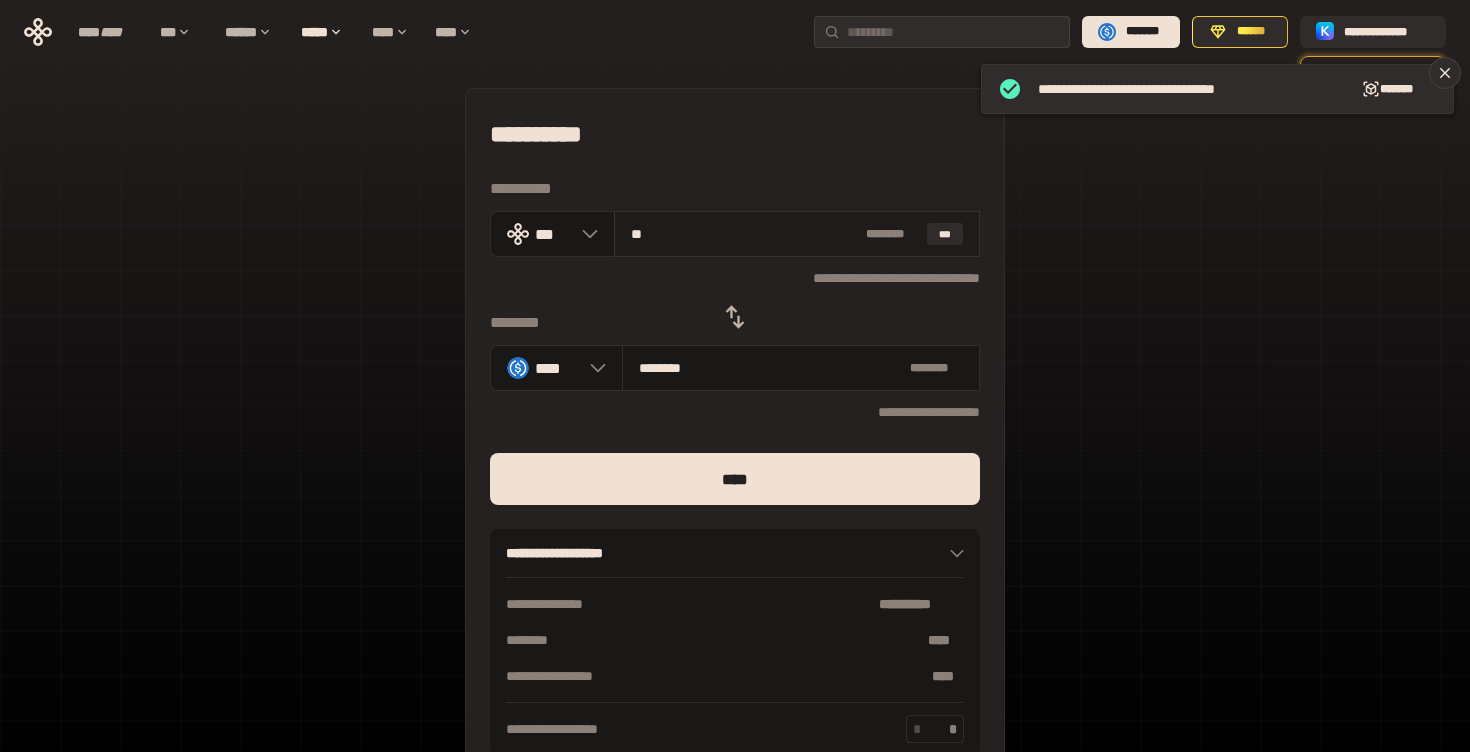 type on "***" 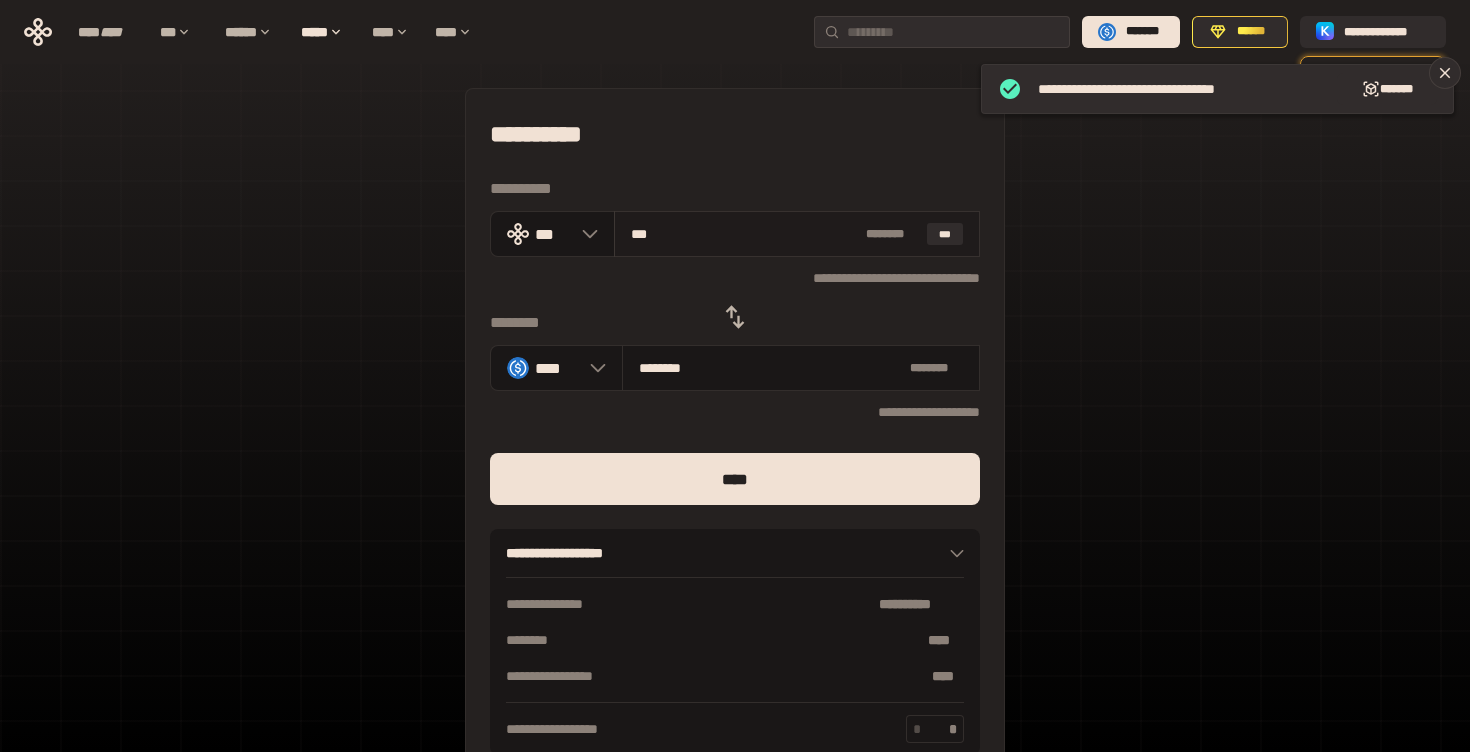 type on "*********" 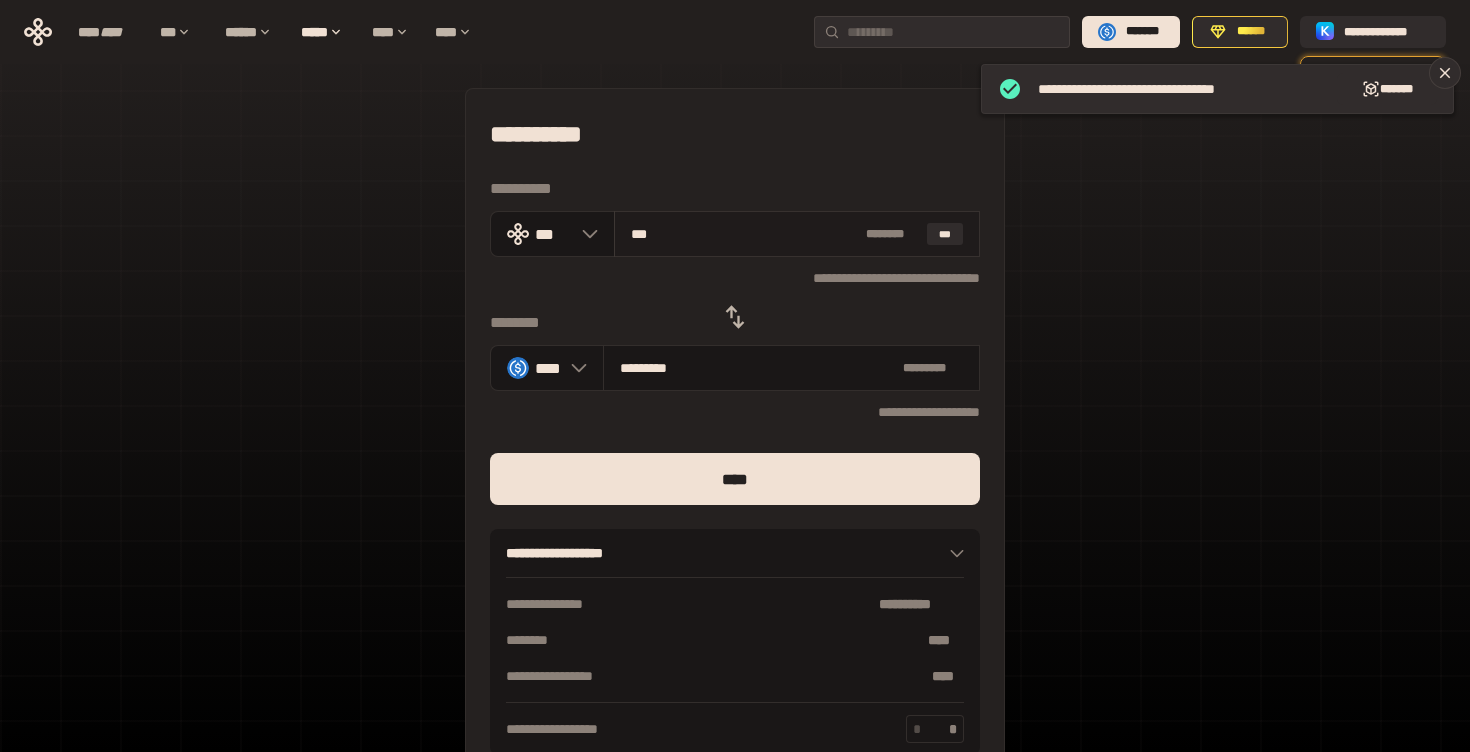 type on "****" 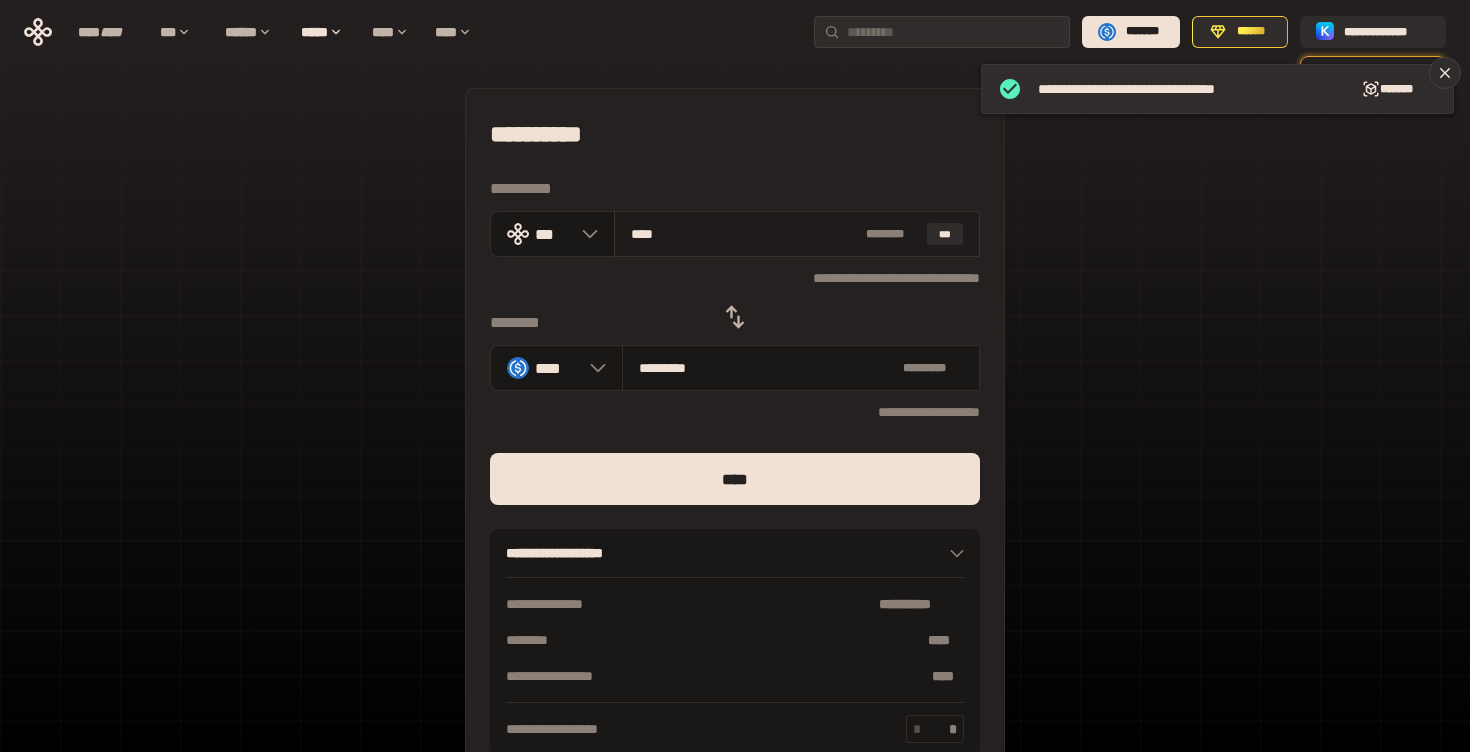 type on "**********" 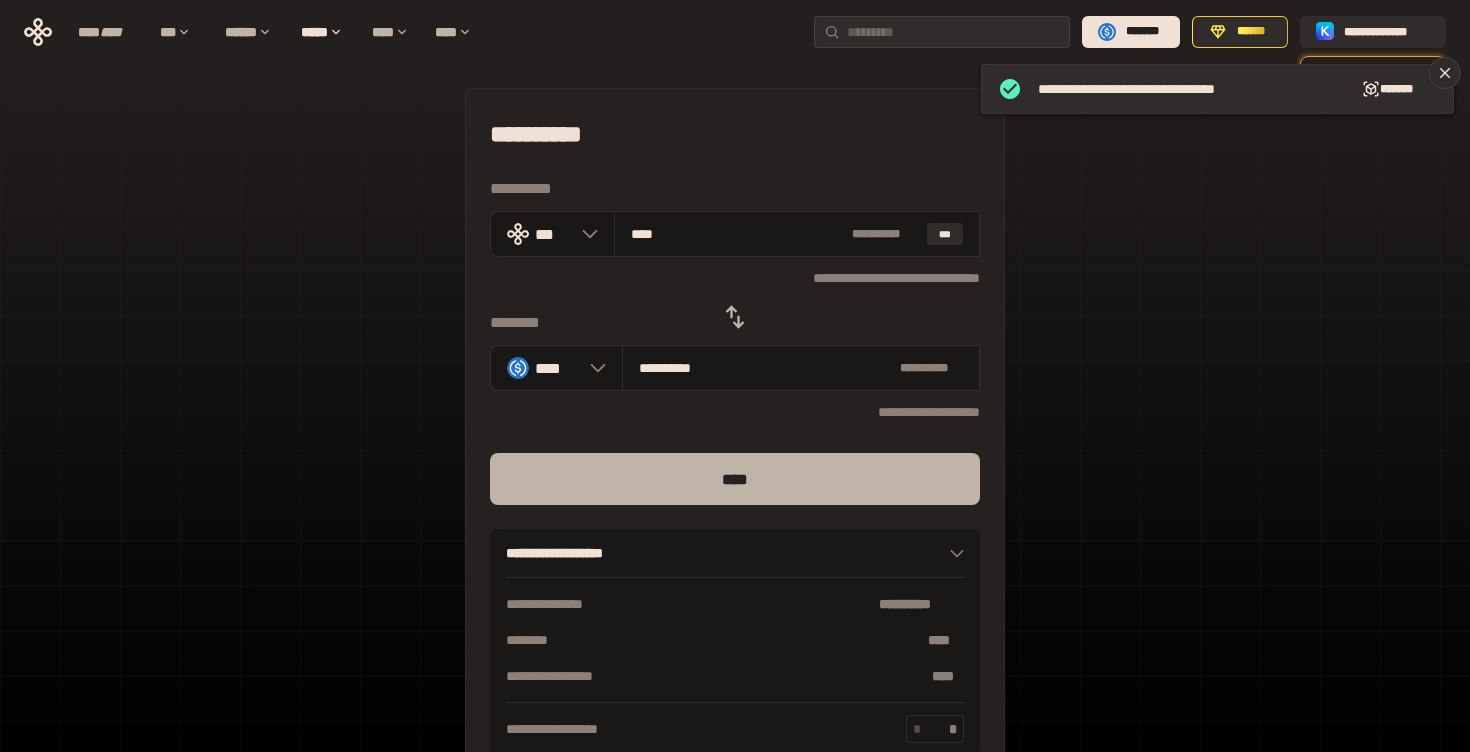 type on "****" 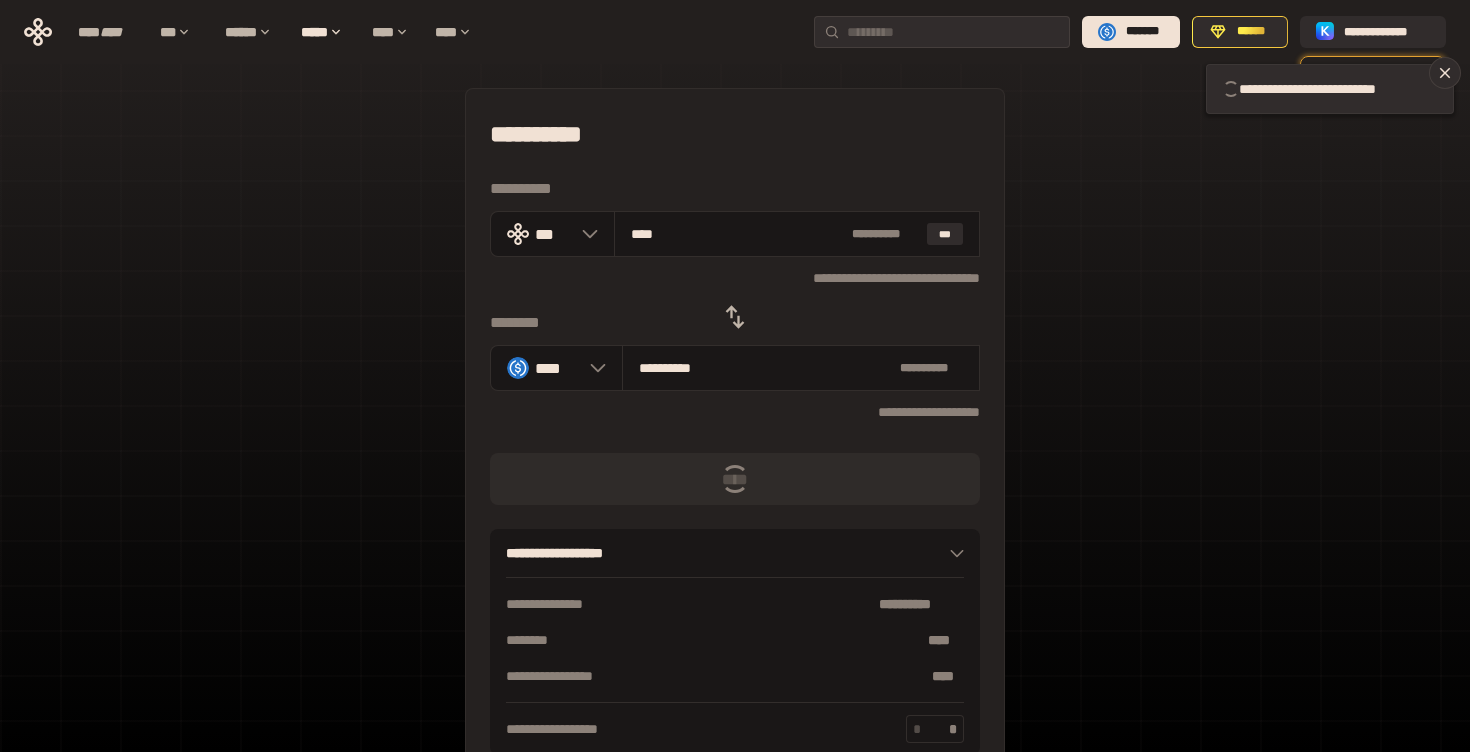 type 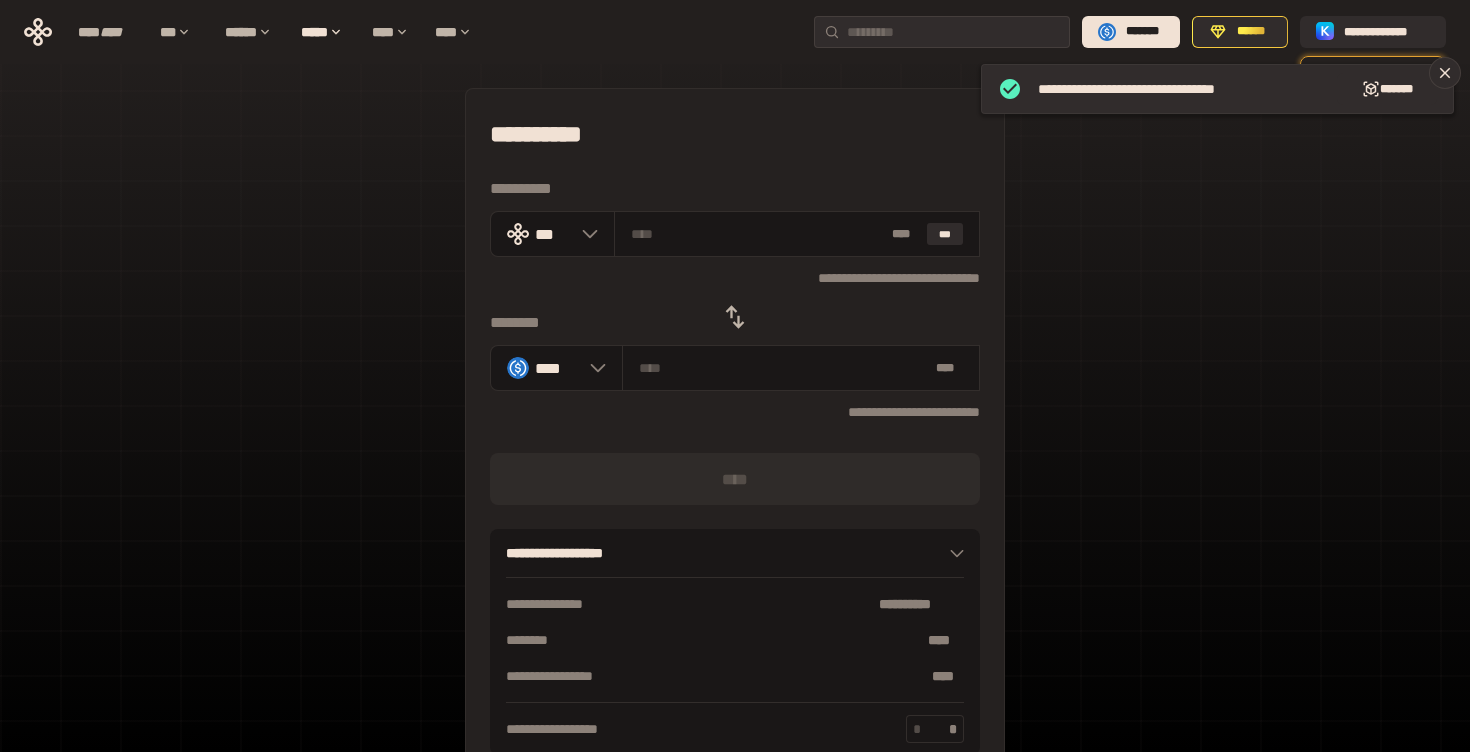 click 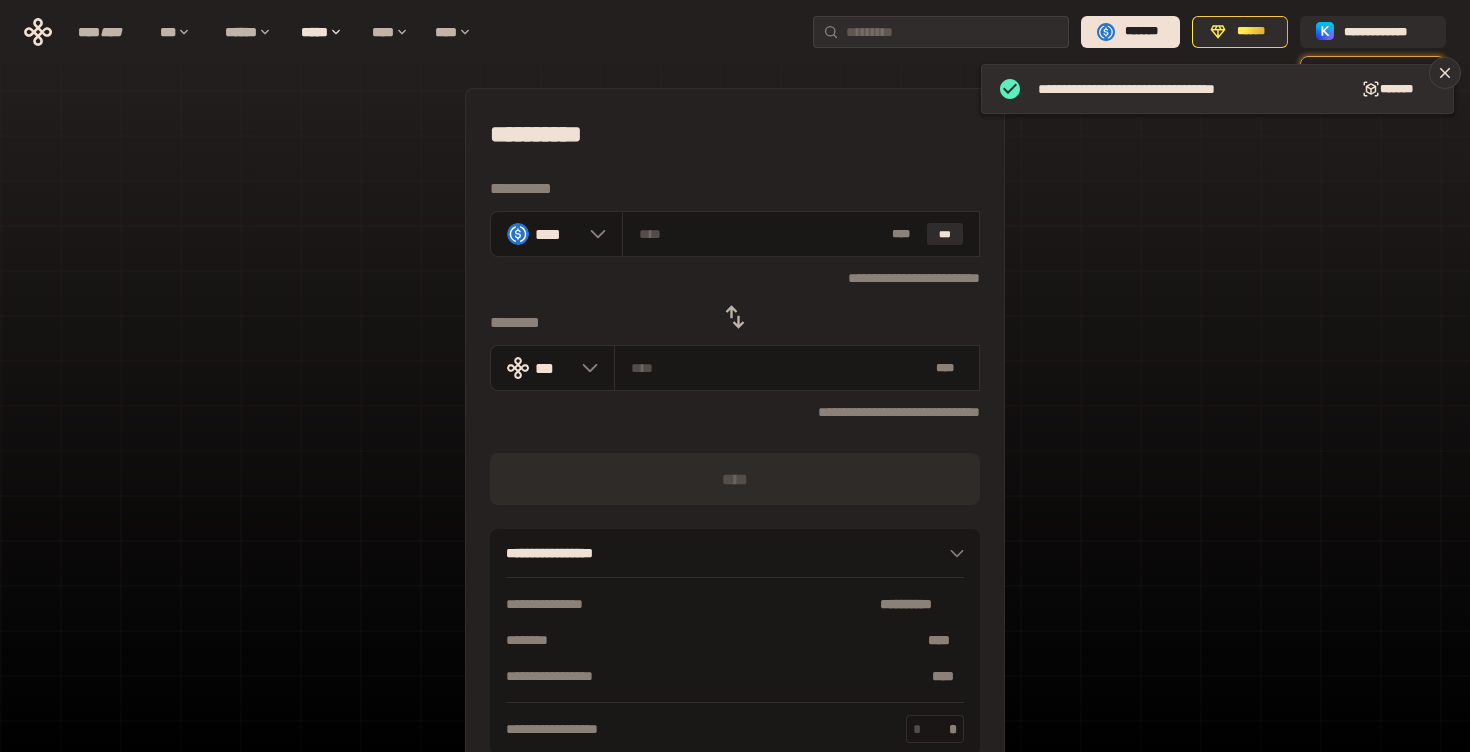 click at bounding box center (931, 729) 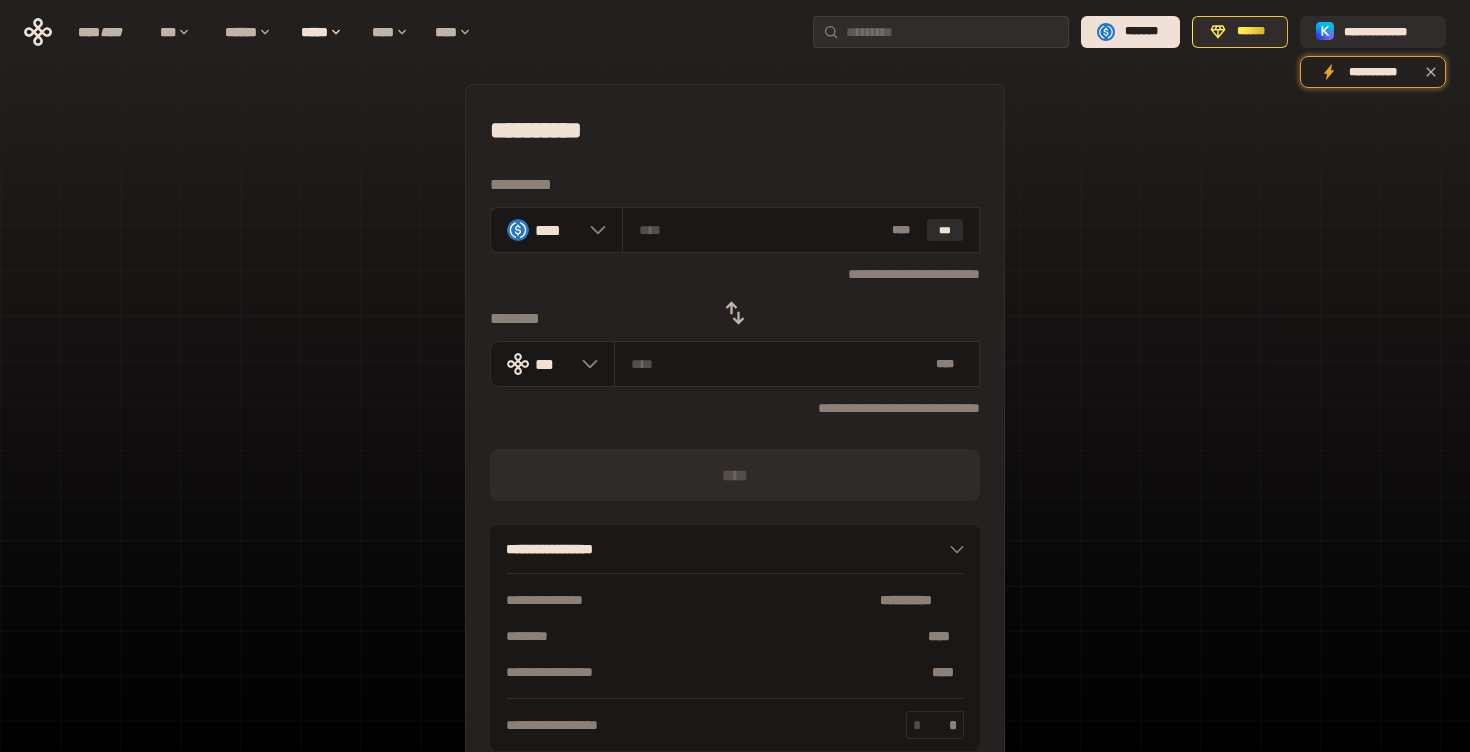 scroll, scrollTop: 0, scrollLeft: 0, axis: both 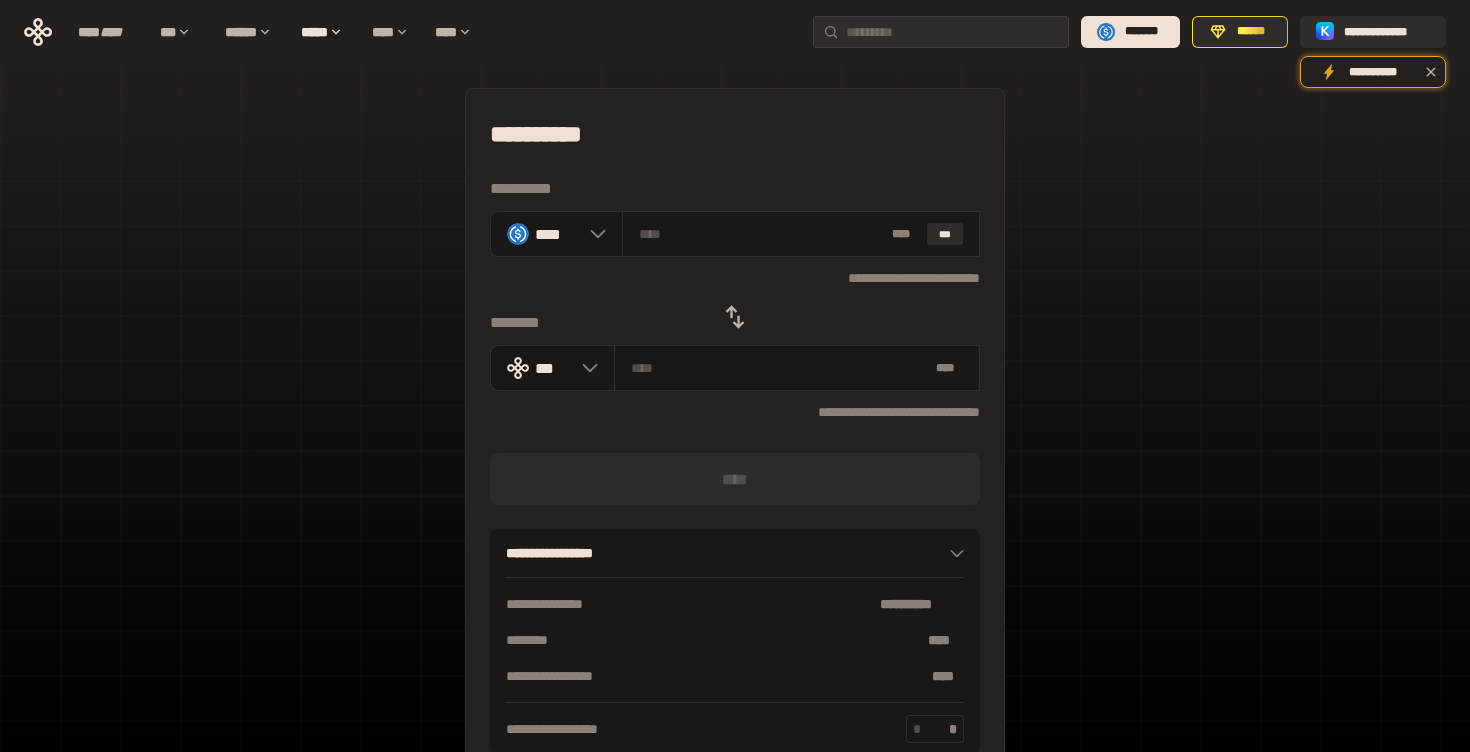 type on "***" 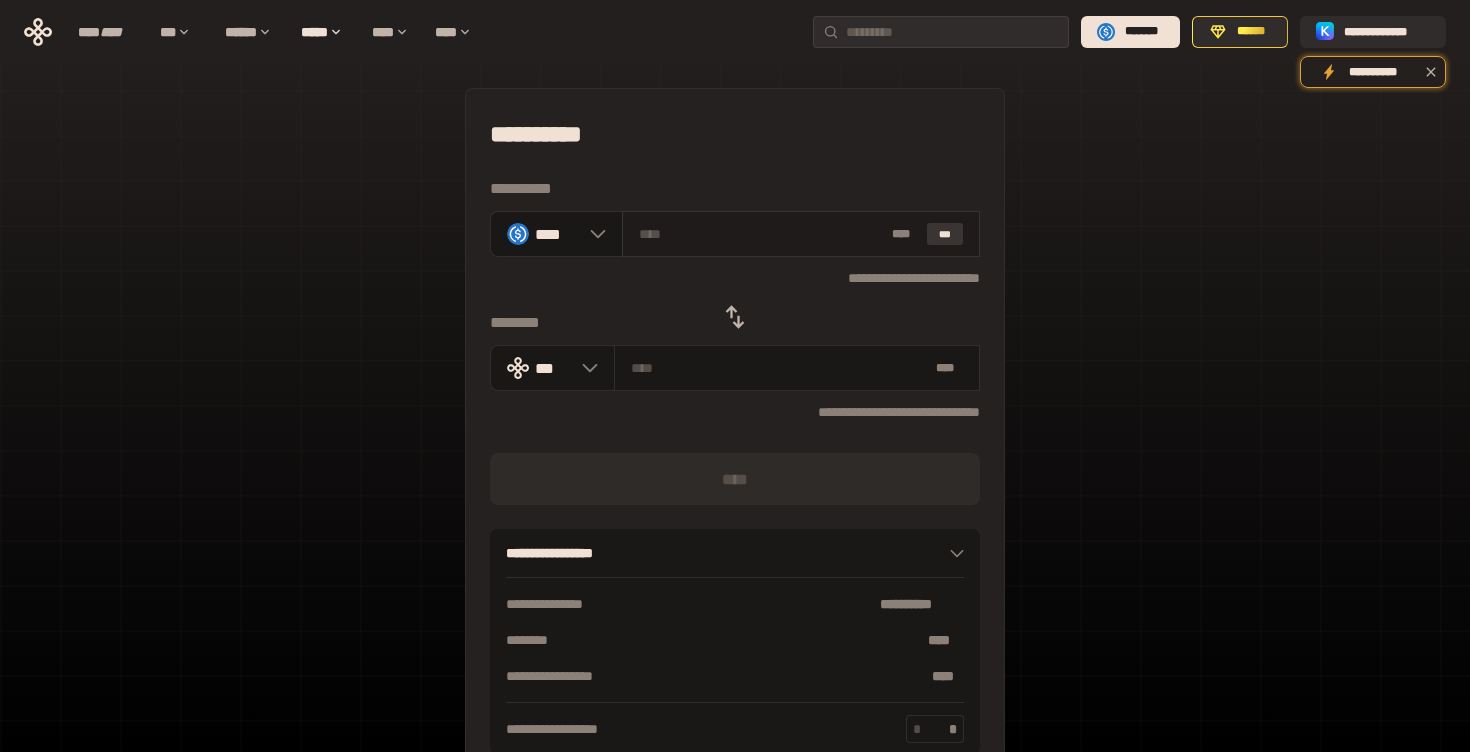 click on "***" at bounding box center [945, 234] 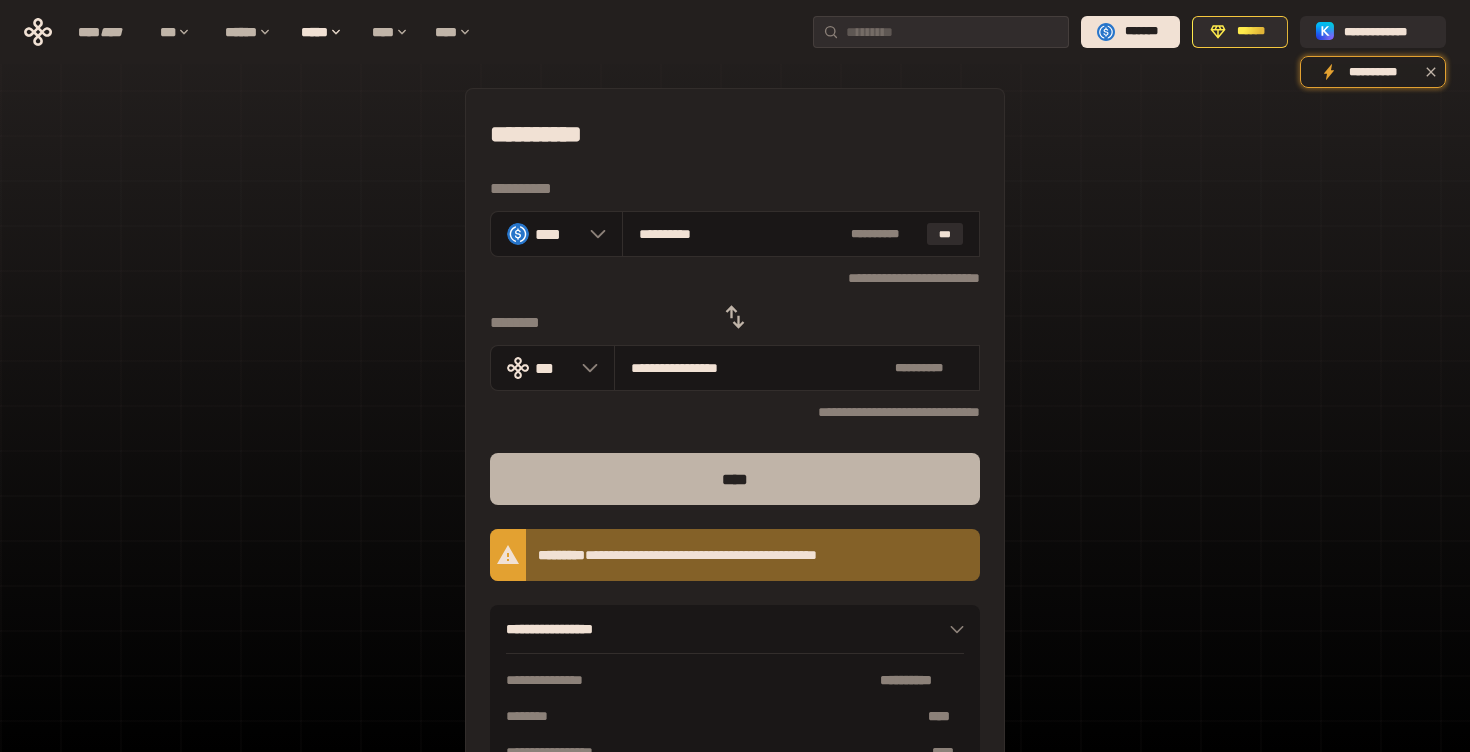 click on "****" at bounding box center (735, 479) 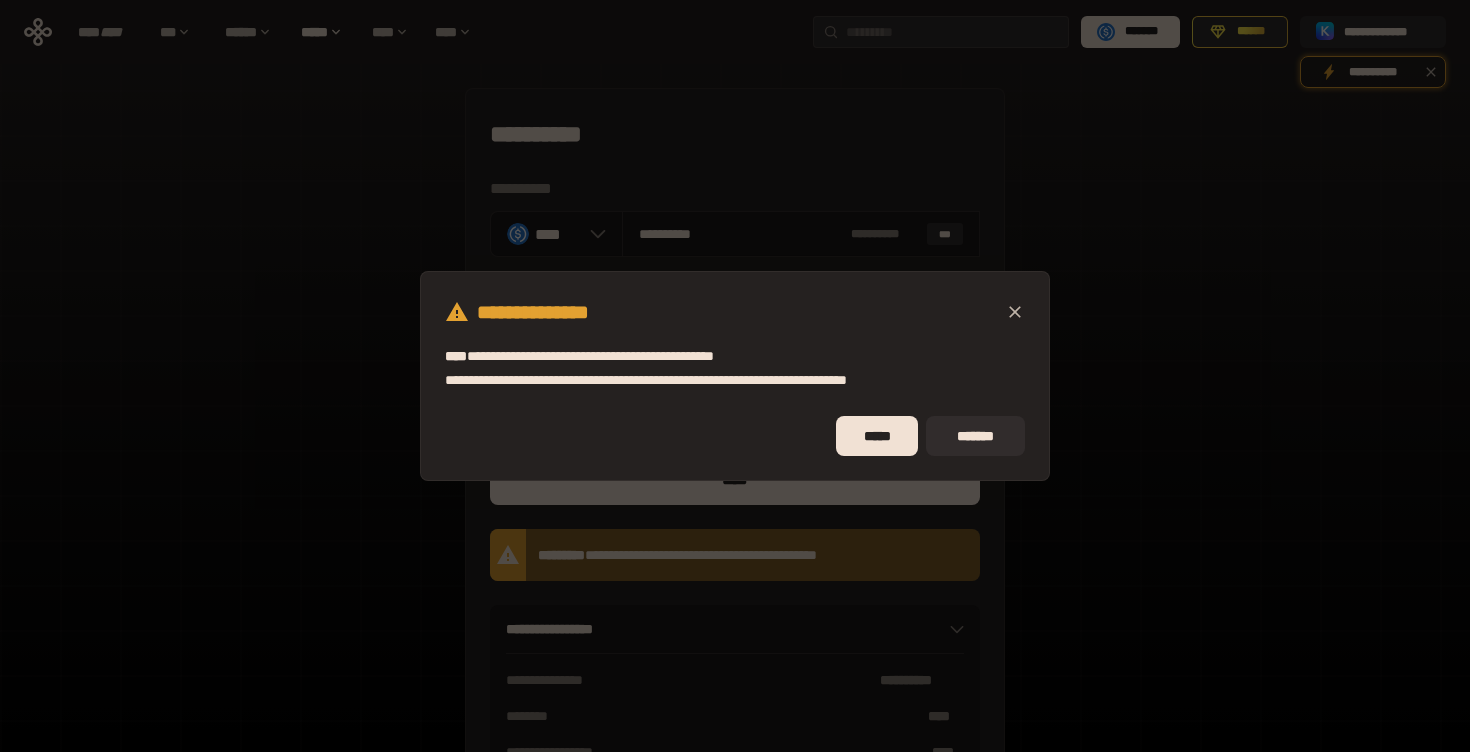 type 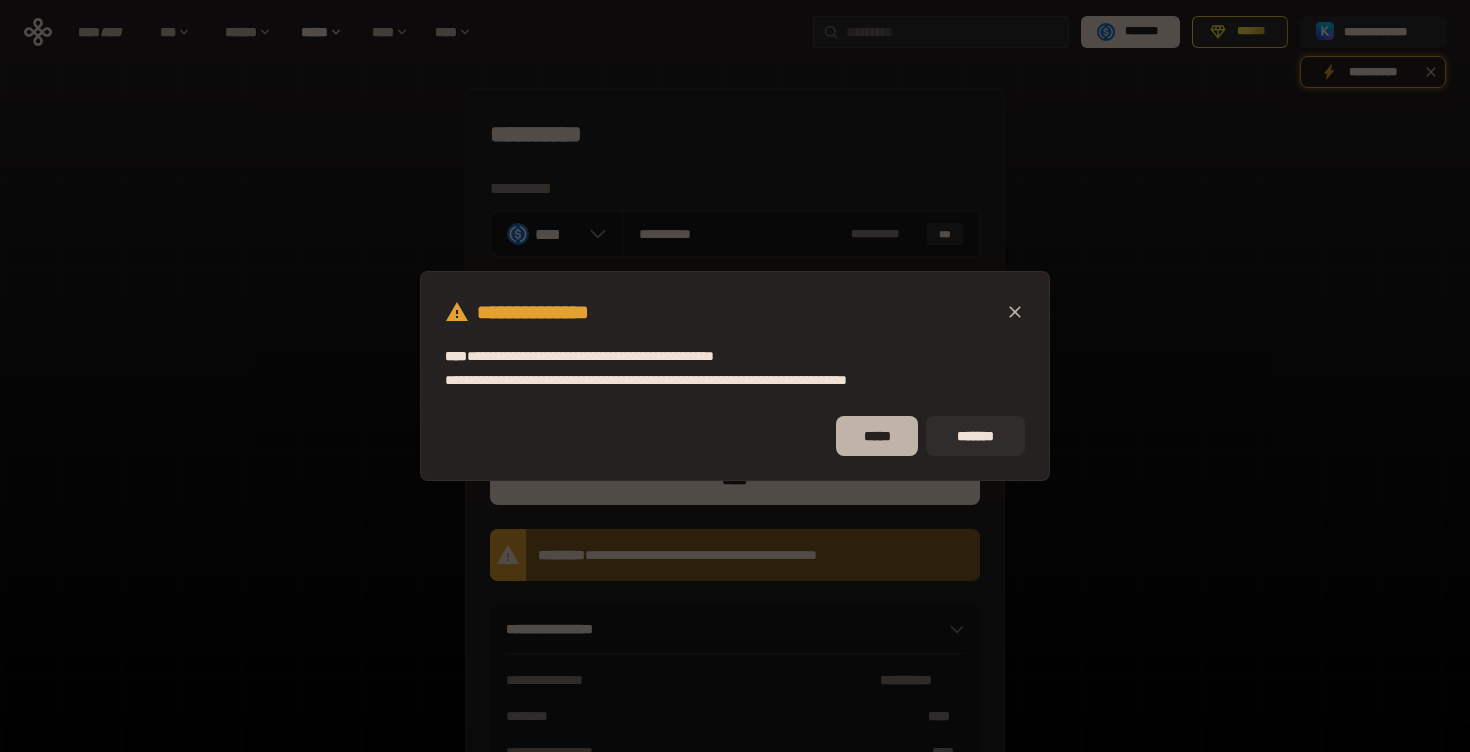 click on "*****" at bounding box center (877, 436) 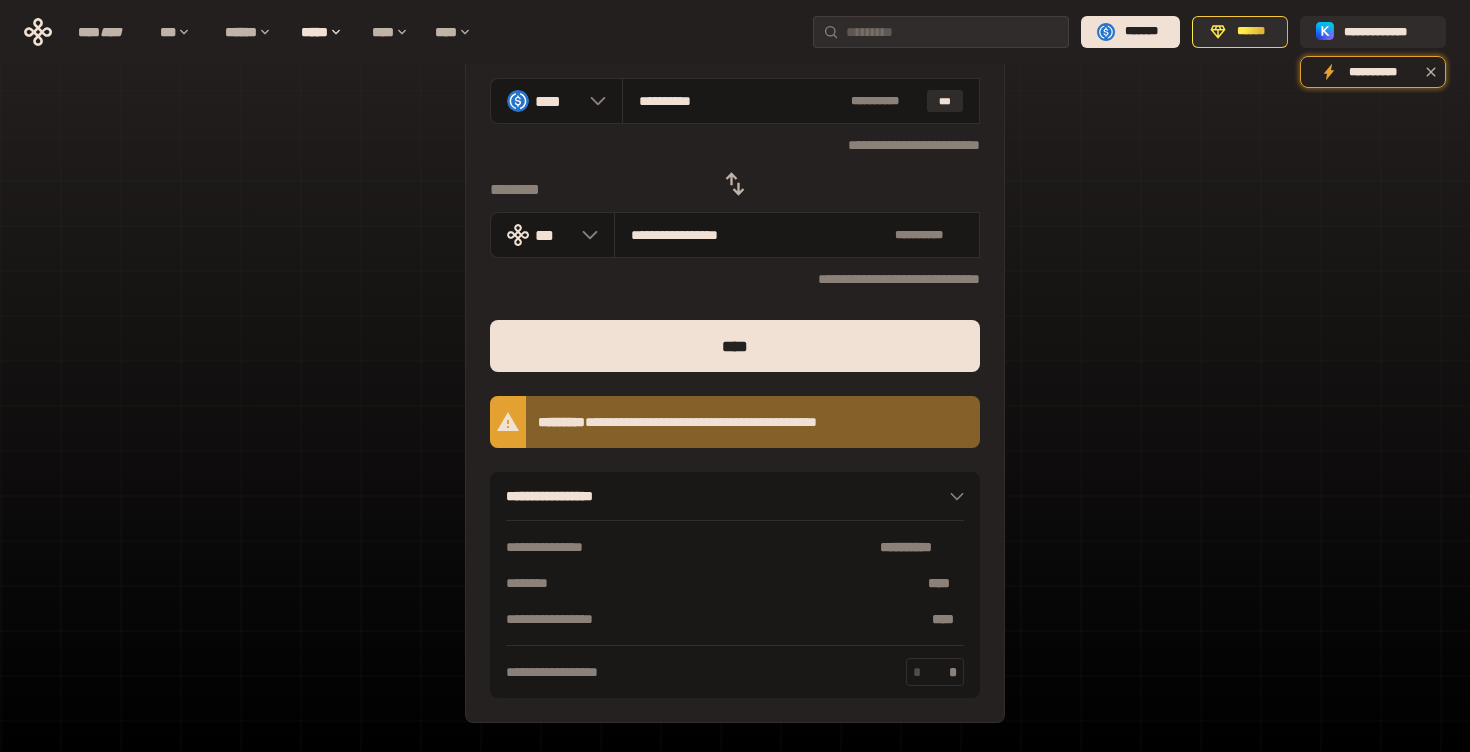 scroll, scrollTop: 136, scrollLeft: 0, axis: vertical 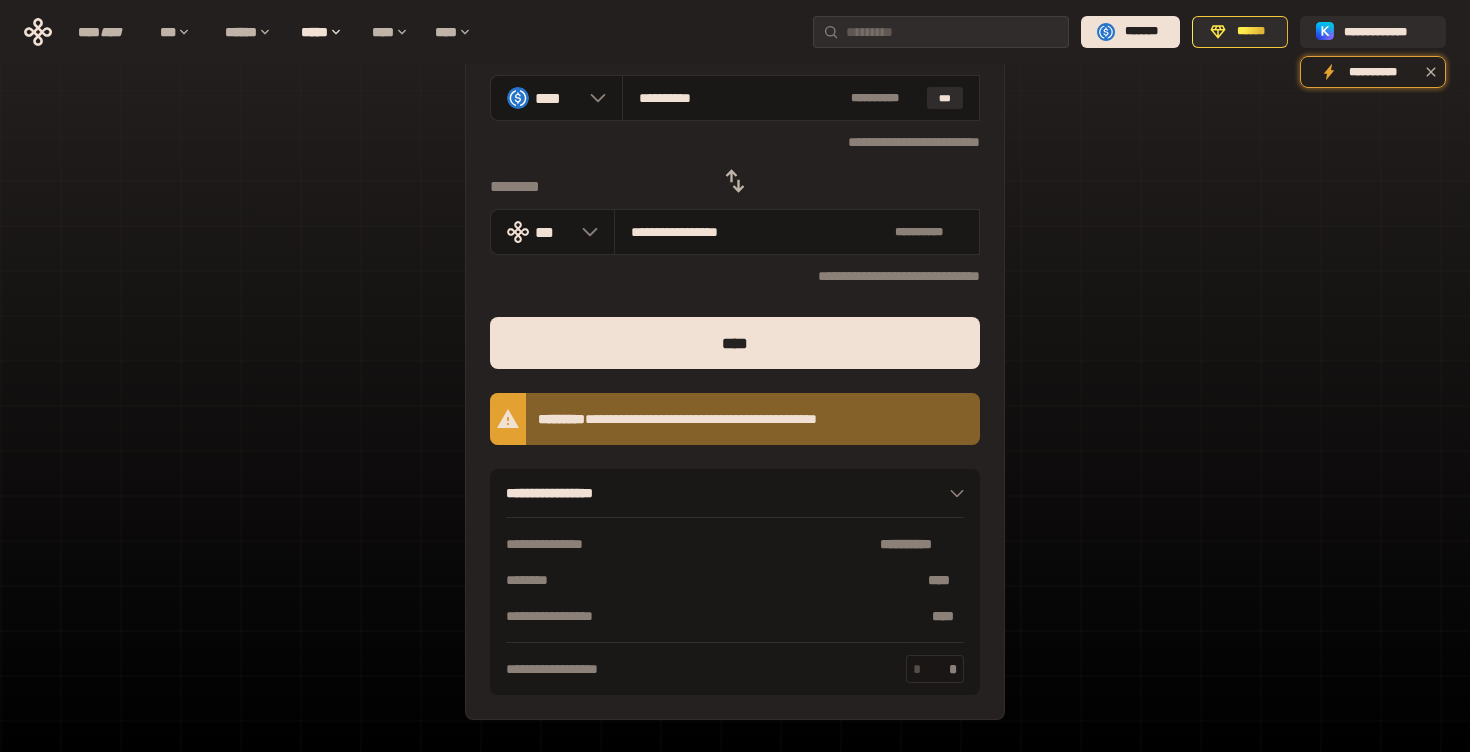 click on "***" at bounding box center [931, 669] 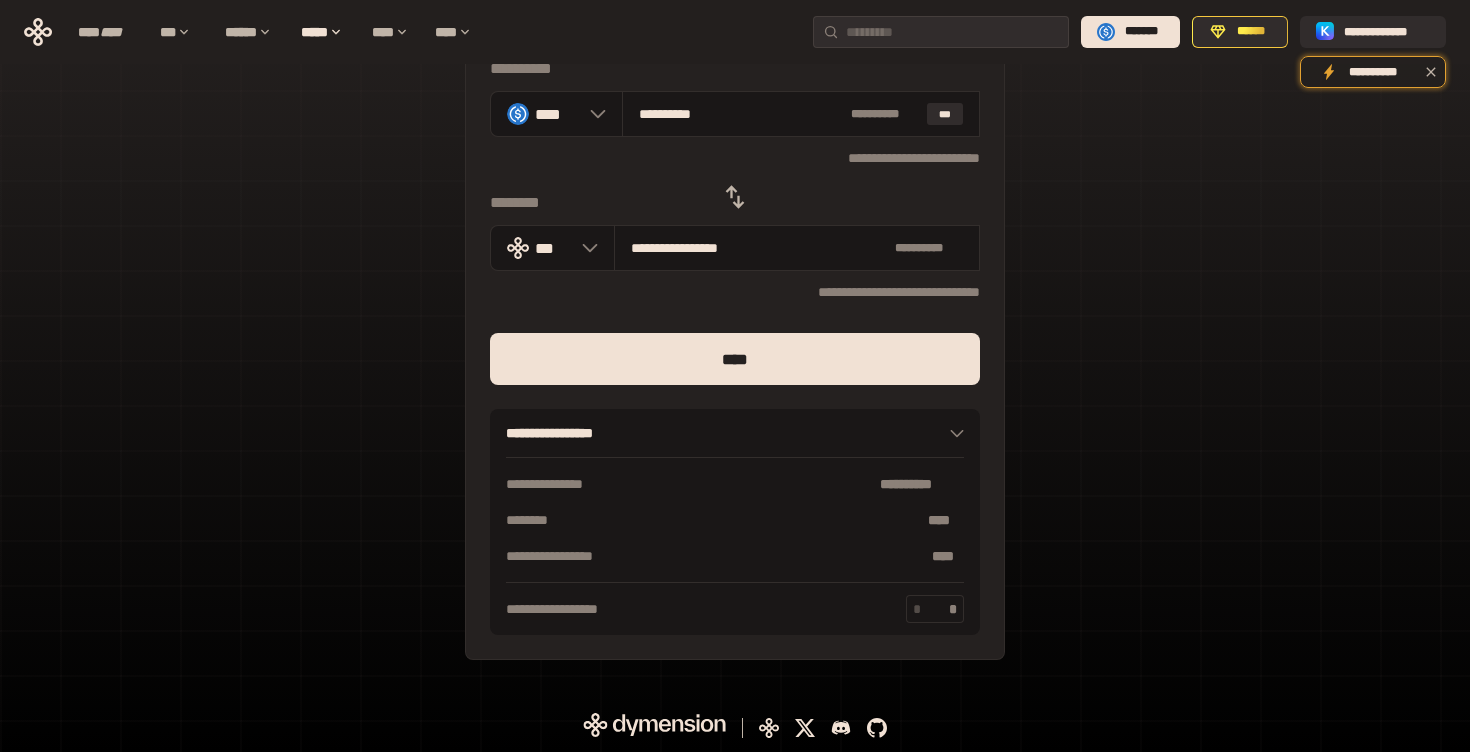 type on "***" 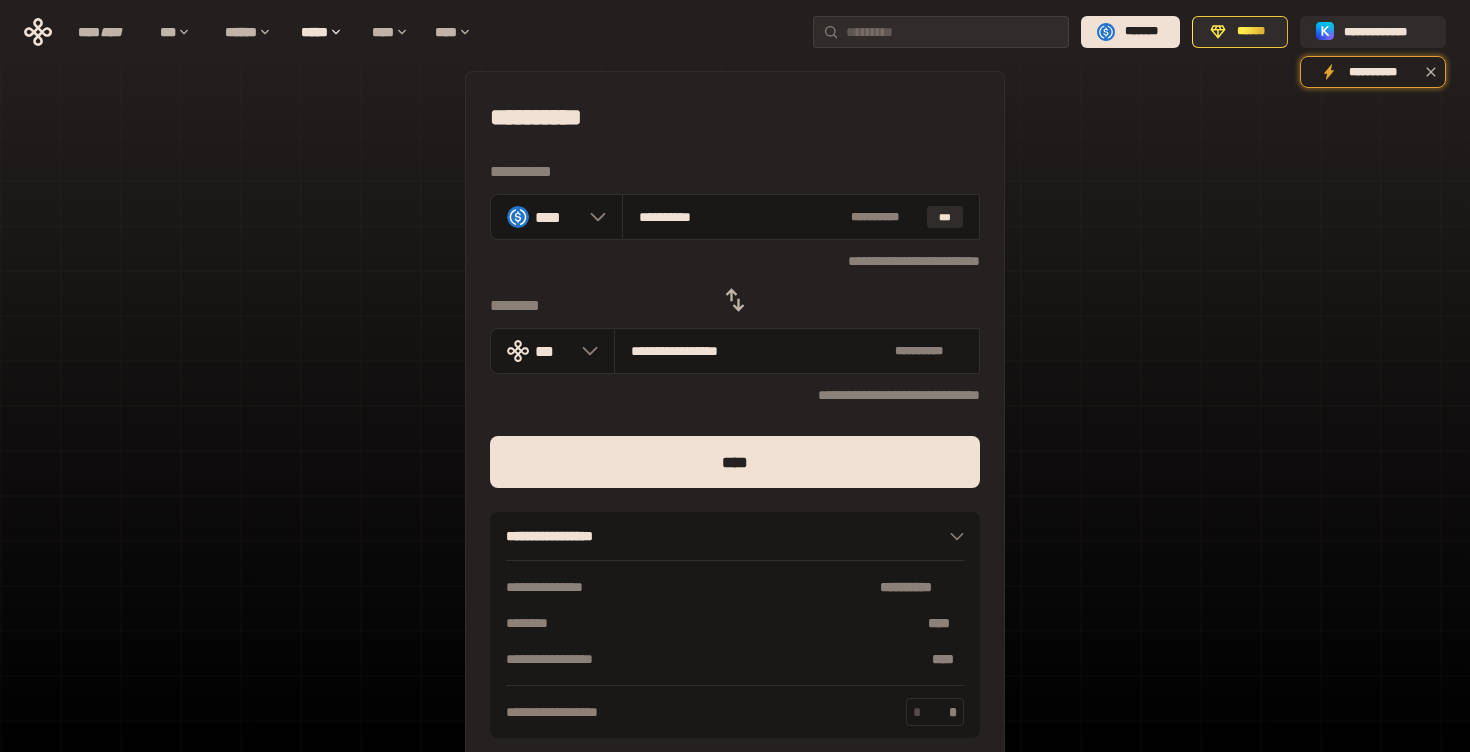 scroll, scrollTop: 0, scrollLeft: 0, axis: both 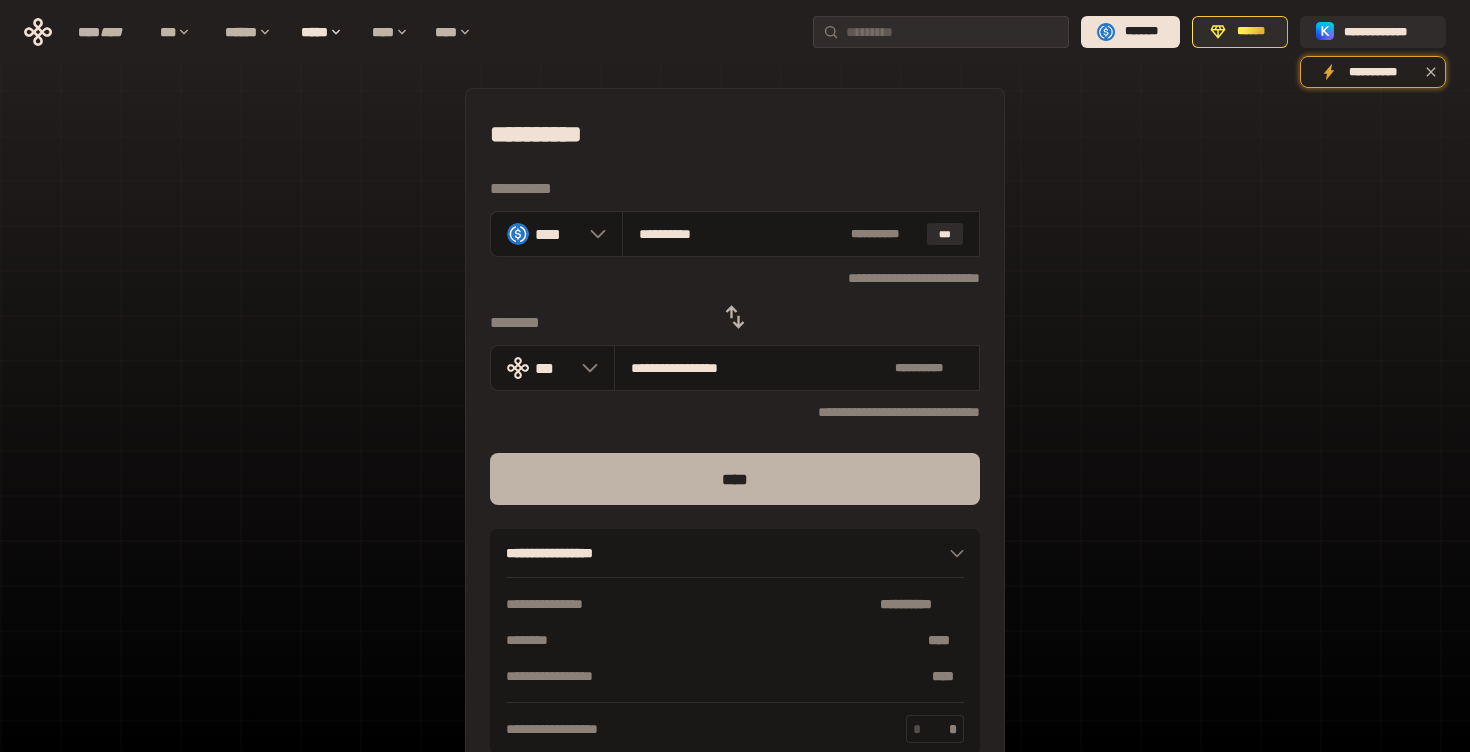 click on "****" at bounding box center [735, 479] 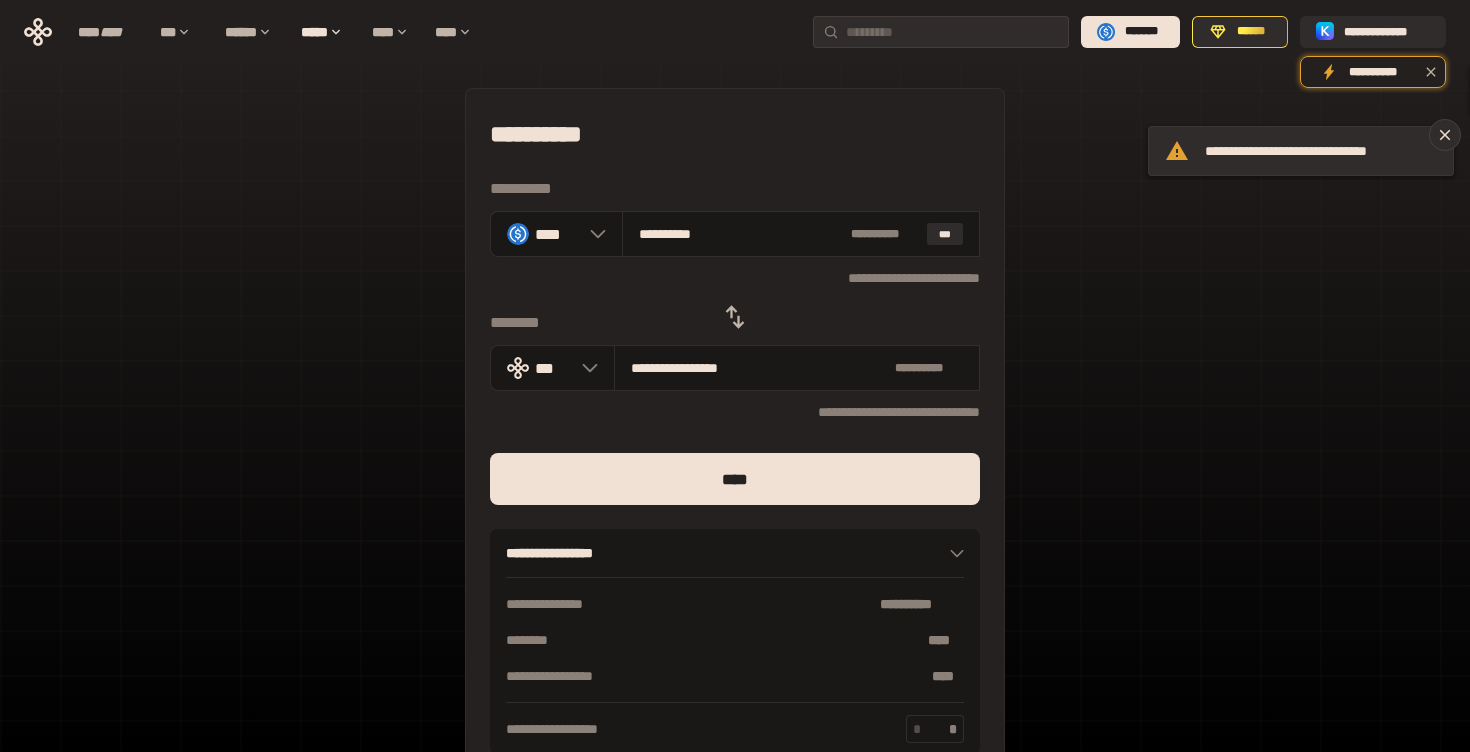 click on "**********" at bounding box center [735, 444] 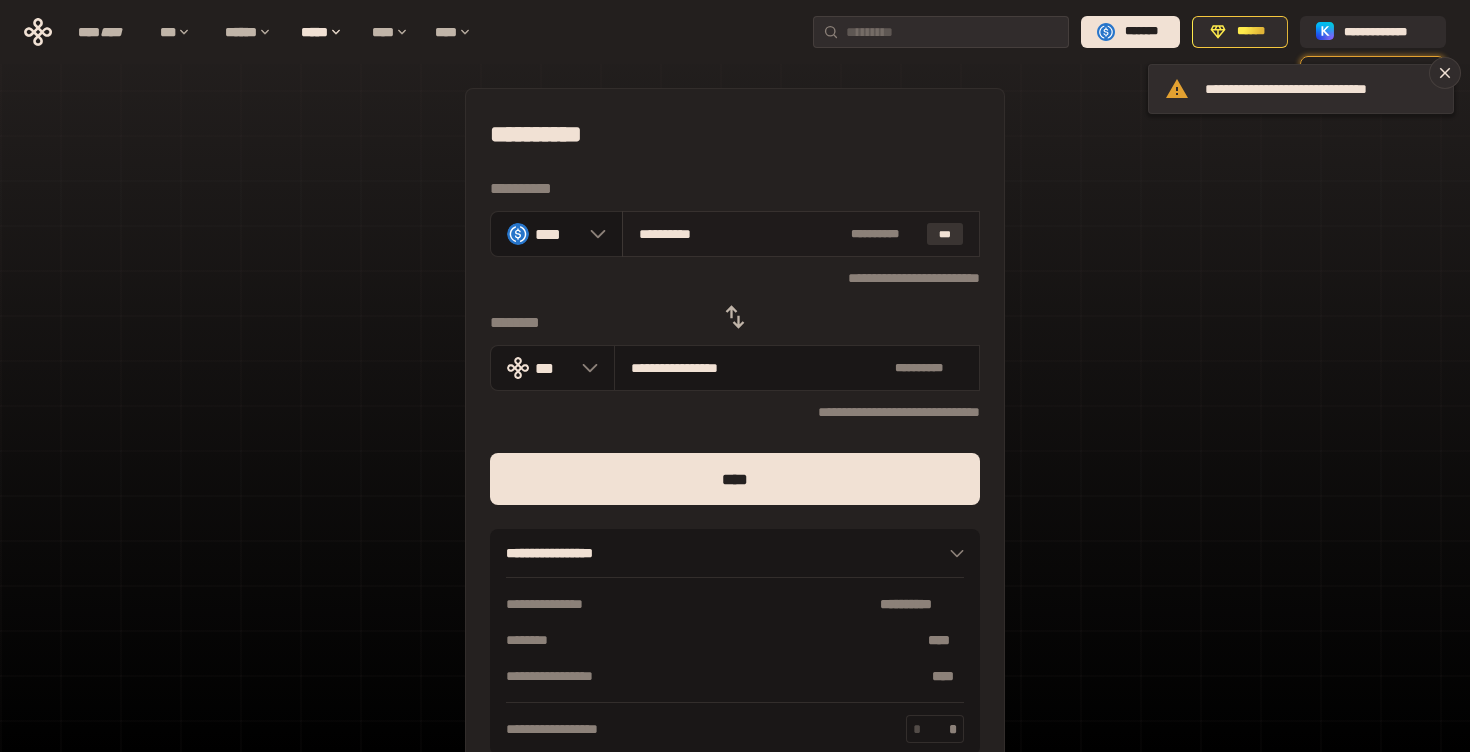 click on "***" at bounding box center [945, 234] 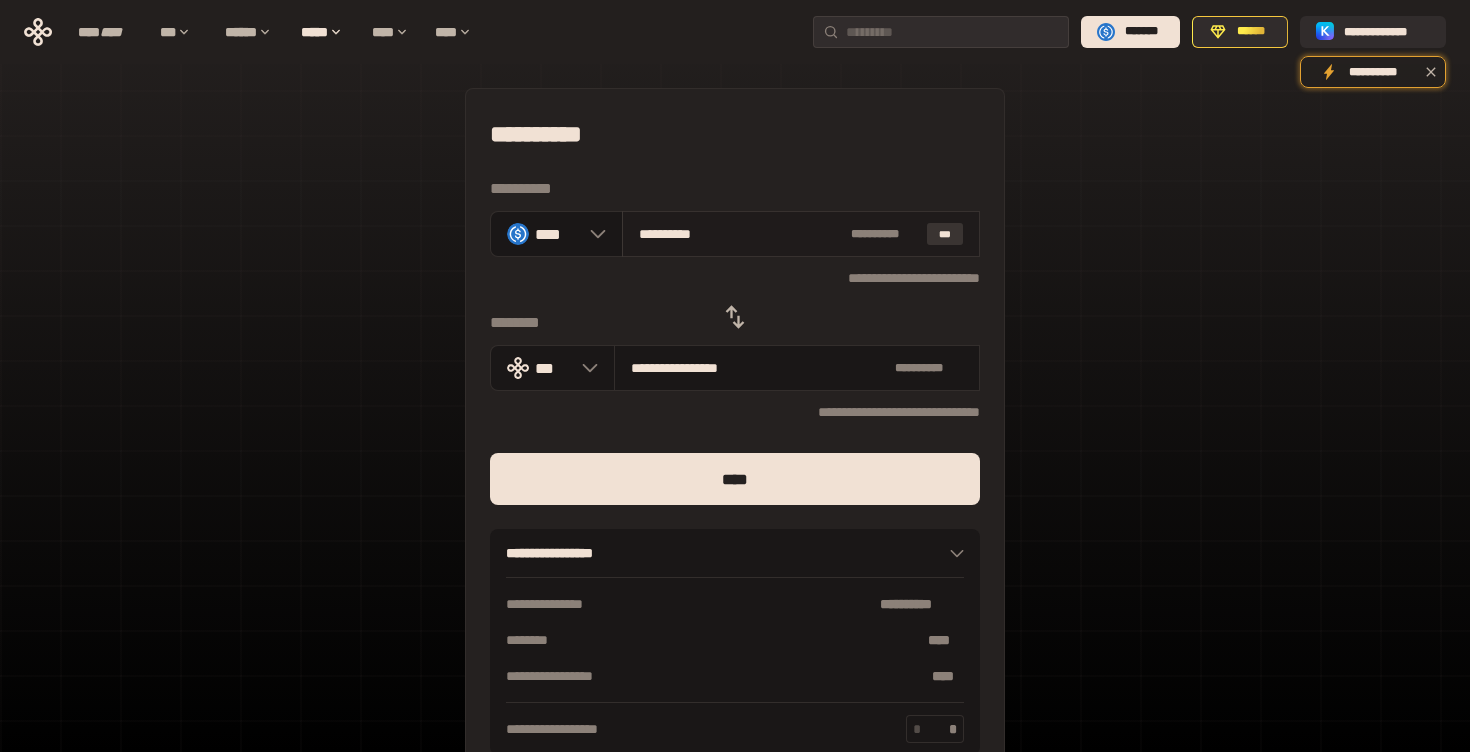 click on "***" at bounding box center (945, 234) 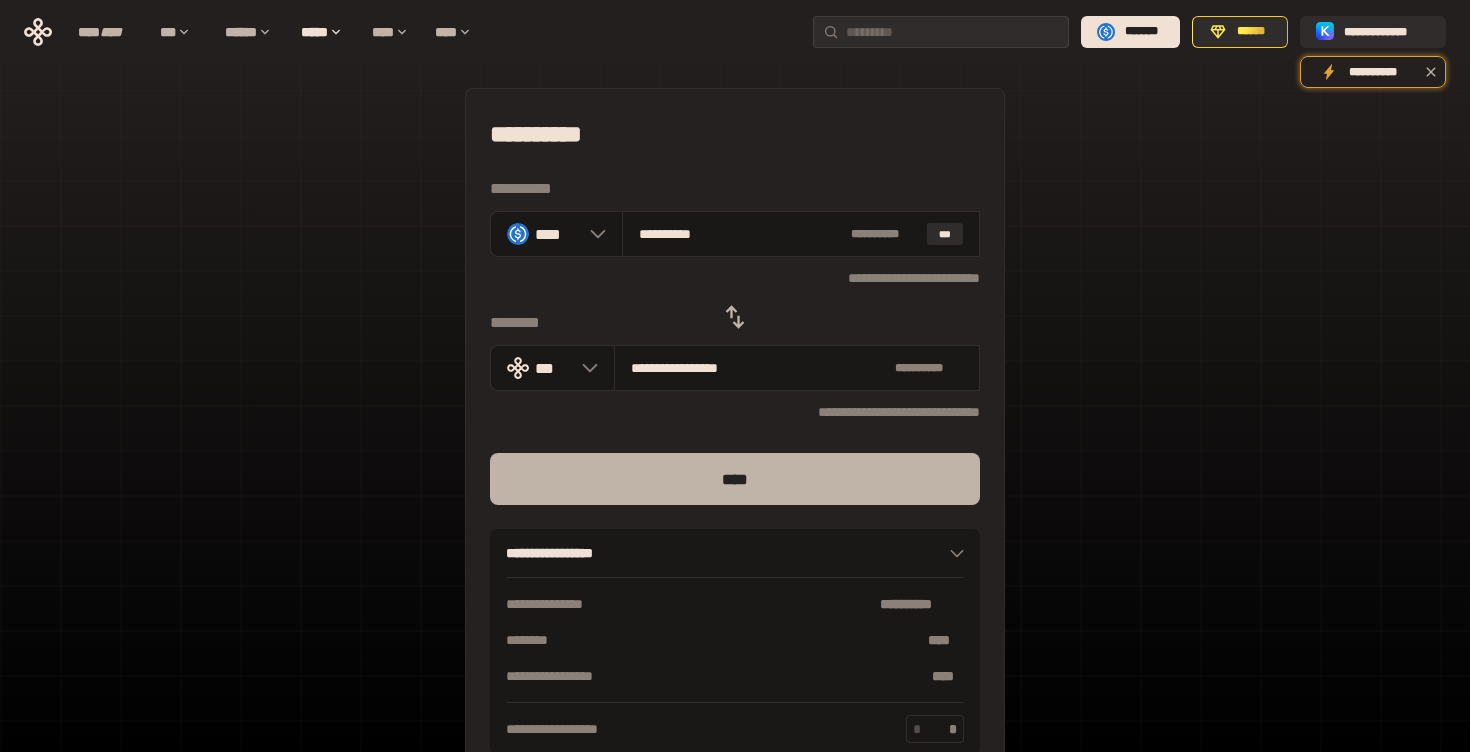 click on "****" at bounding box center (735, 479) 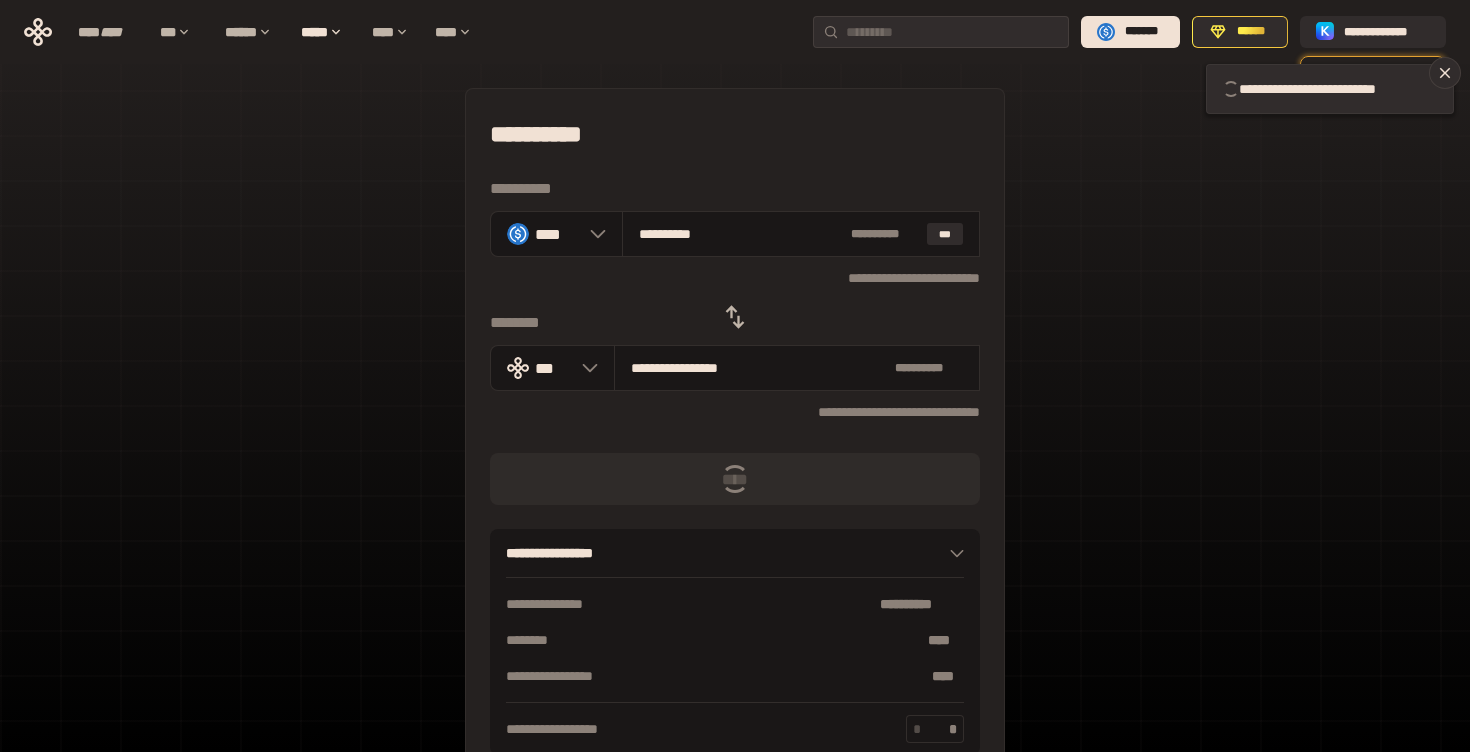 click 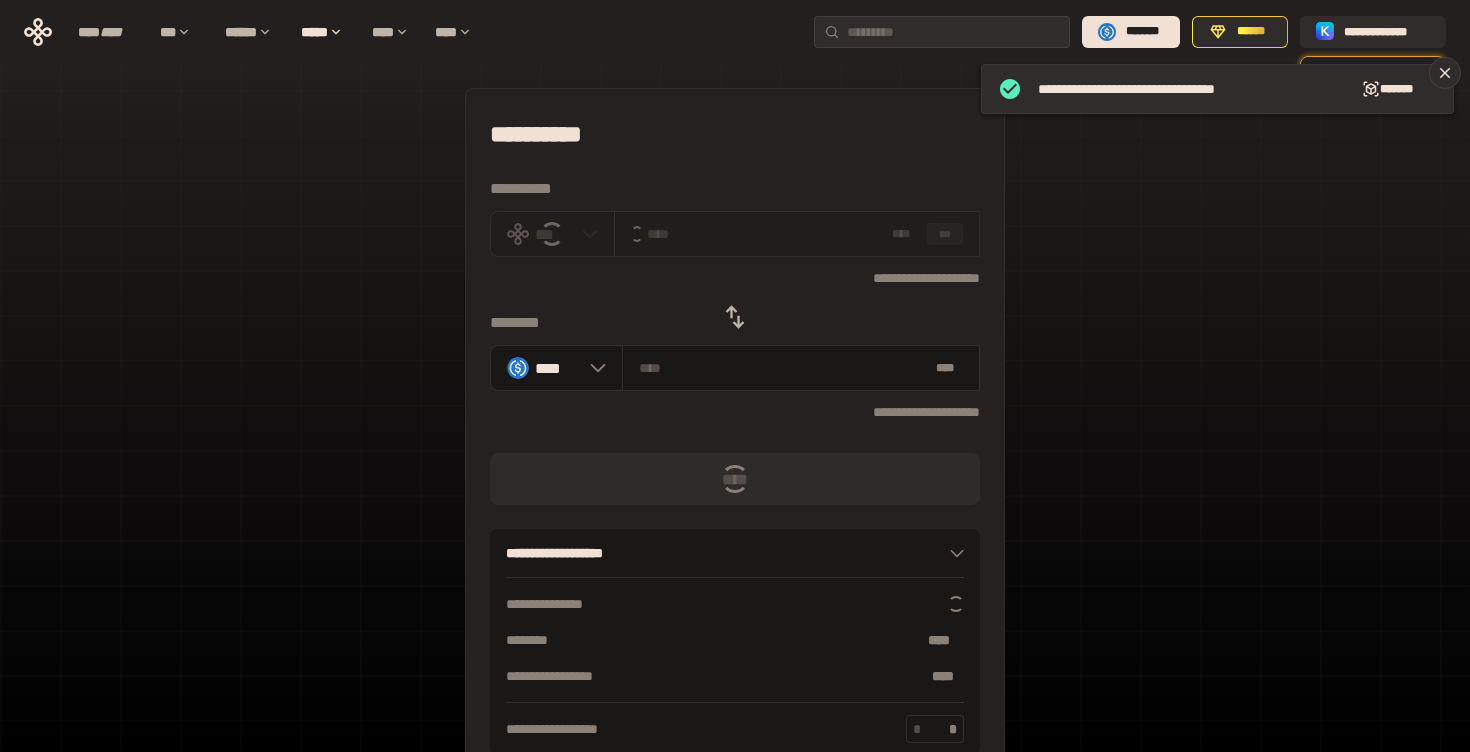 click on "****" at bounding box center (735, 479) 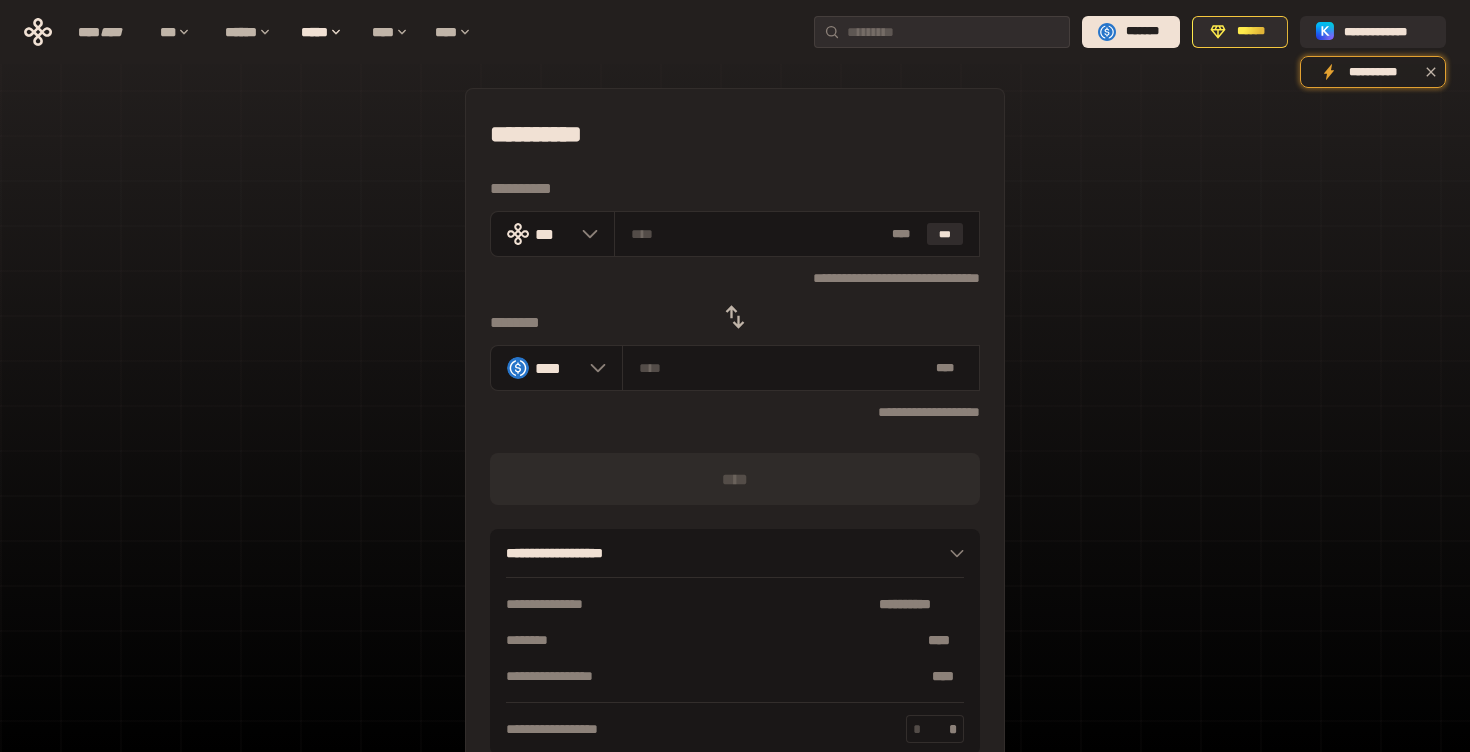 click 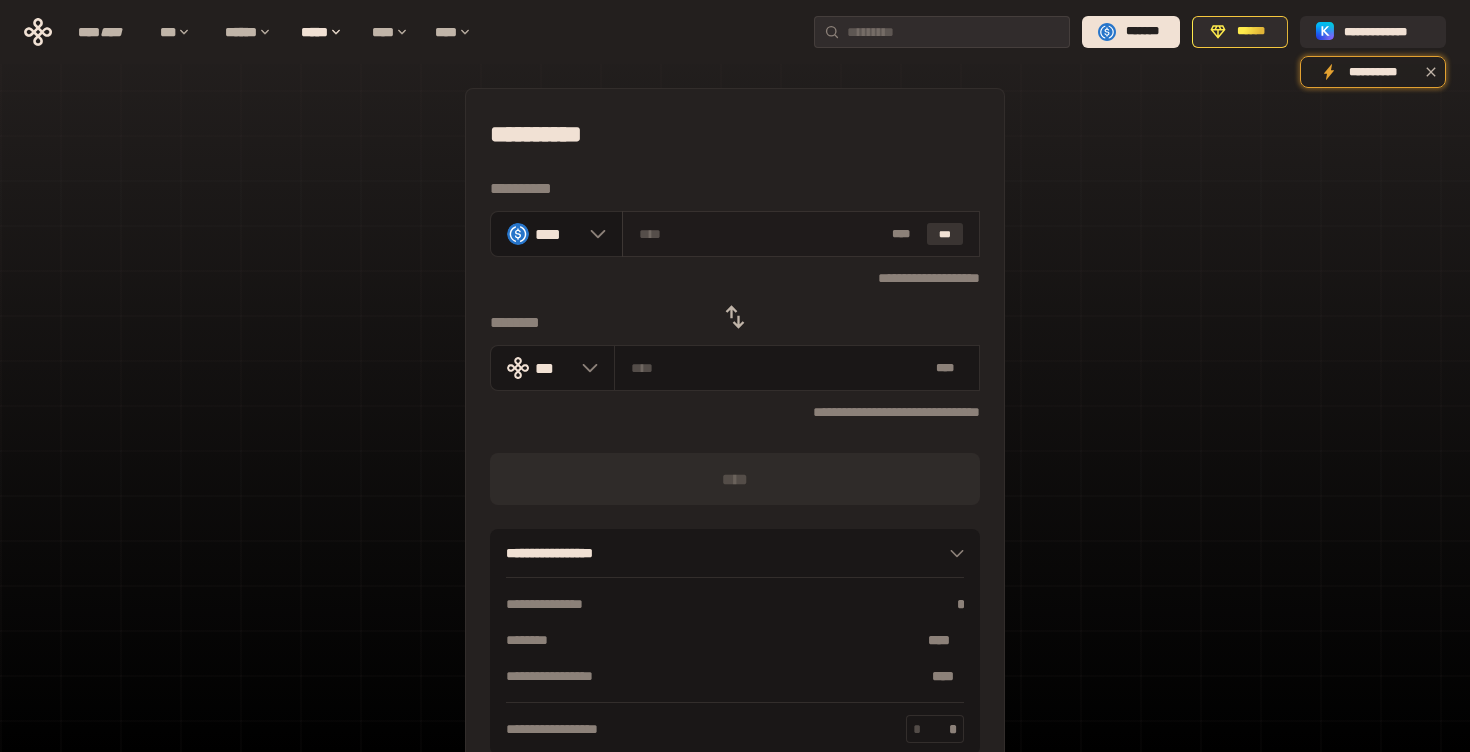 click on "***" at bounding box center [945, 234] 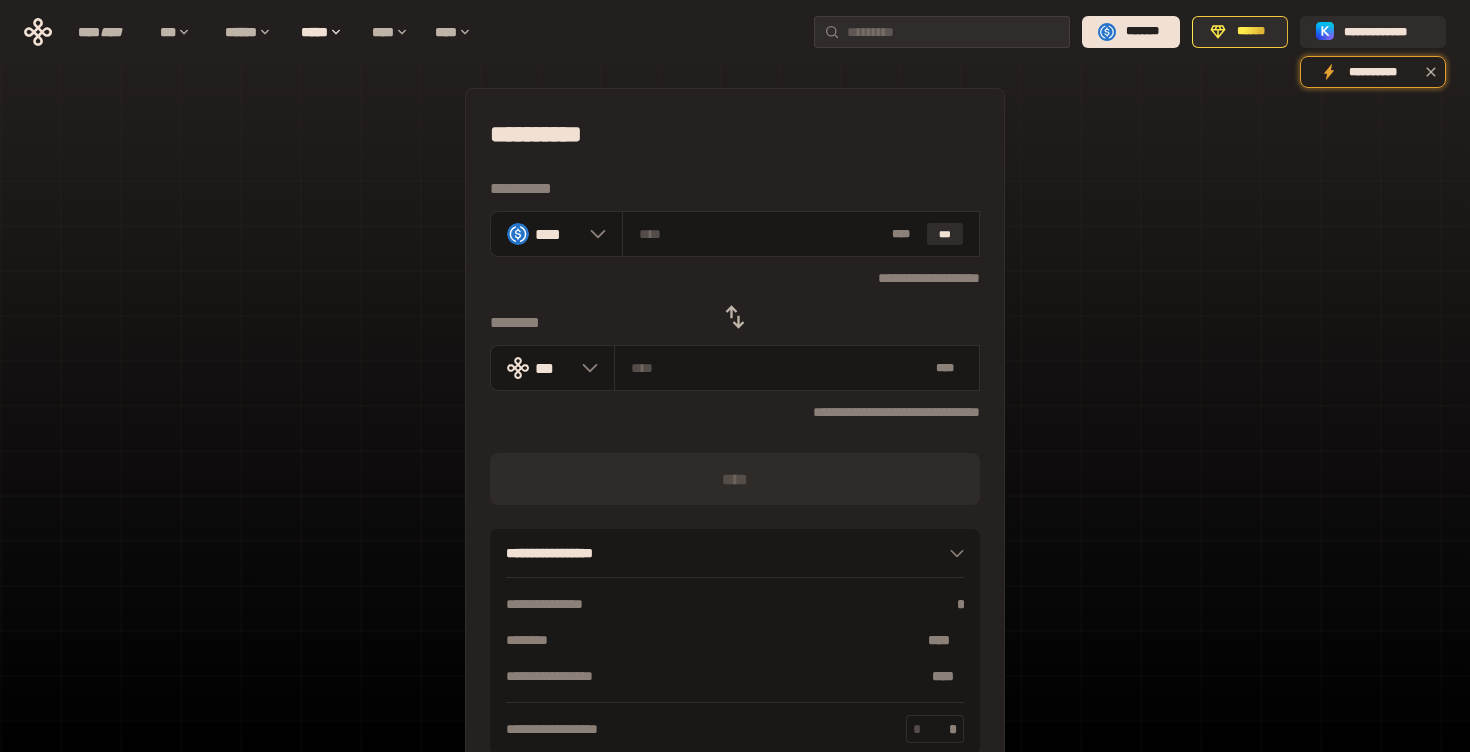 click on "****" at bounding box center (735, 479) 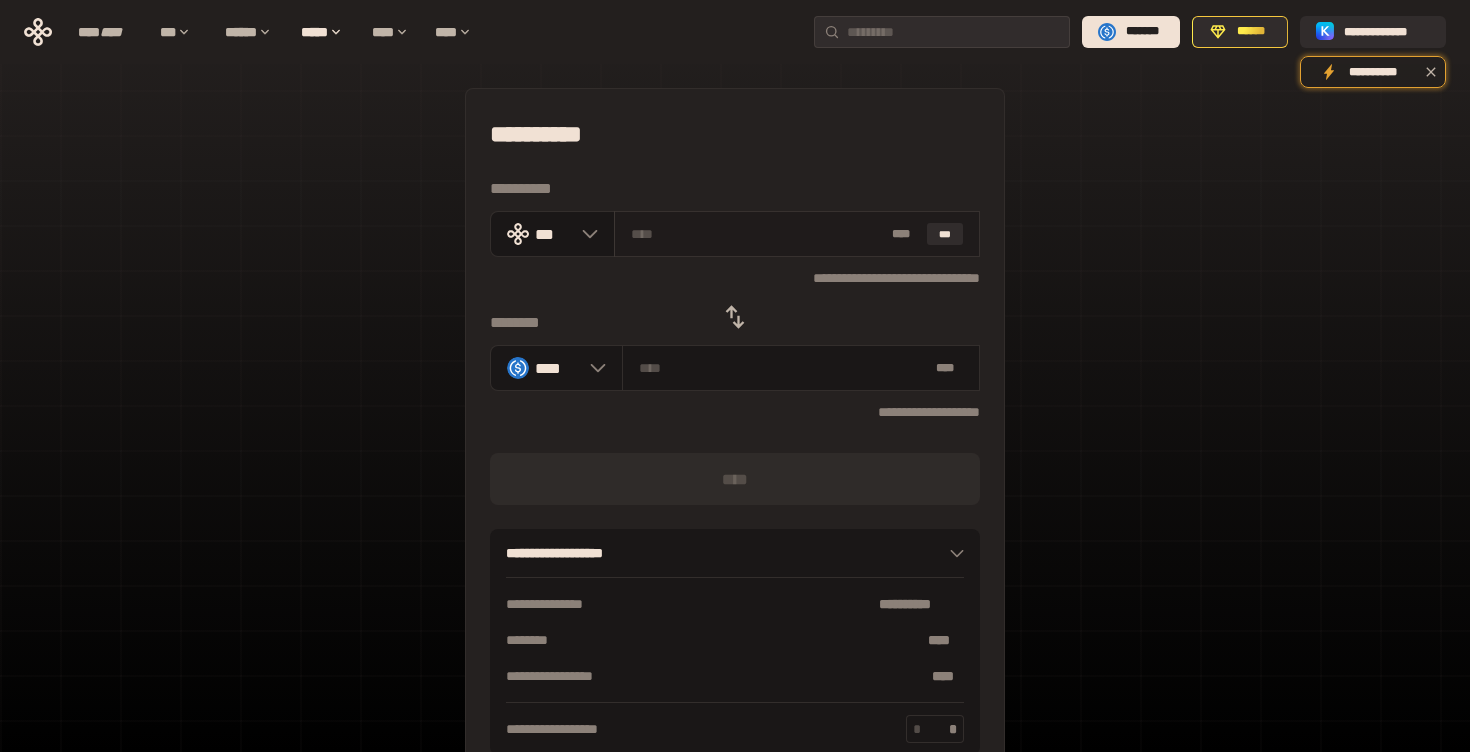 click at bounding box center [758, 234] 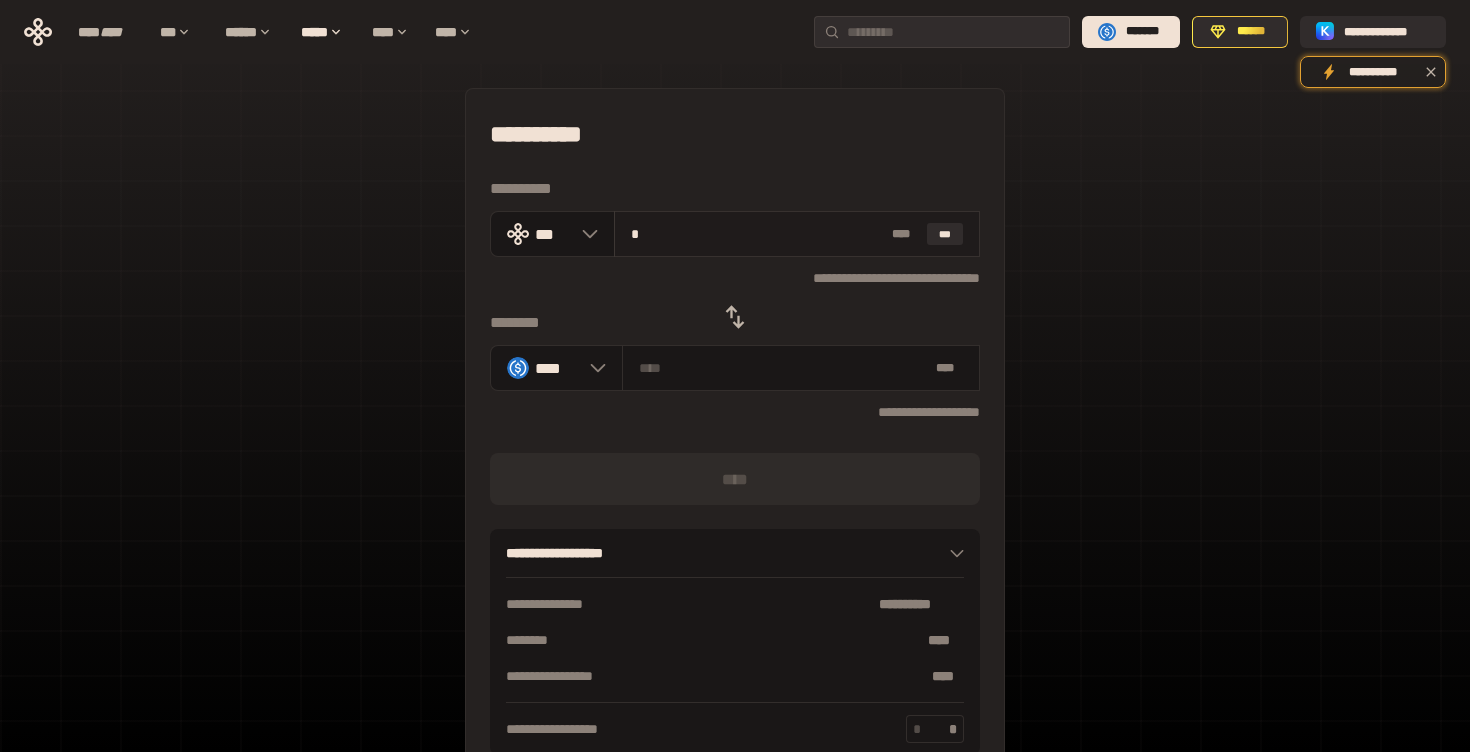 type on "********" 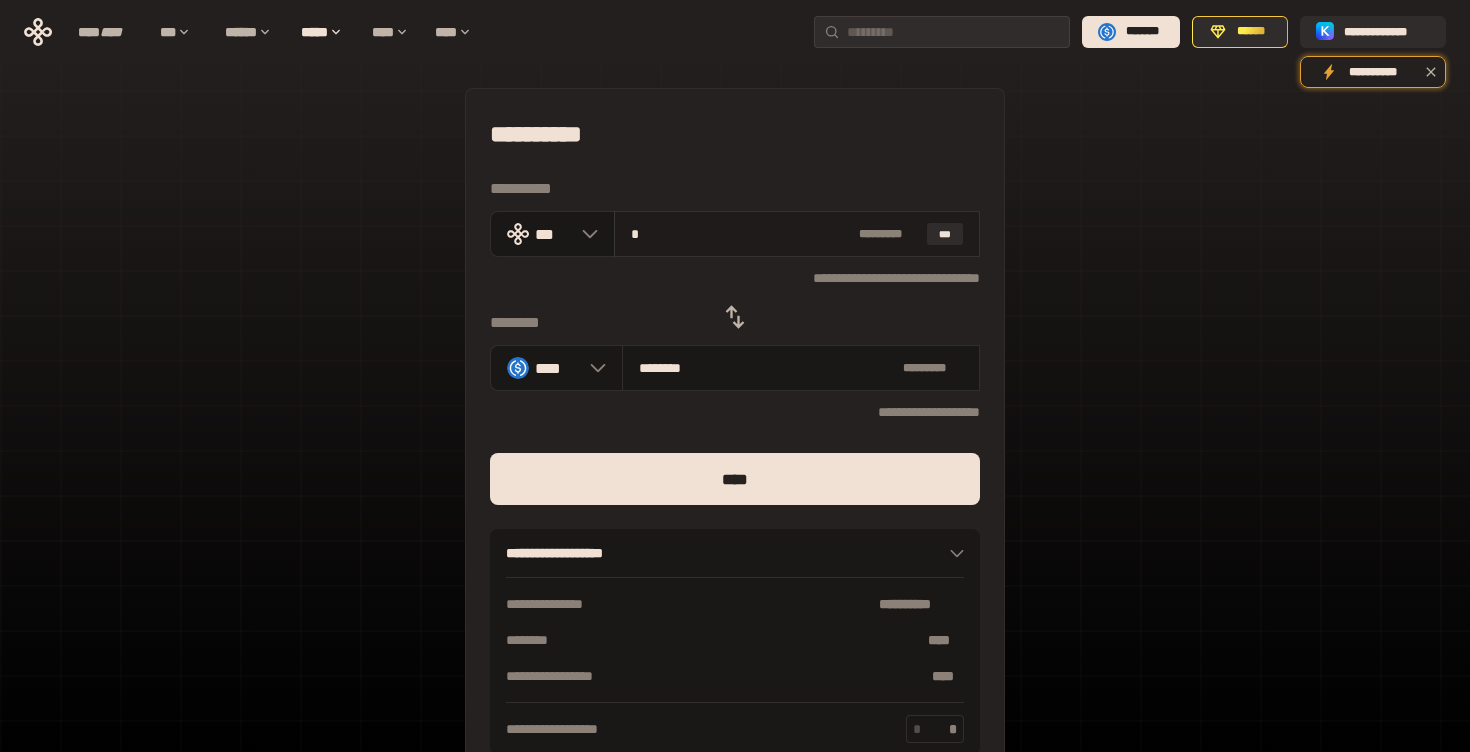 type on "**" 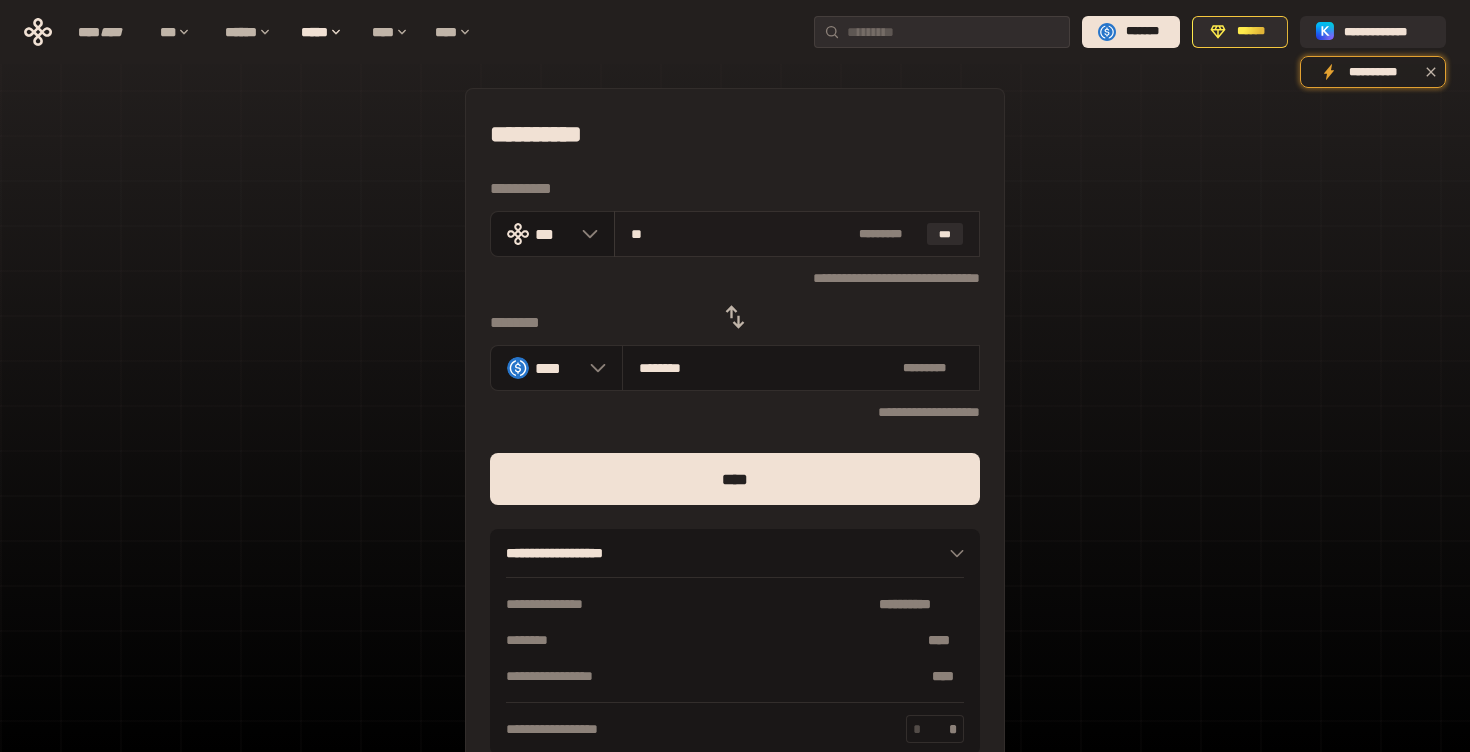 type on "********" 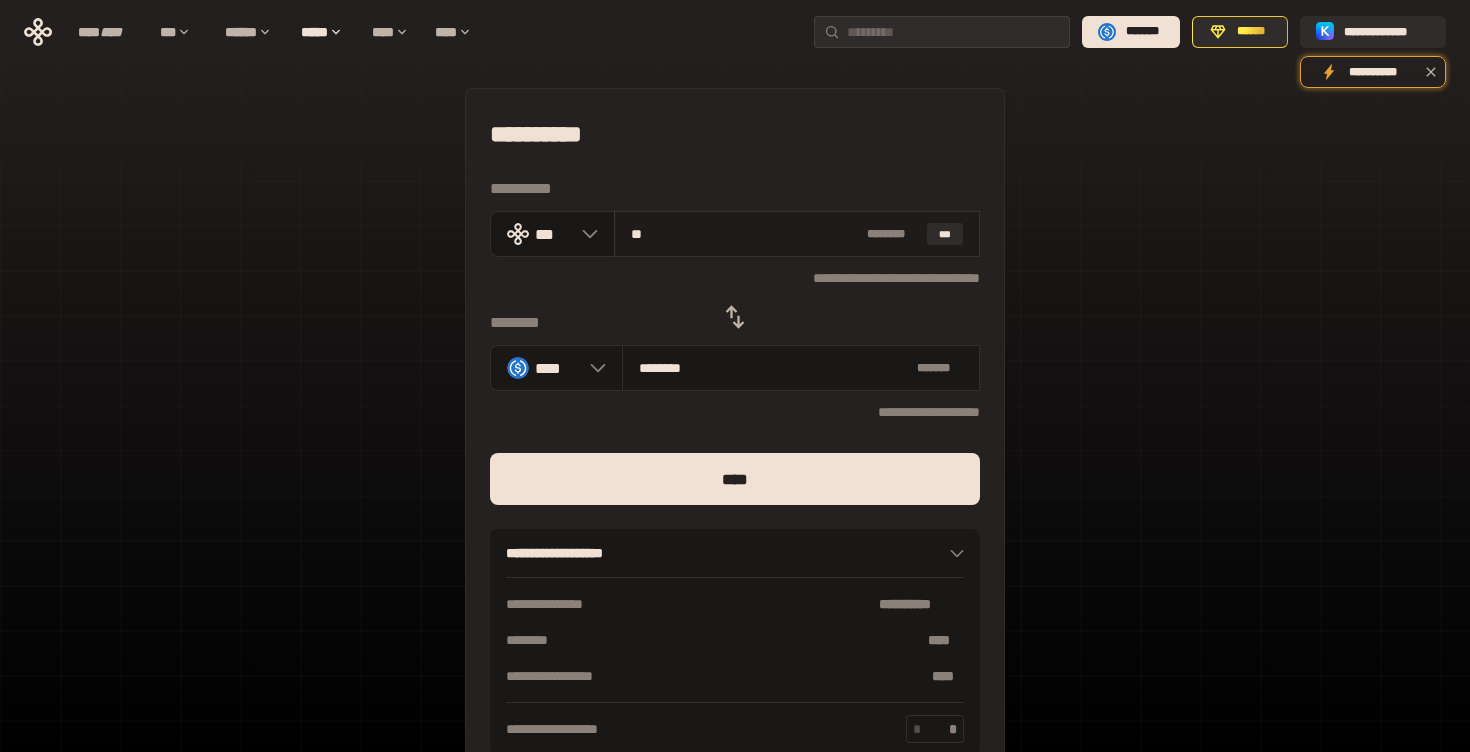 type on "***" 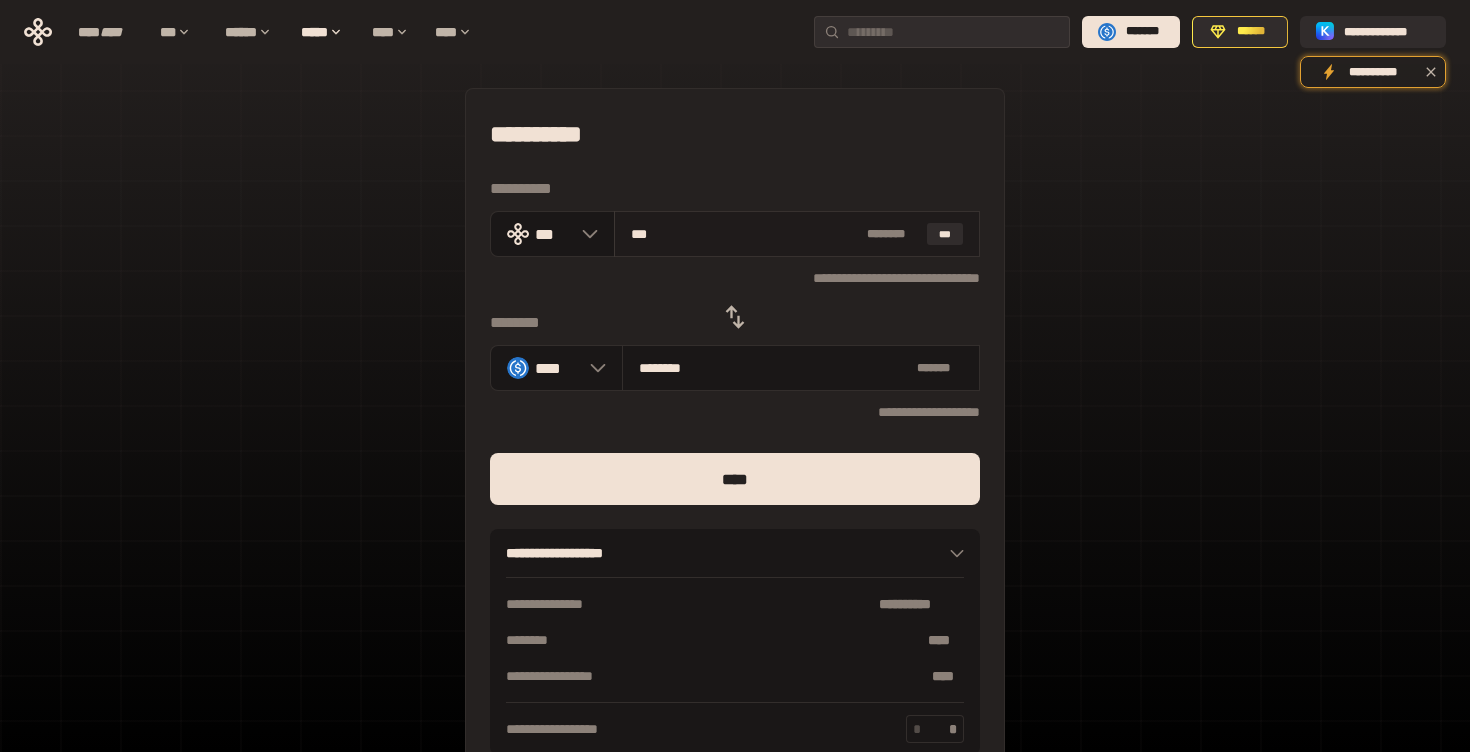 type on "*********" 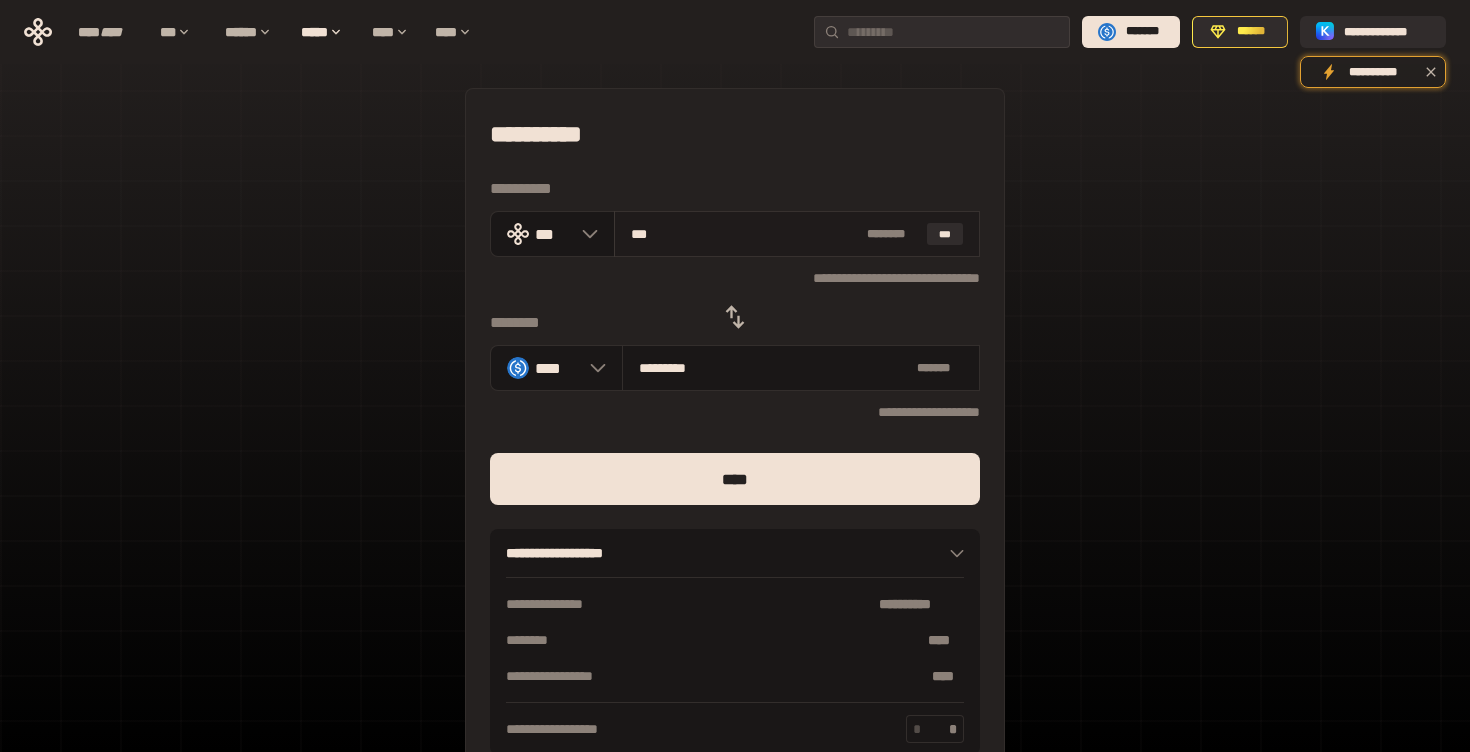 type on "****" 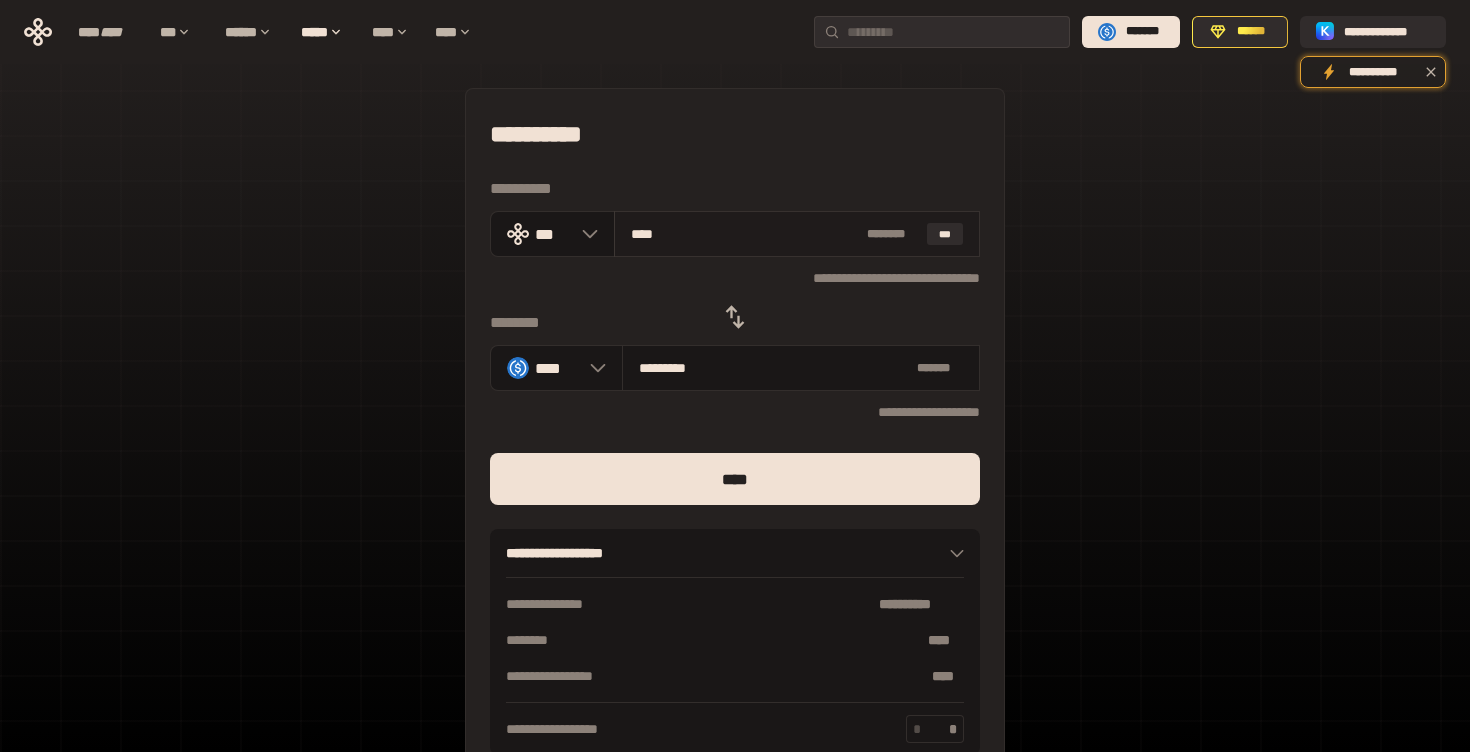 type on "**********" 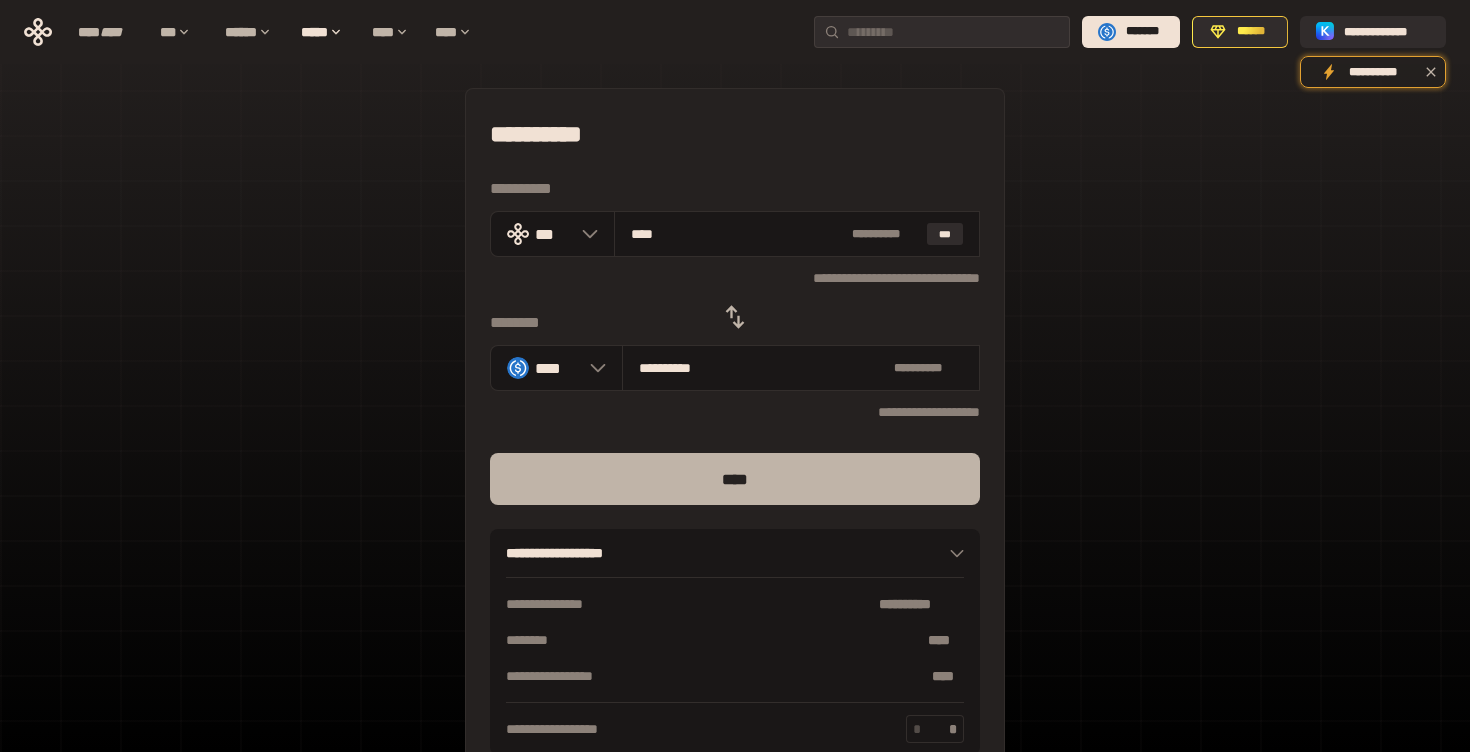 type on "****" 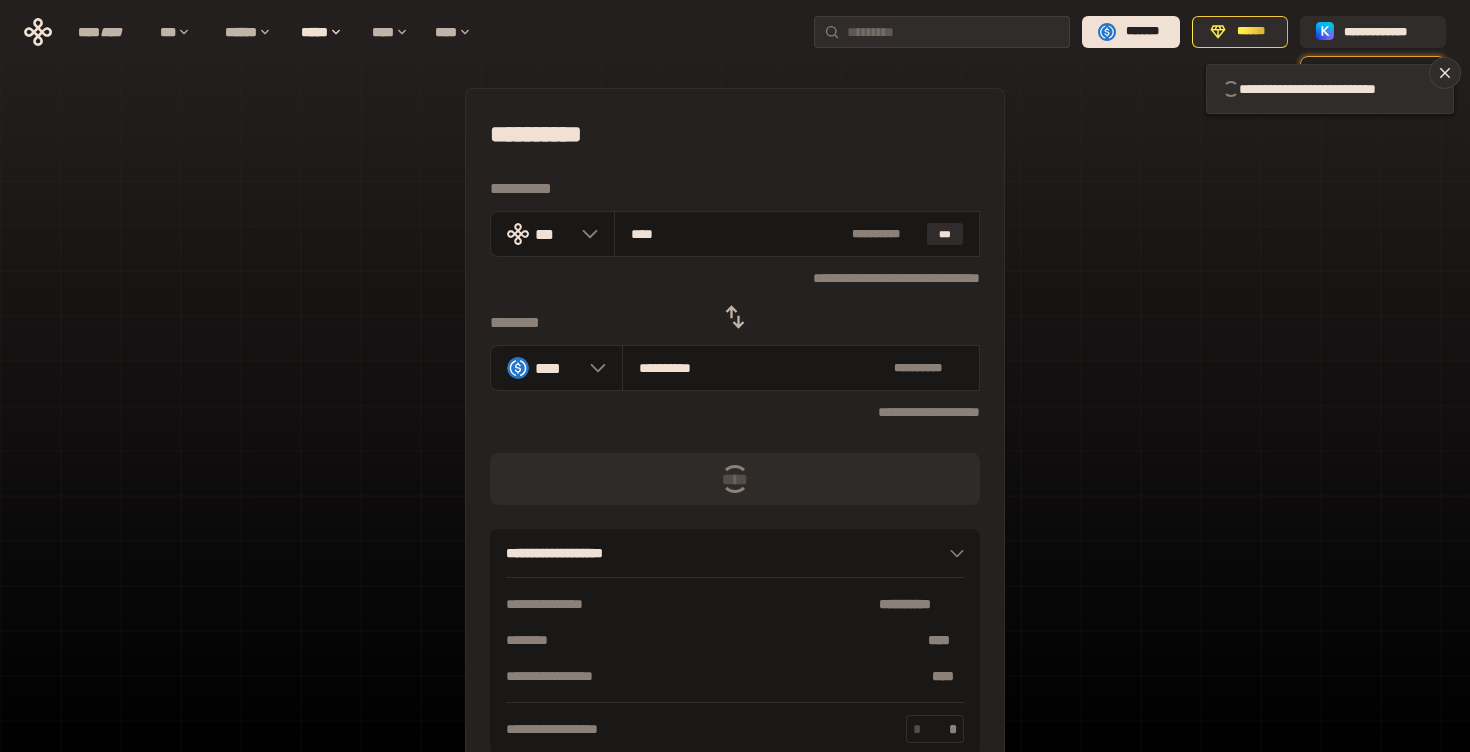 type 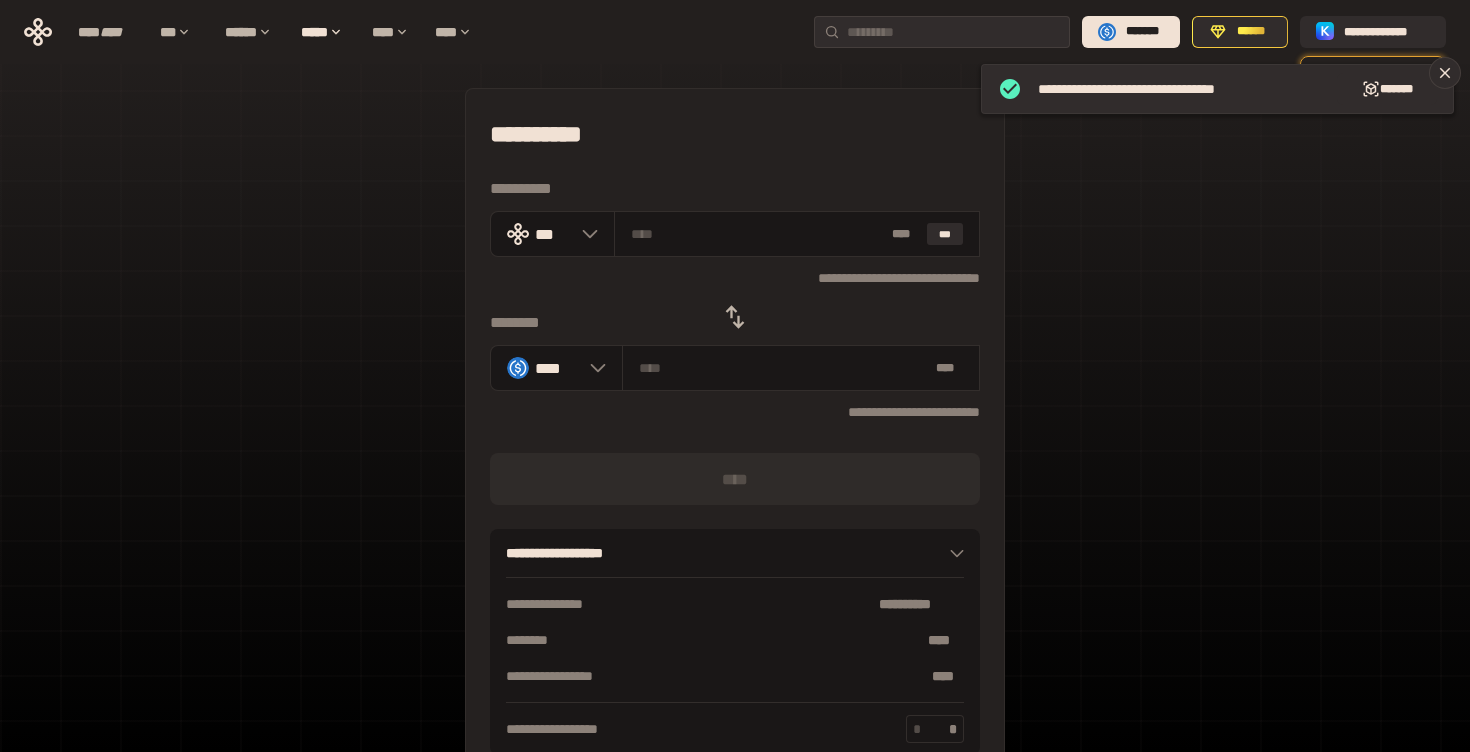 click 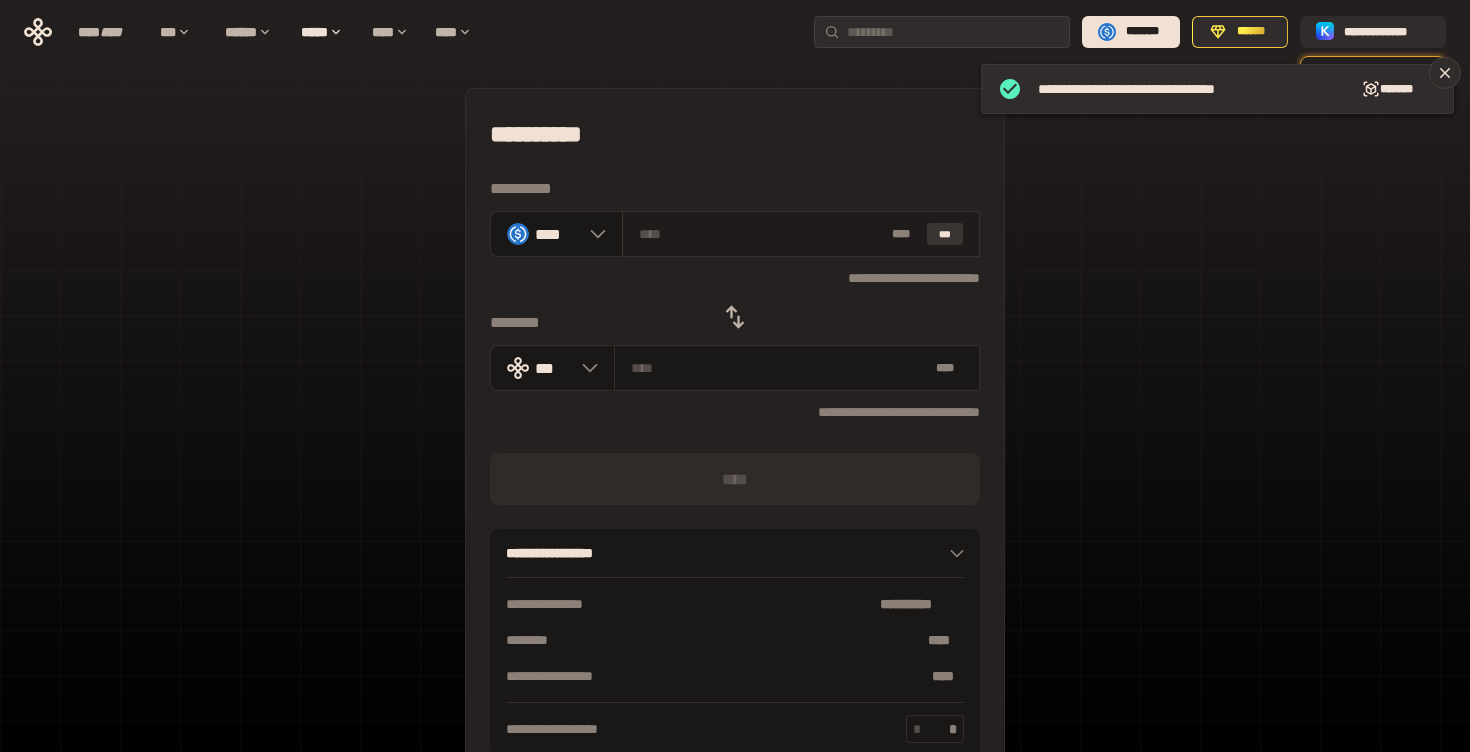 click on "***" at bounding box center [945, 234] 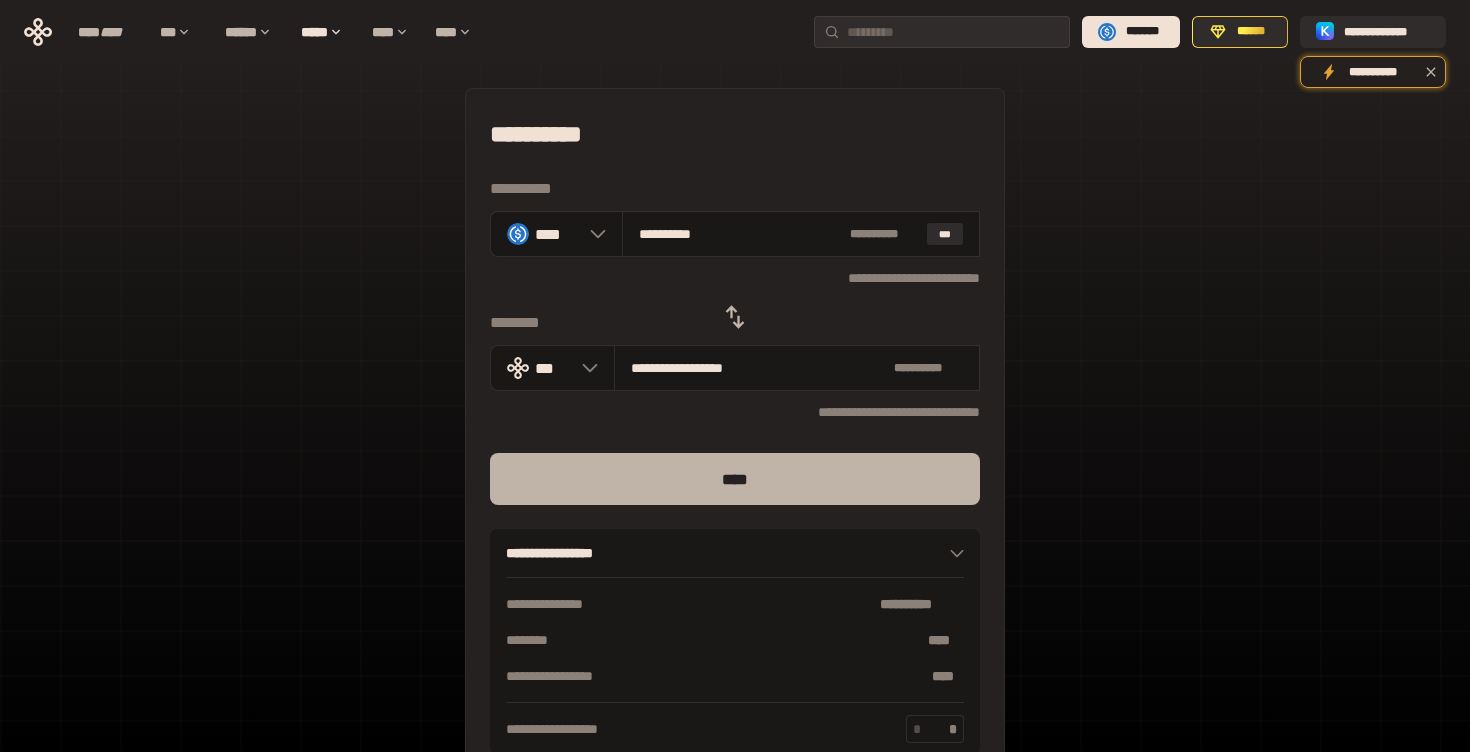click on "****" at bounding box center [735, 479] 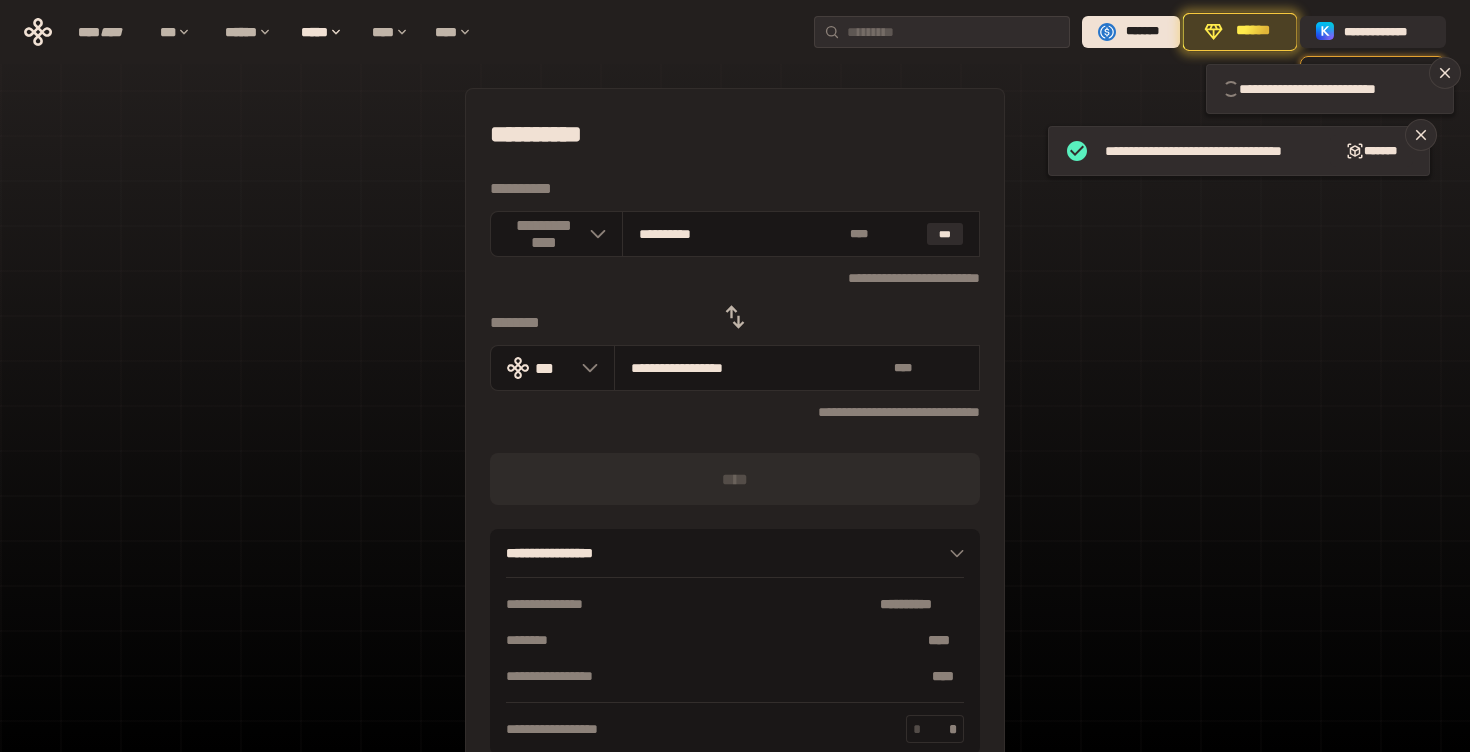 type 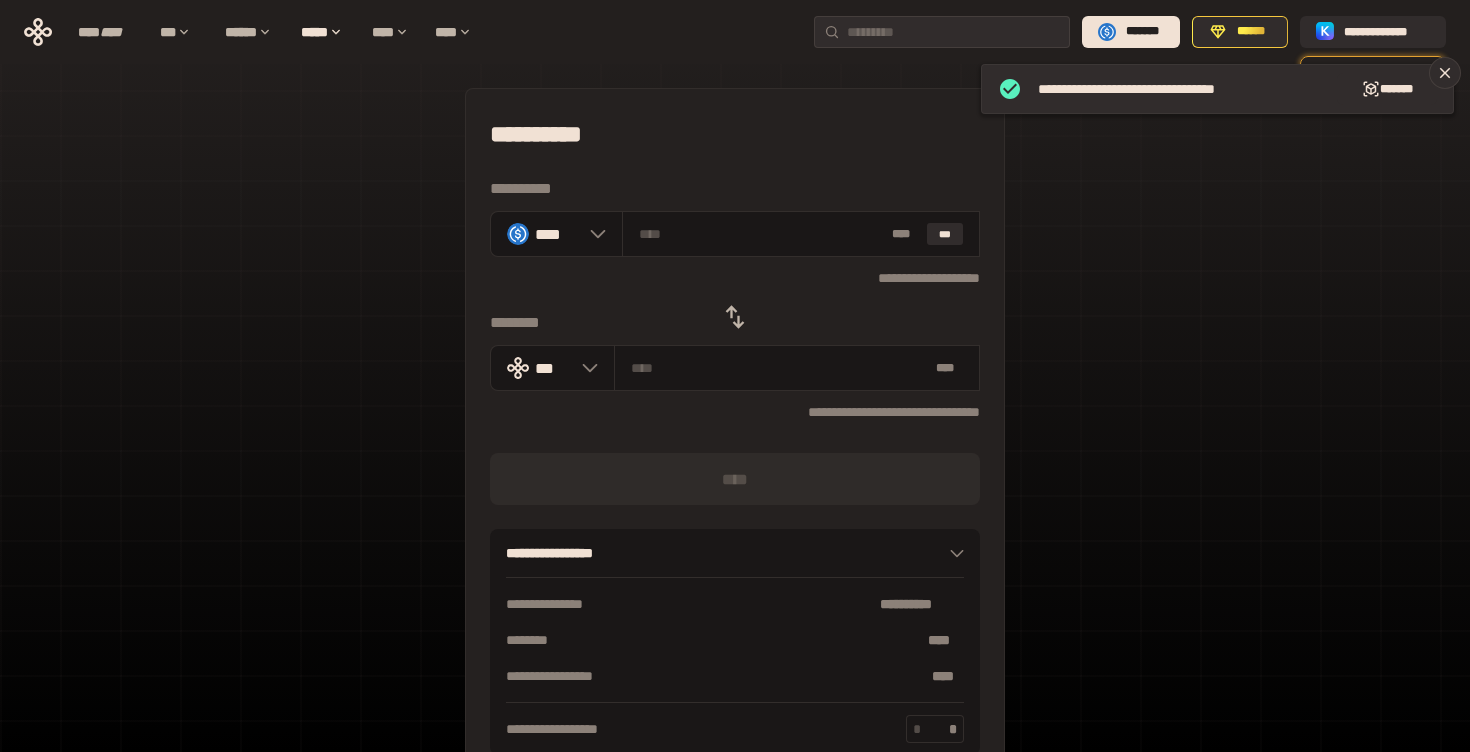 click 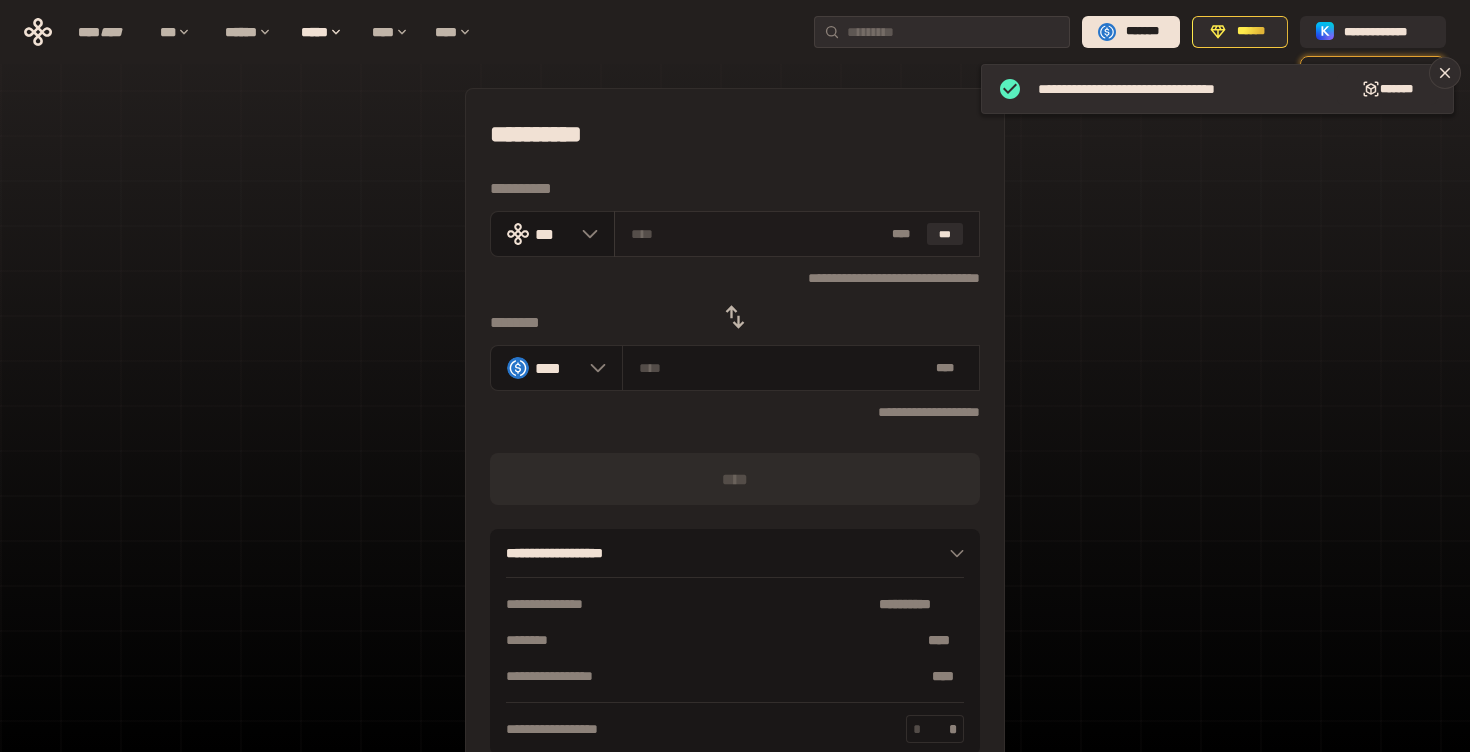 click at bounding box center [758, 234] 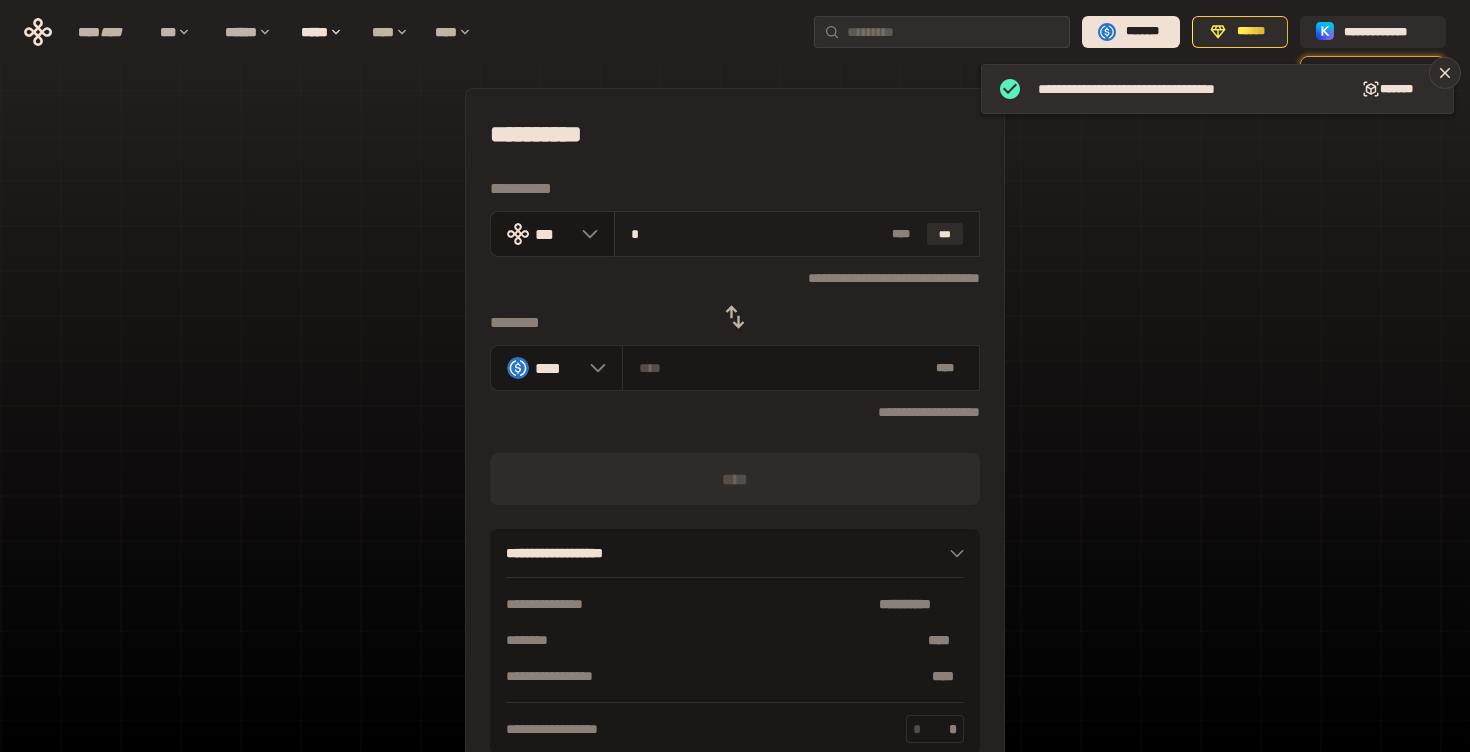 type on "*******" 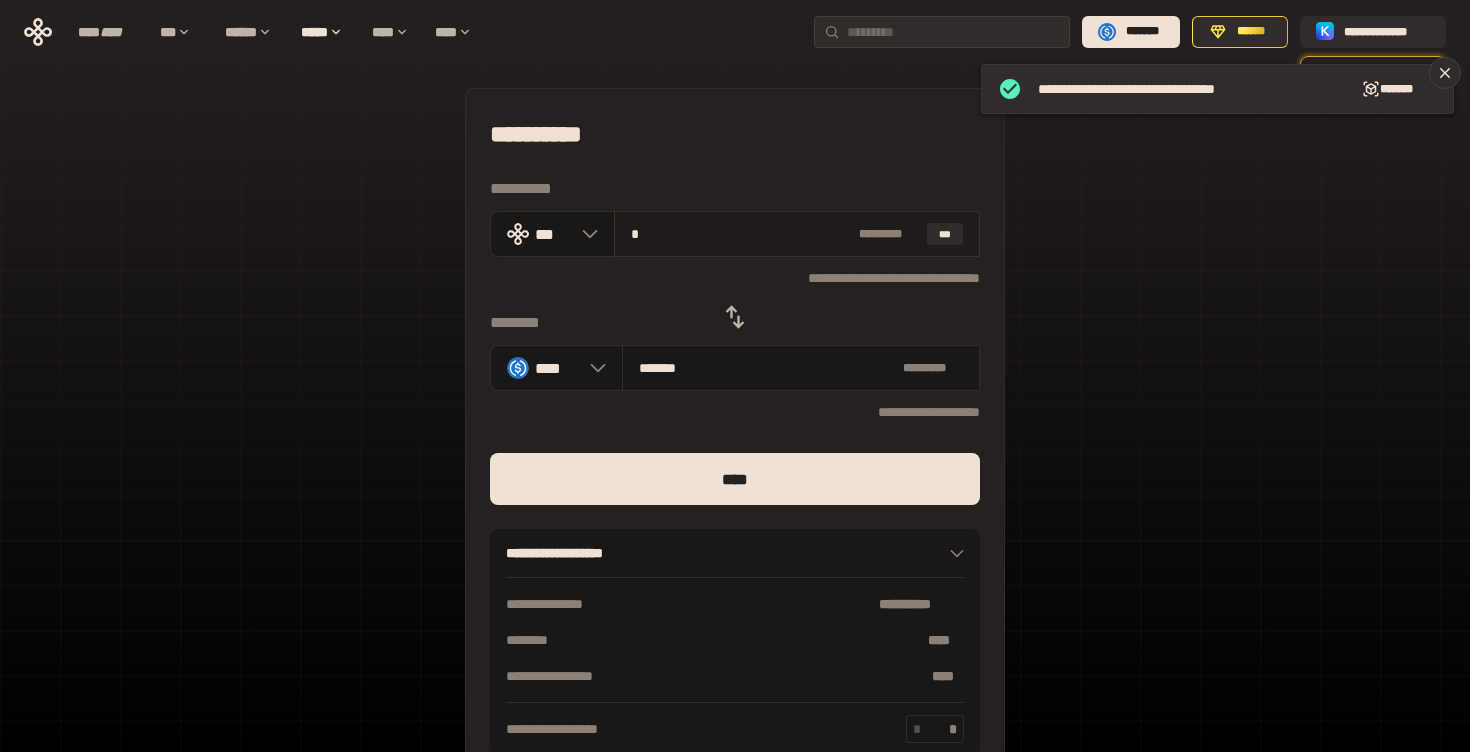type on "**" 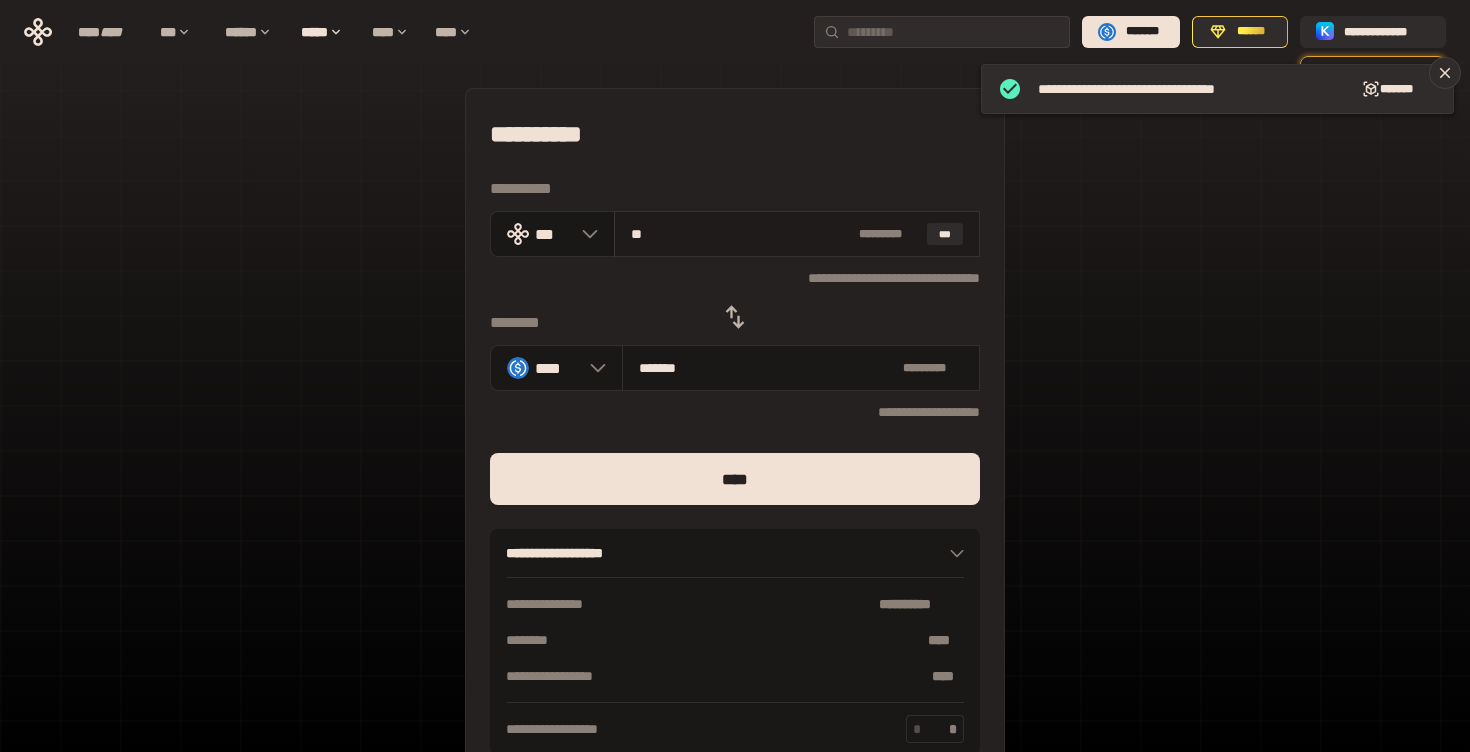 type on "********" 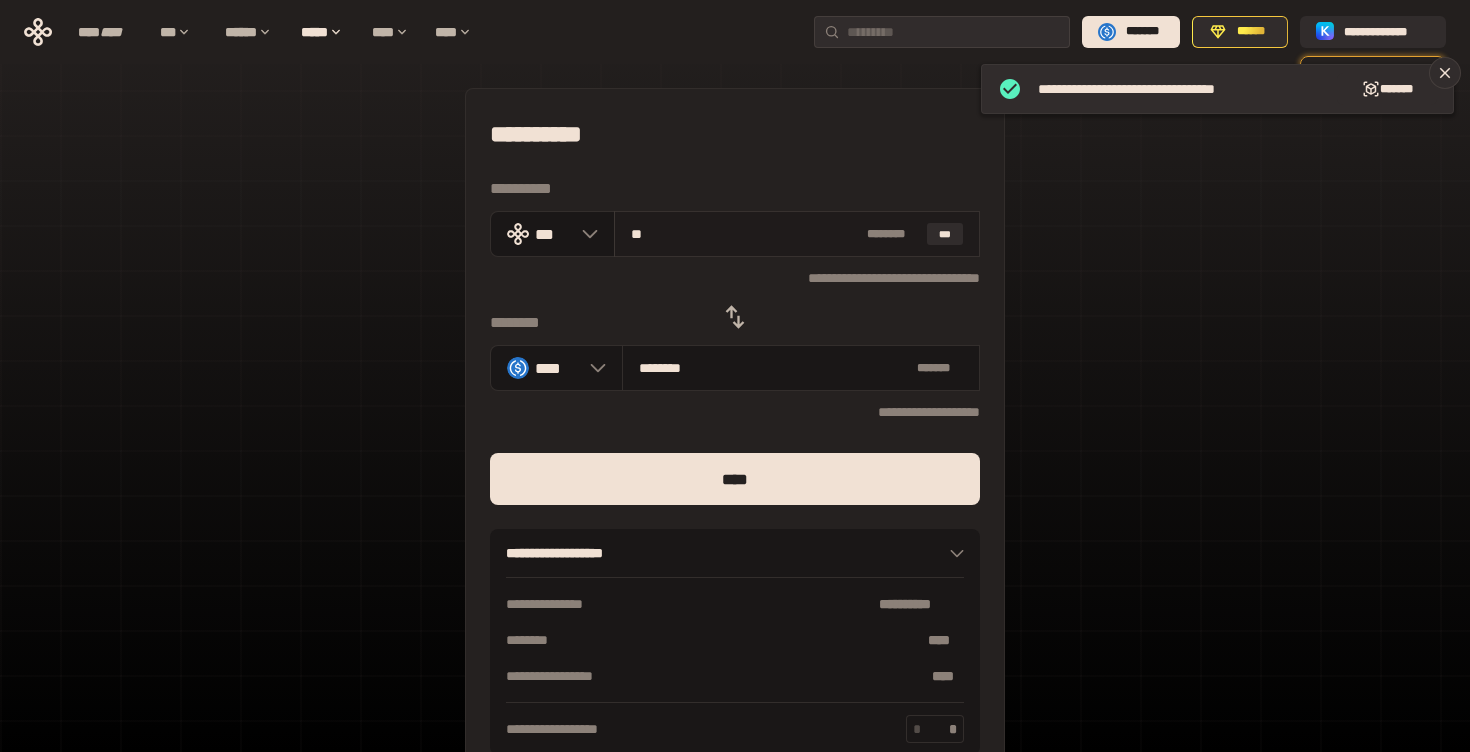 type on "***" 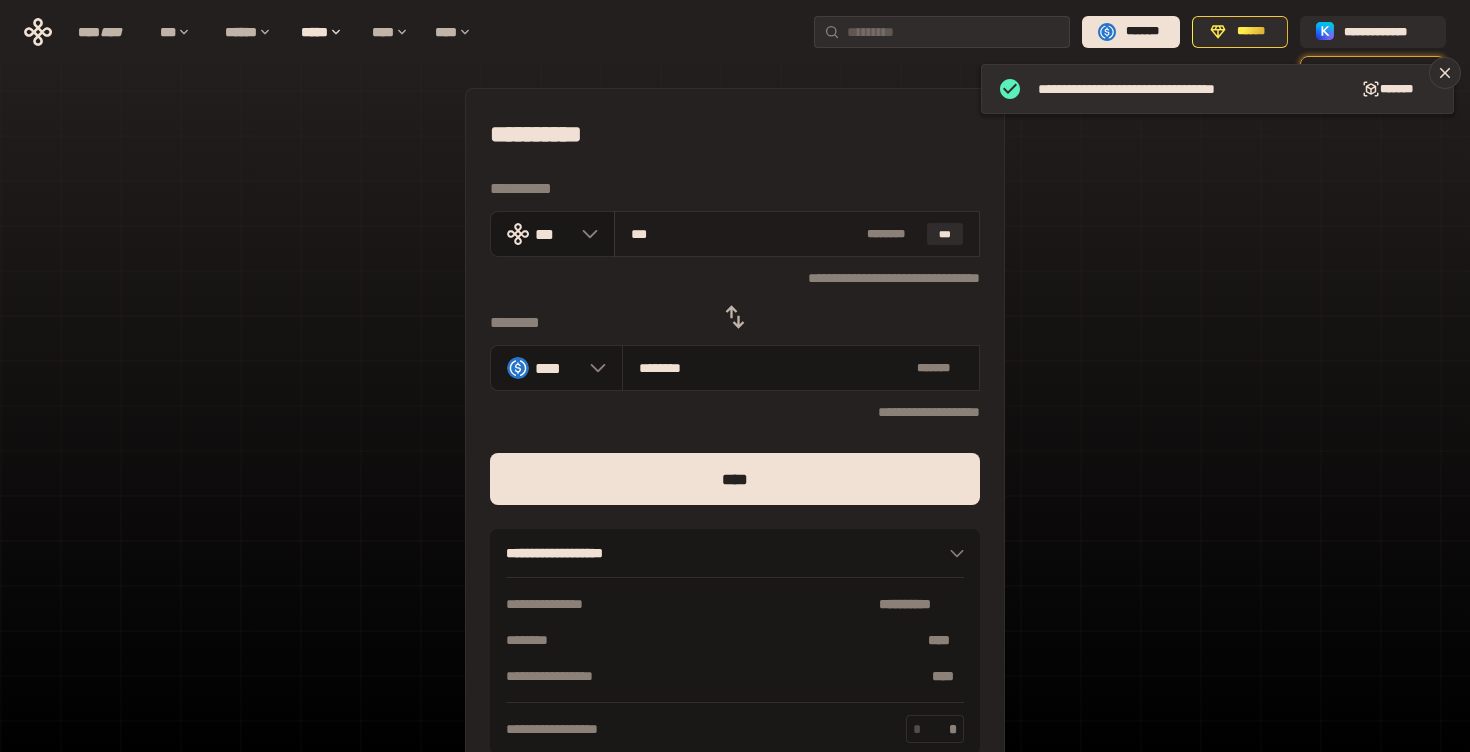 type on "*********" 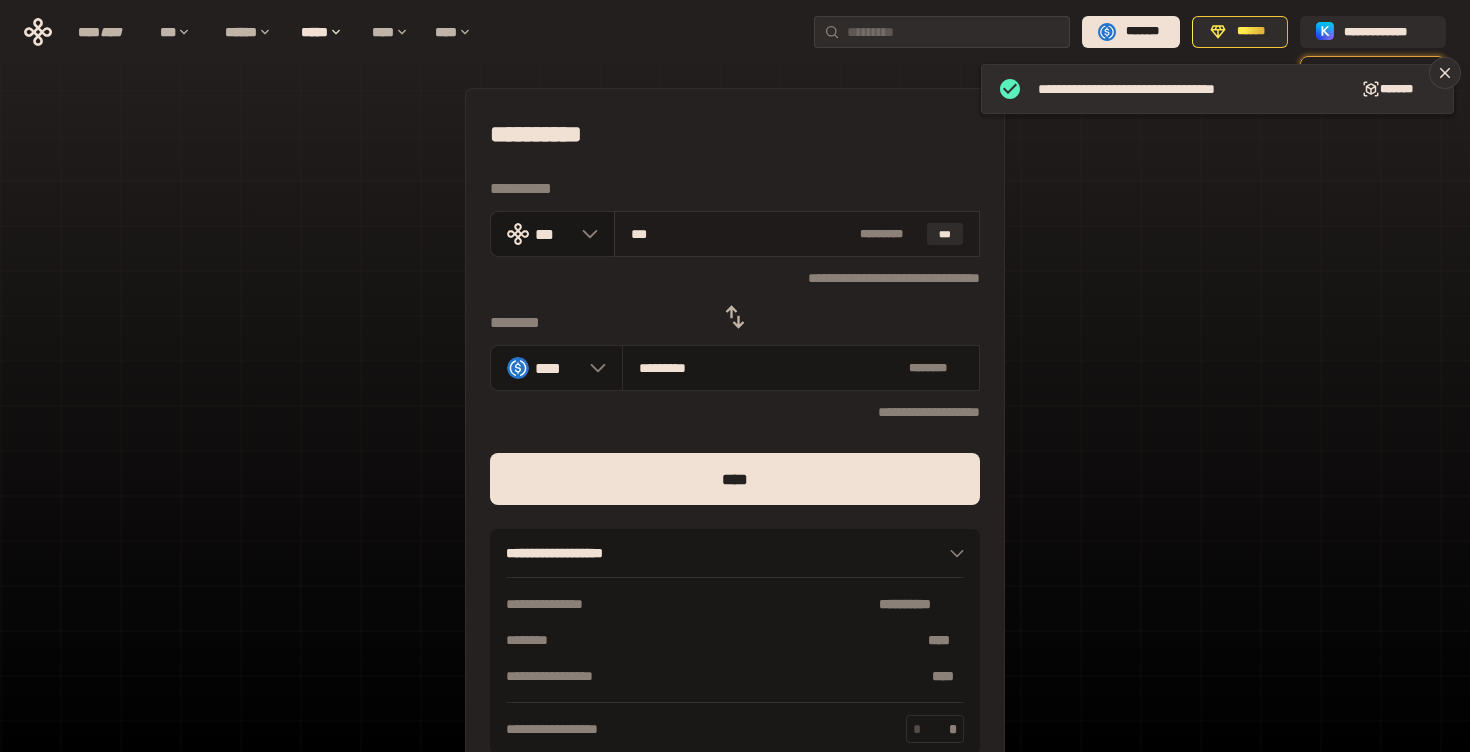 type on "****" 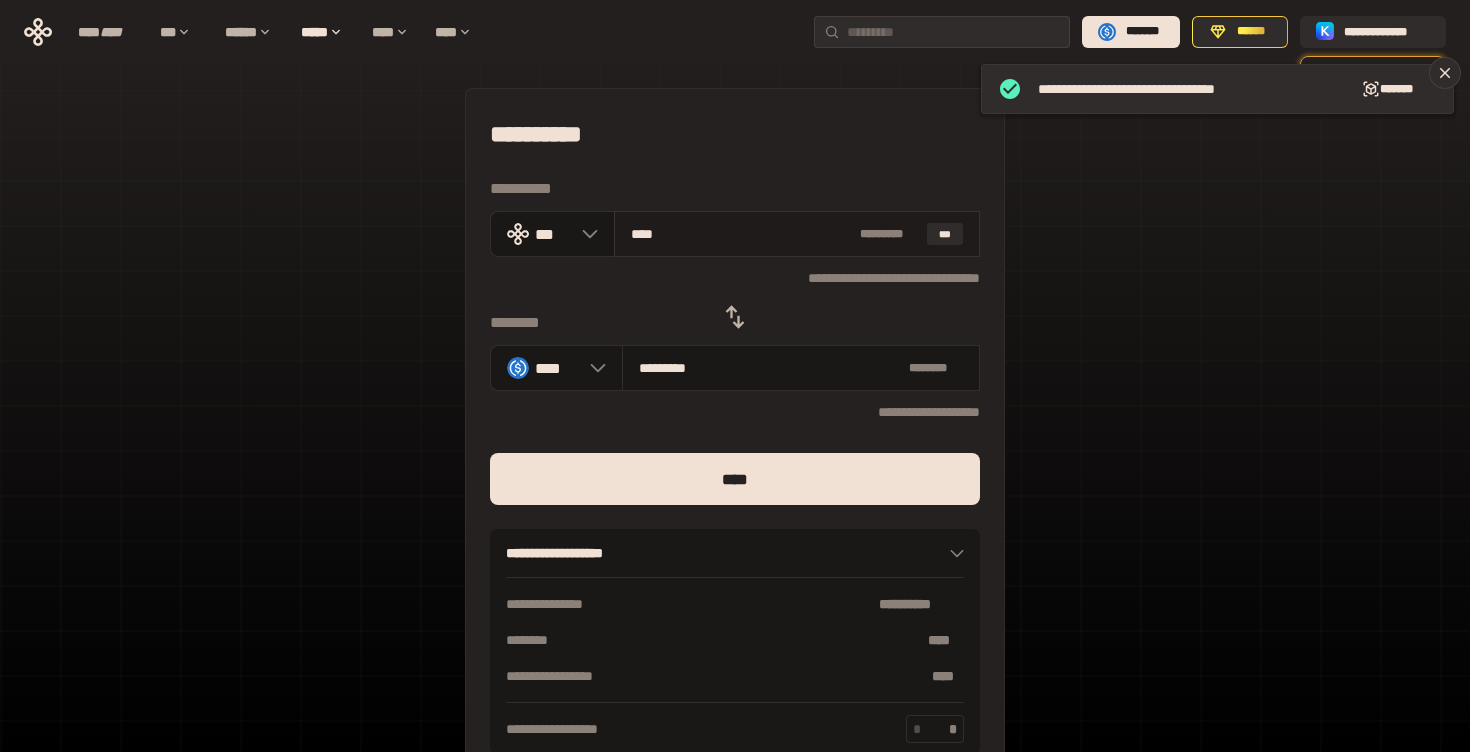 type on "**********" 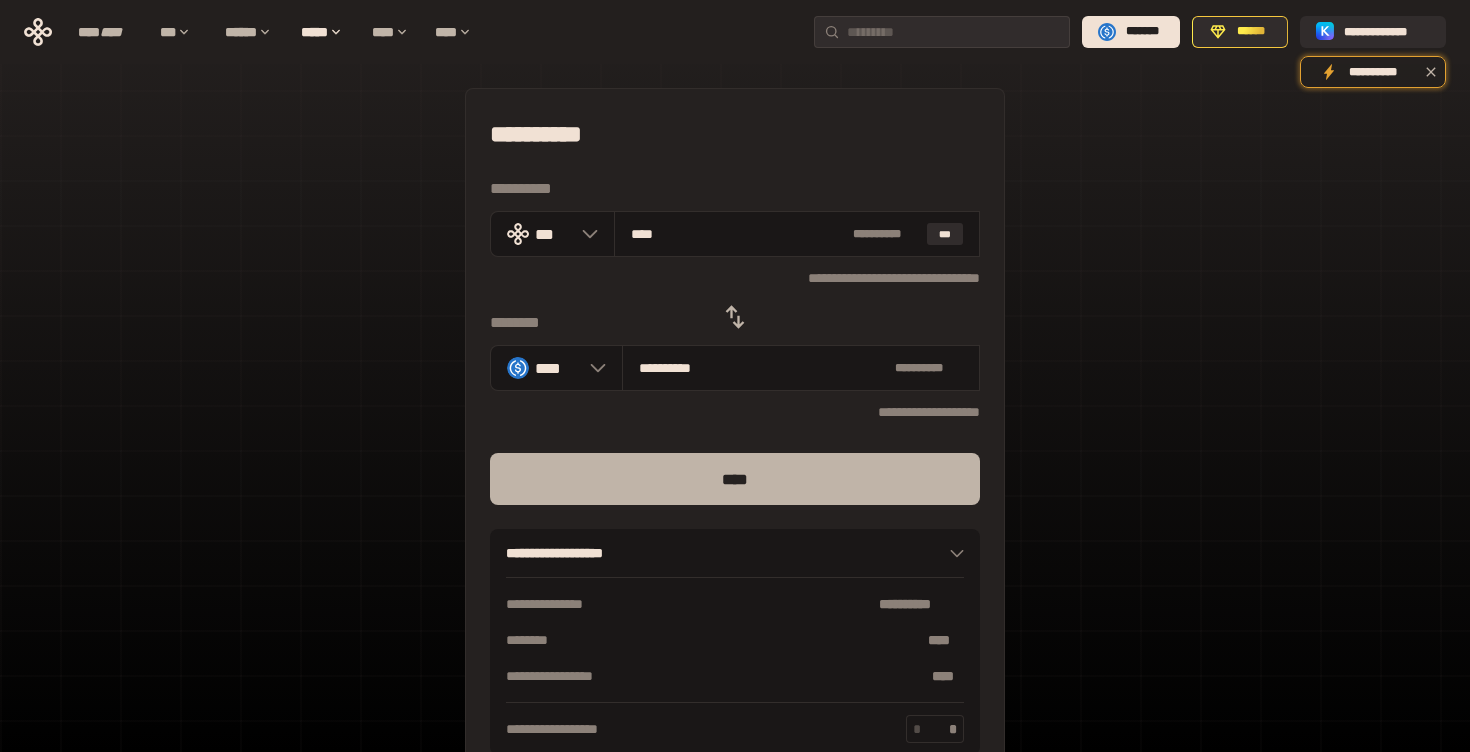 type on "****" 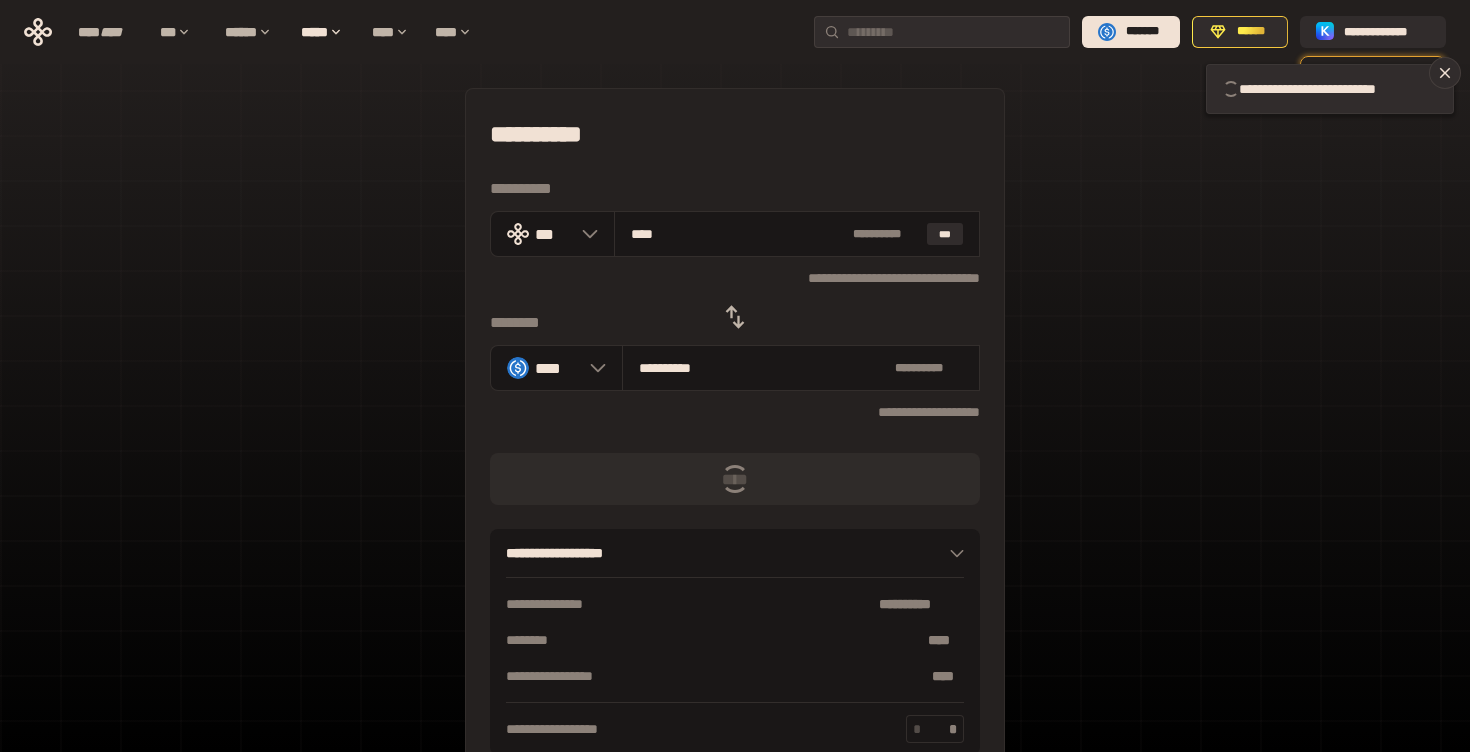type 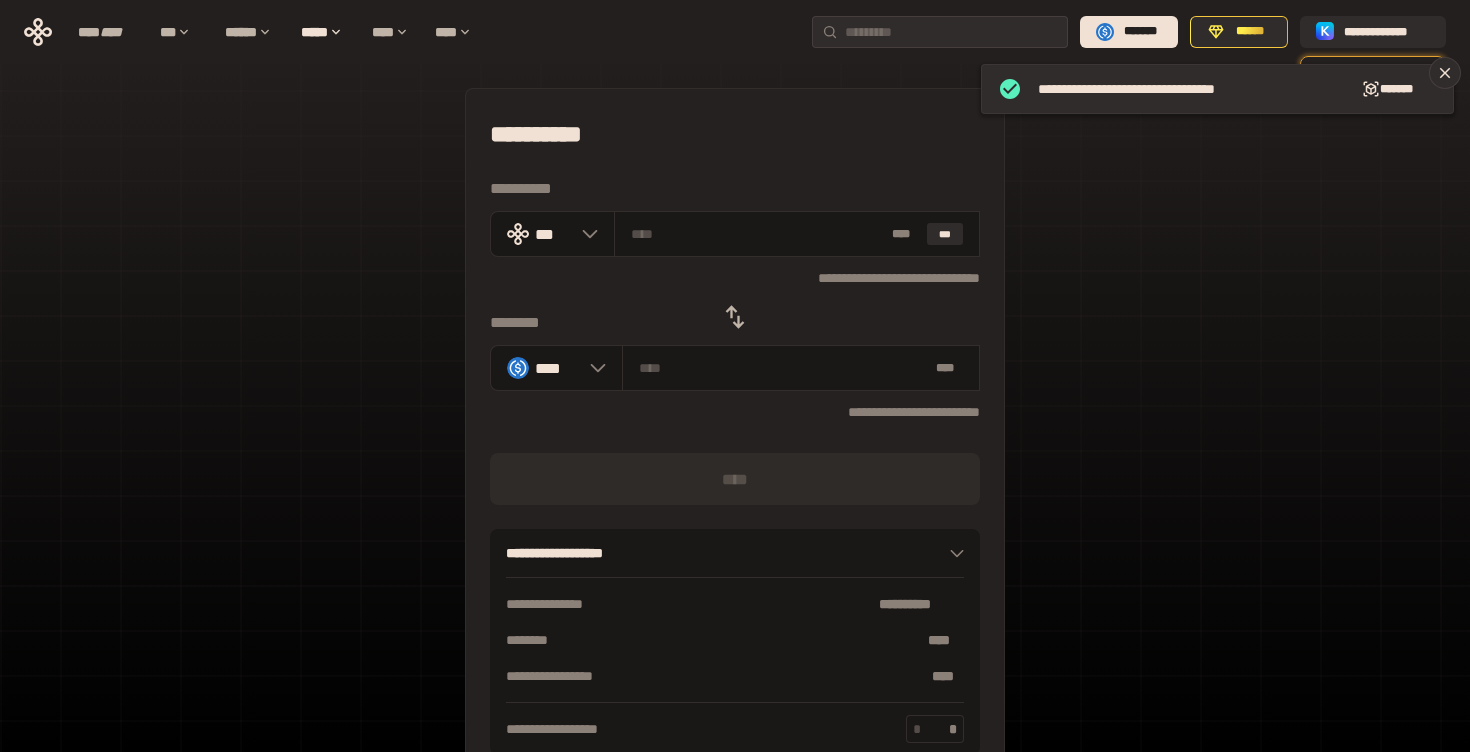 click 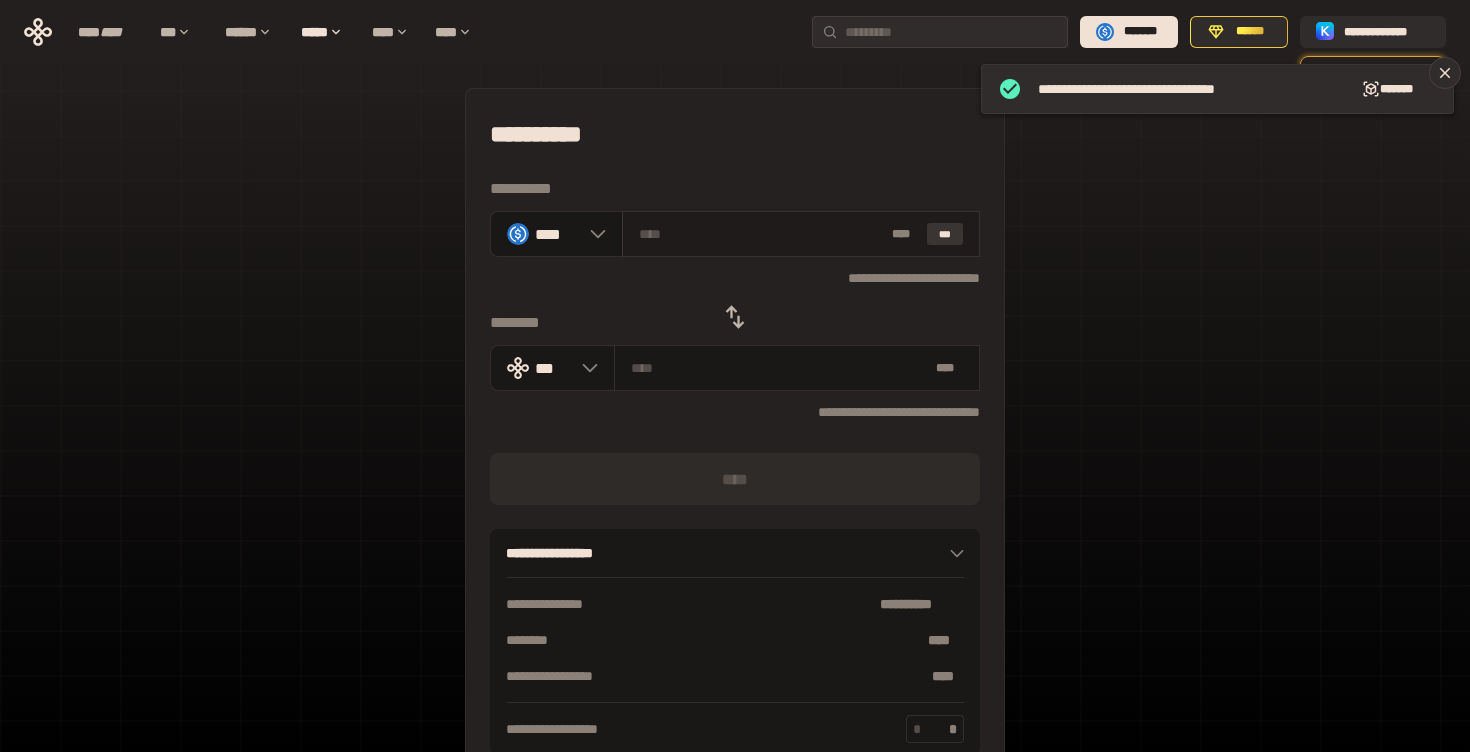 click on "***" at bounding box center (945, 234) 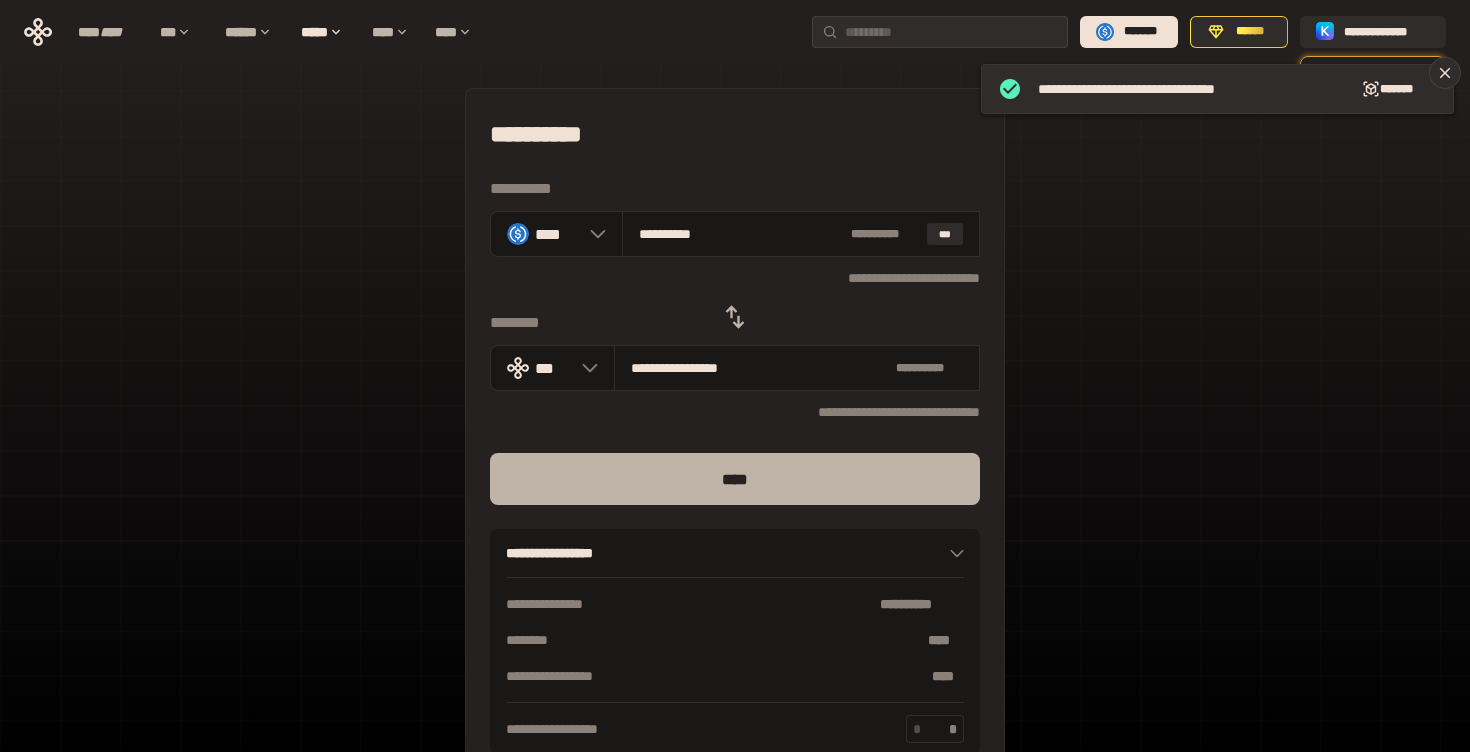 click on "****" at bounding box center (735, 479) 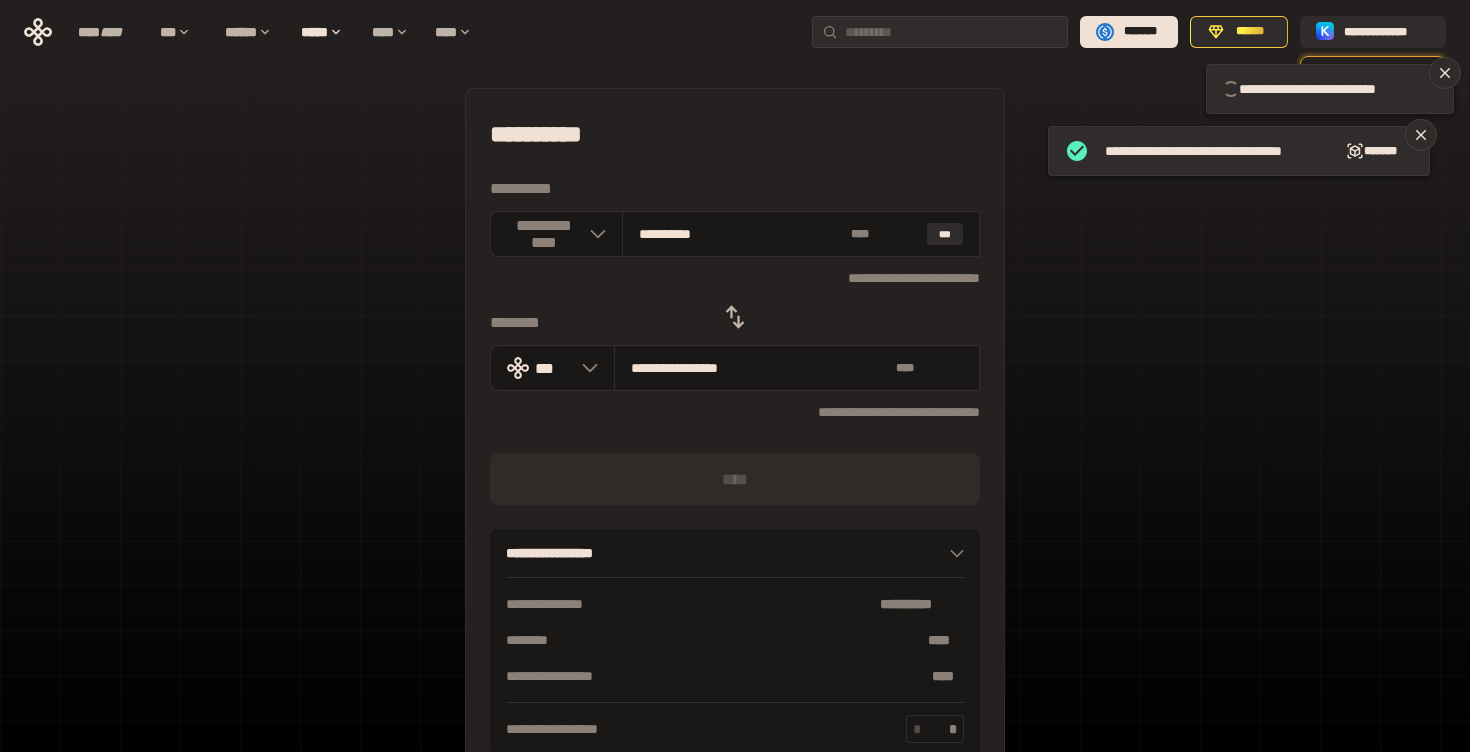 type 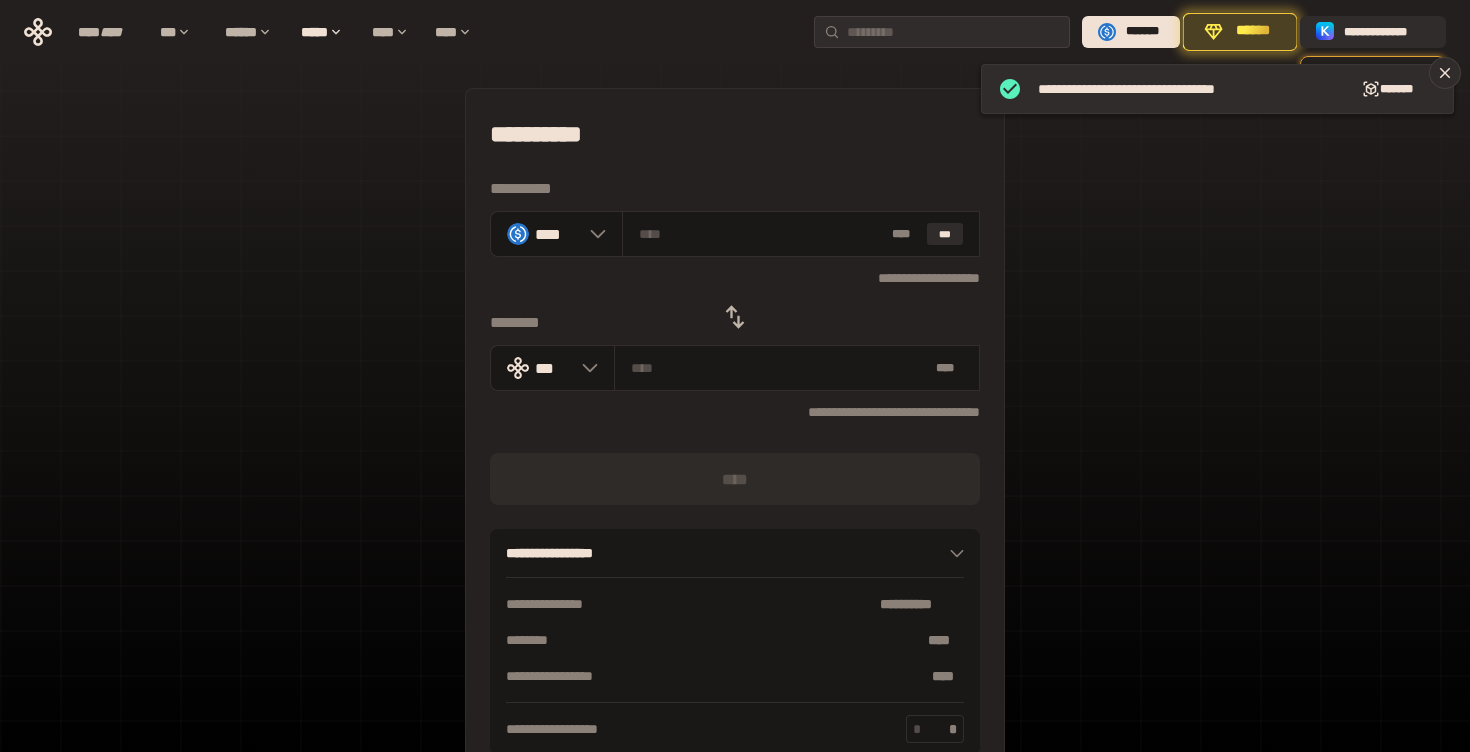 click 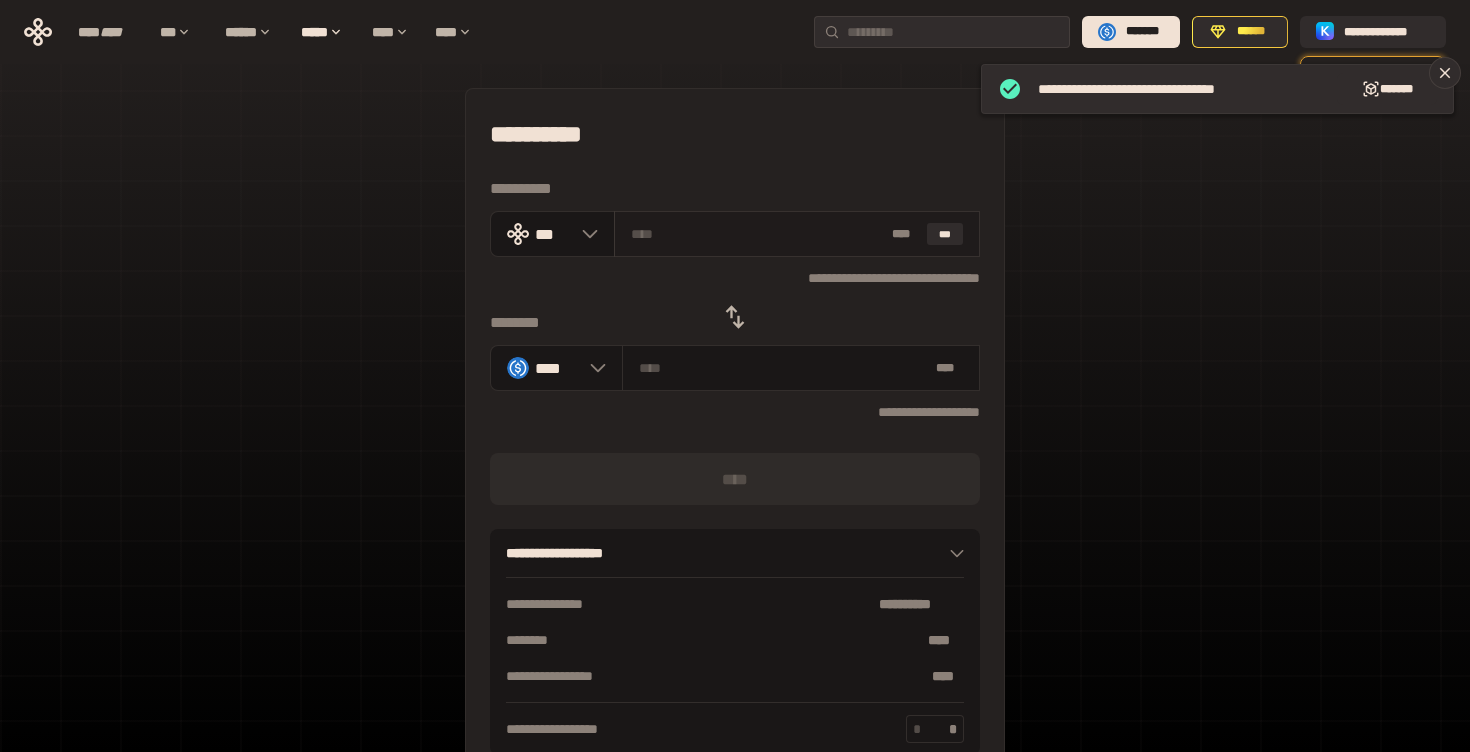 click at bounding box center [758, 234] 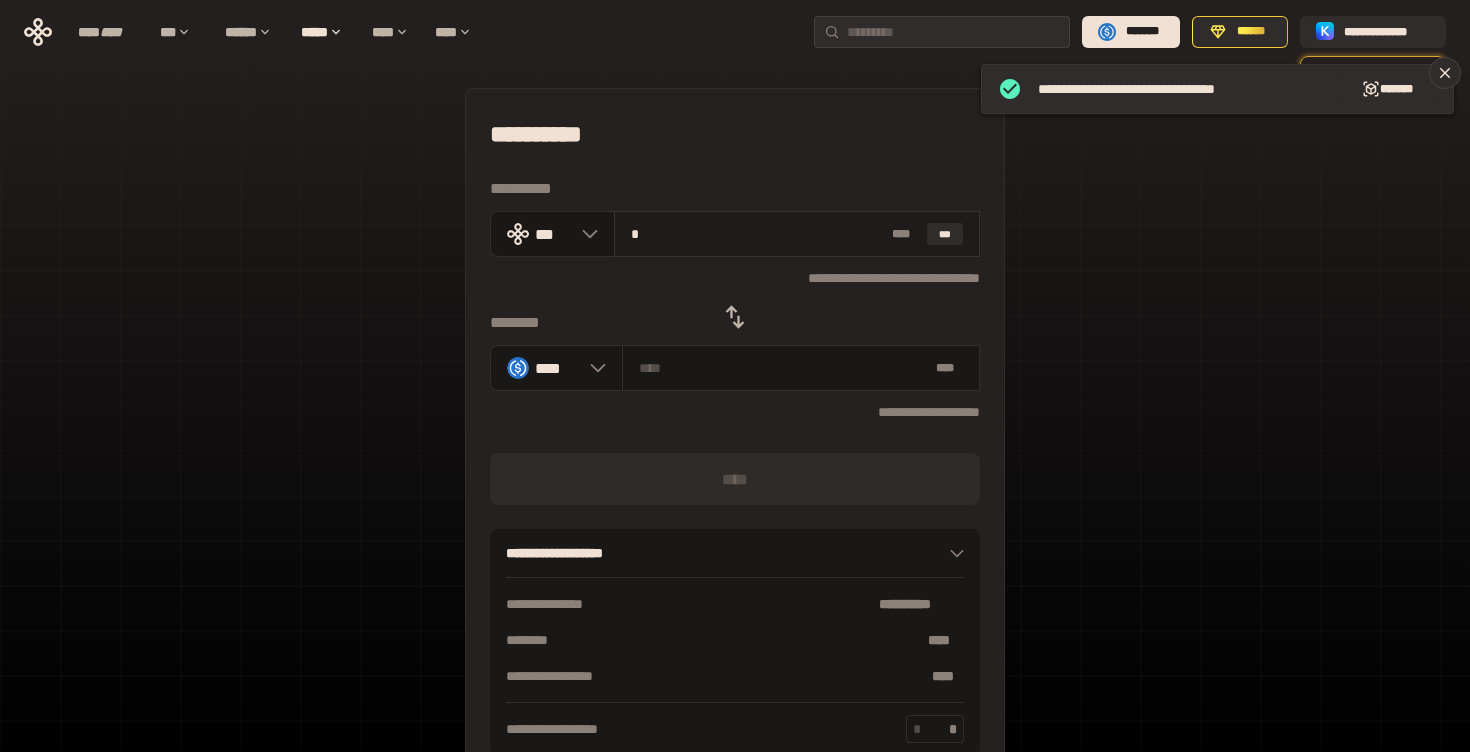 type on "*******" 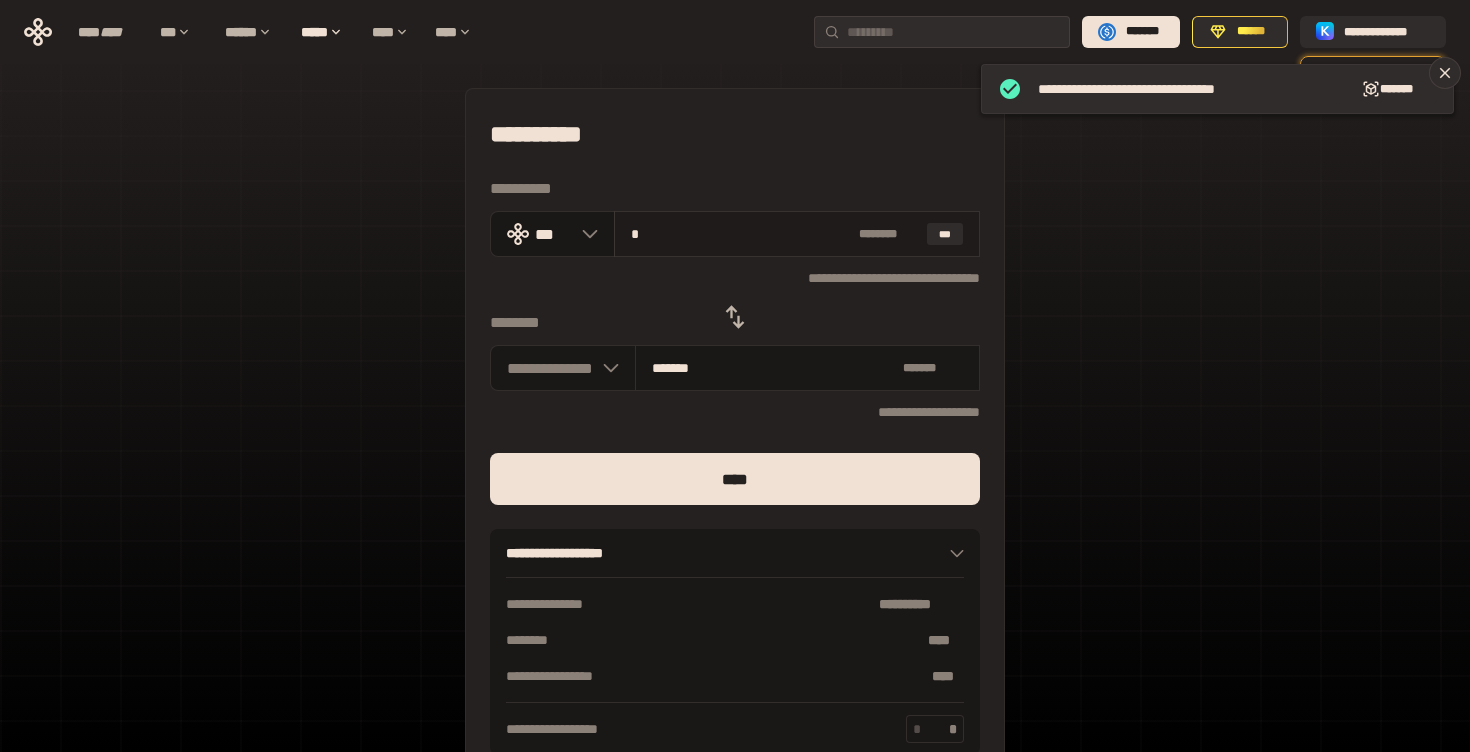 type on "**" 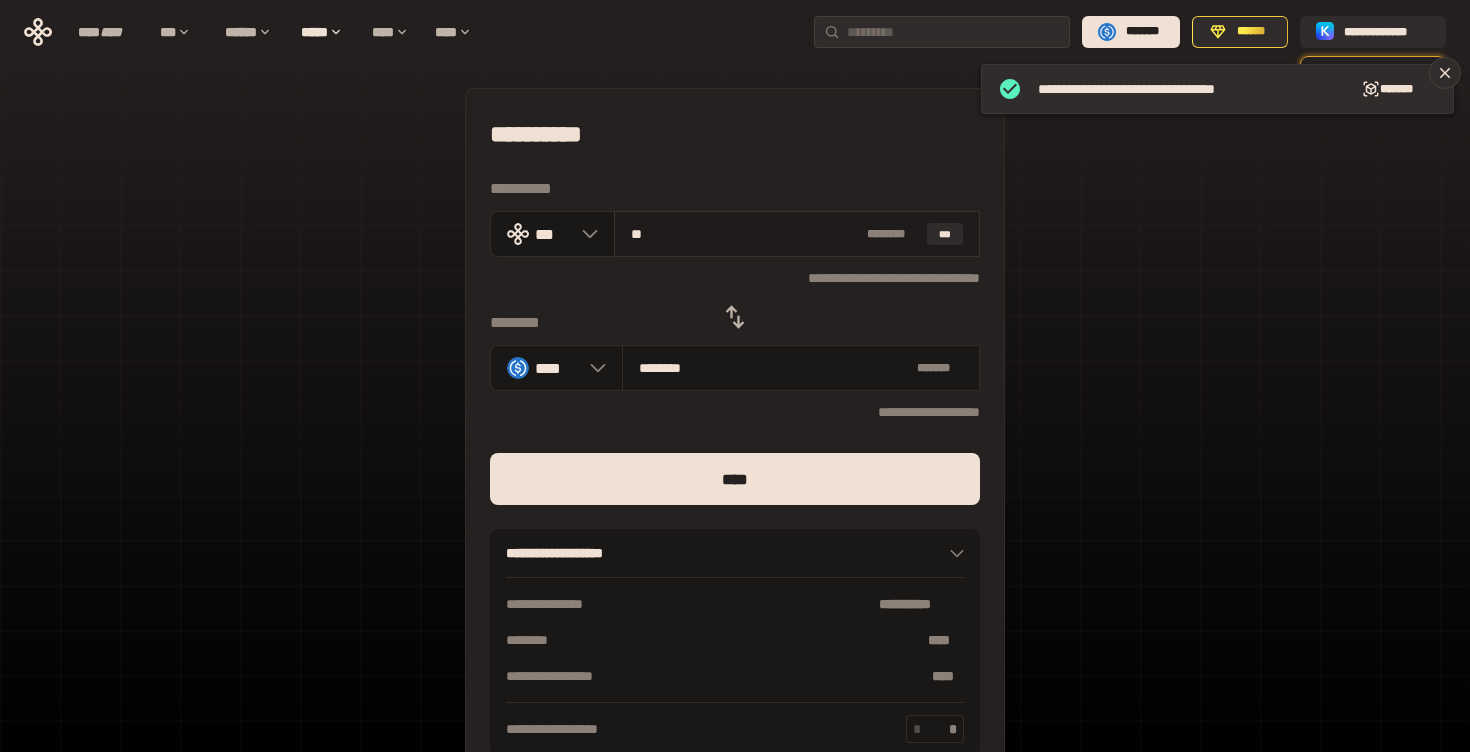 type on "***" 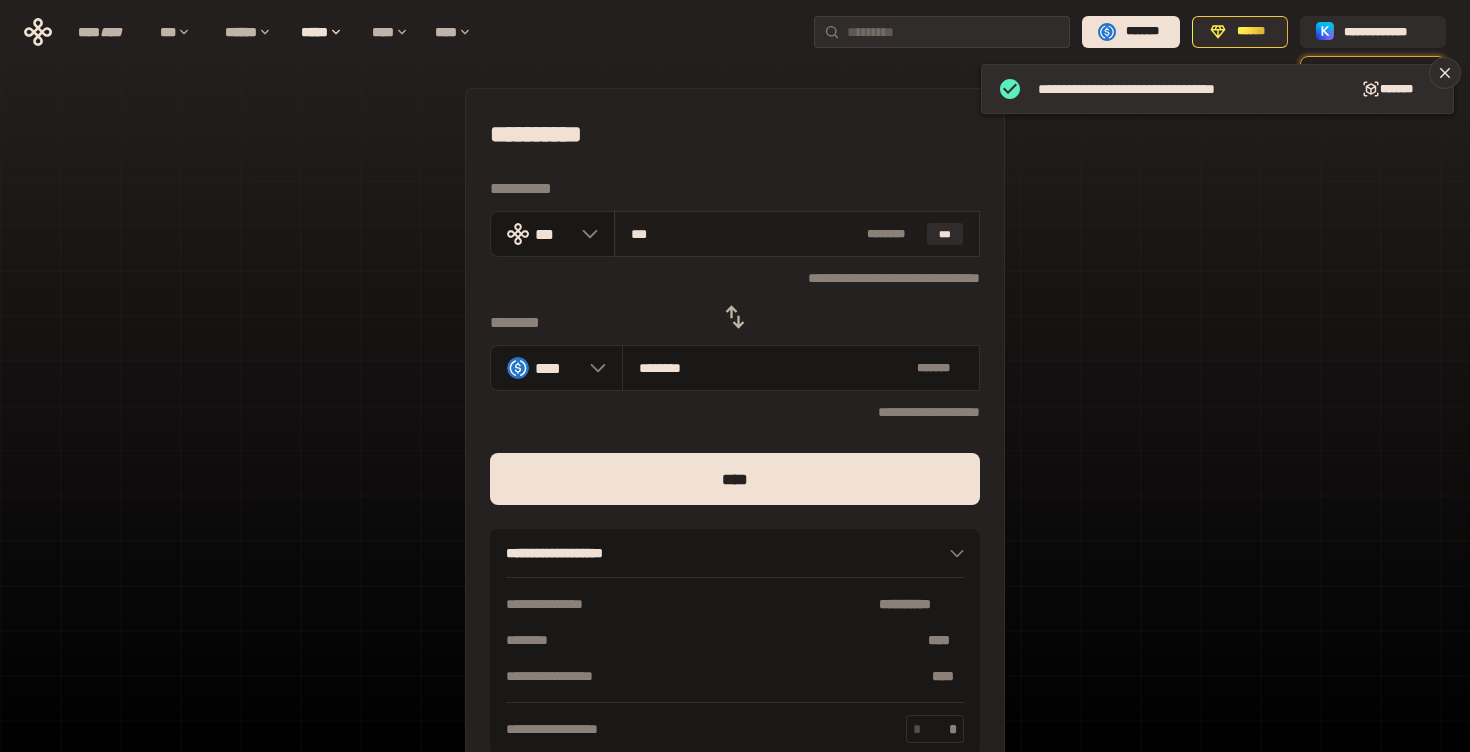 type on "*********" 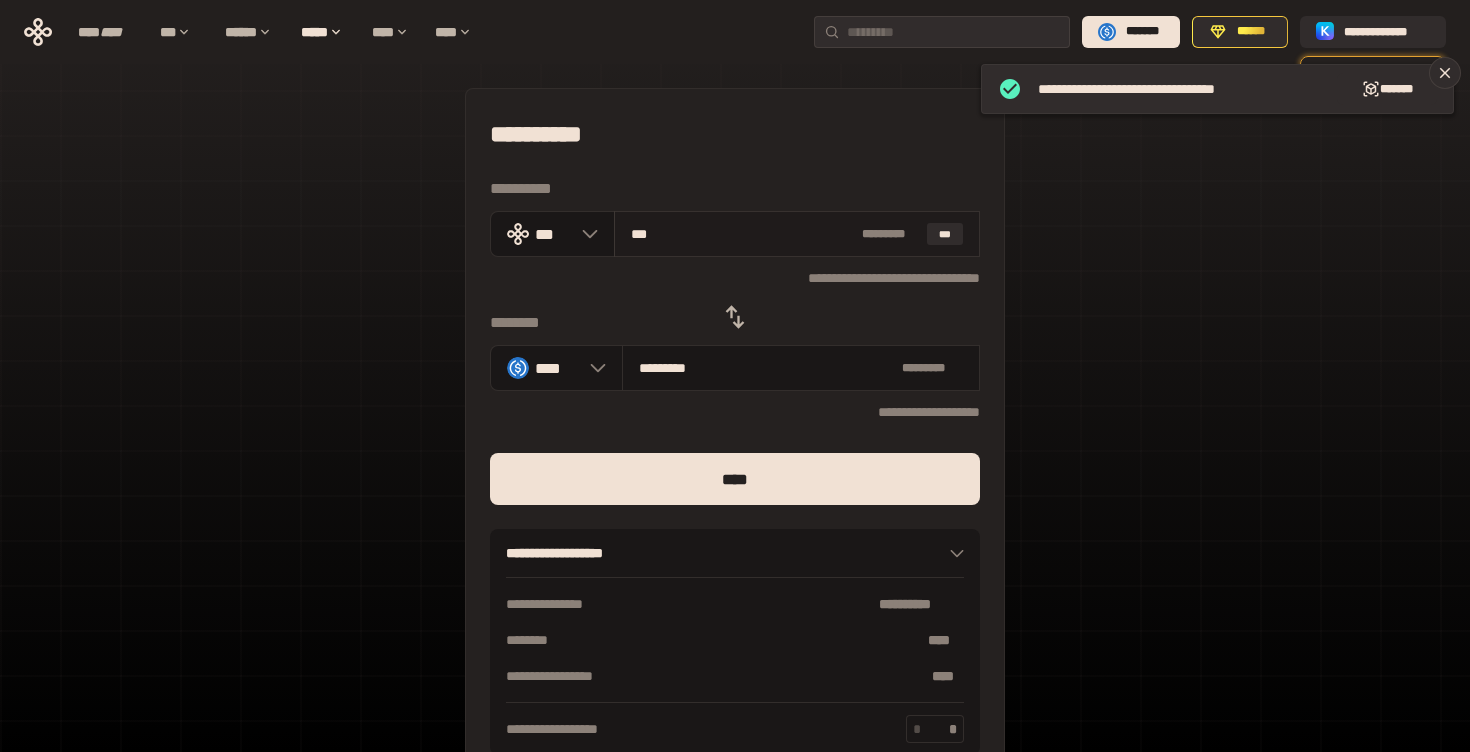 type on "****" 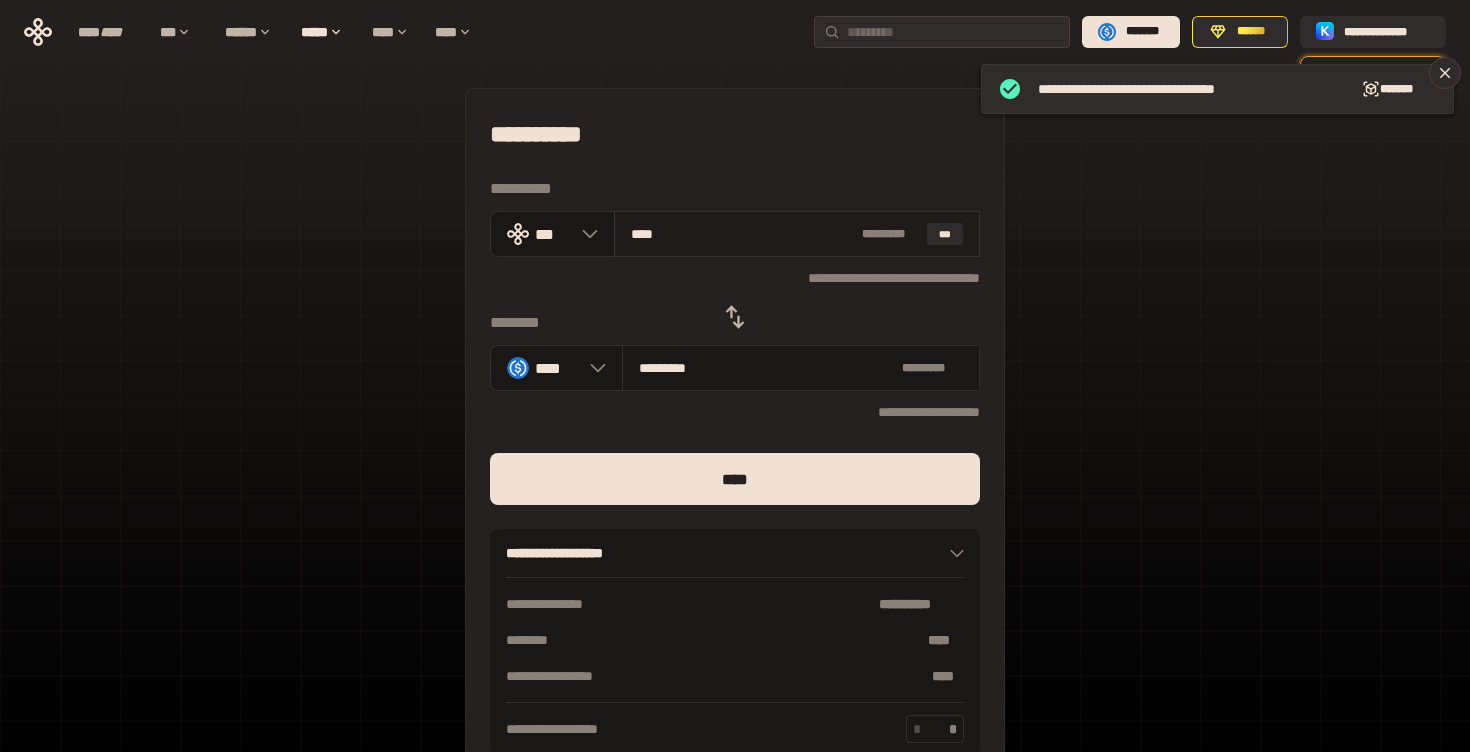 type on "**********" 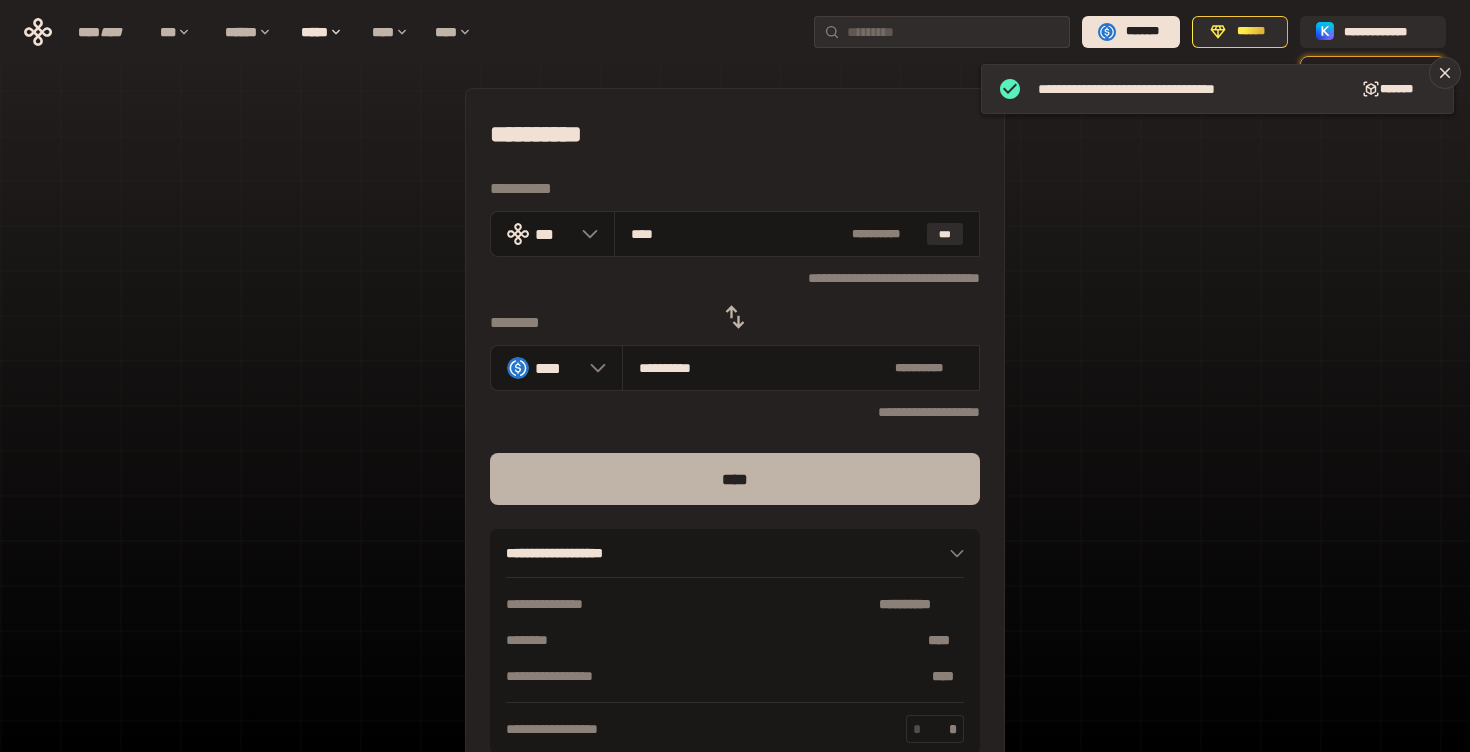 type on "****" 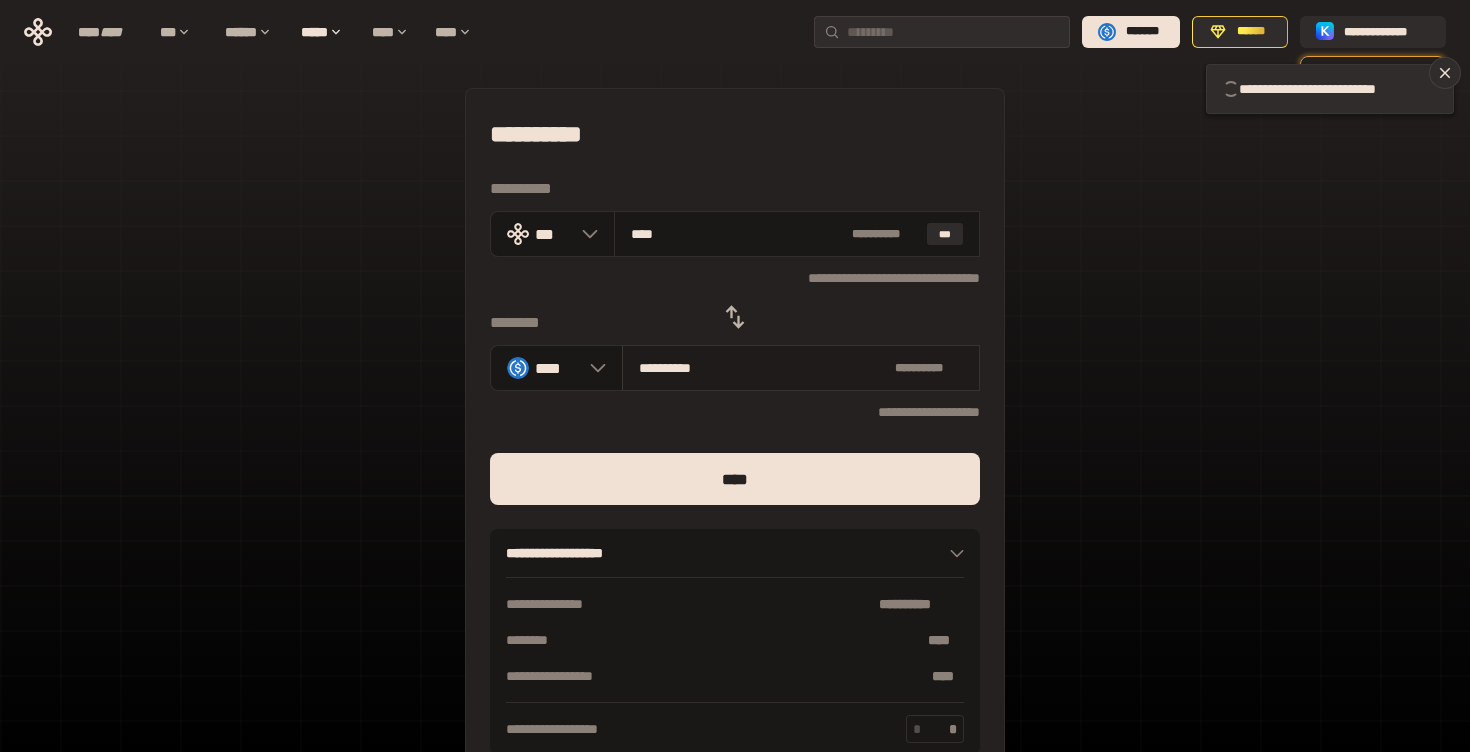 type 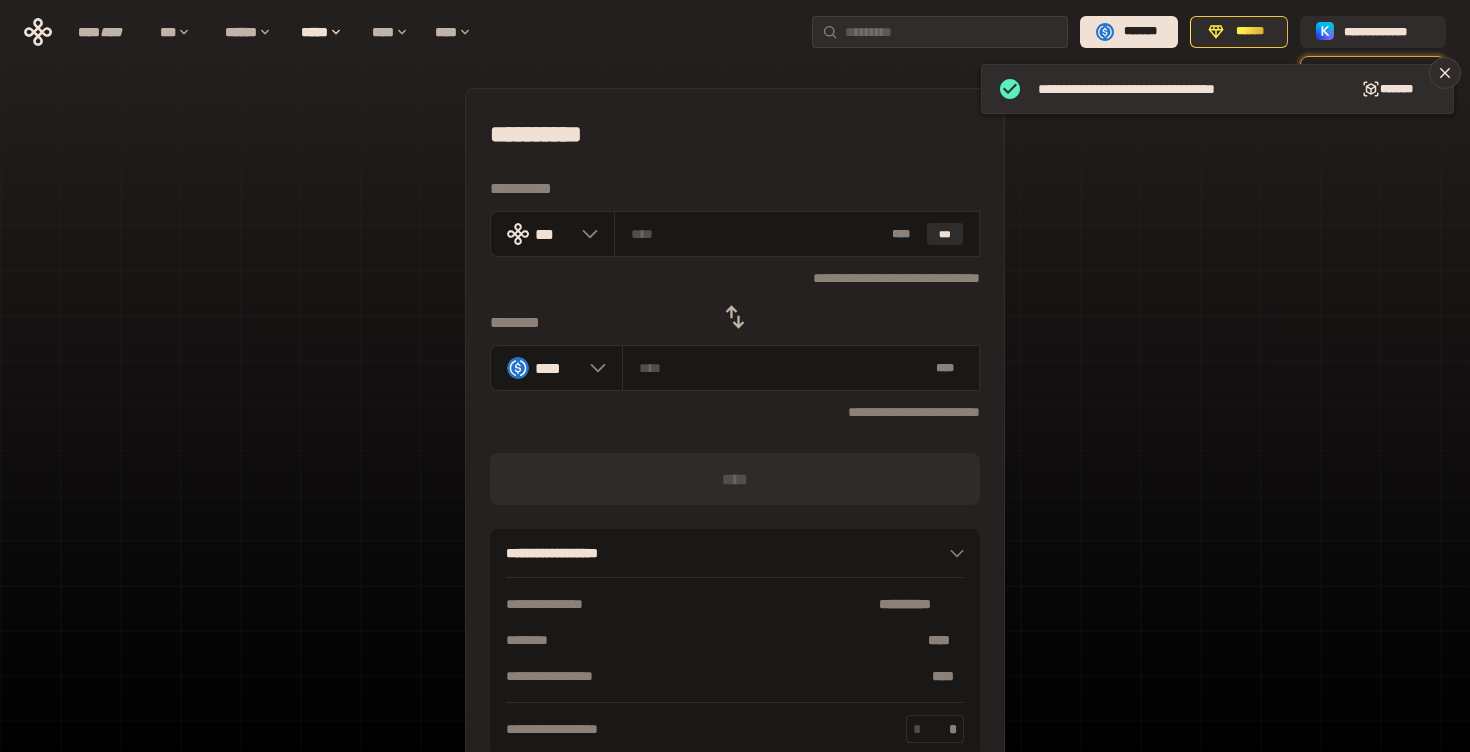 click 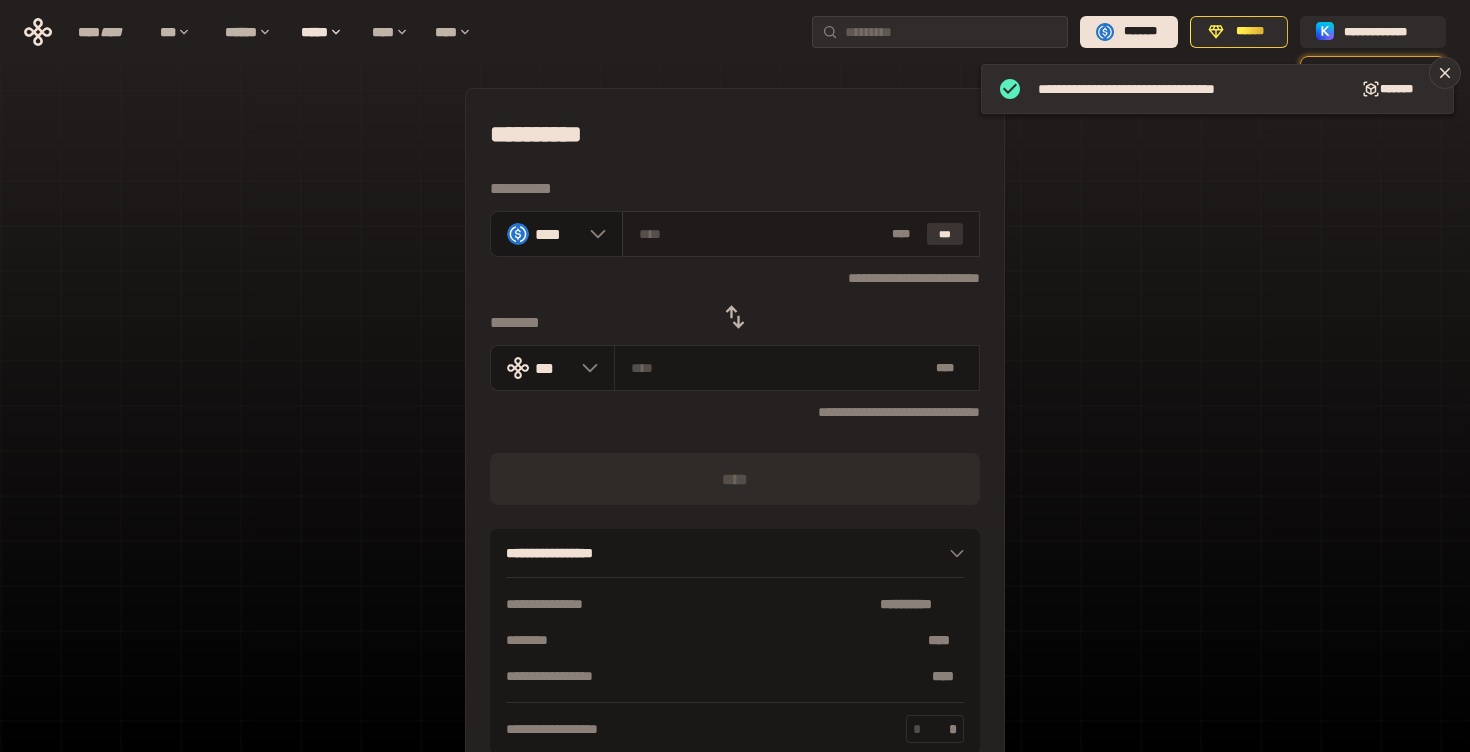 click on "***" at bounding box center (945, 234) 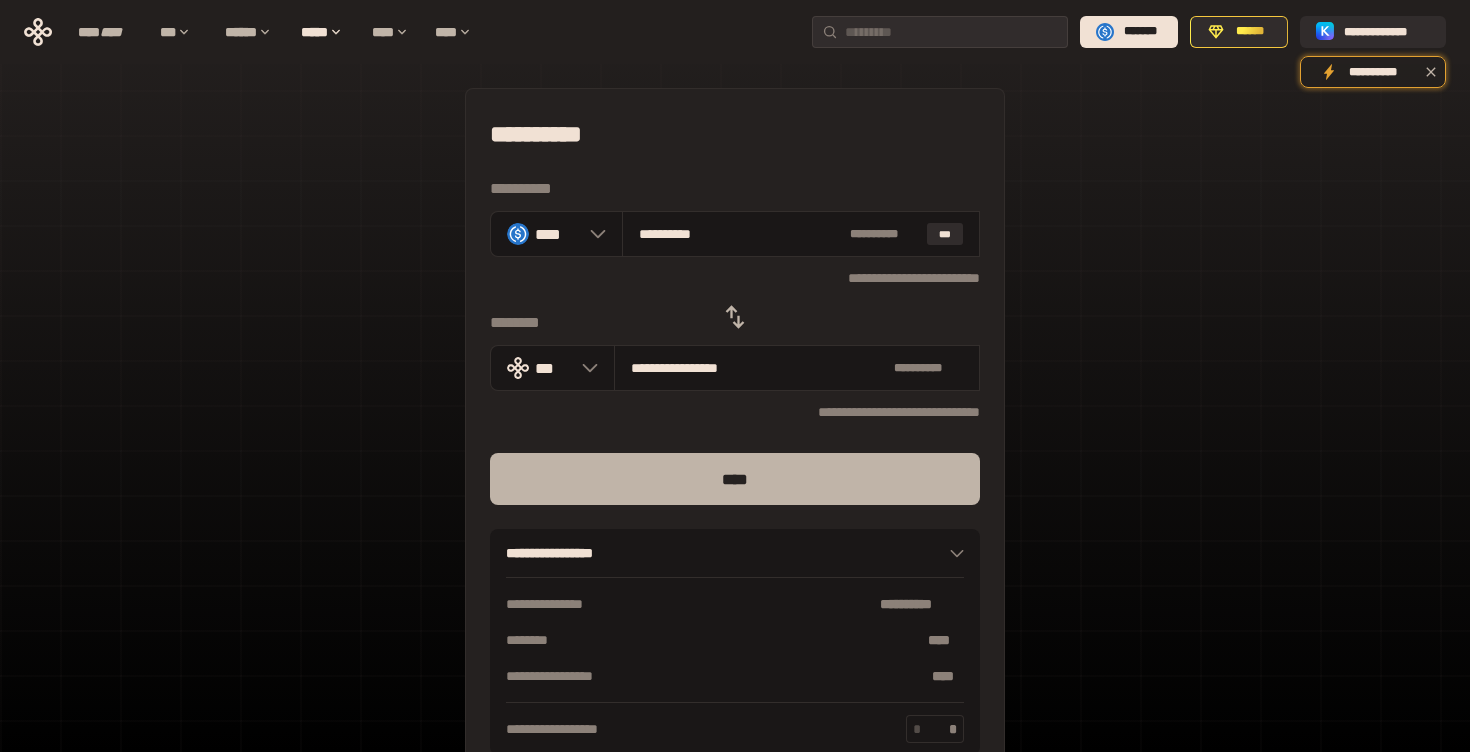 click on "****" at bounding box center (735, 479) 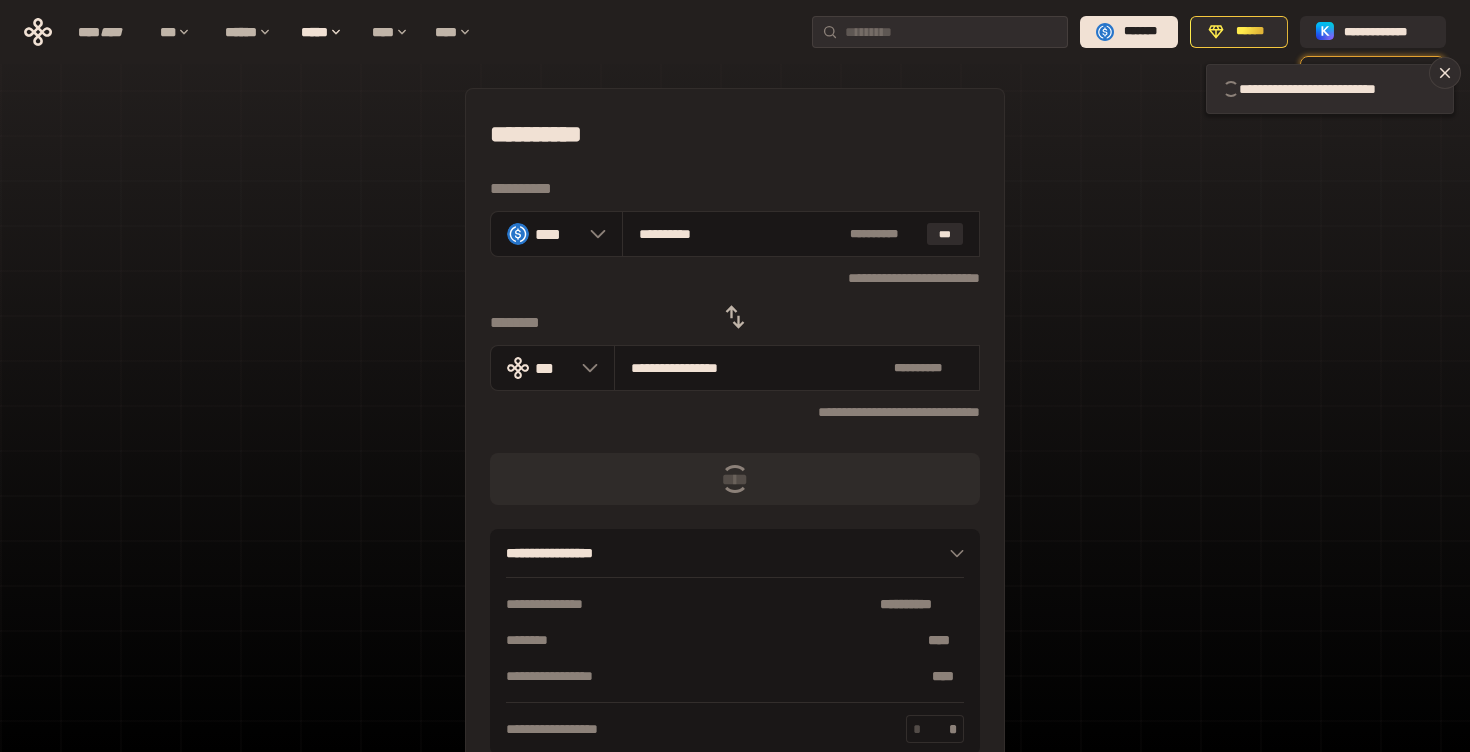 type 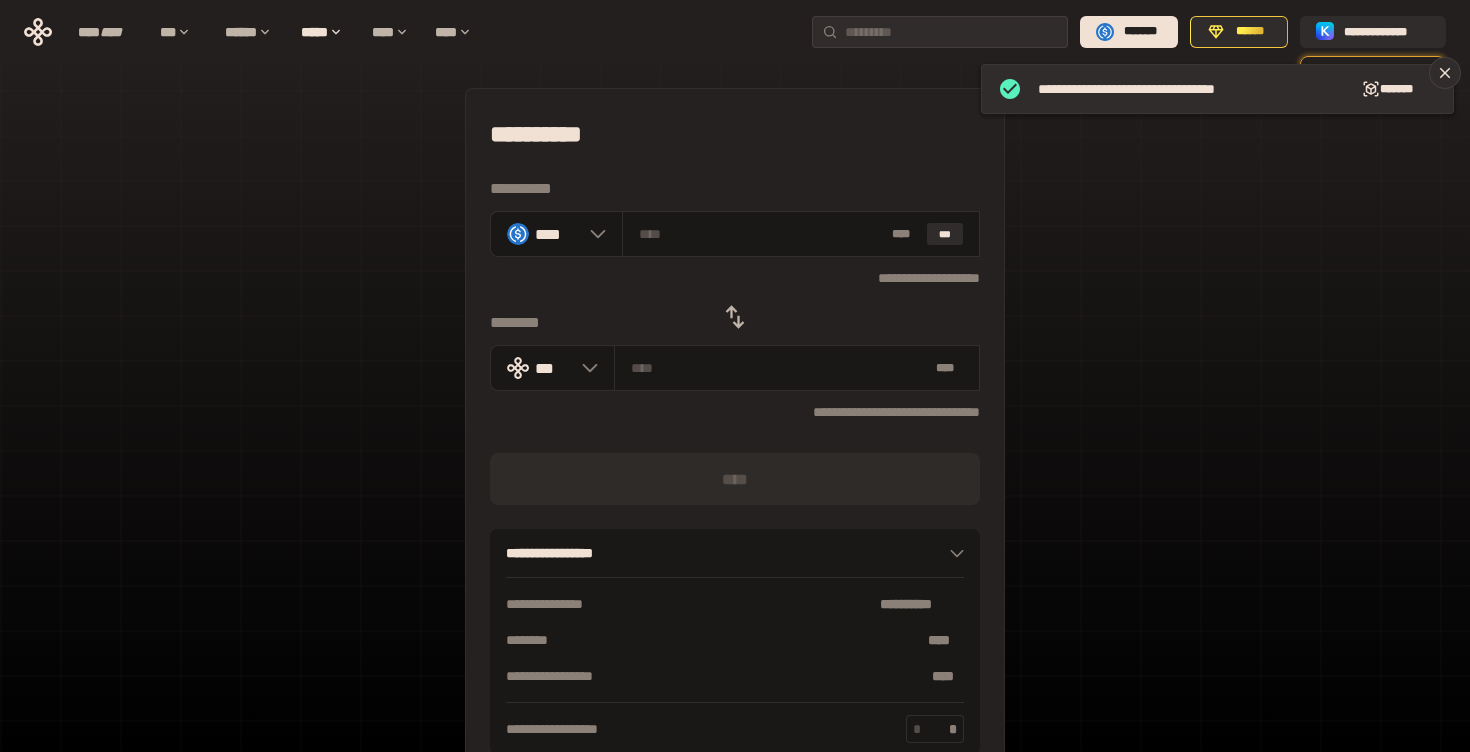 click 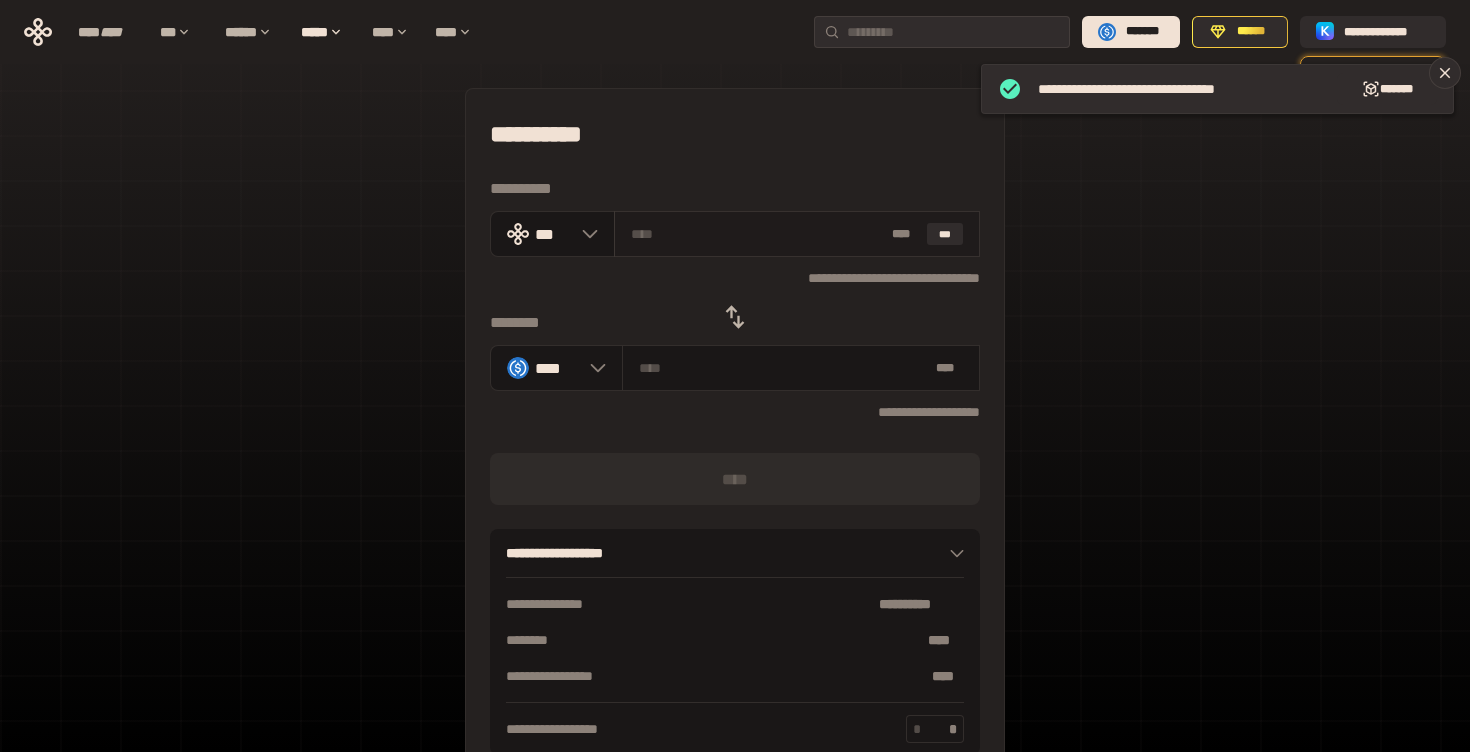 click at bounding box center (758, 234) 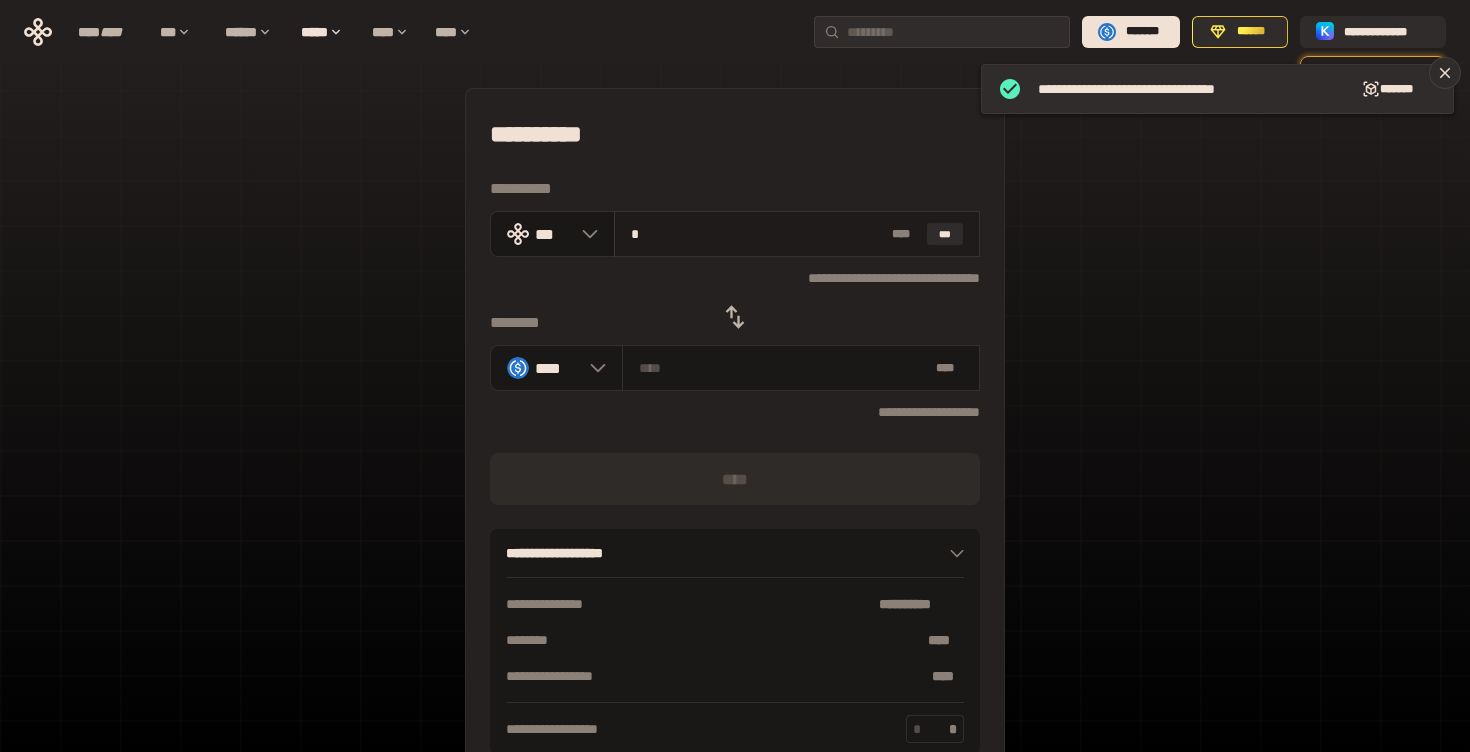 type on "********" 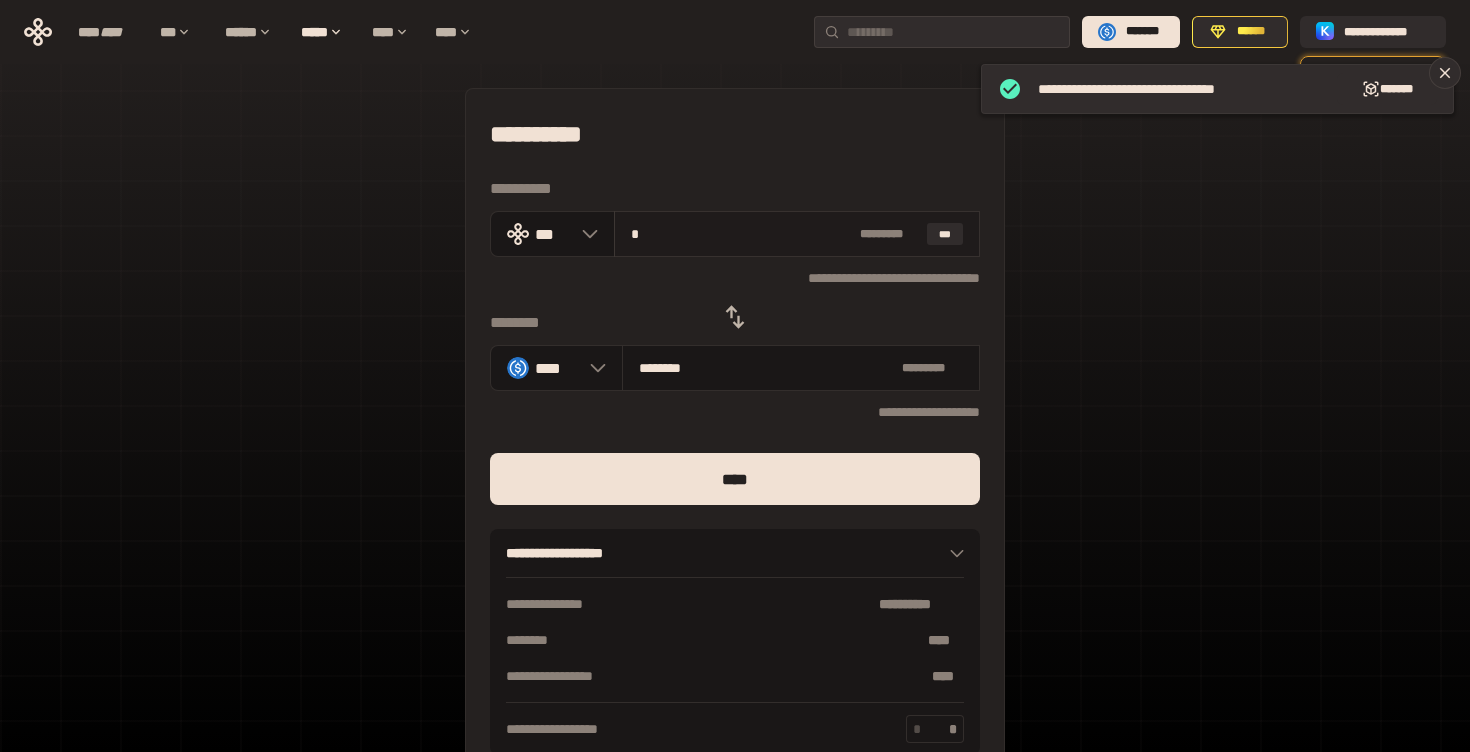 type on "**" 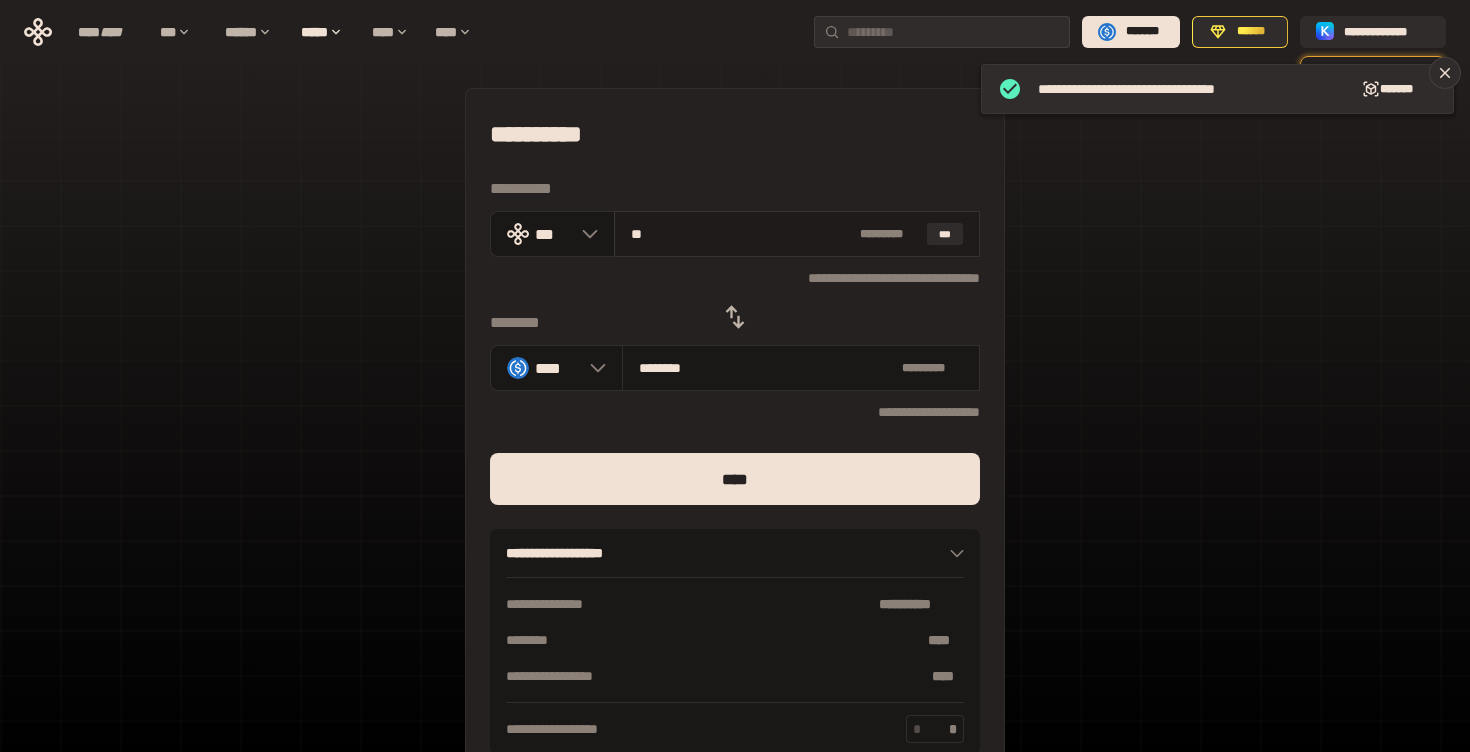 type on "********" 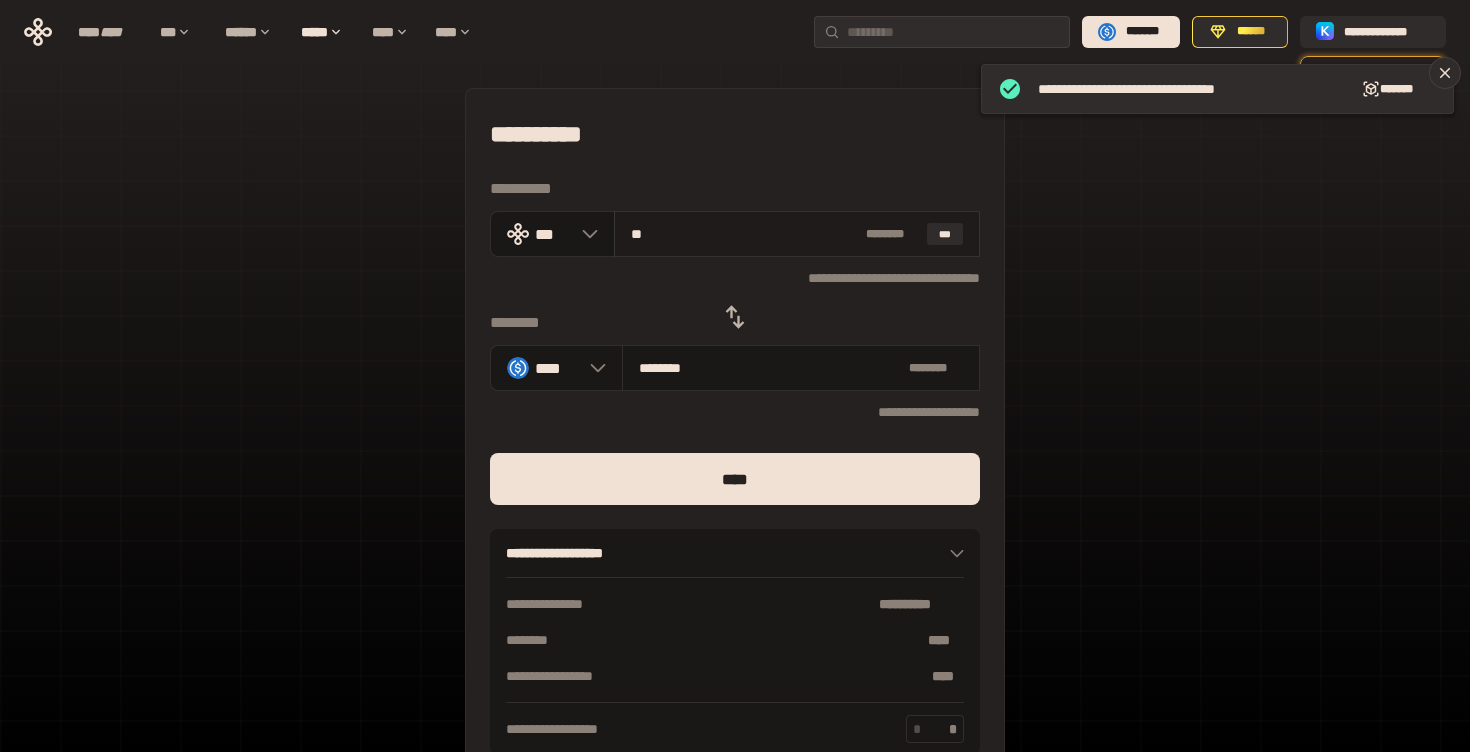 type on "***" 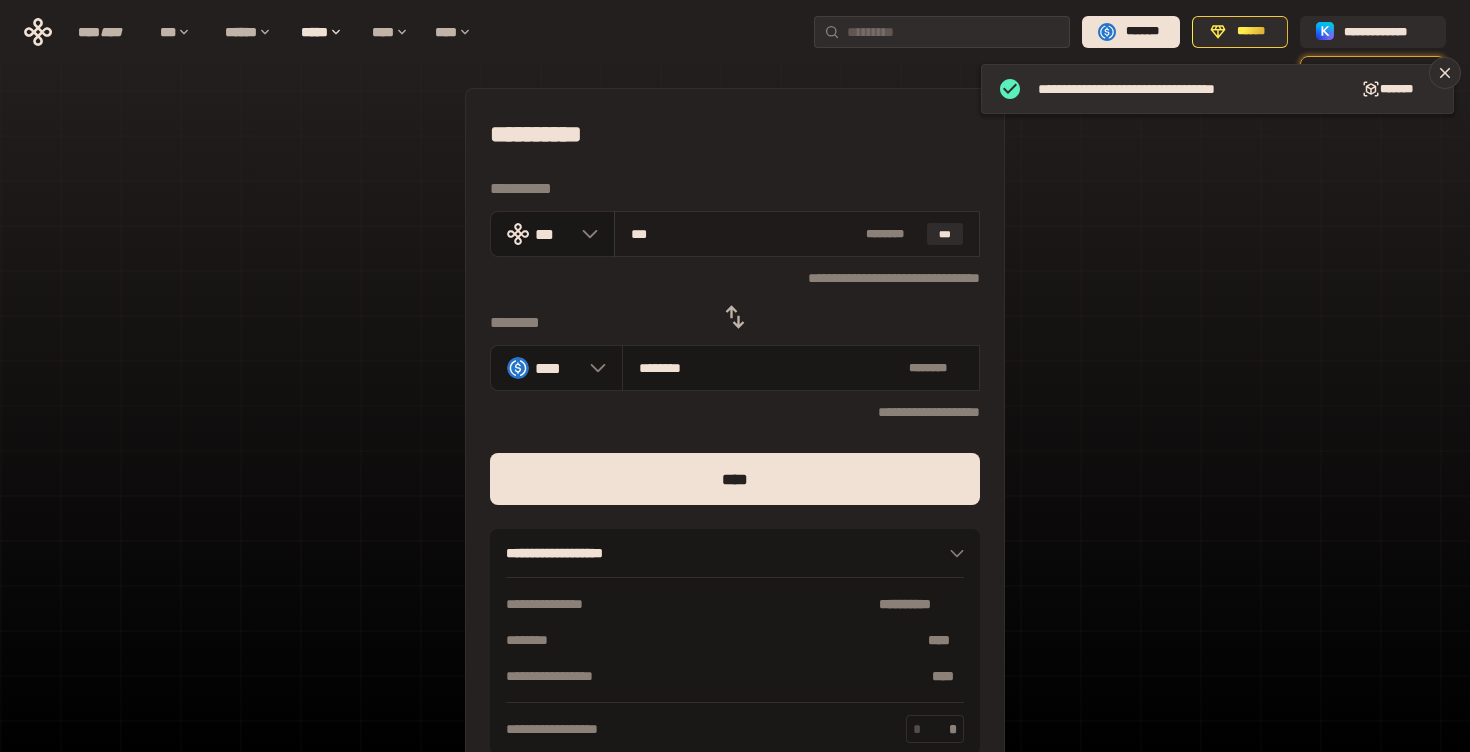 type on "*********" 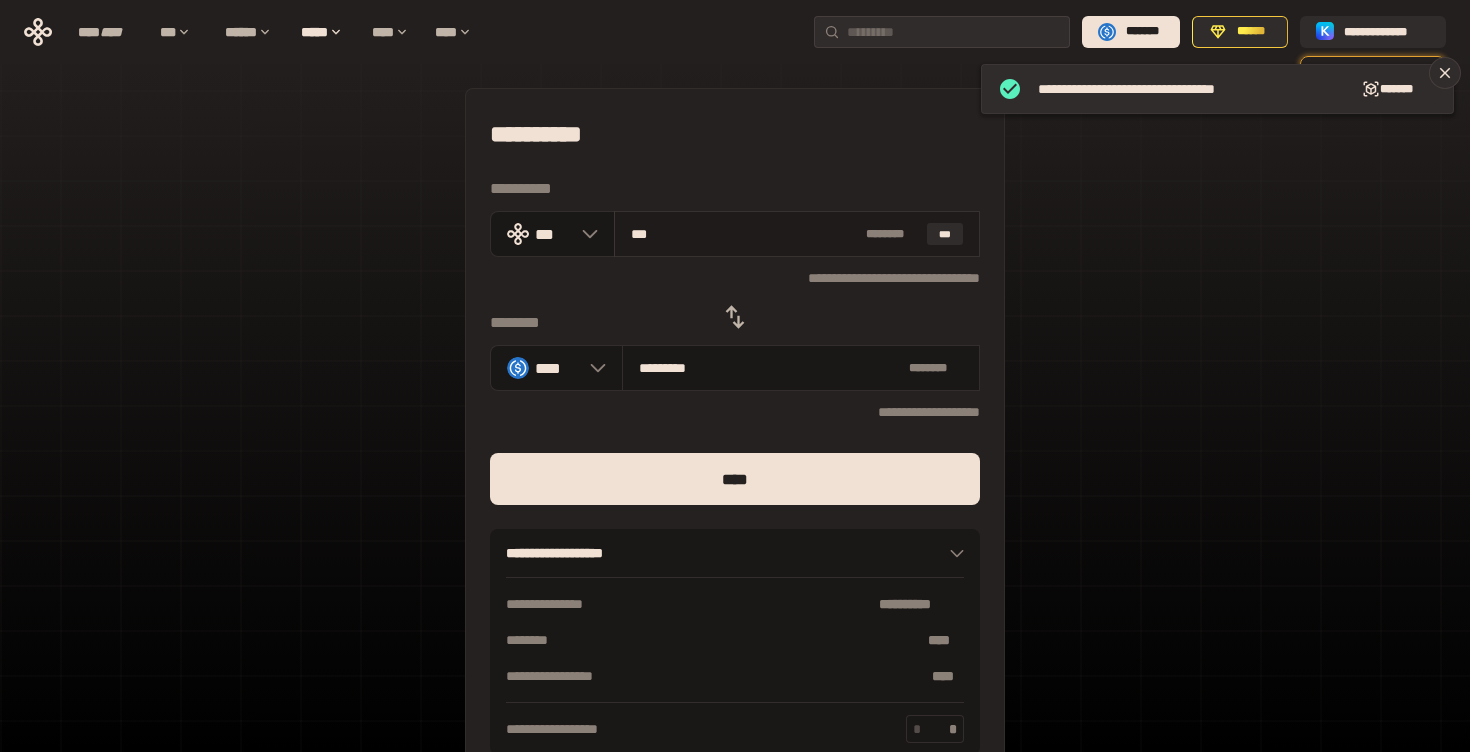 type on "****" 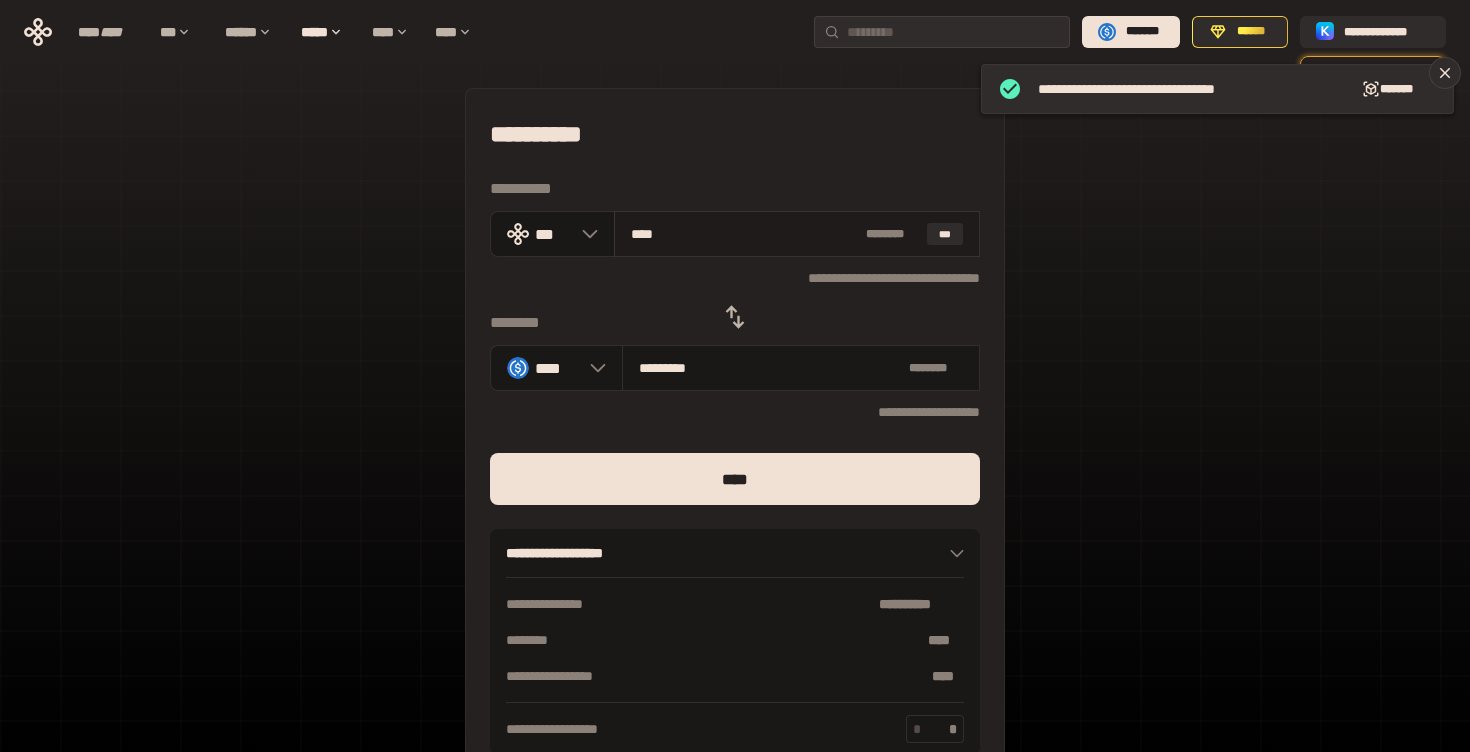 type on "**********" 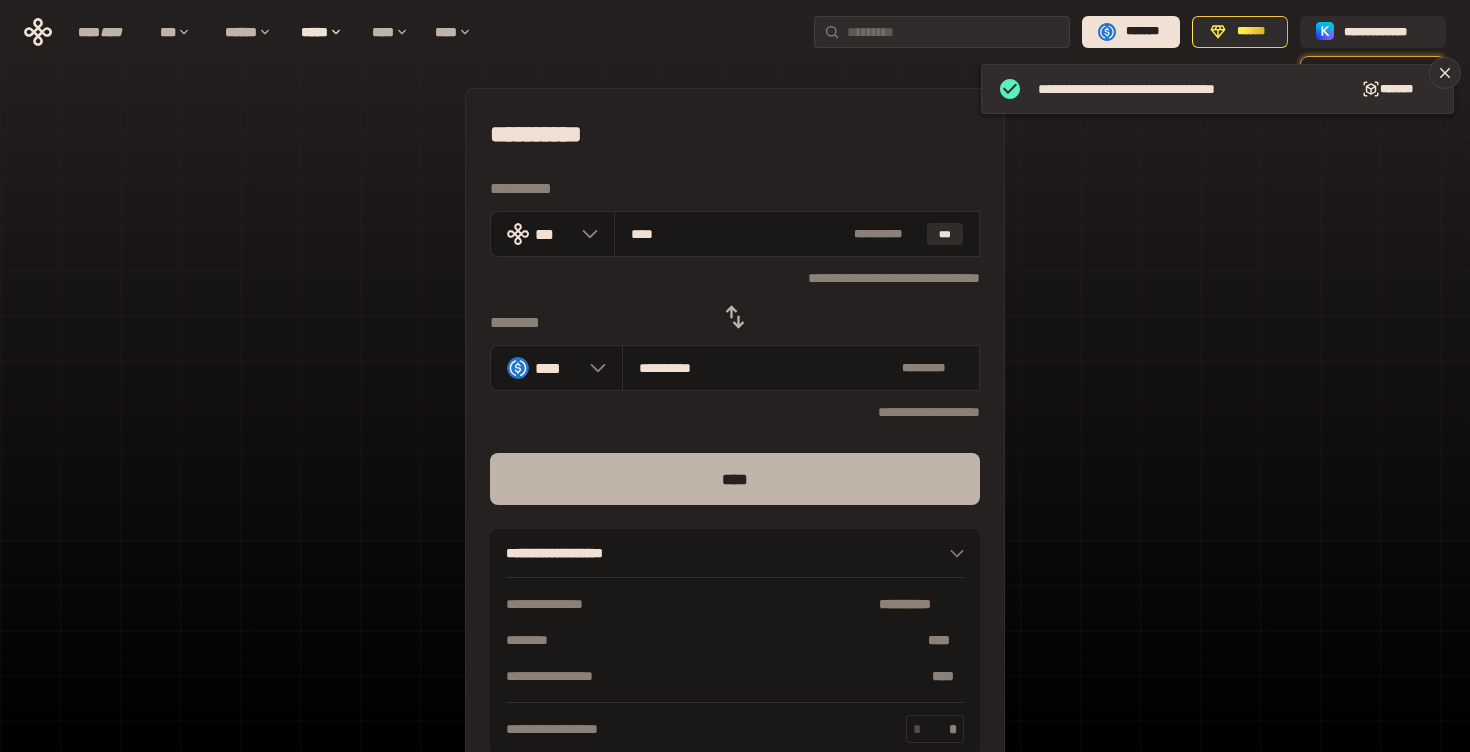 type on "****" 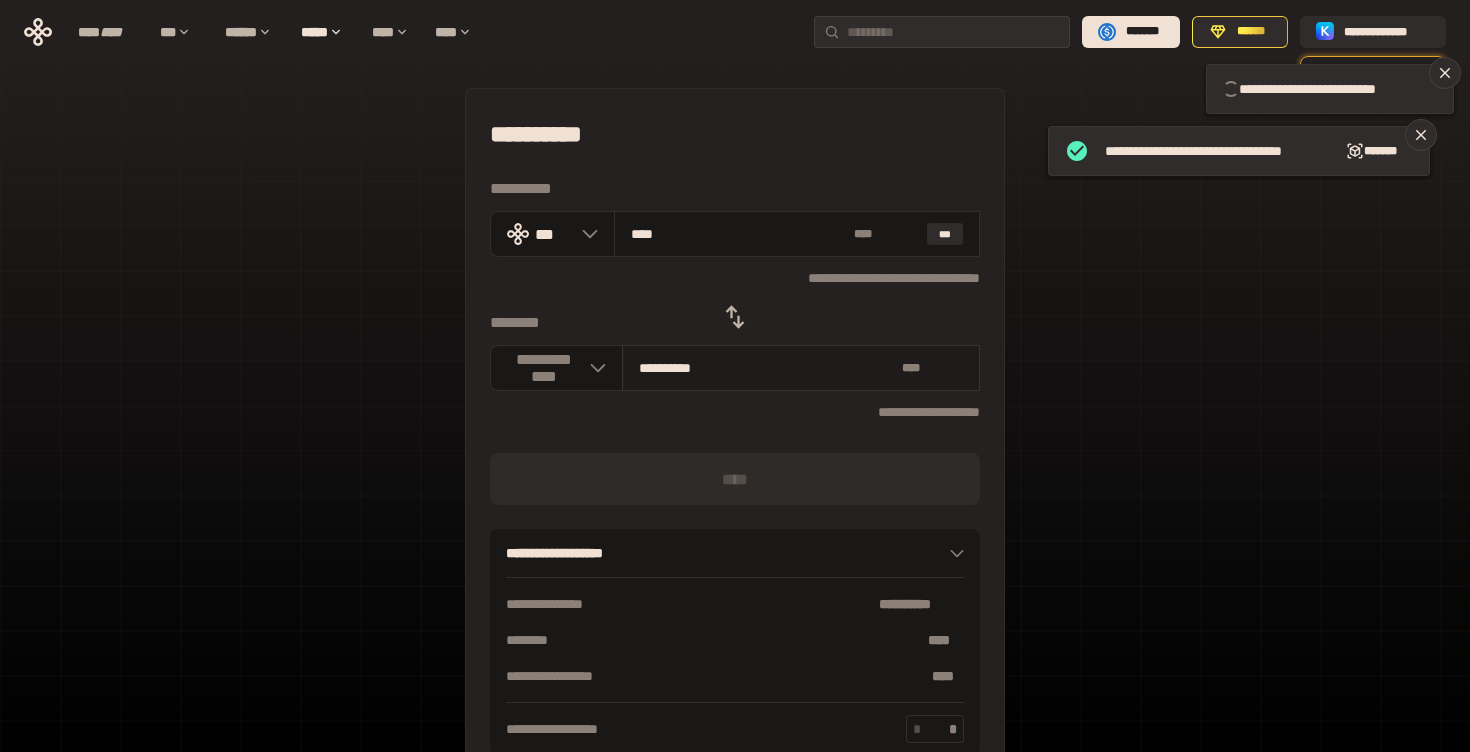 type 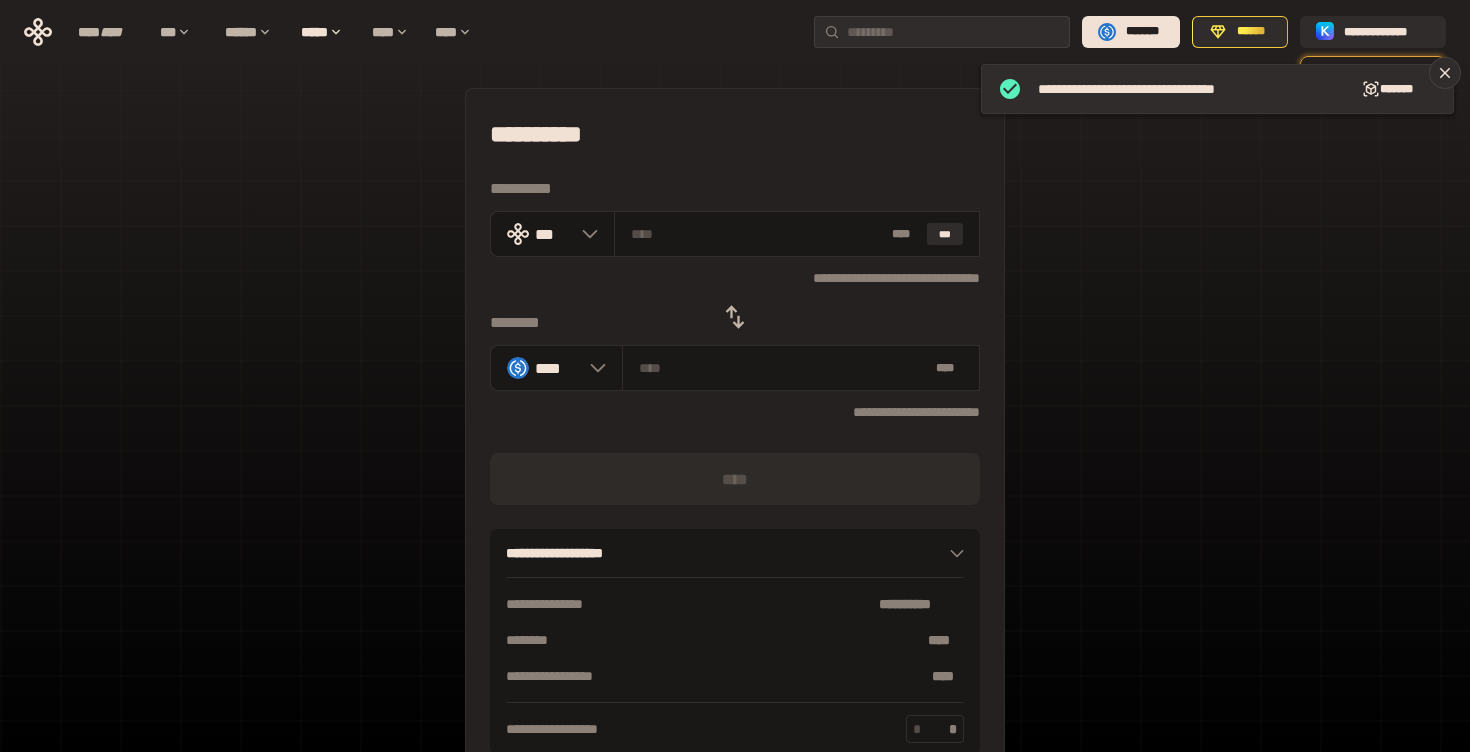 click 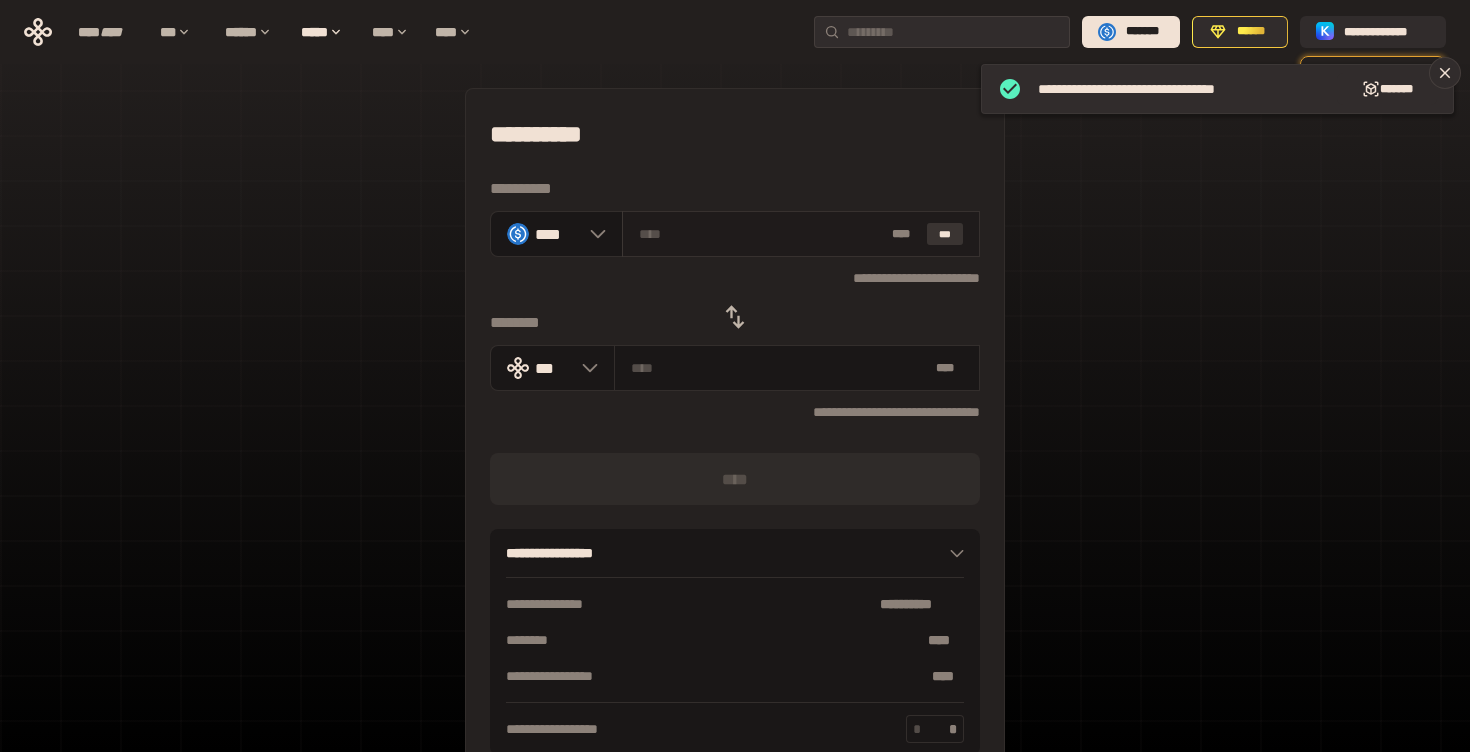 click on "***" at bounding box center (945, 234) 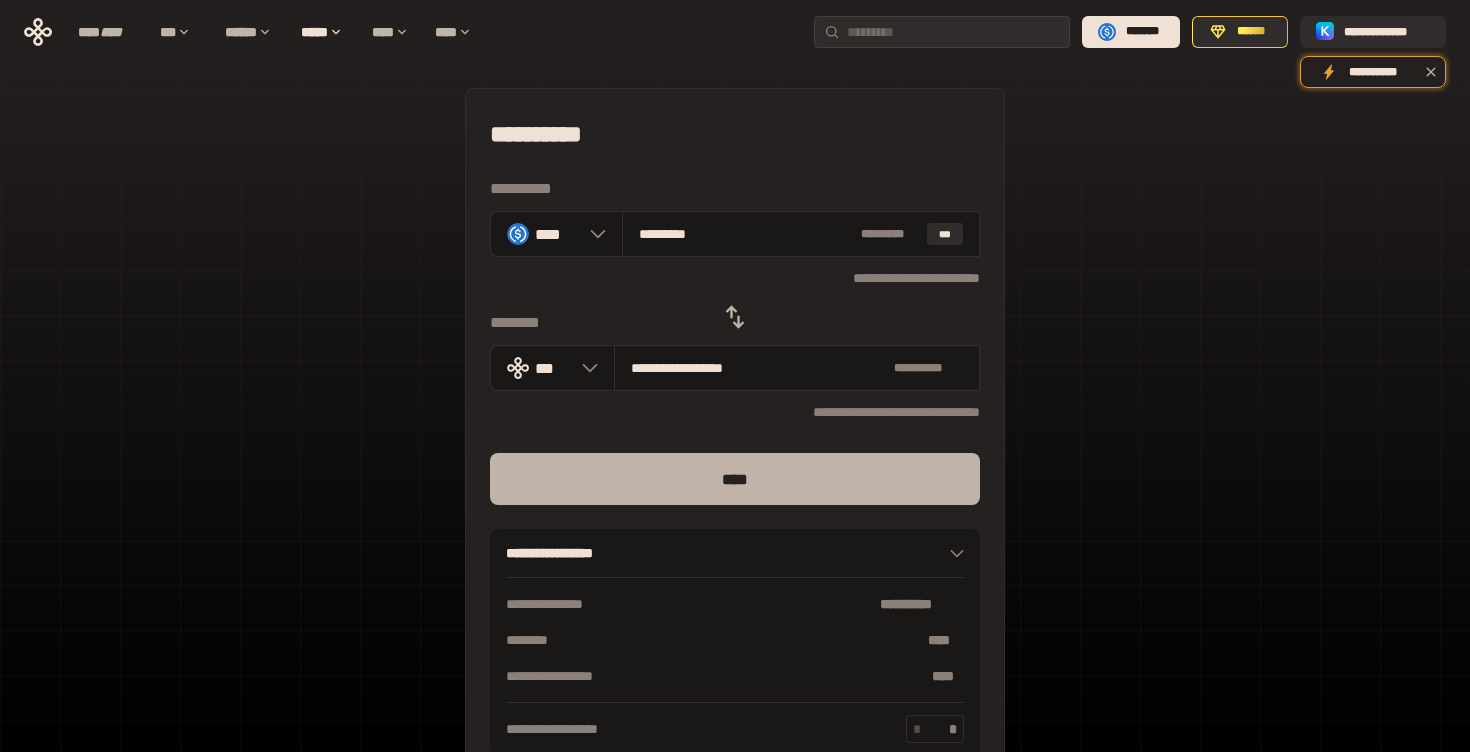click on "****" at bounding box center [735, 479] 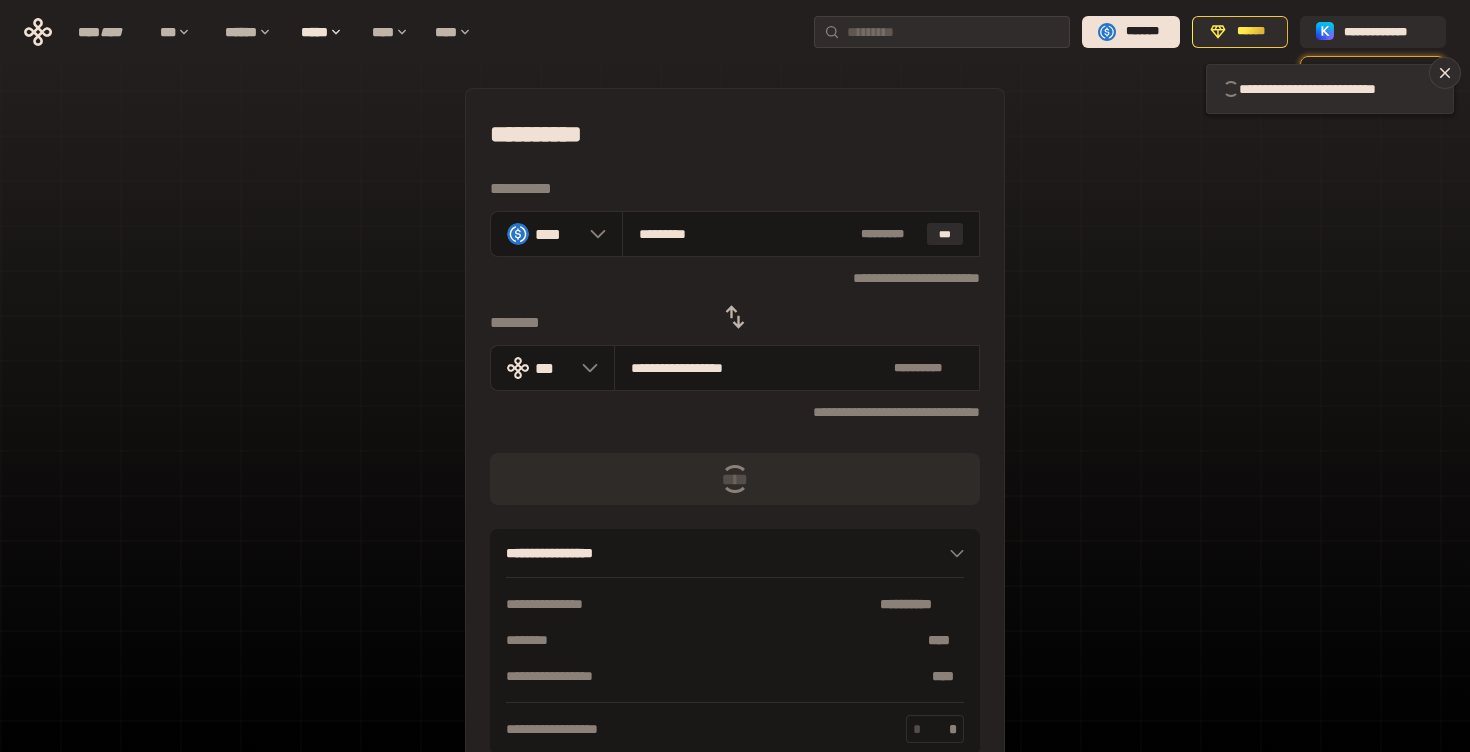 type 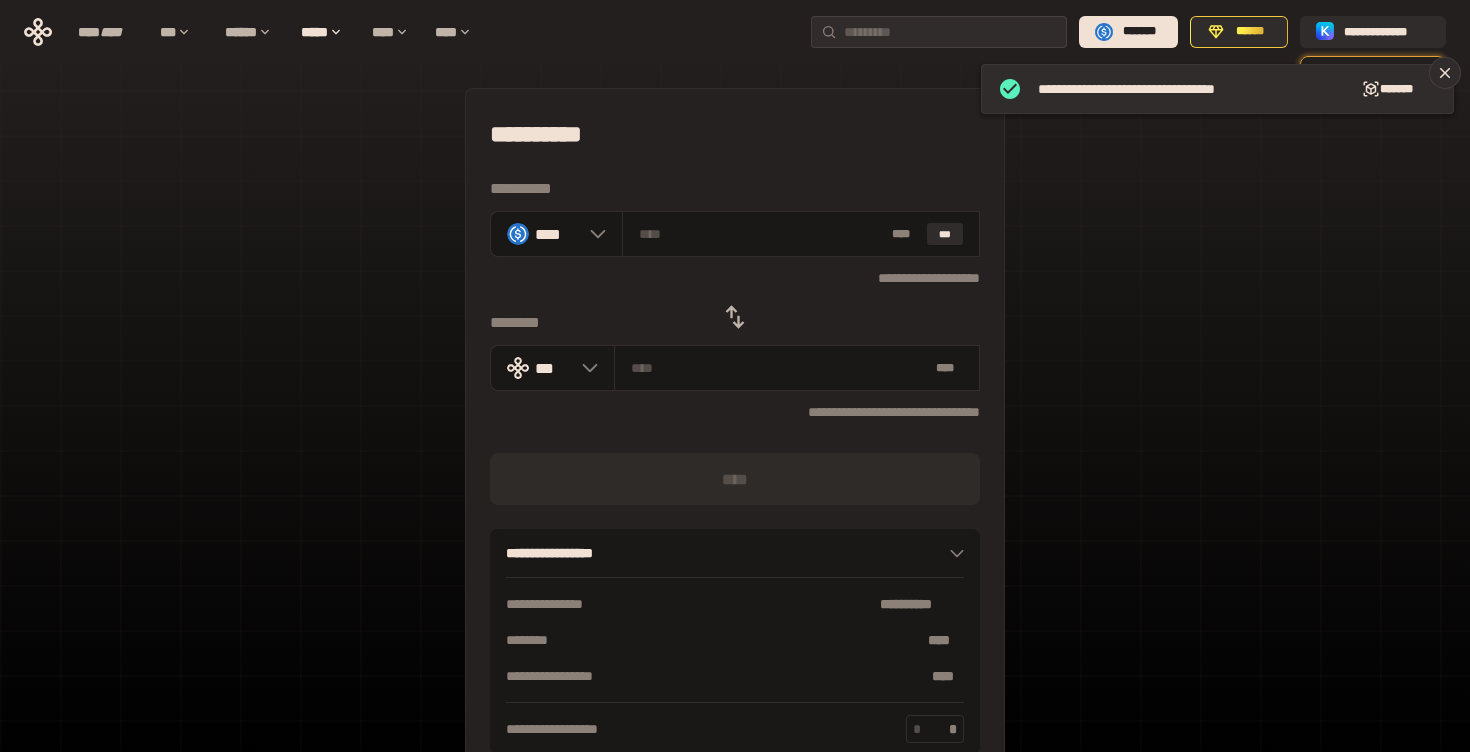 click 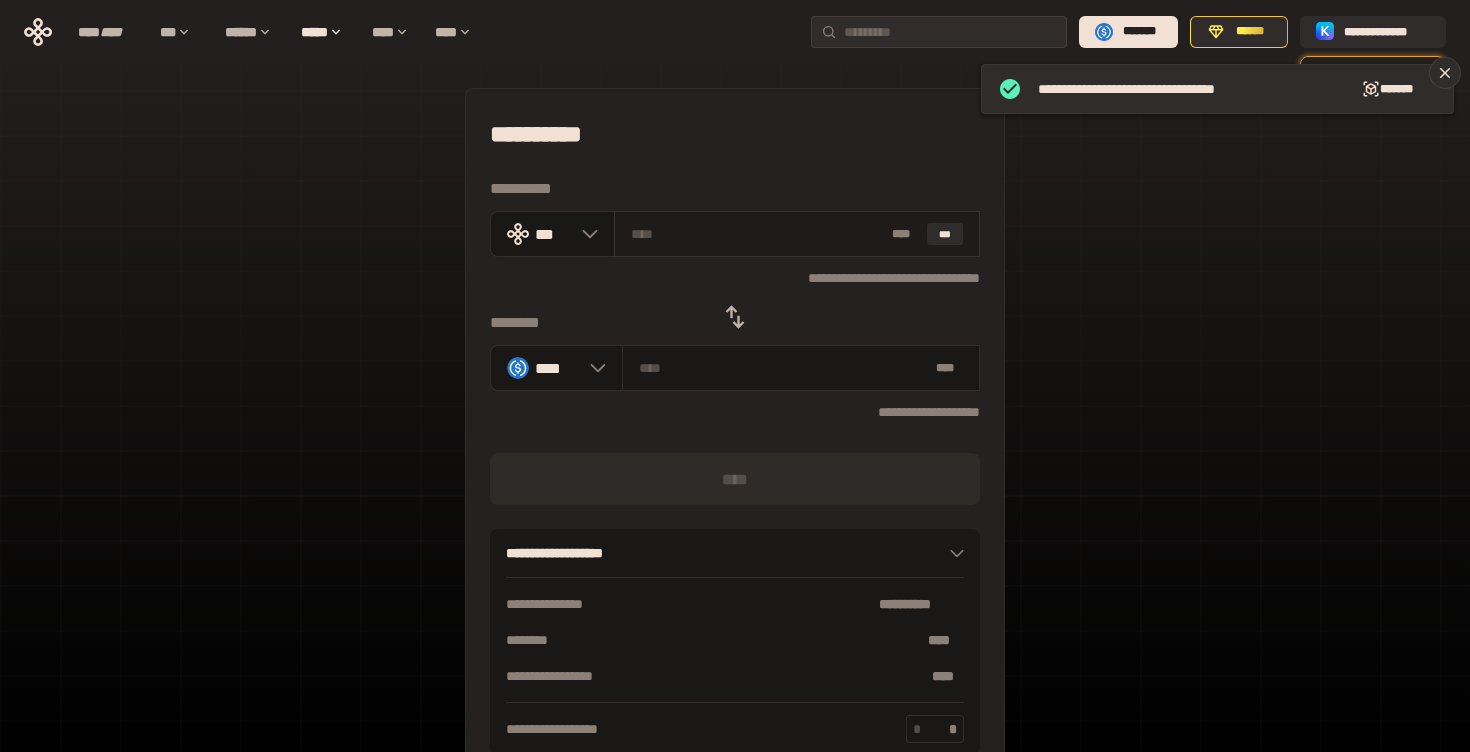click at bounding box center [758, 234] 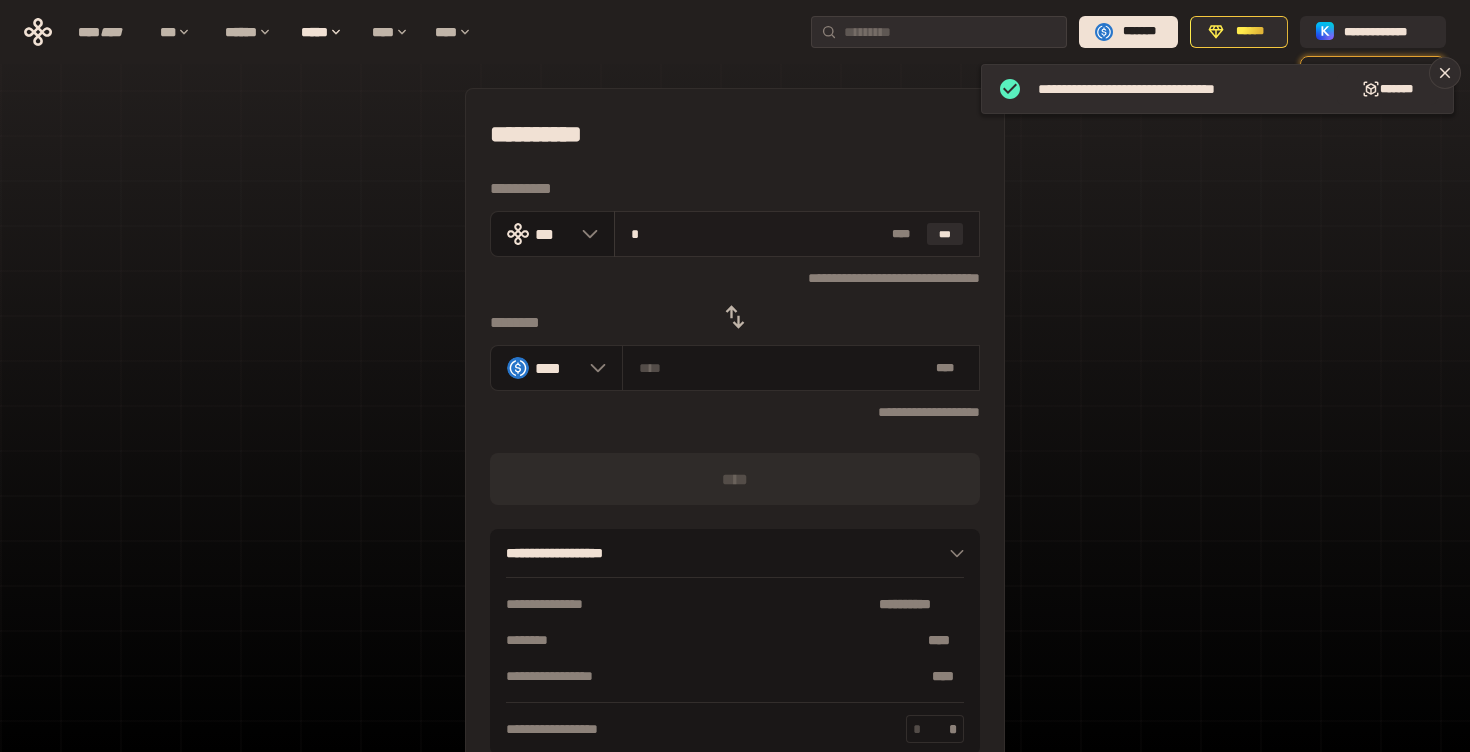type on "********" 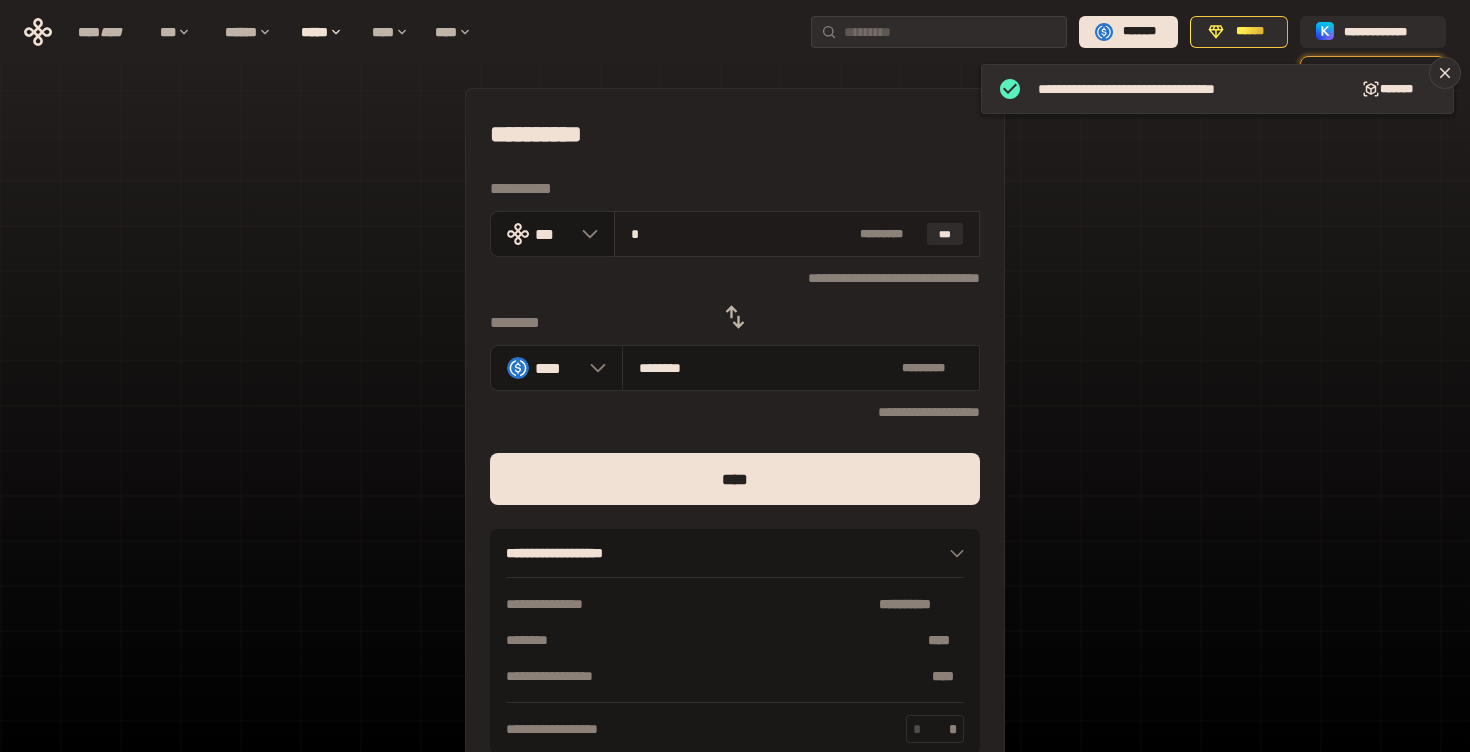 type on "**" 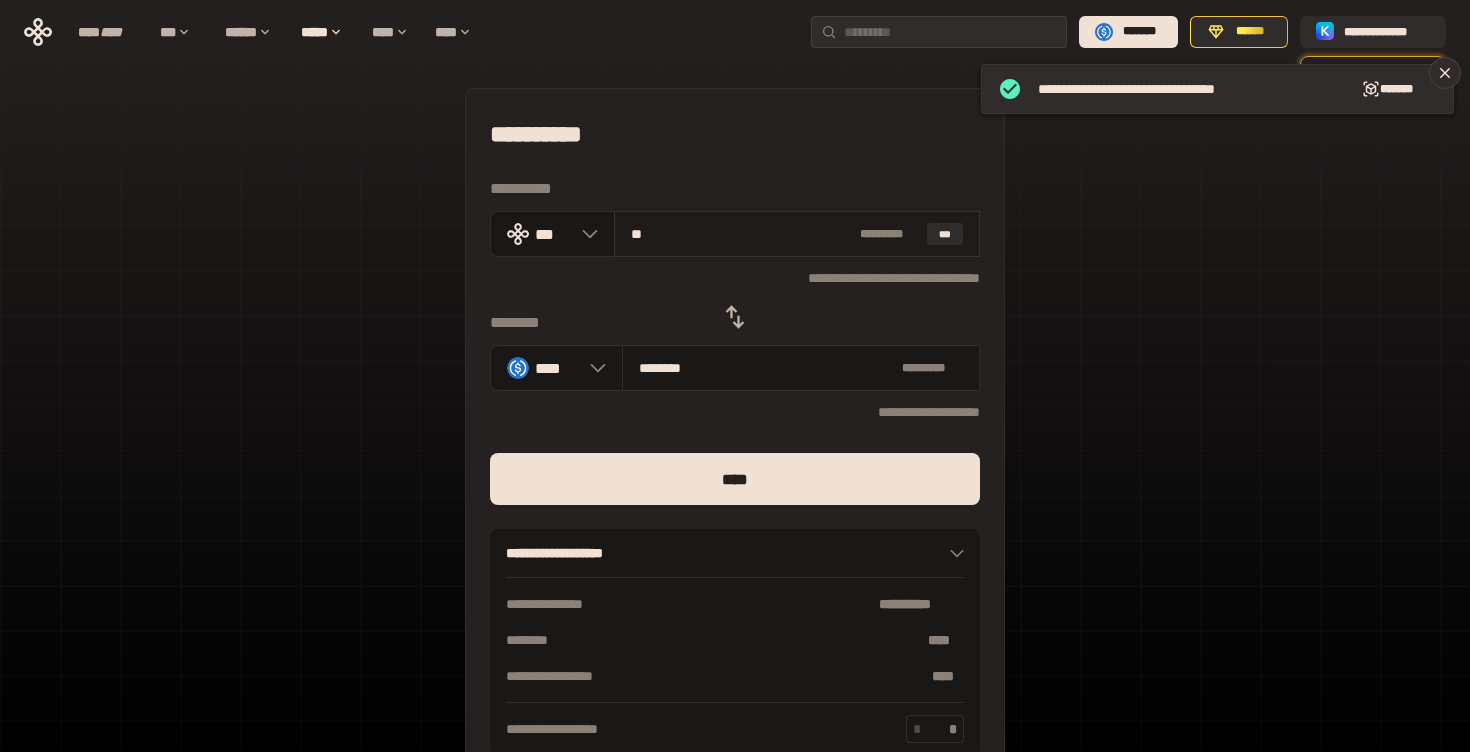 type on "********" 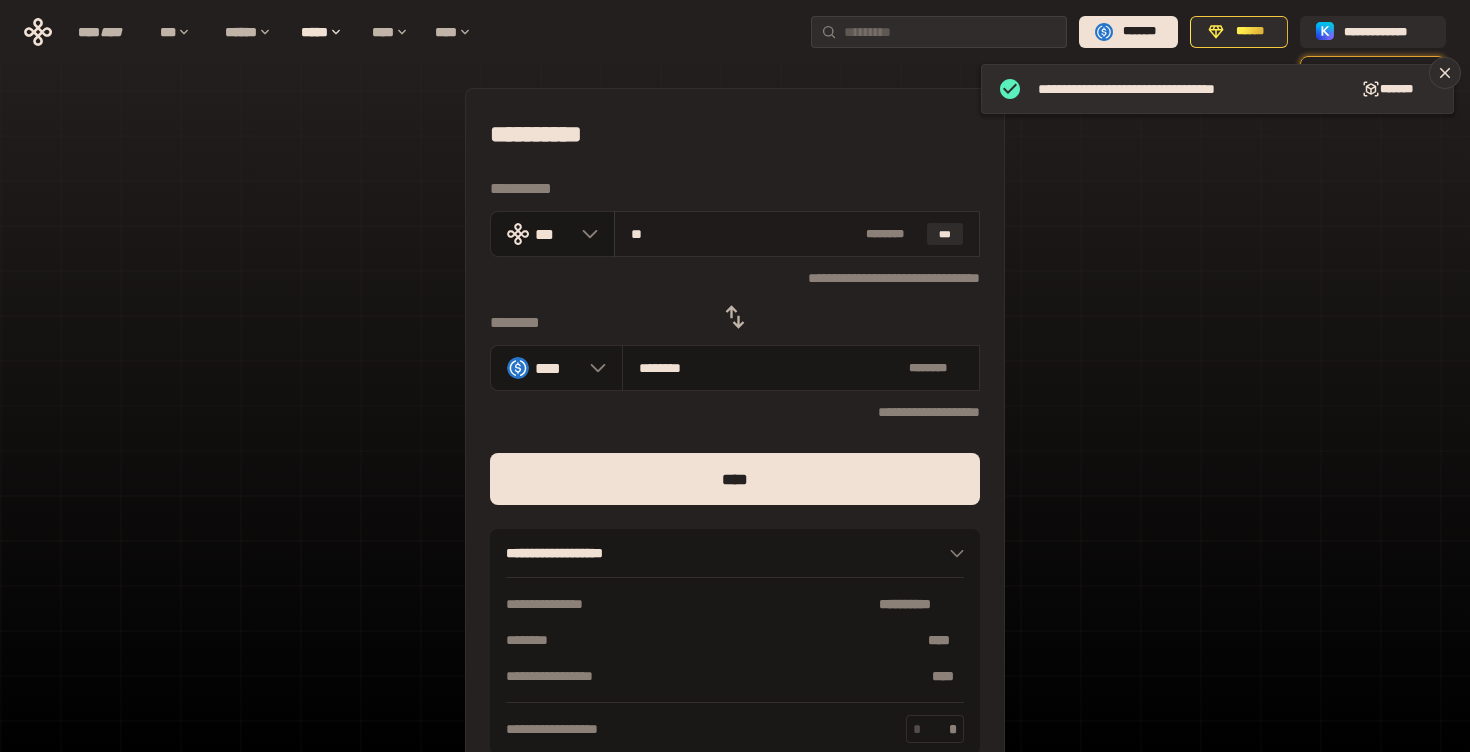 type on "***" 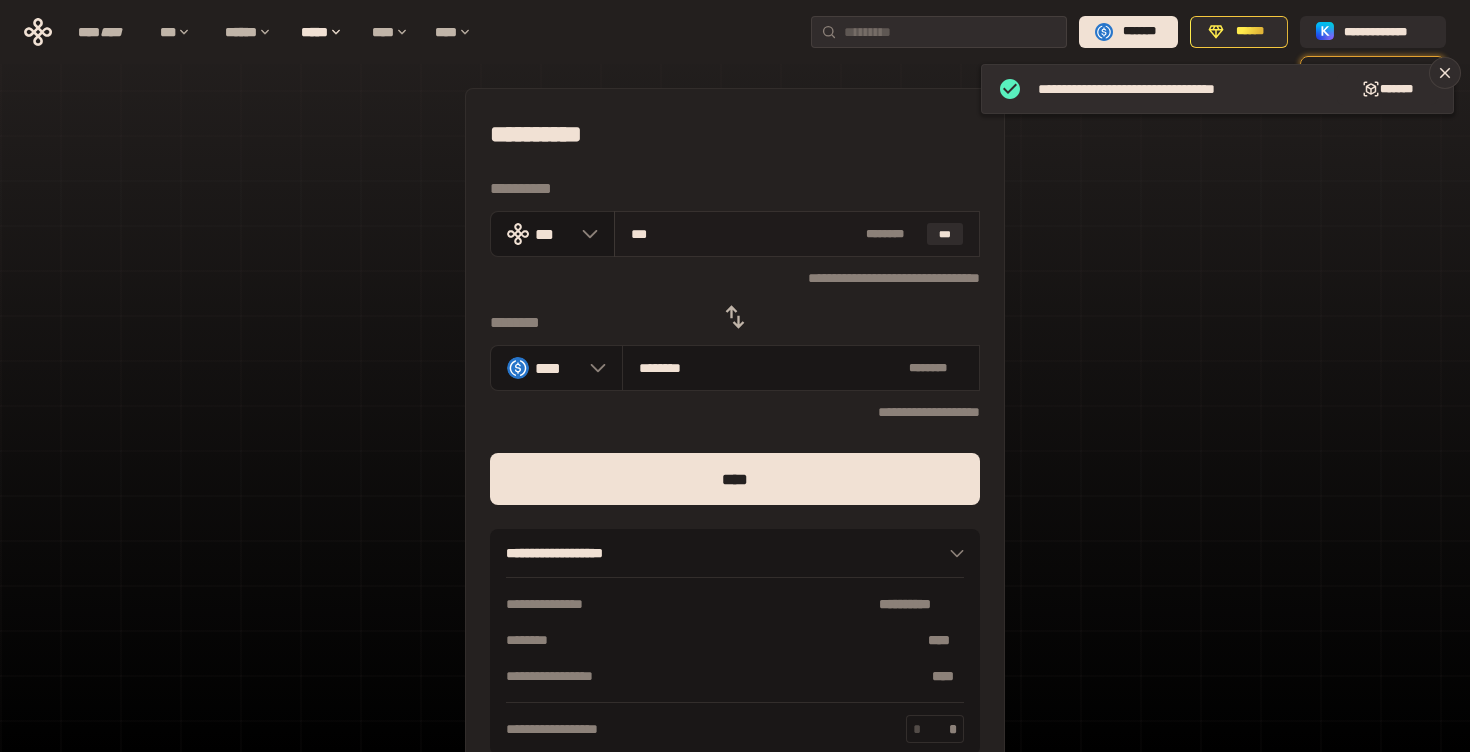 type on "********" 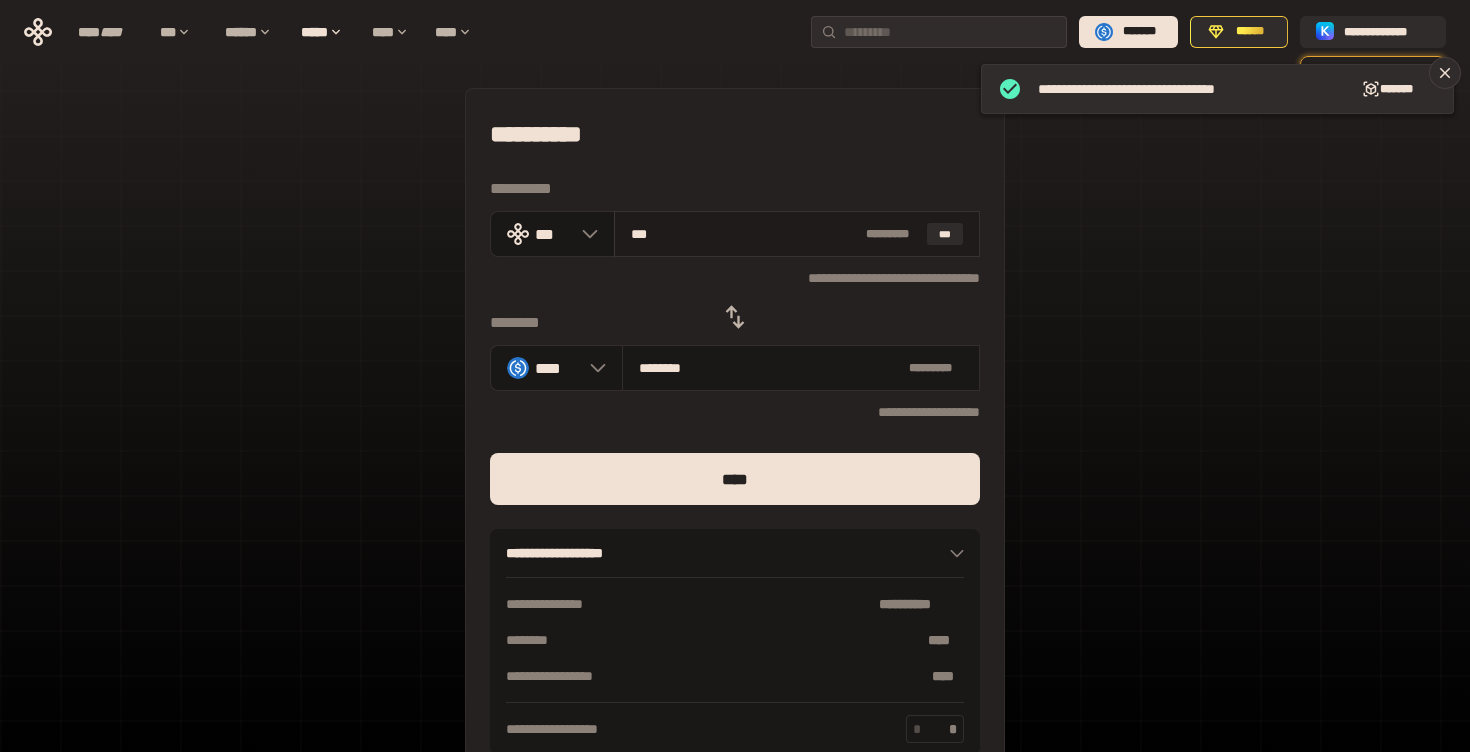 type on "****" 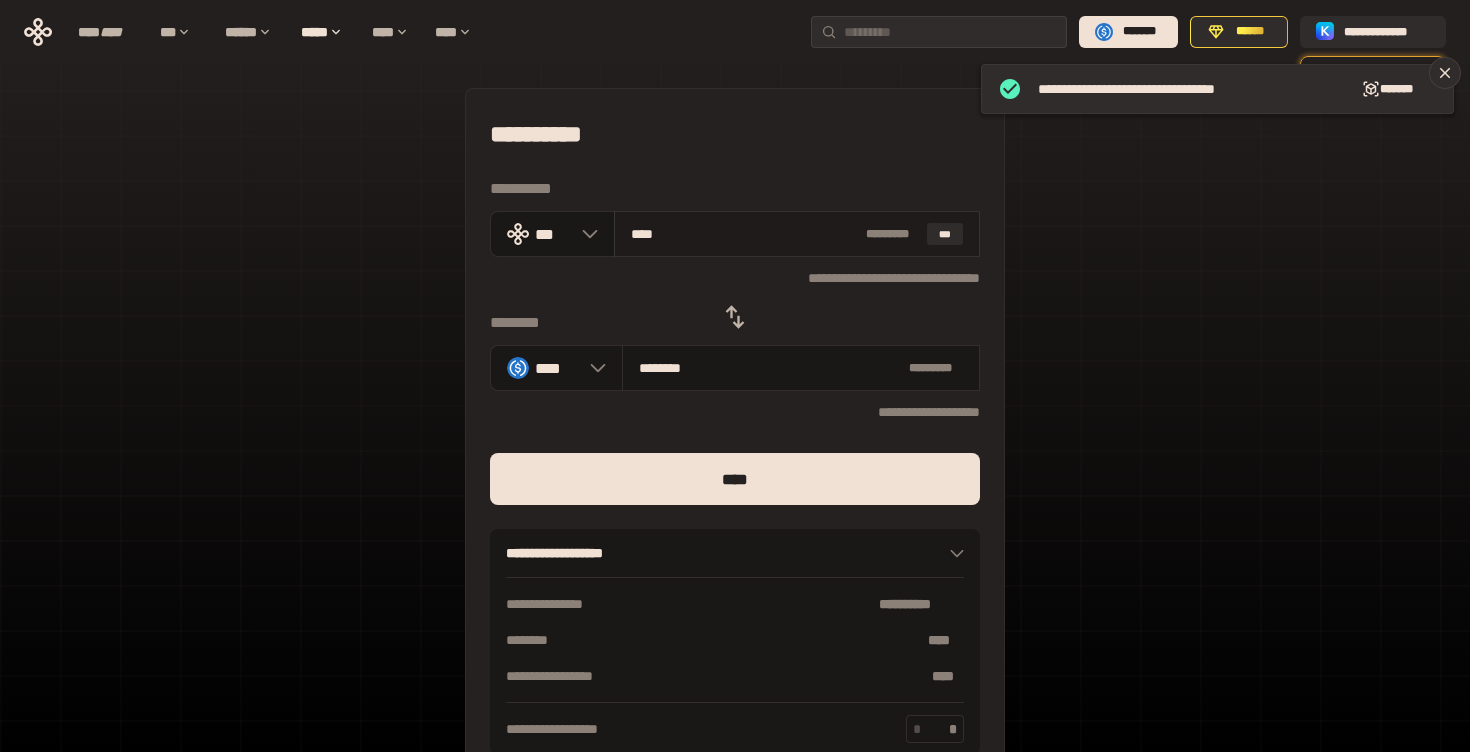 type on "**********" 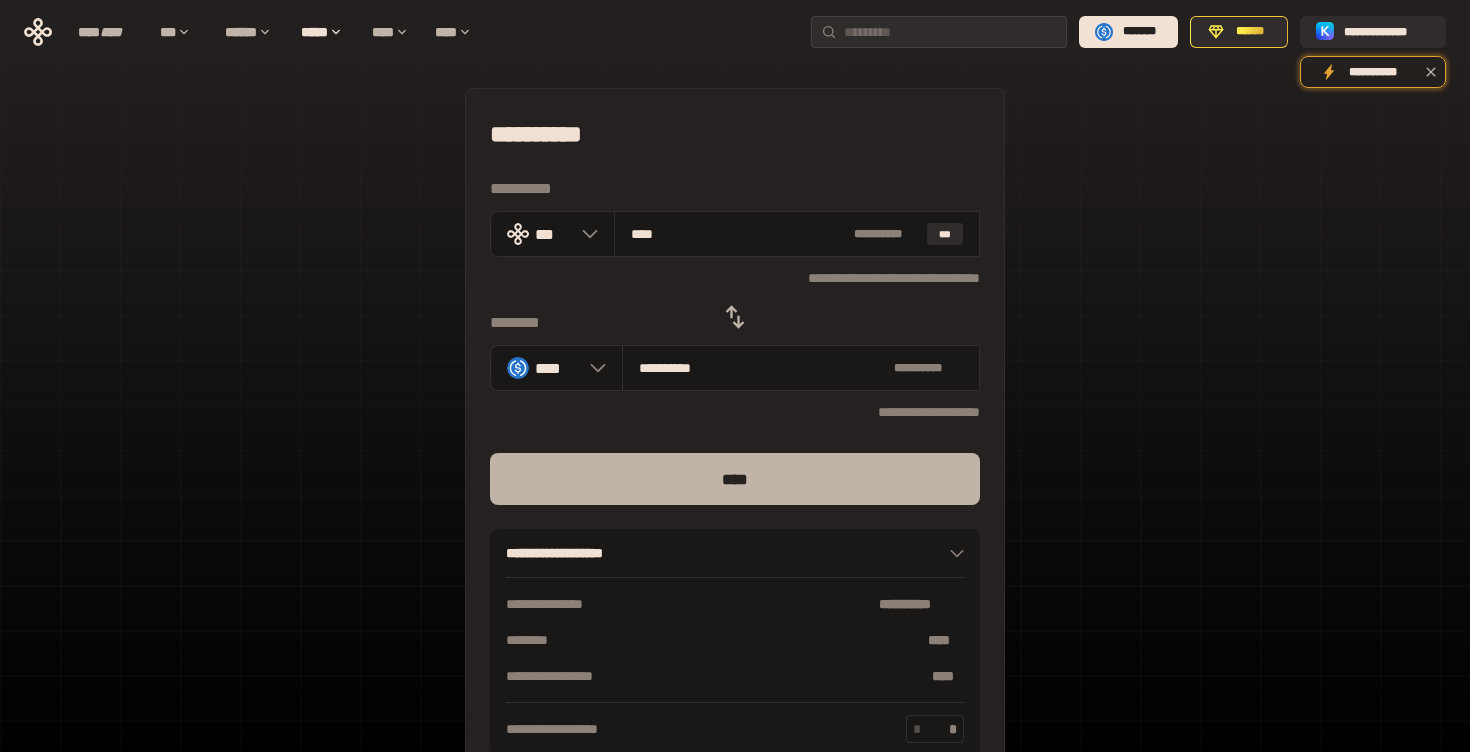 type on "****" 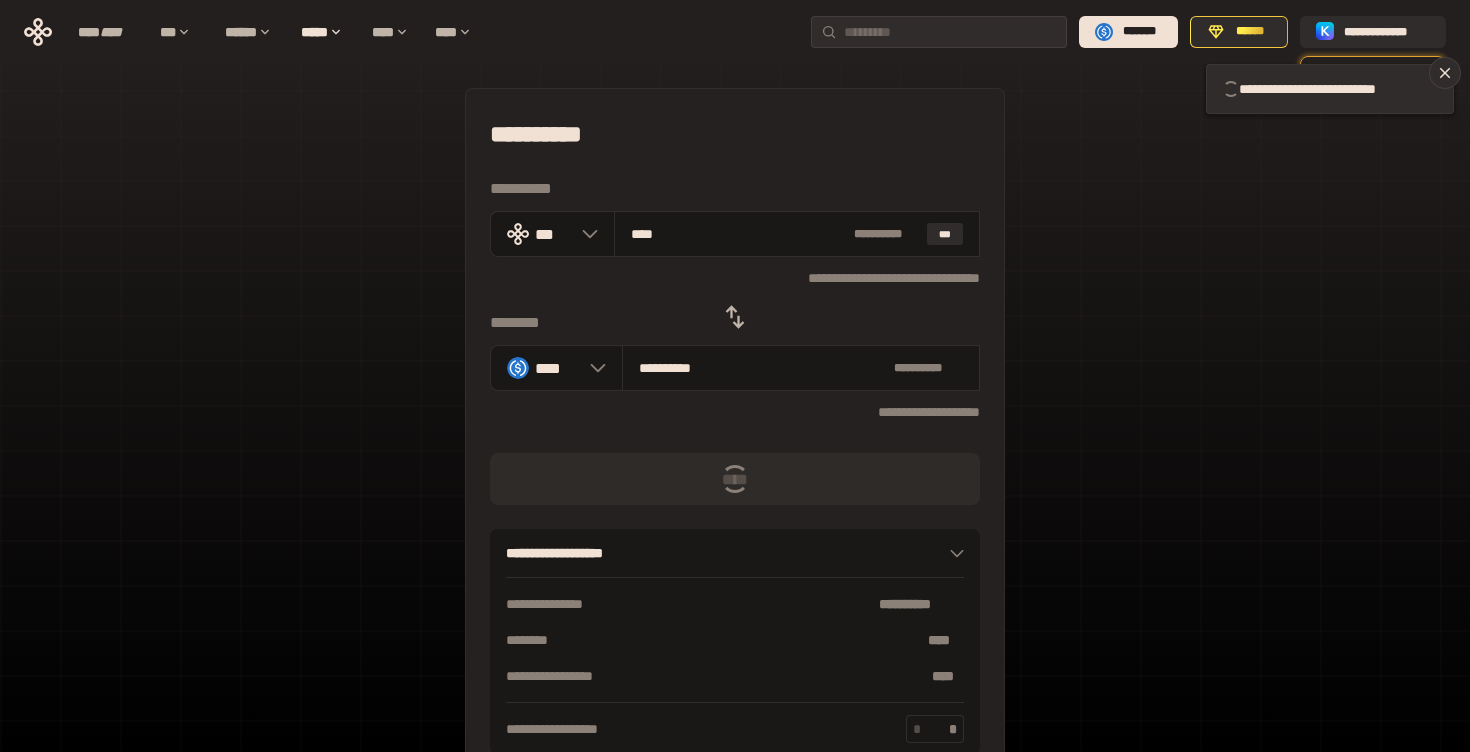 type 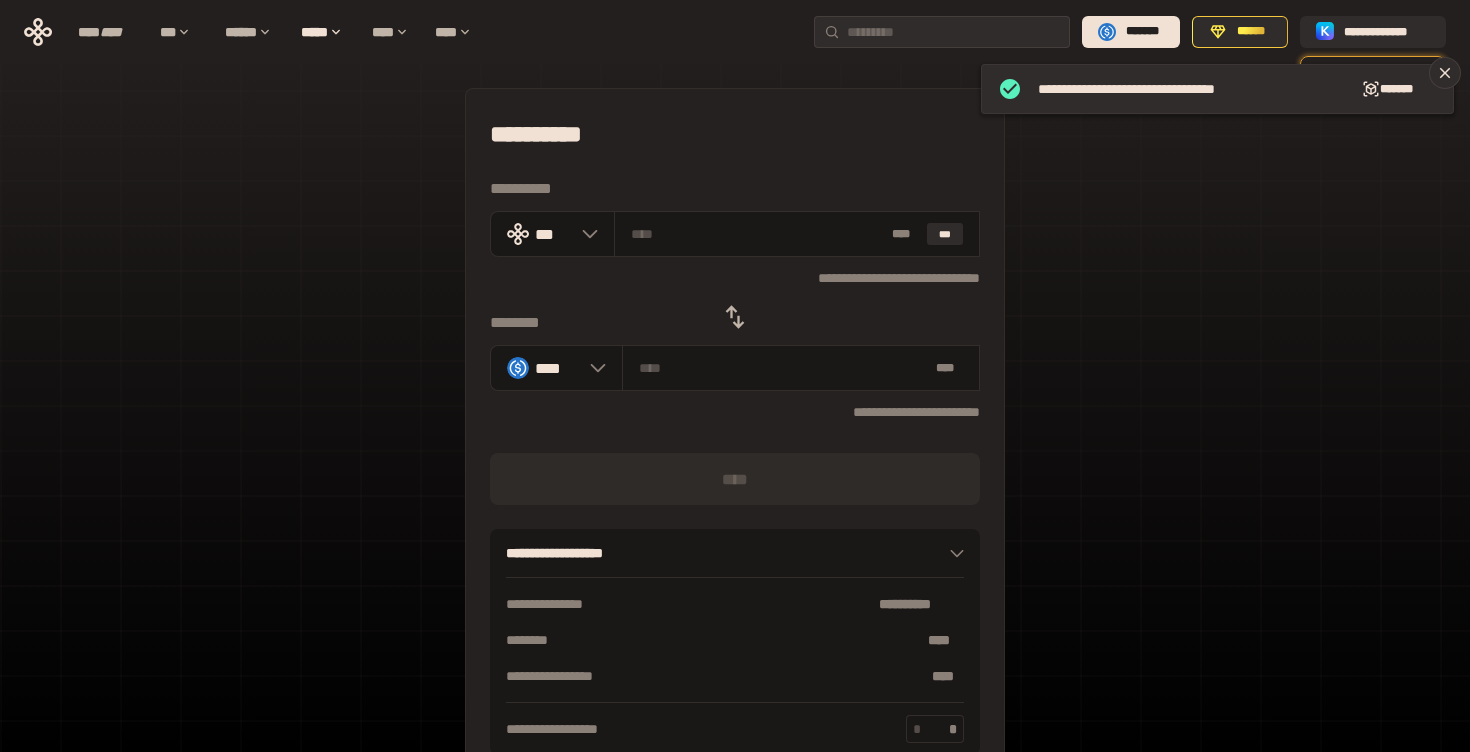 click 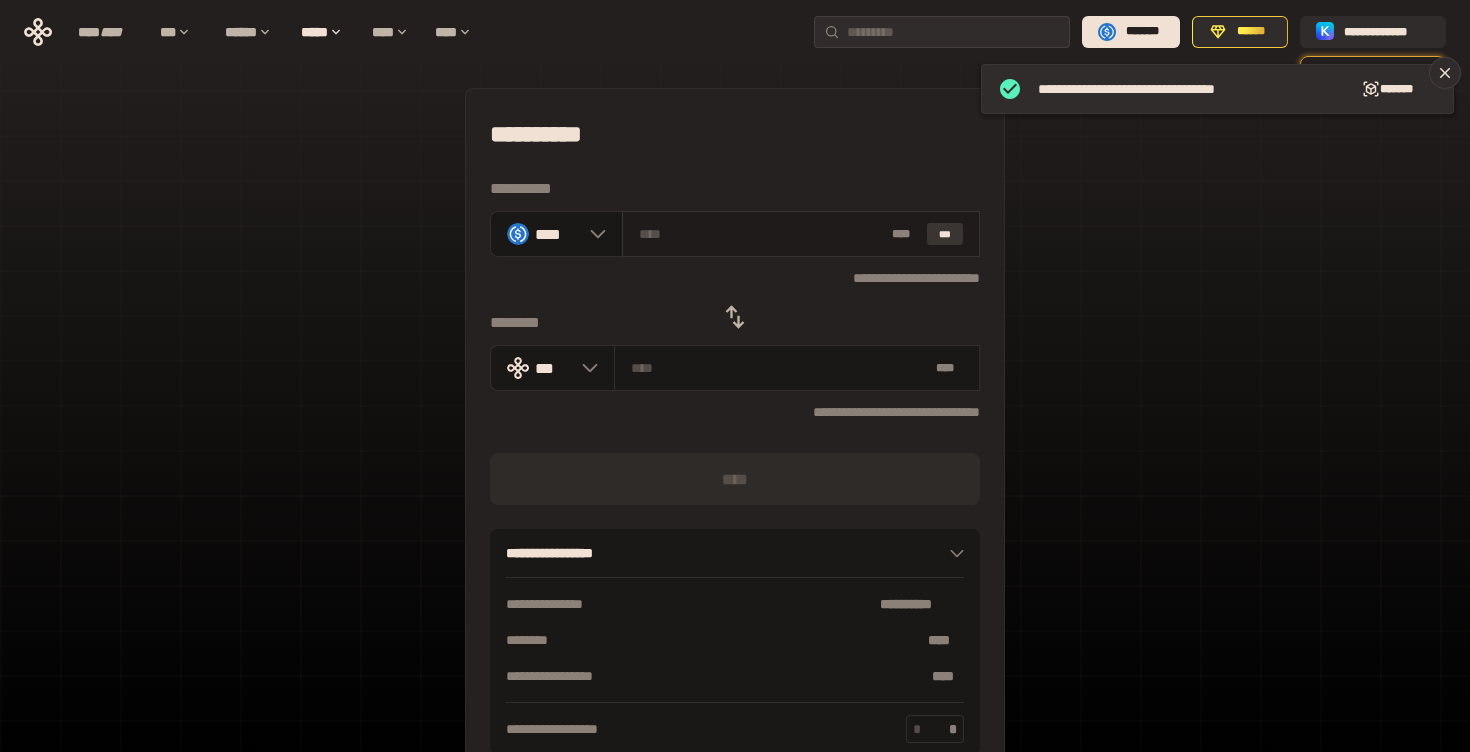 click on "***" at bounding box center [945, 234] 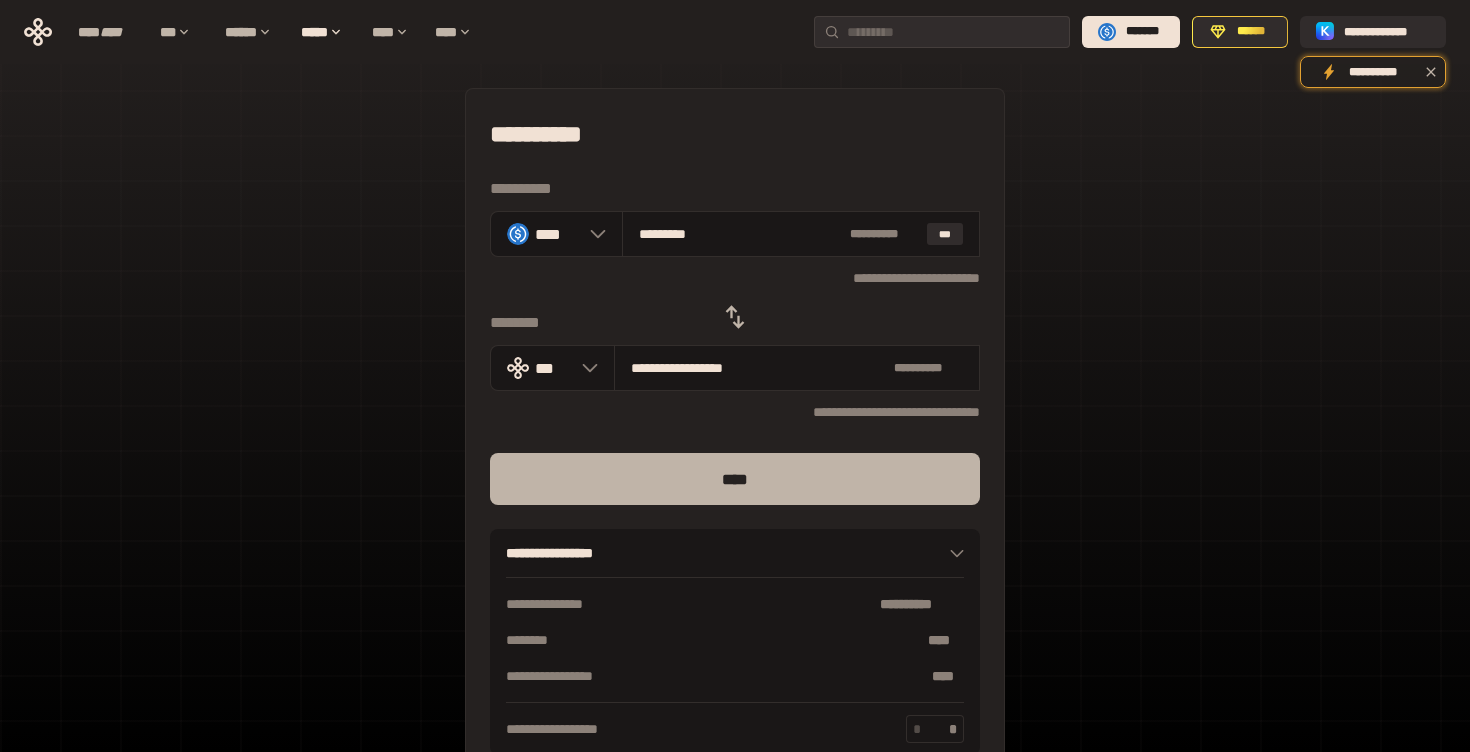 click on "****" at bounding box center [735, 479] 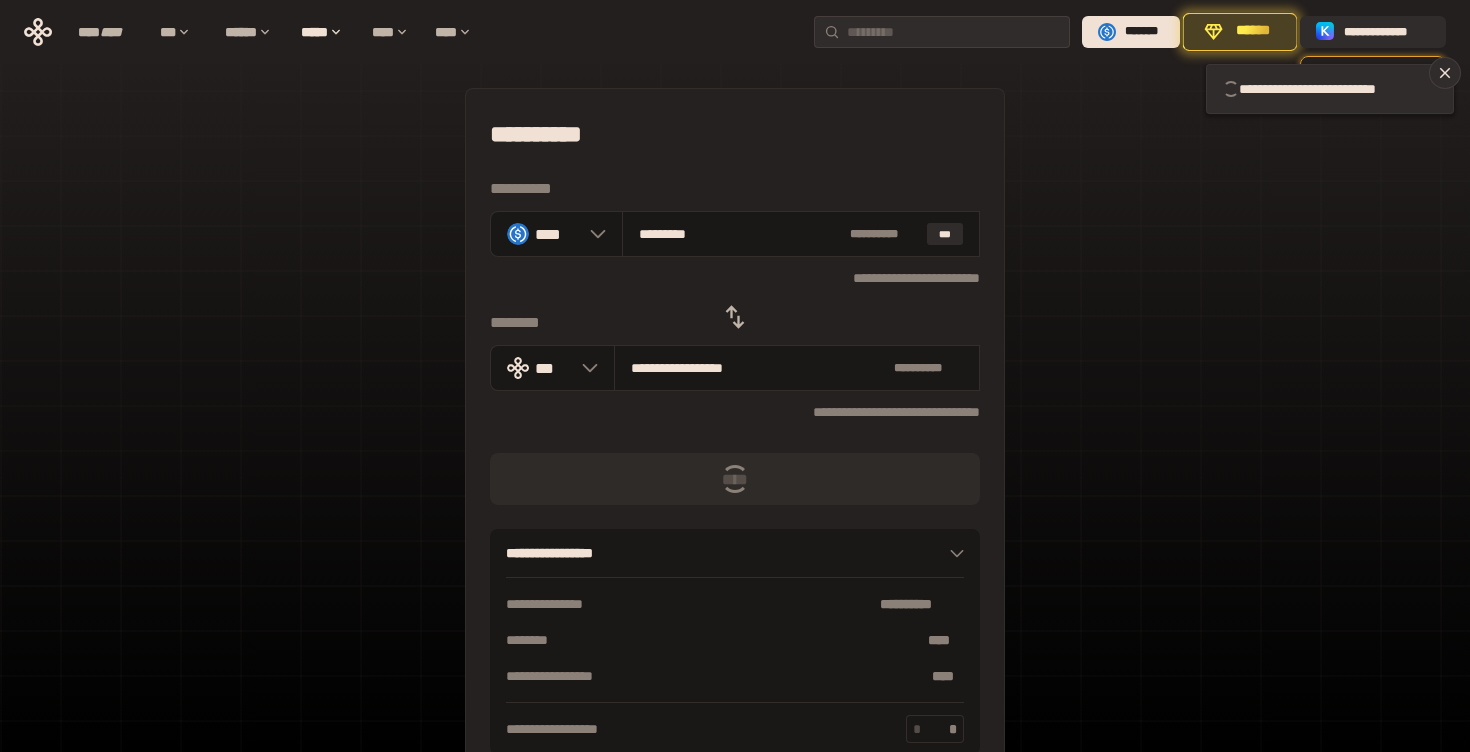 type 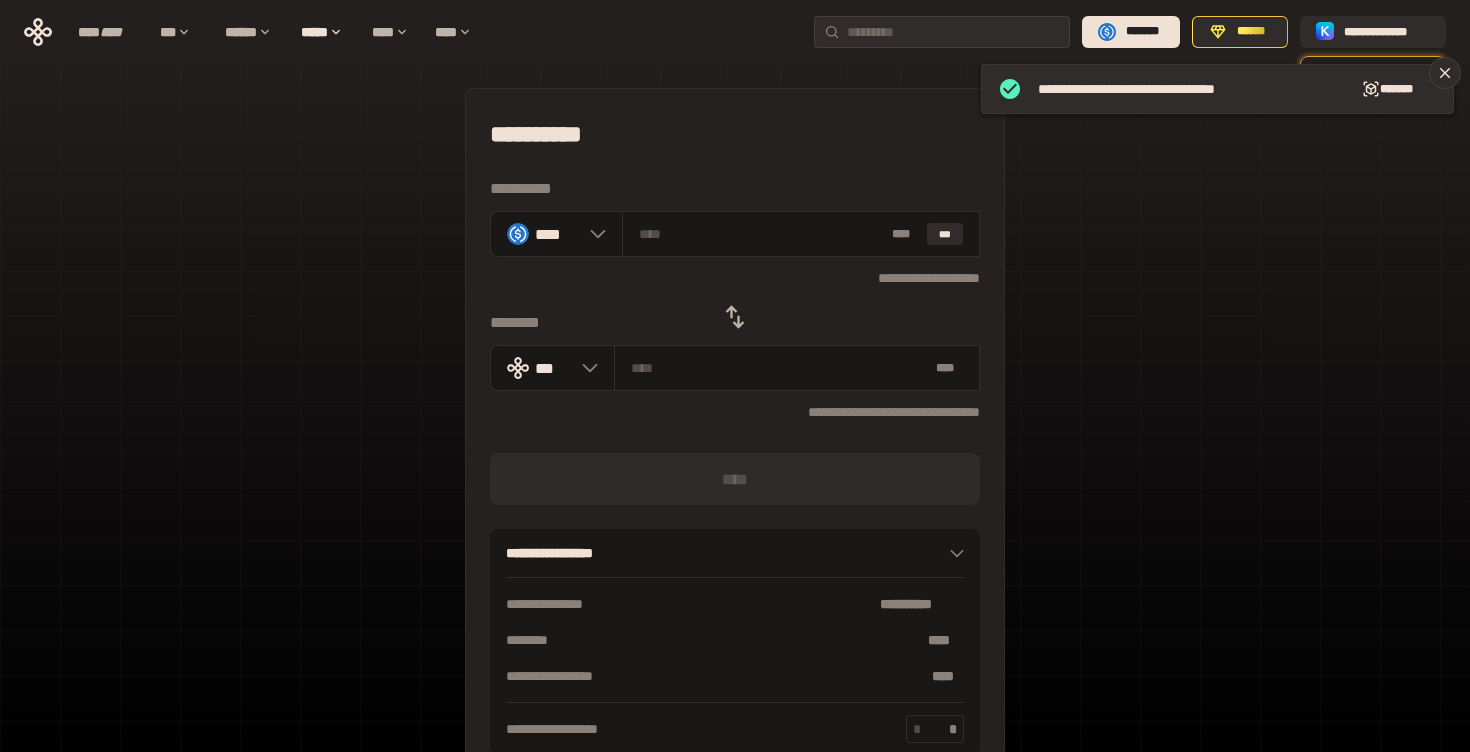 click 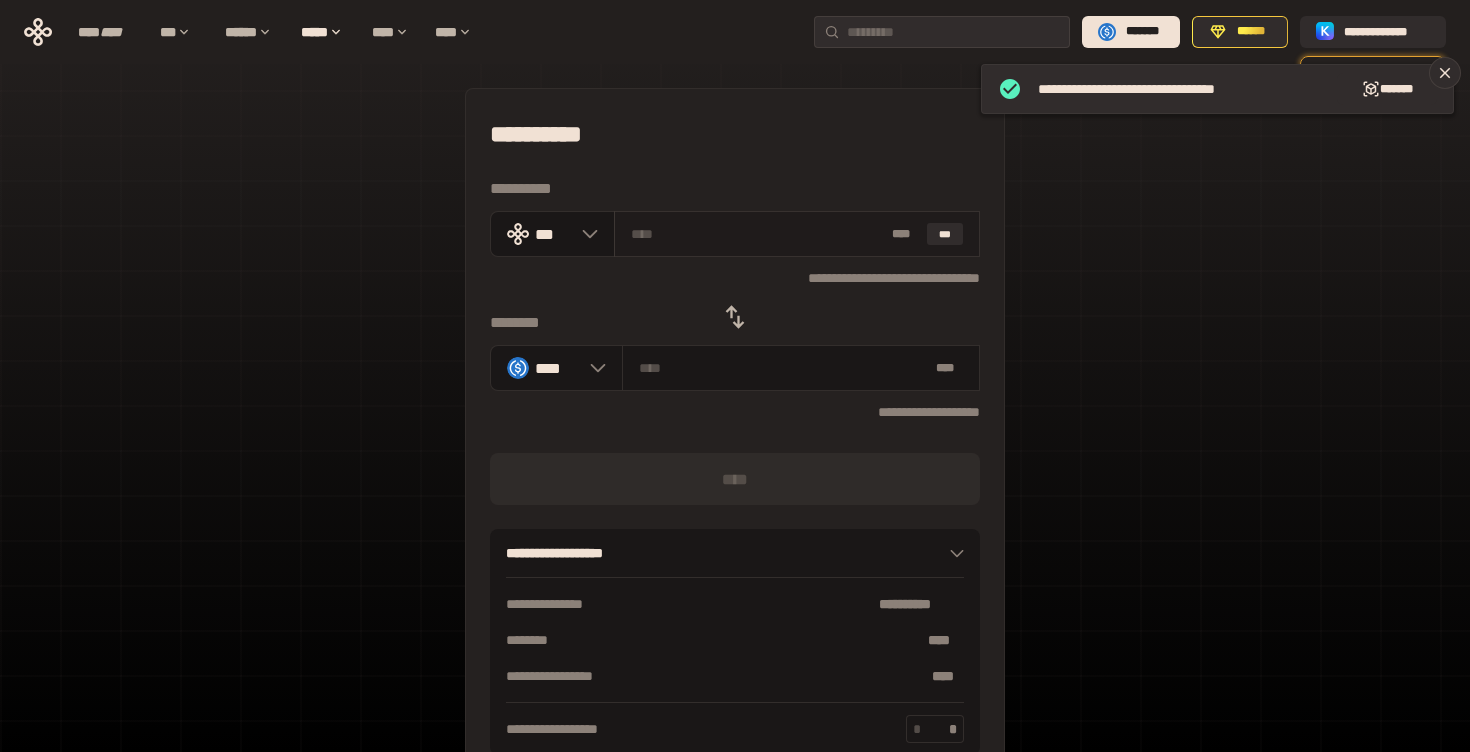click at bounding box center (758, 234) 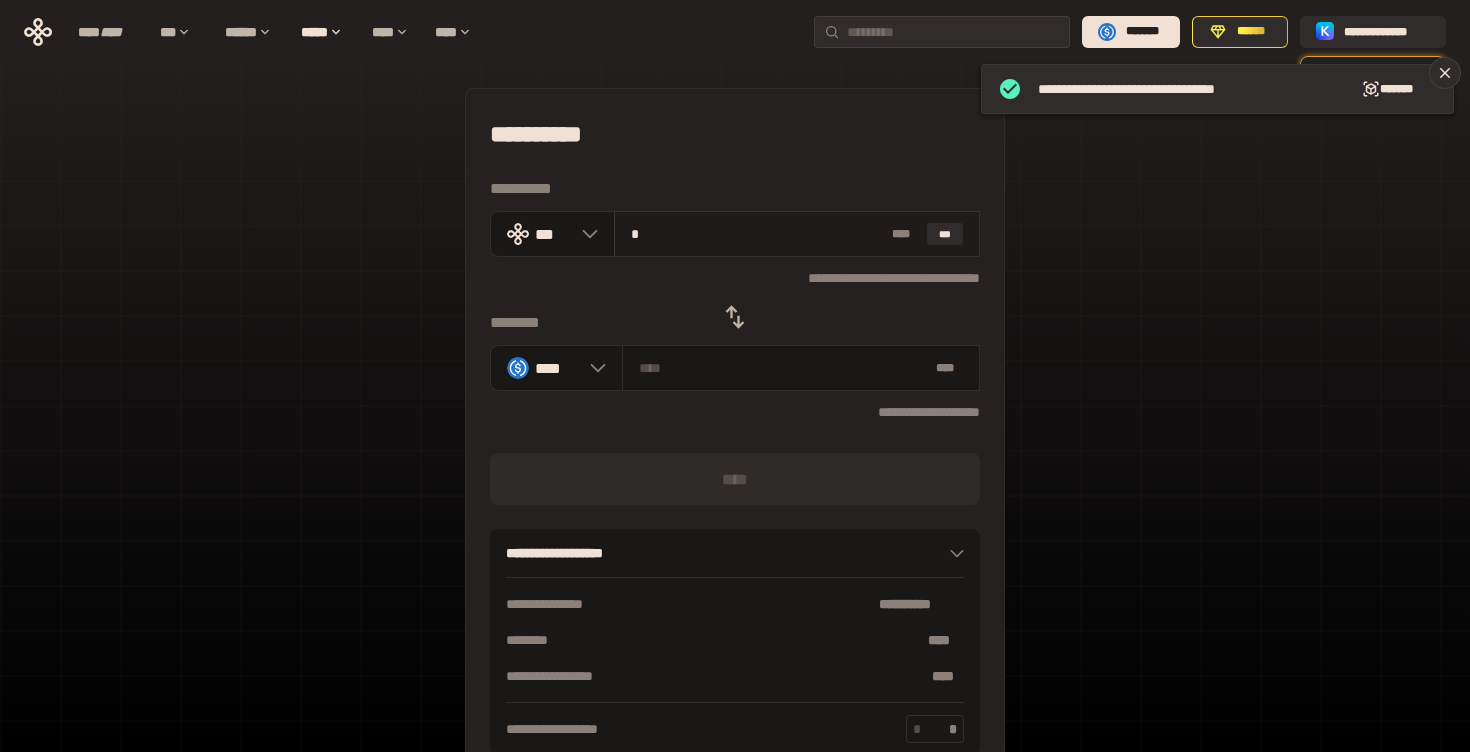 type on "********" 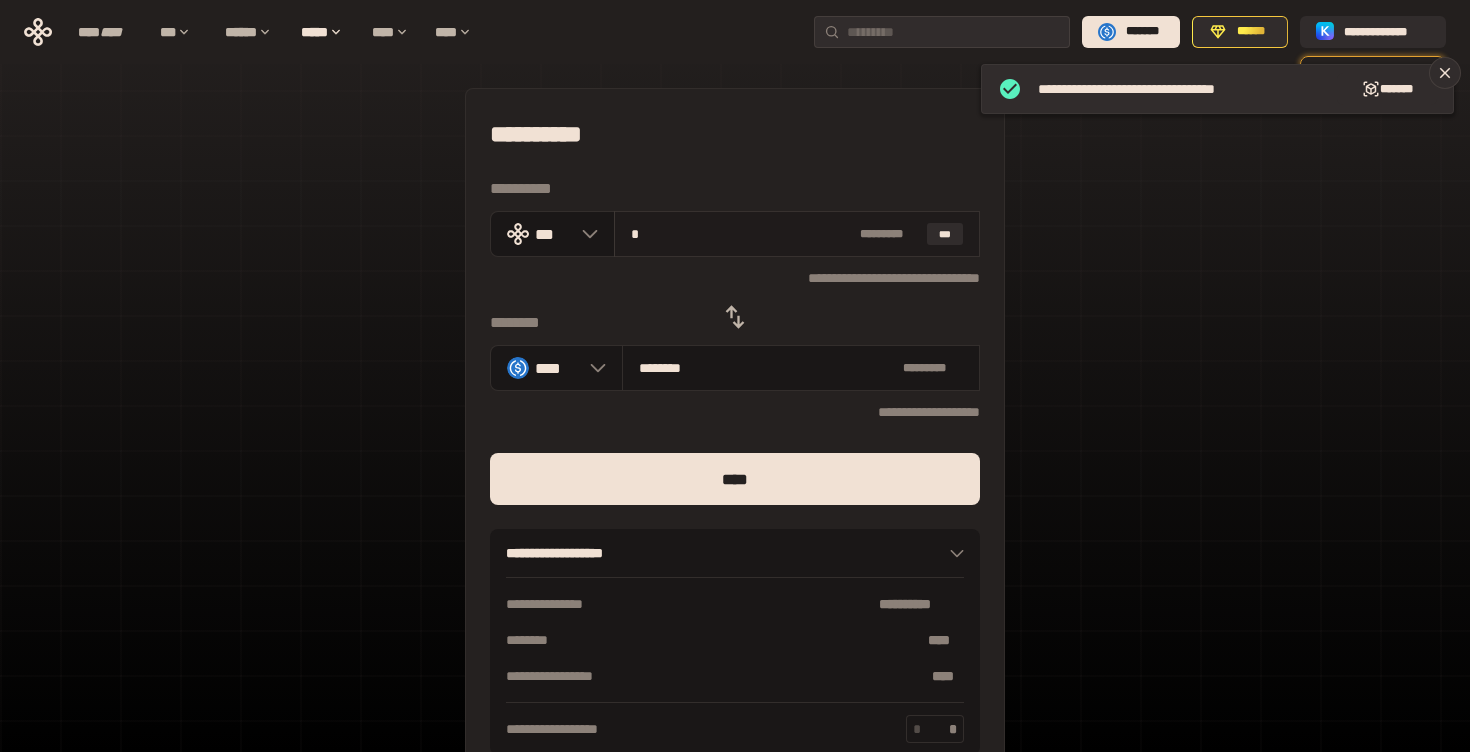 type on "**" 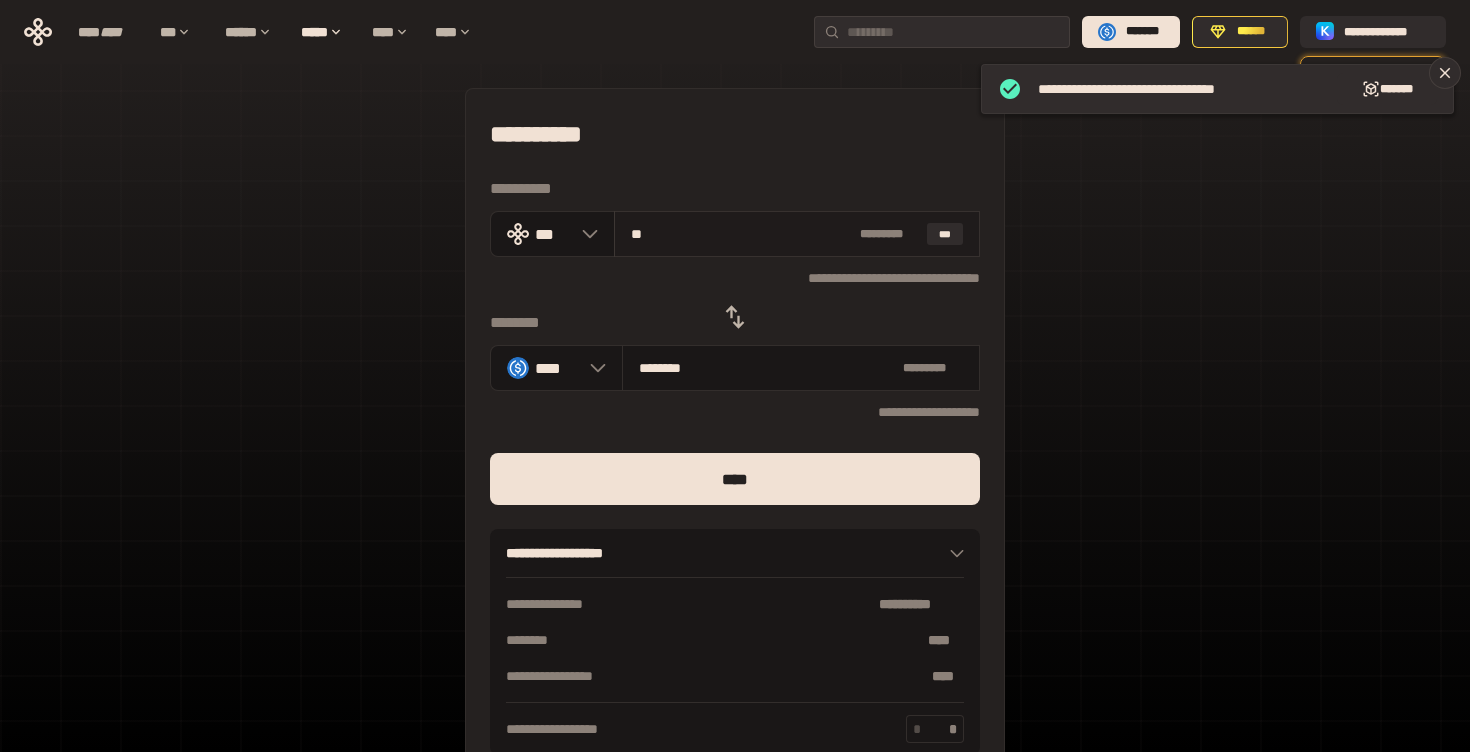 type on "********" 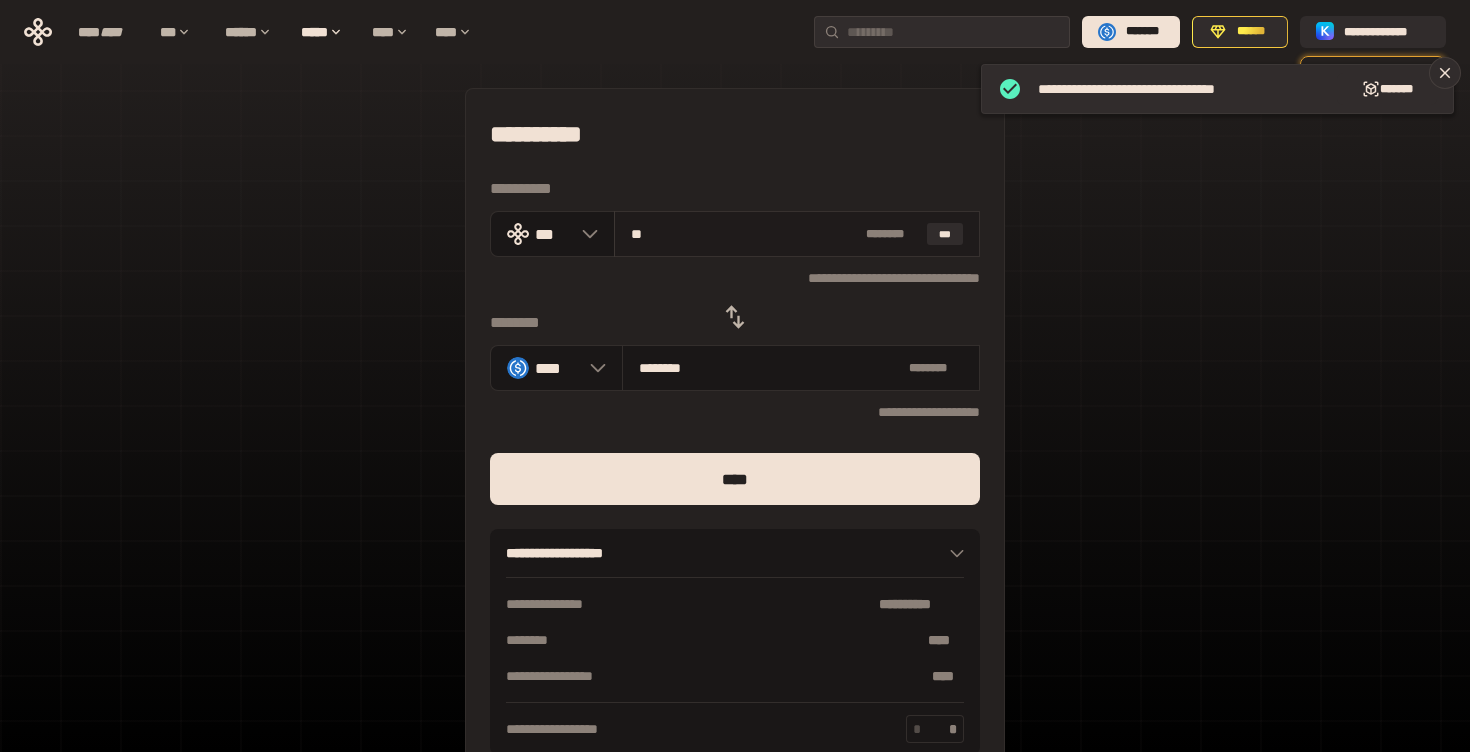 type on "***" 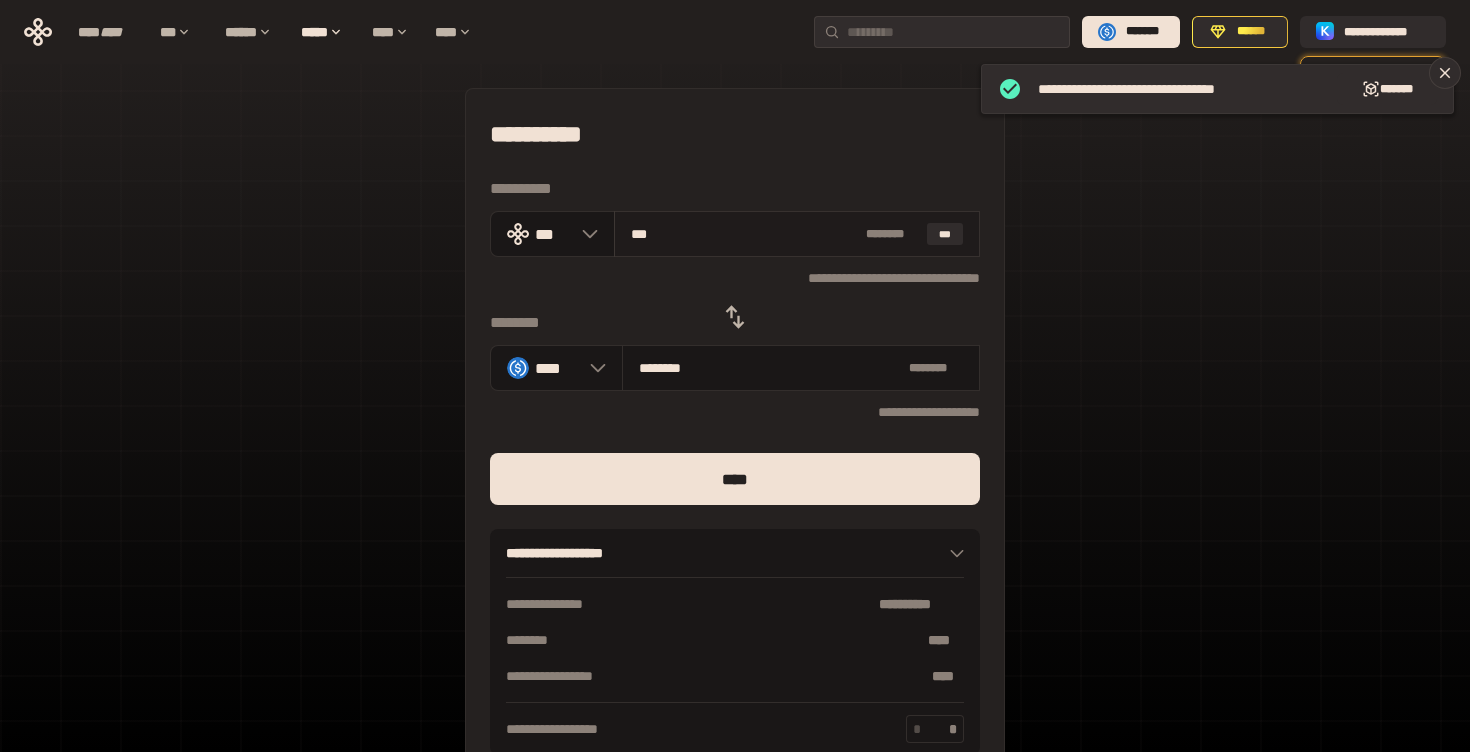 type on "*********" 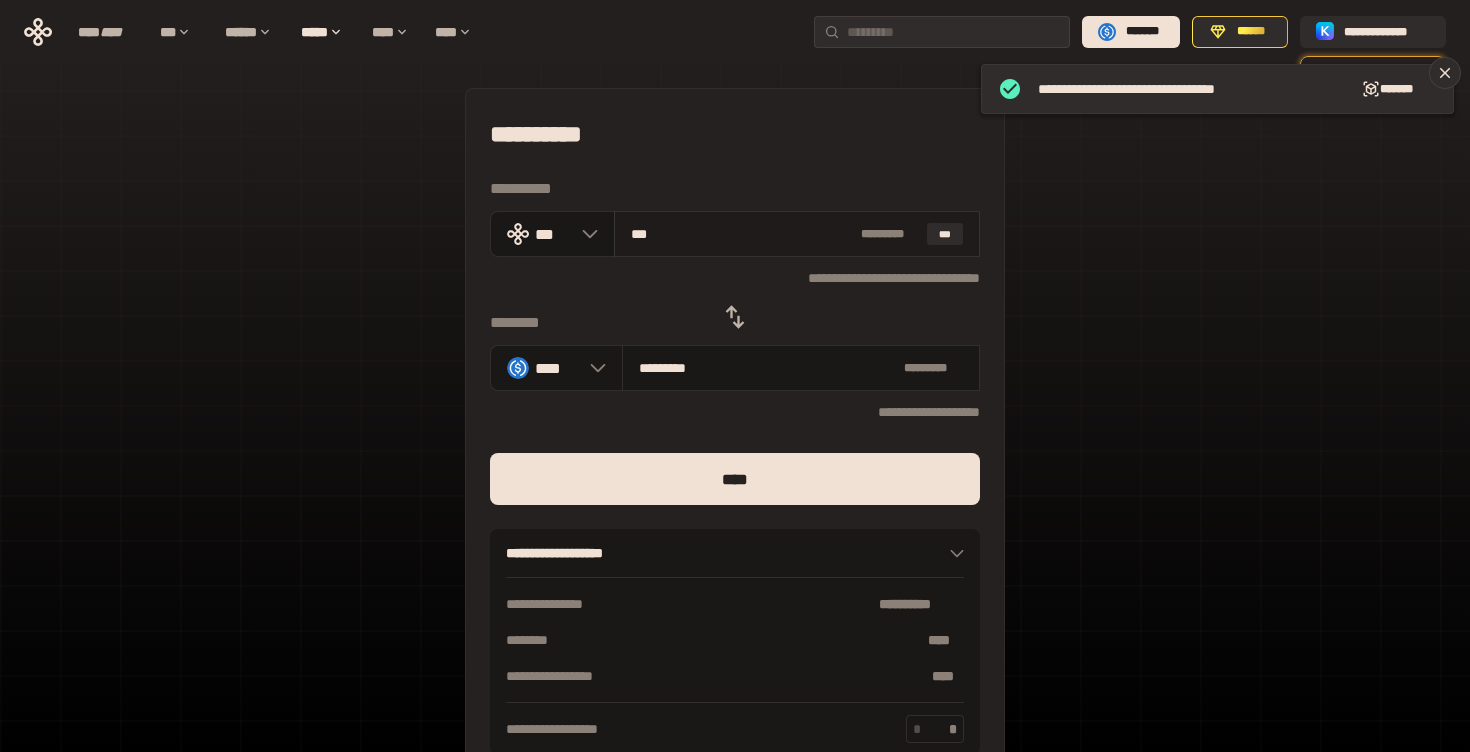 type on "****" 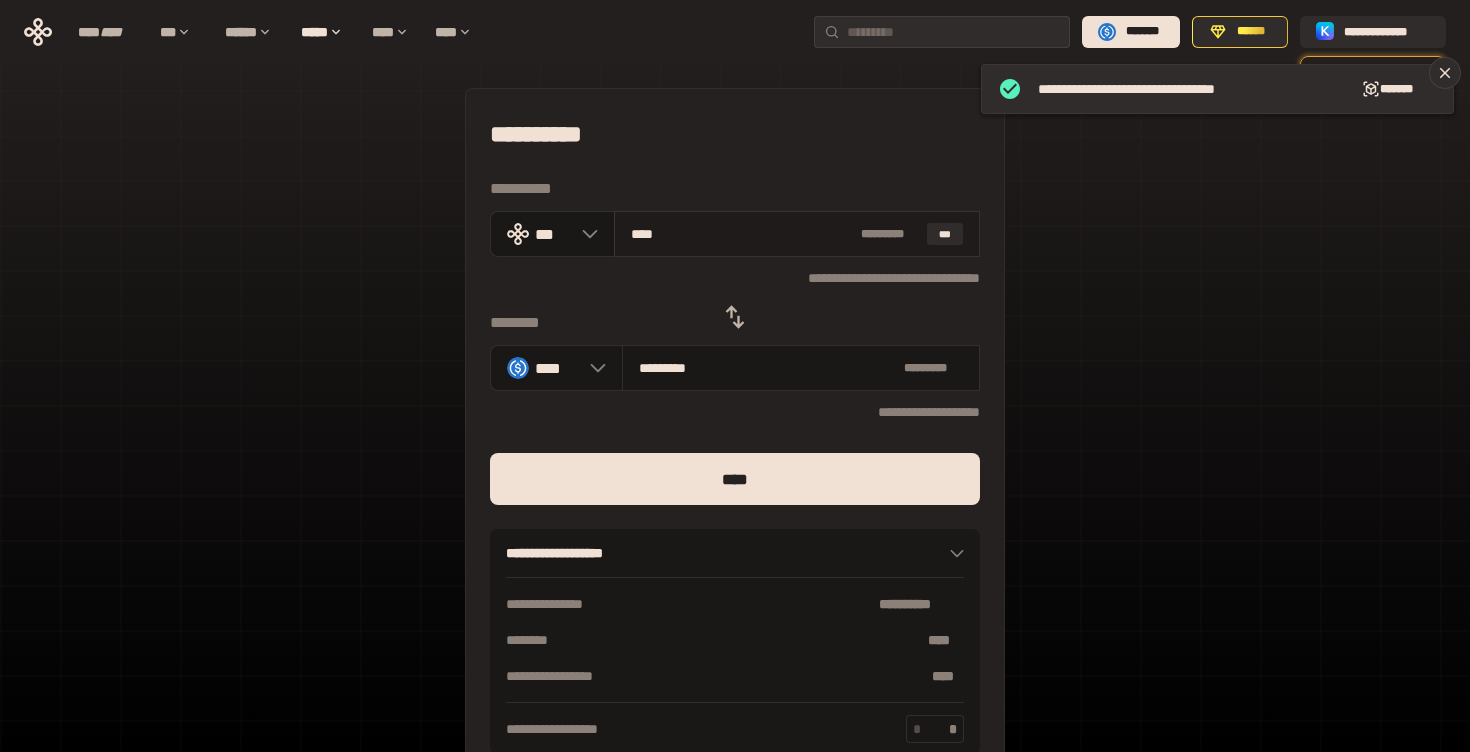 type on "**********" 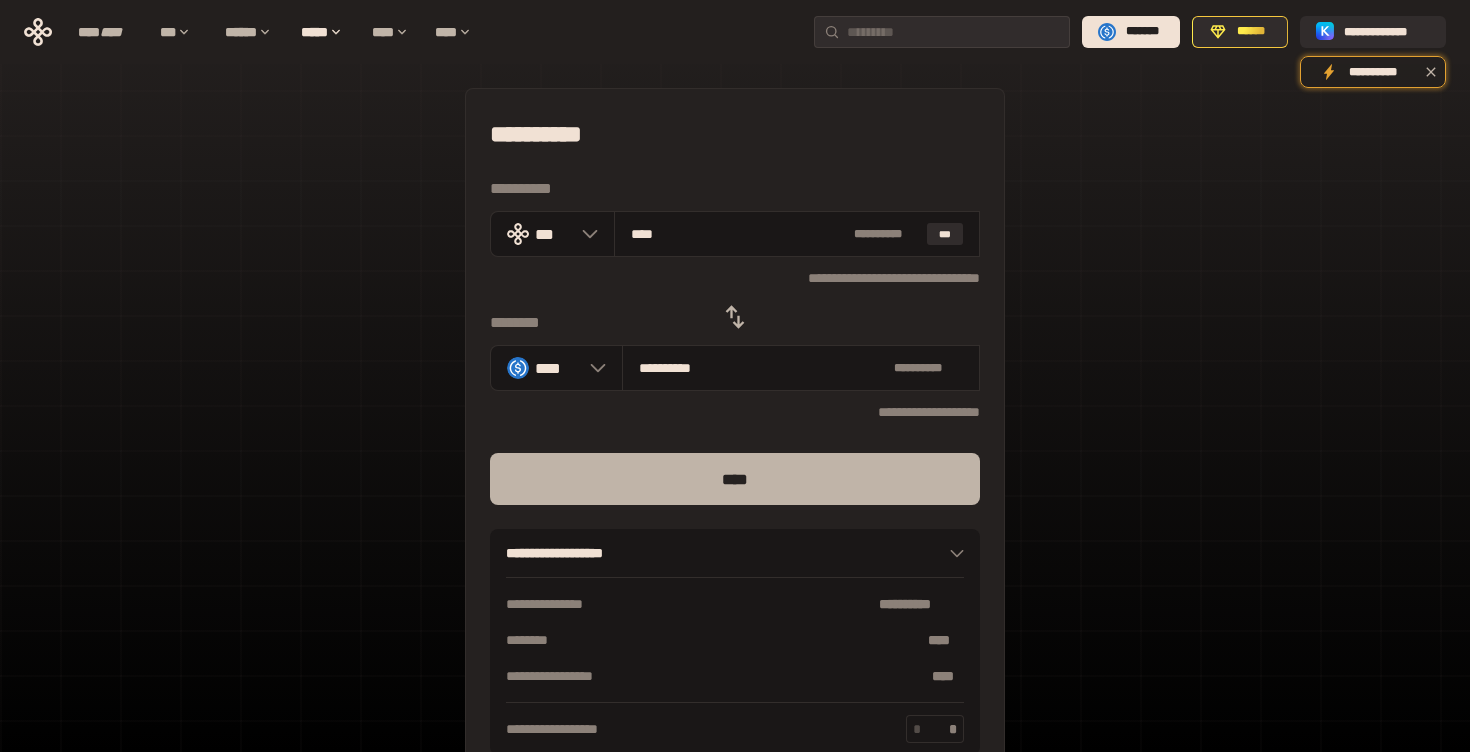 type on "****" 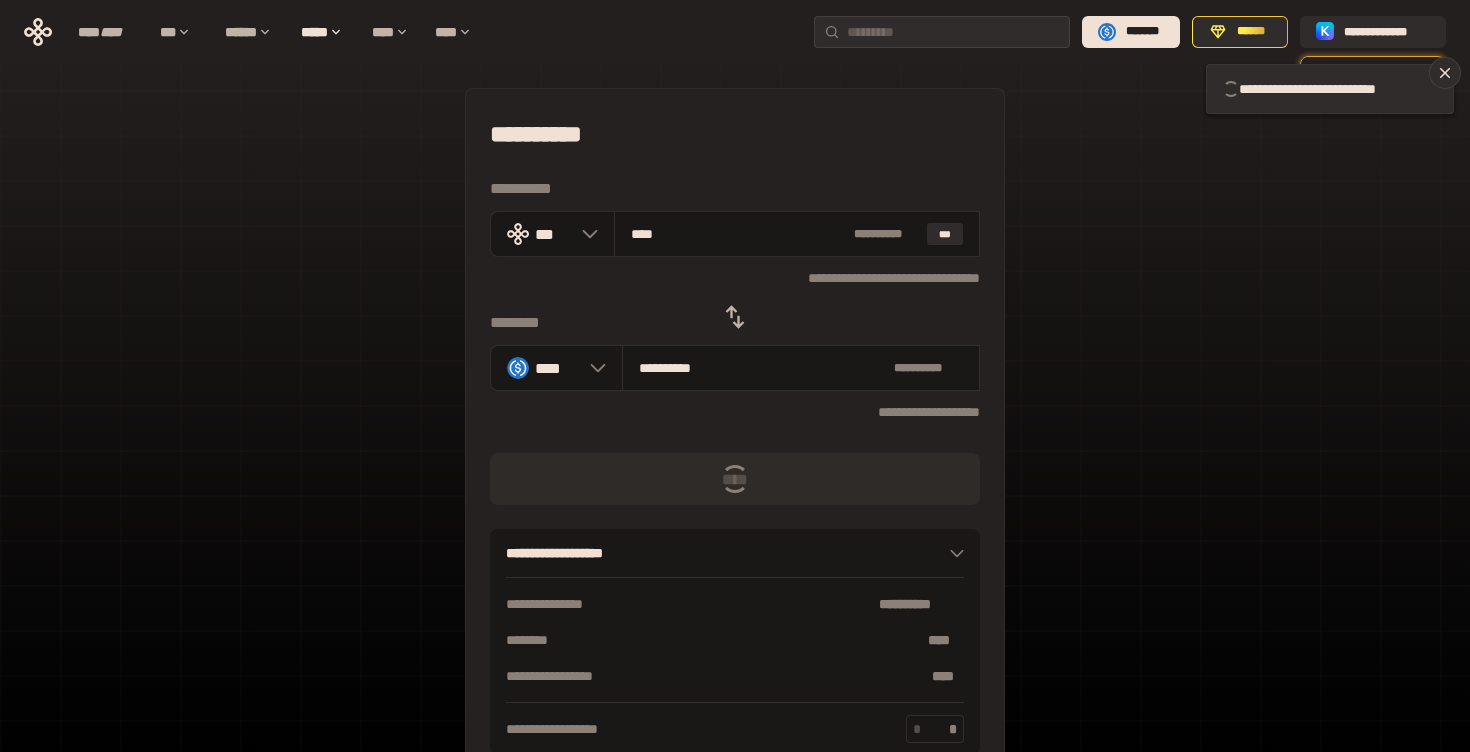 type 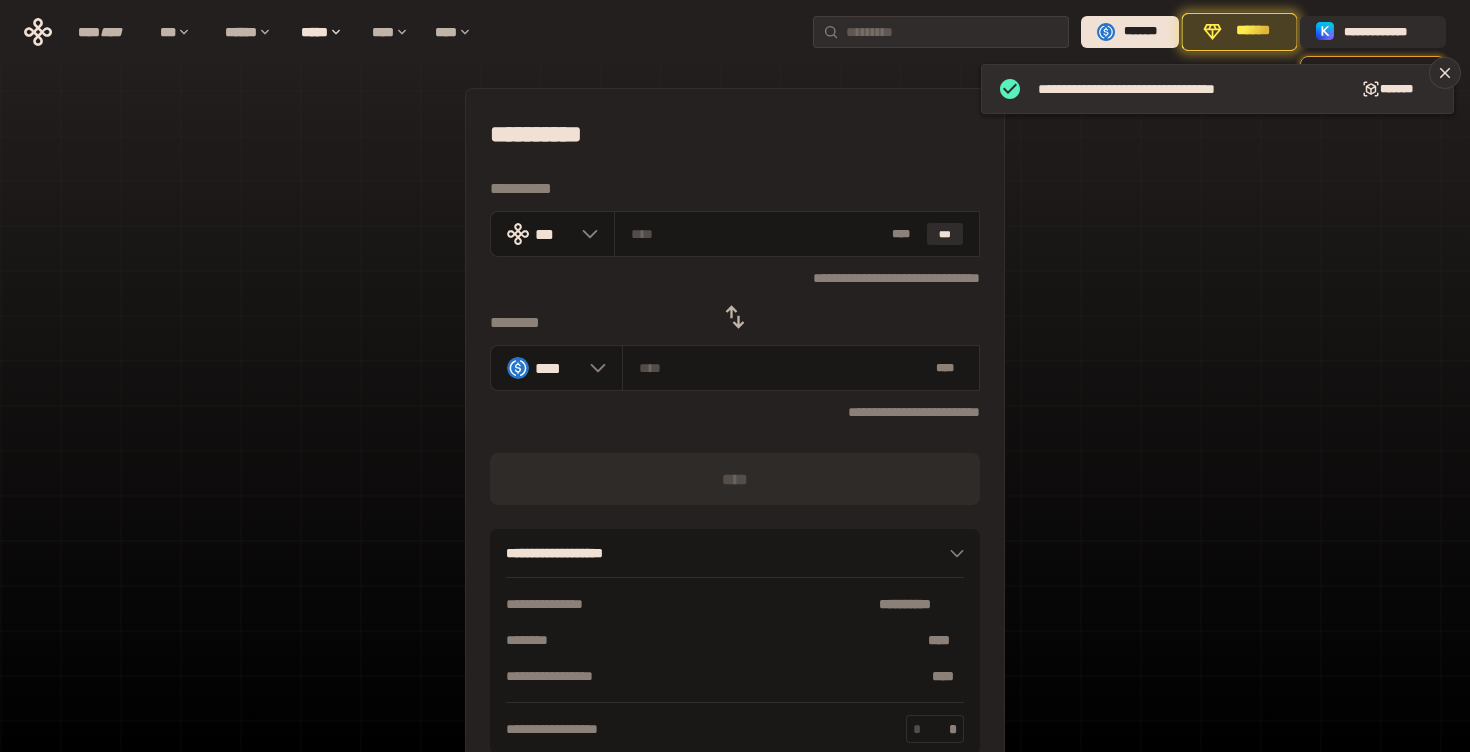 click 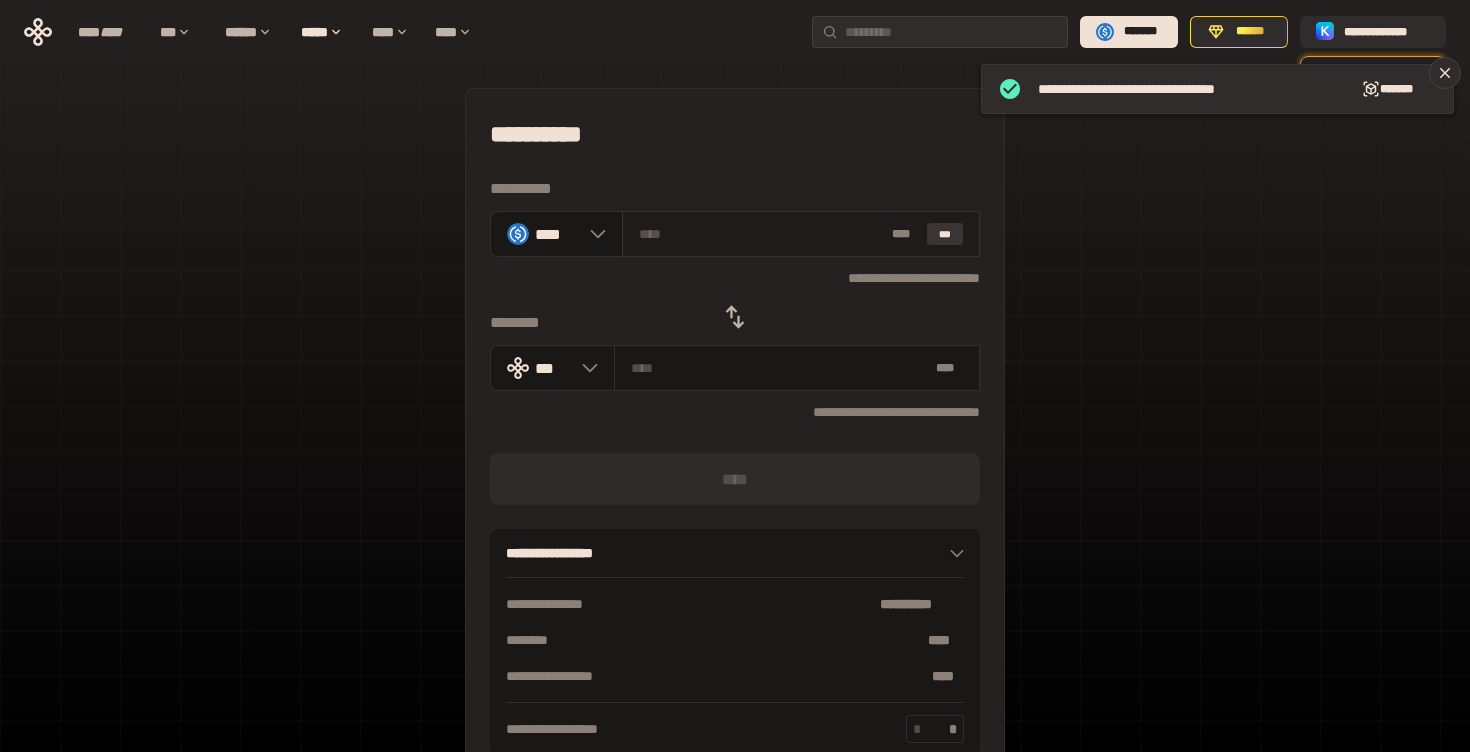 click on "***" at bounding box center (945, 234) 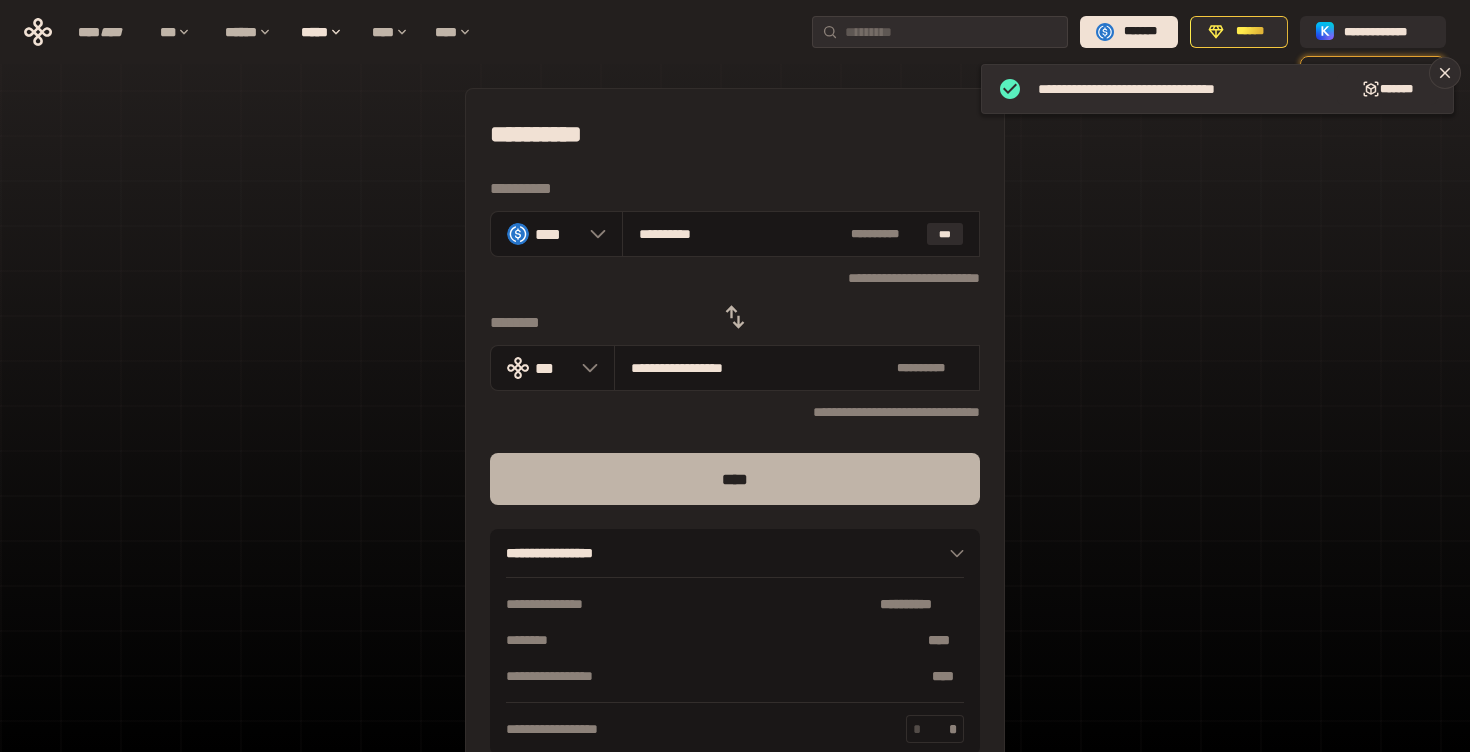 click on "****" at bounding box center [735, 479] 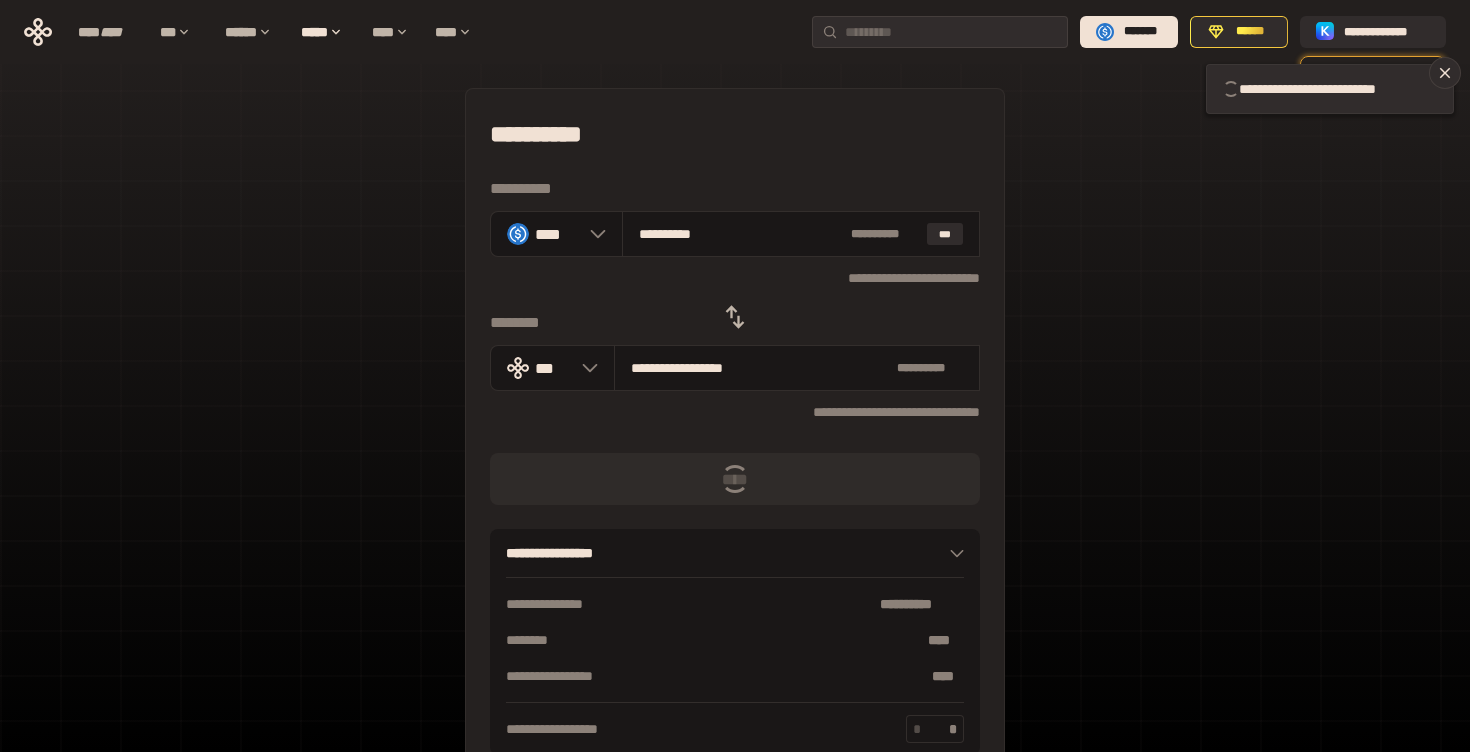 type 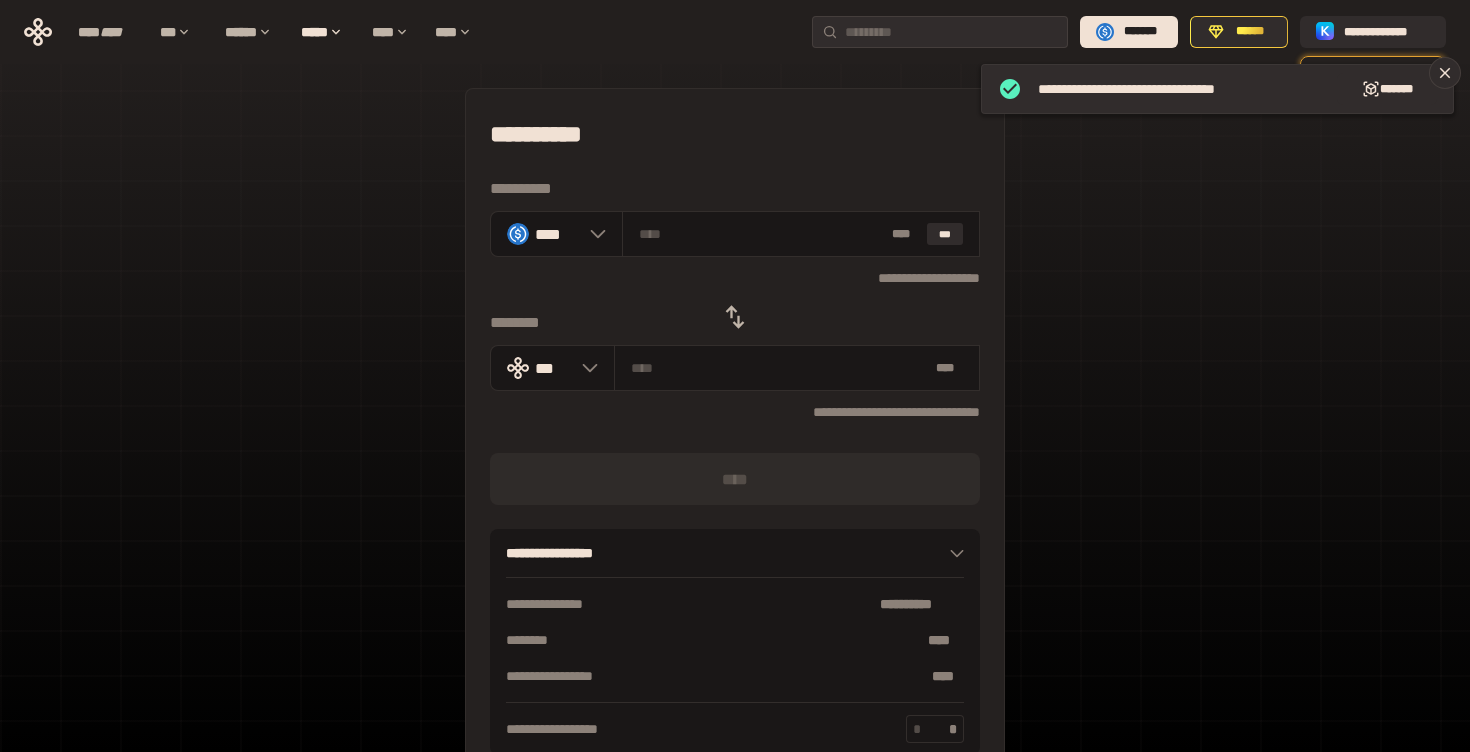 click 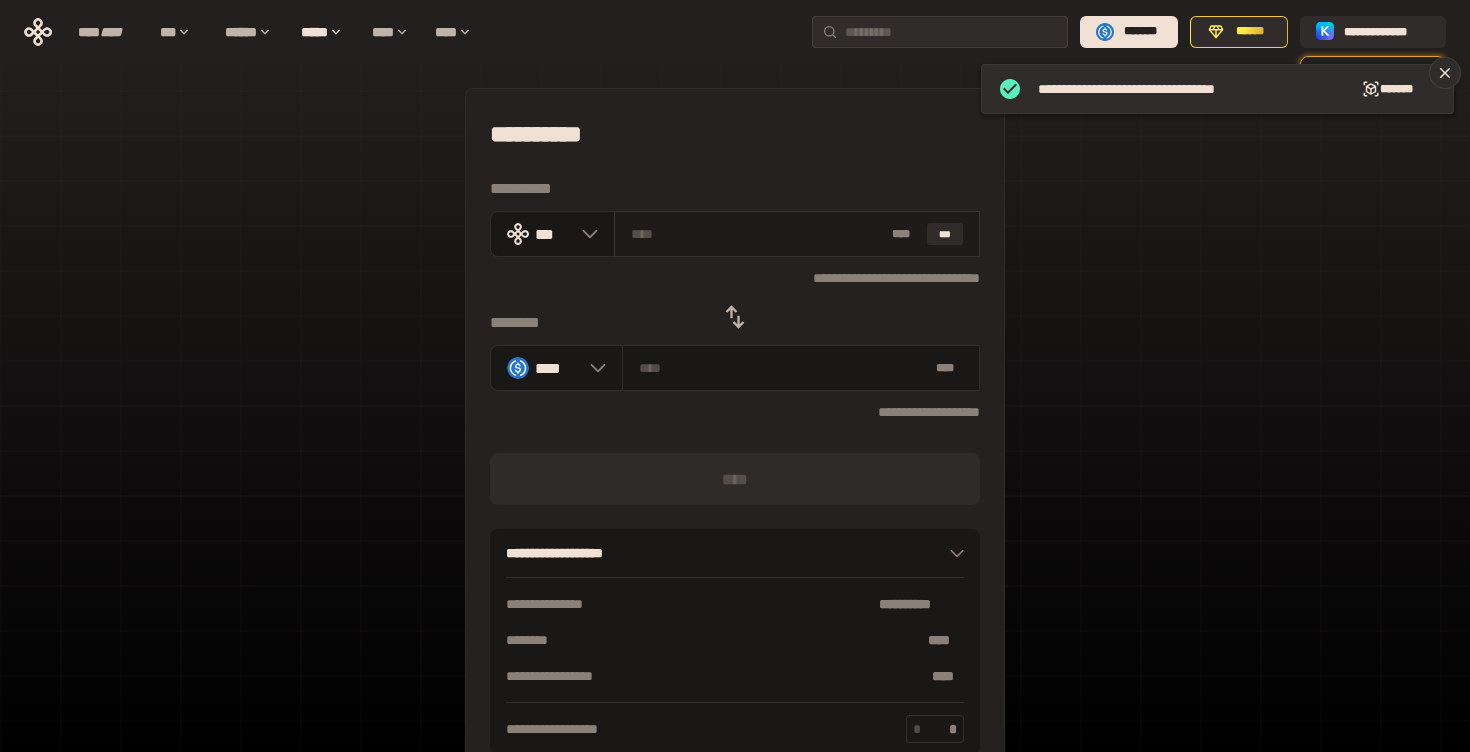 click at bounding box center [758, 234] 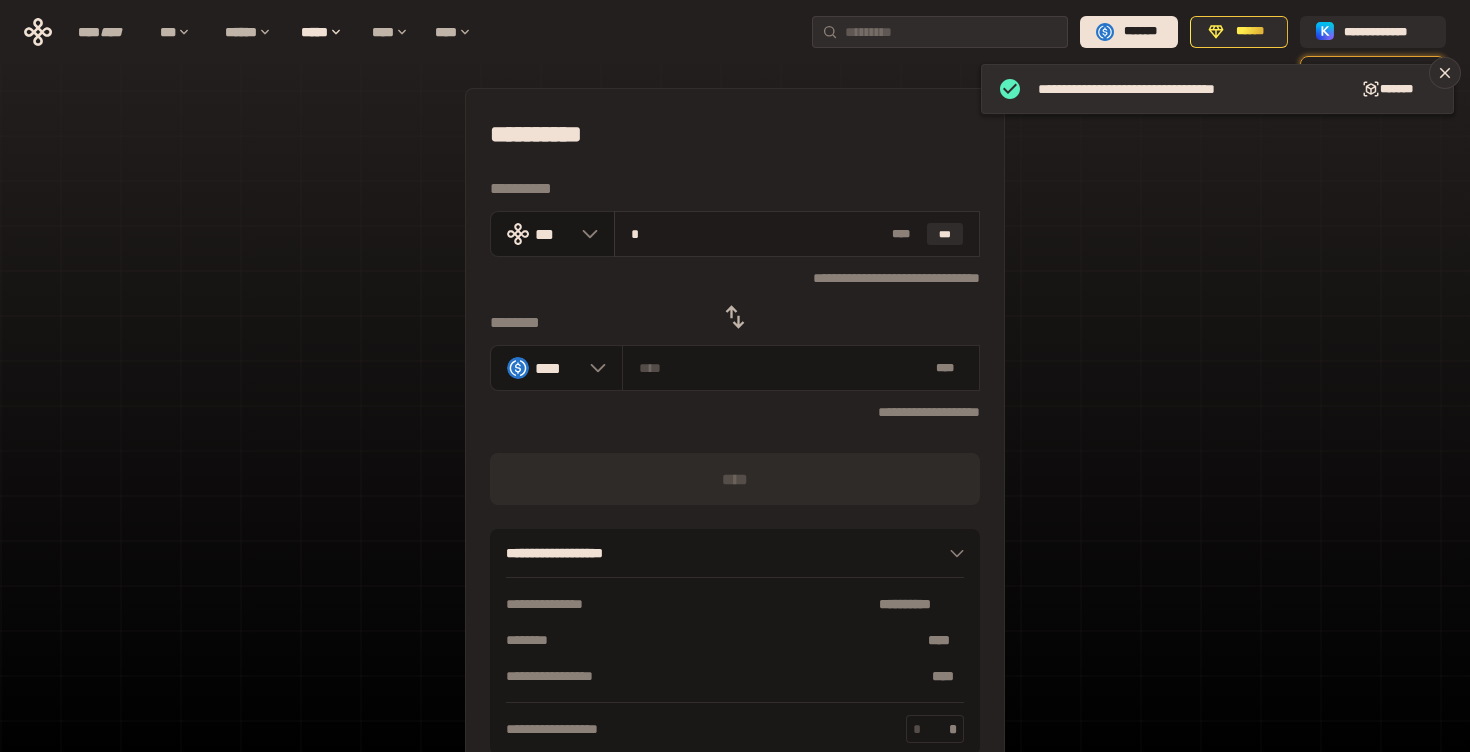type on "********" 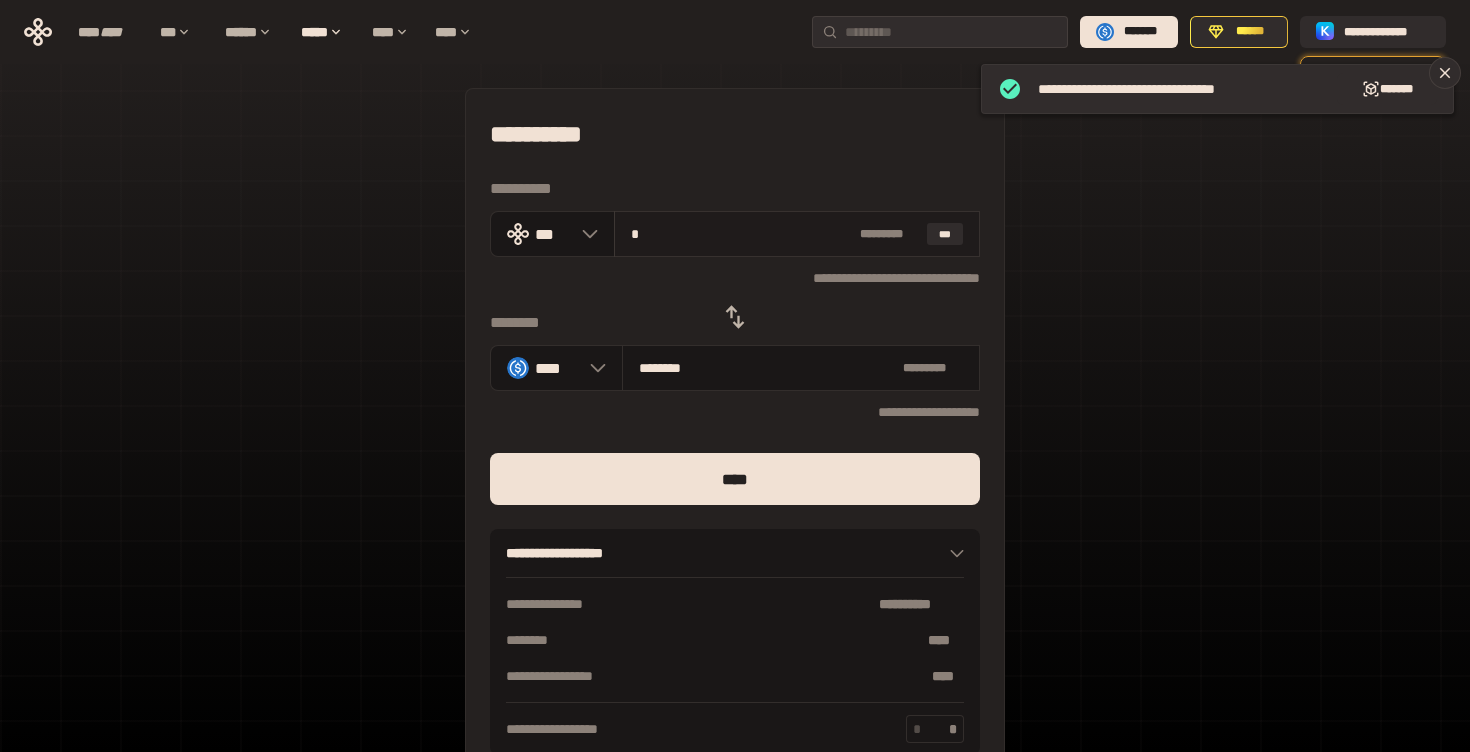 type on "**" 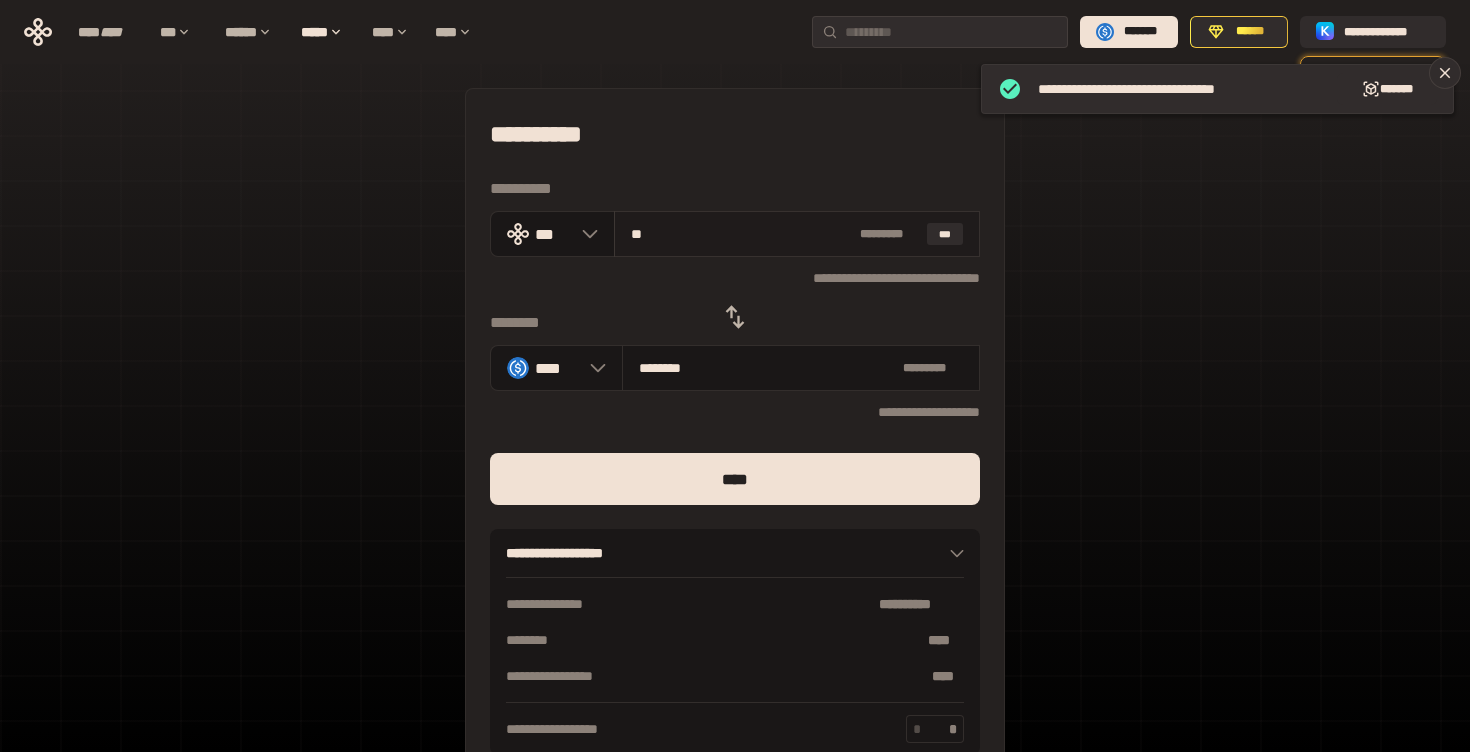 type on "********" 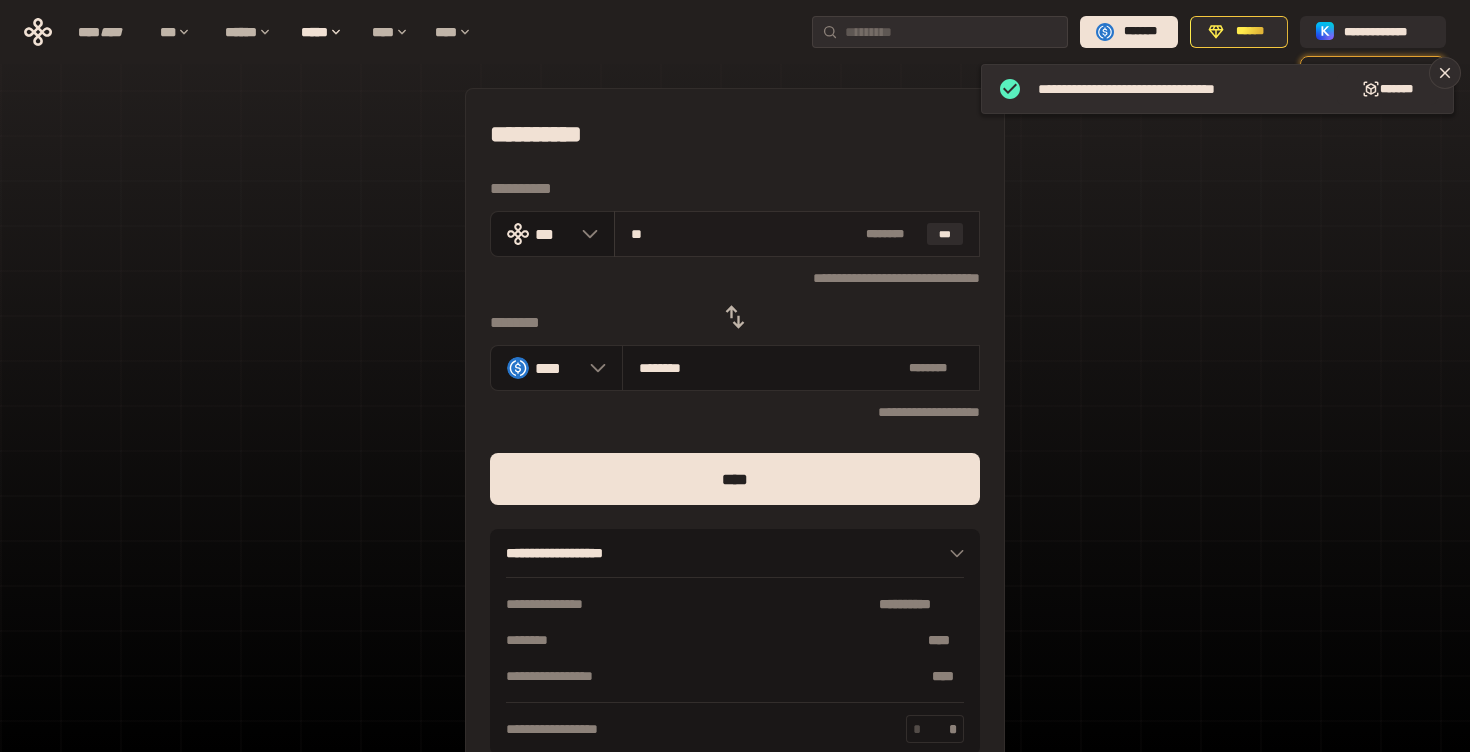type on "***" 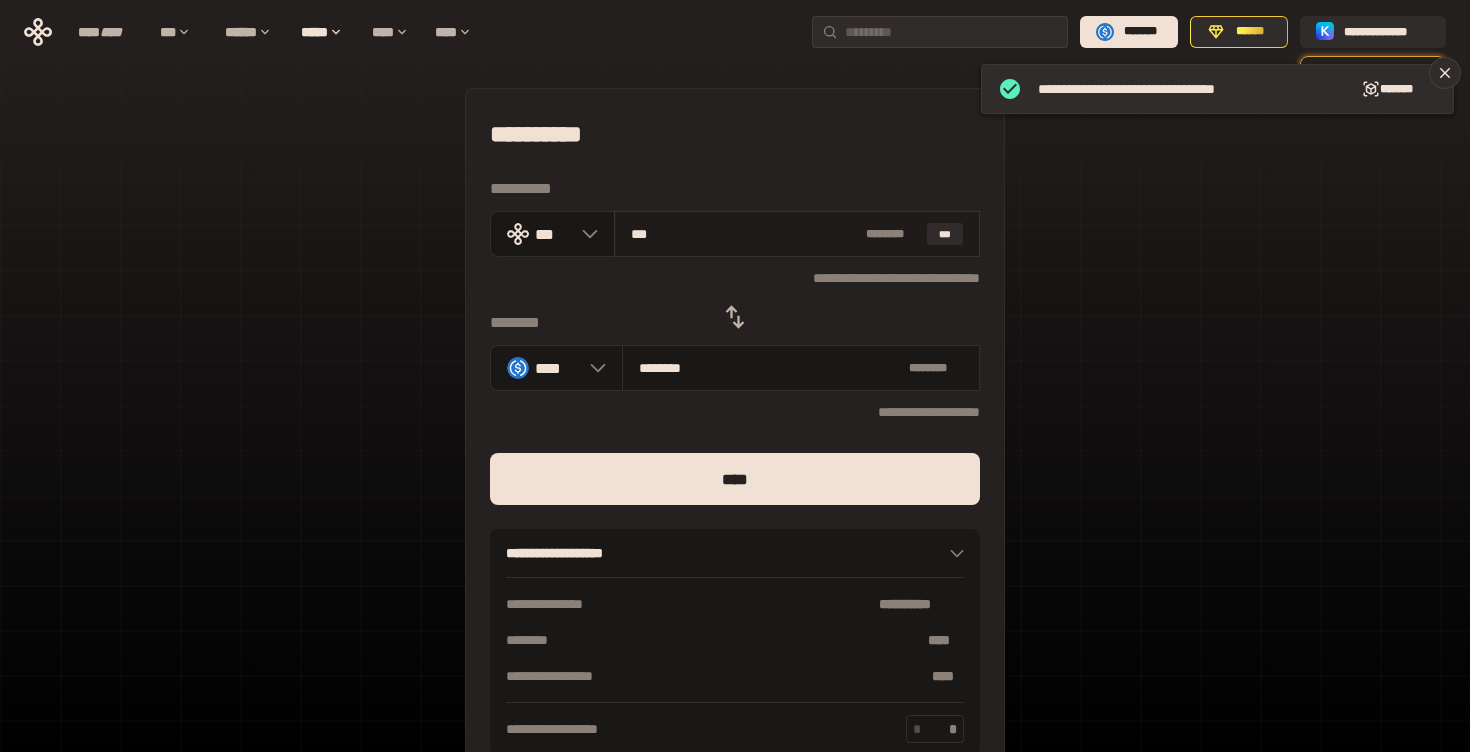 type on "*********" 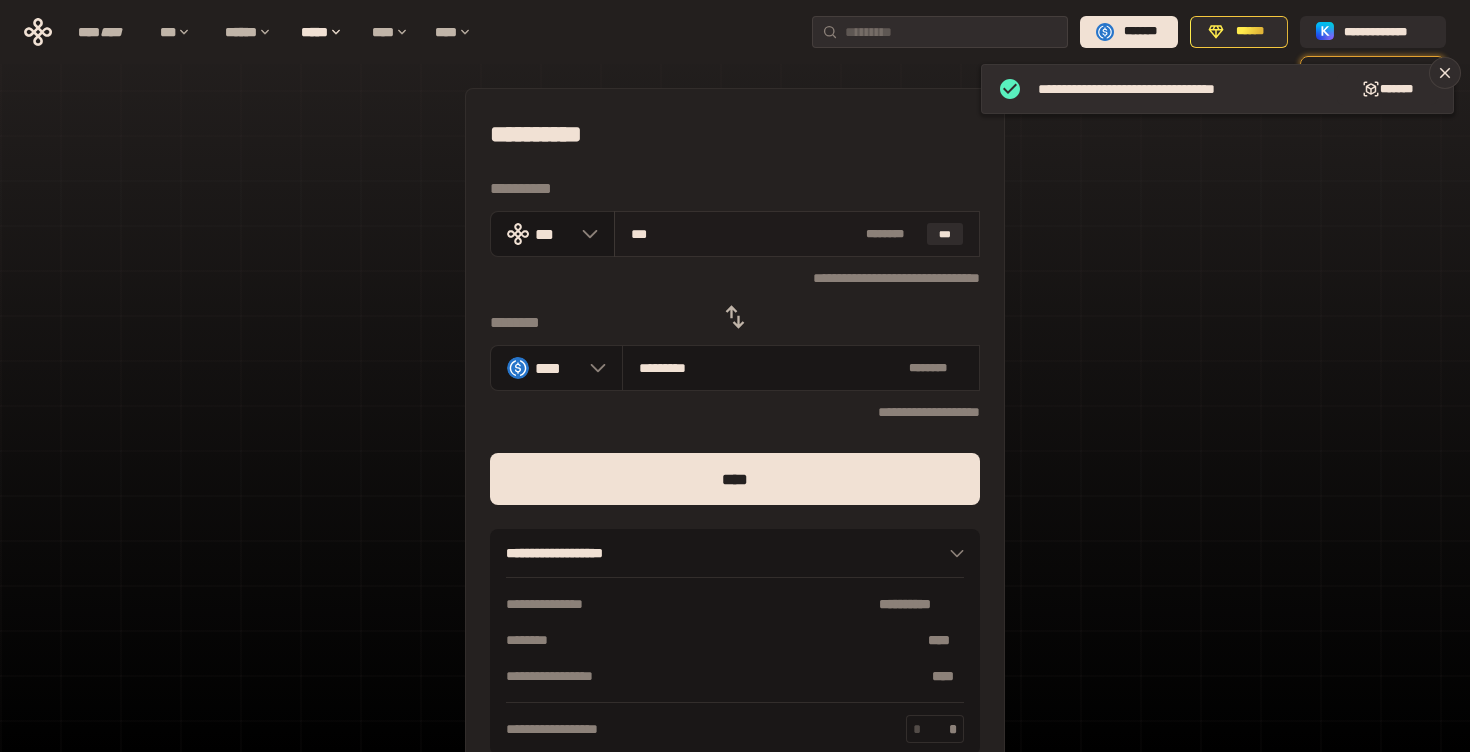 type on "****" 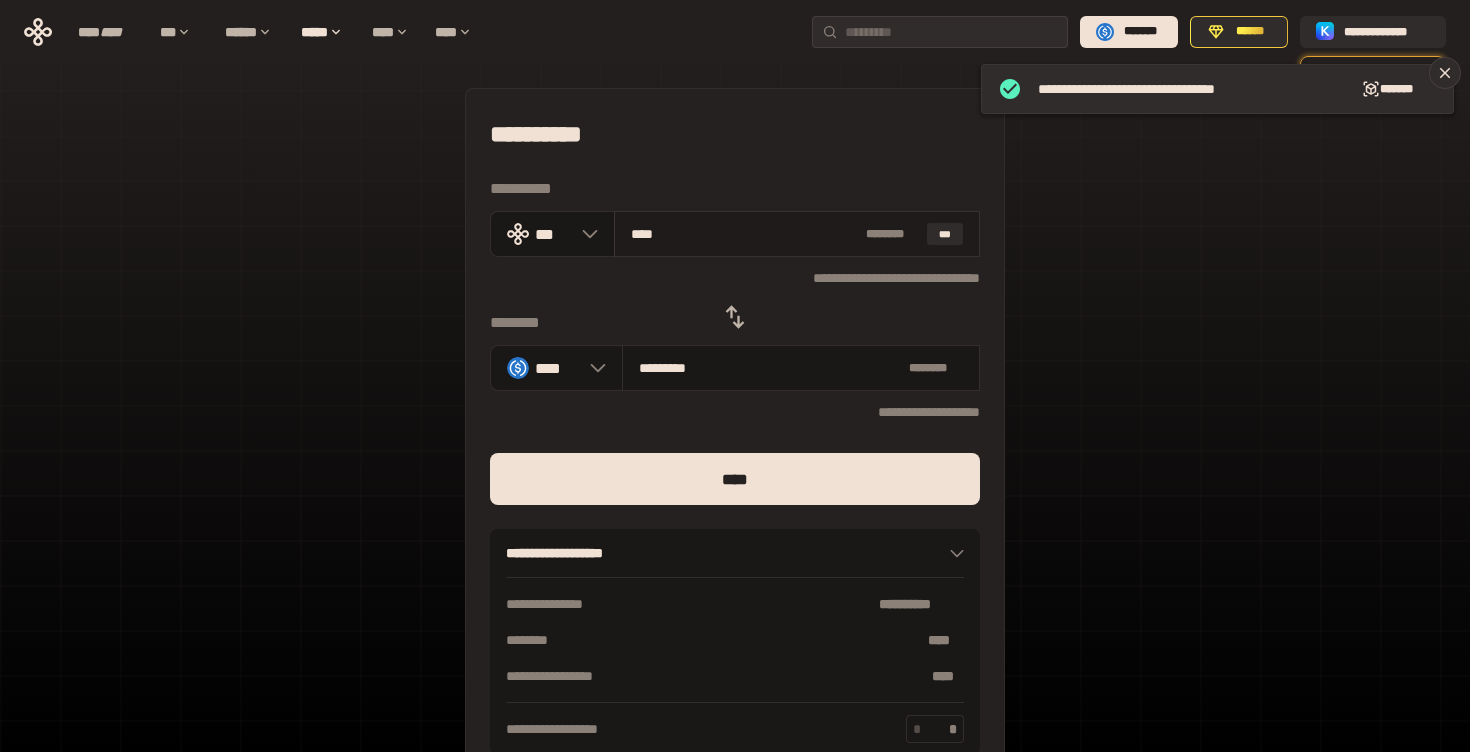 type on "**********" 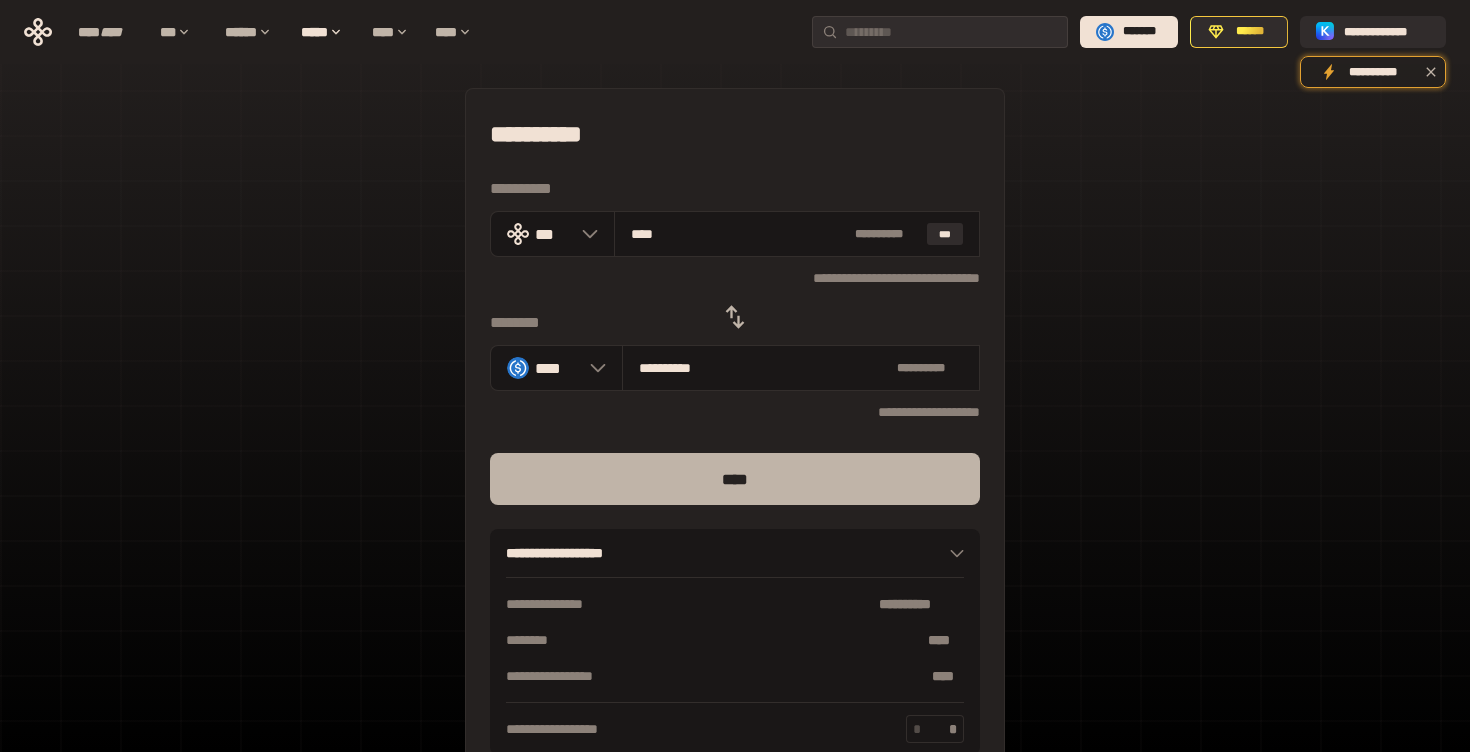 type on "****" 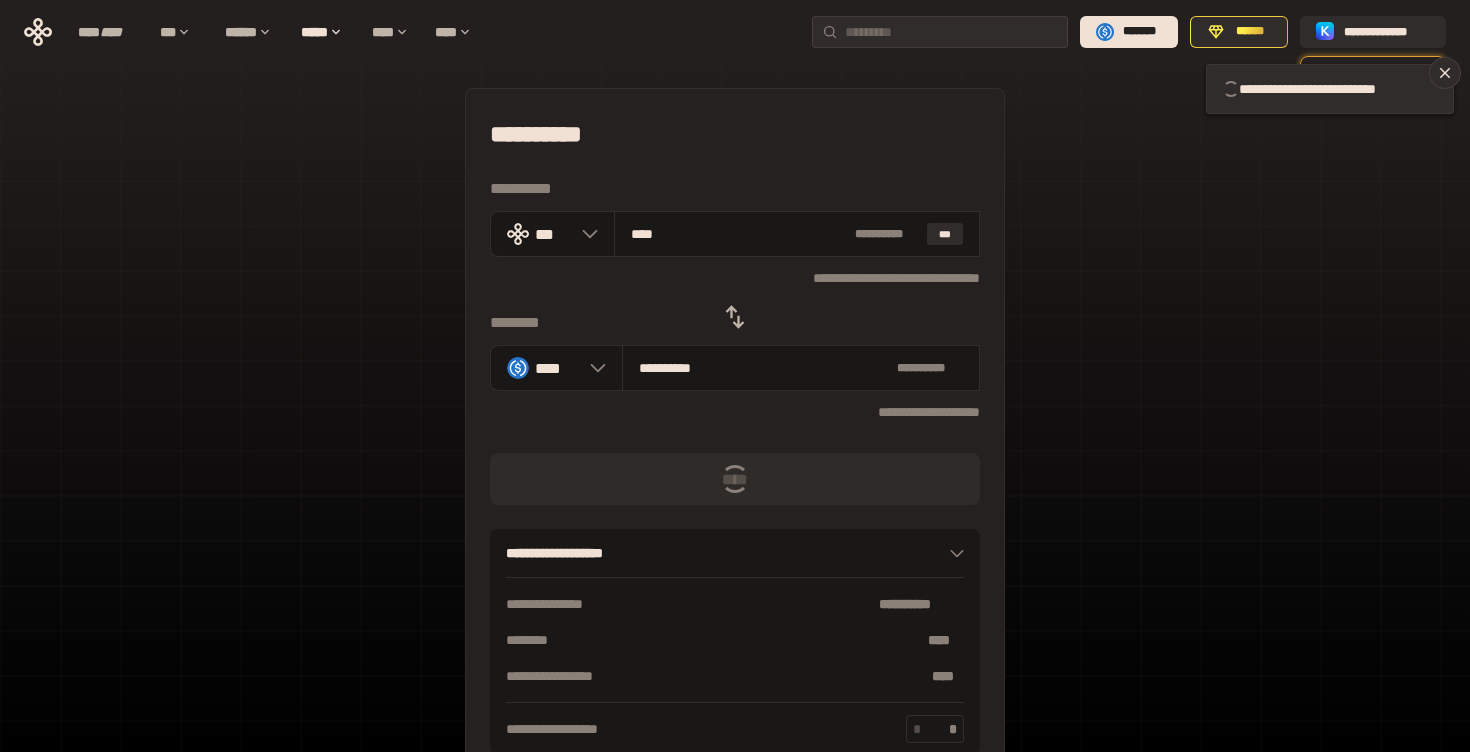 type 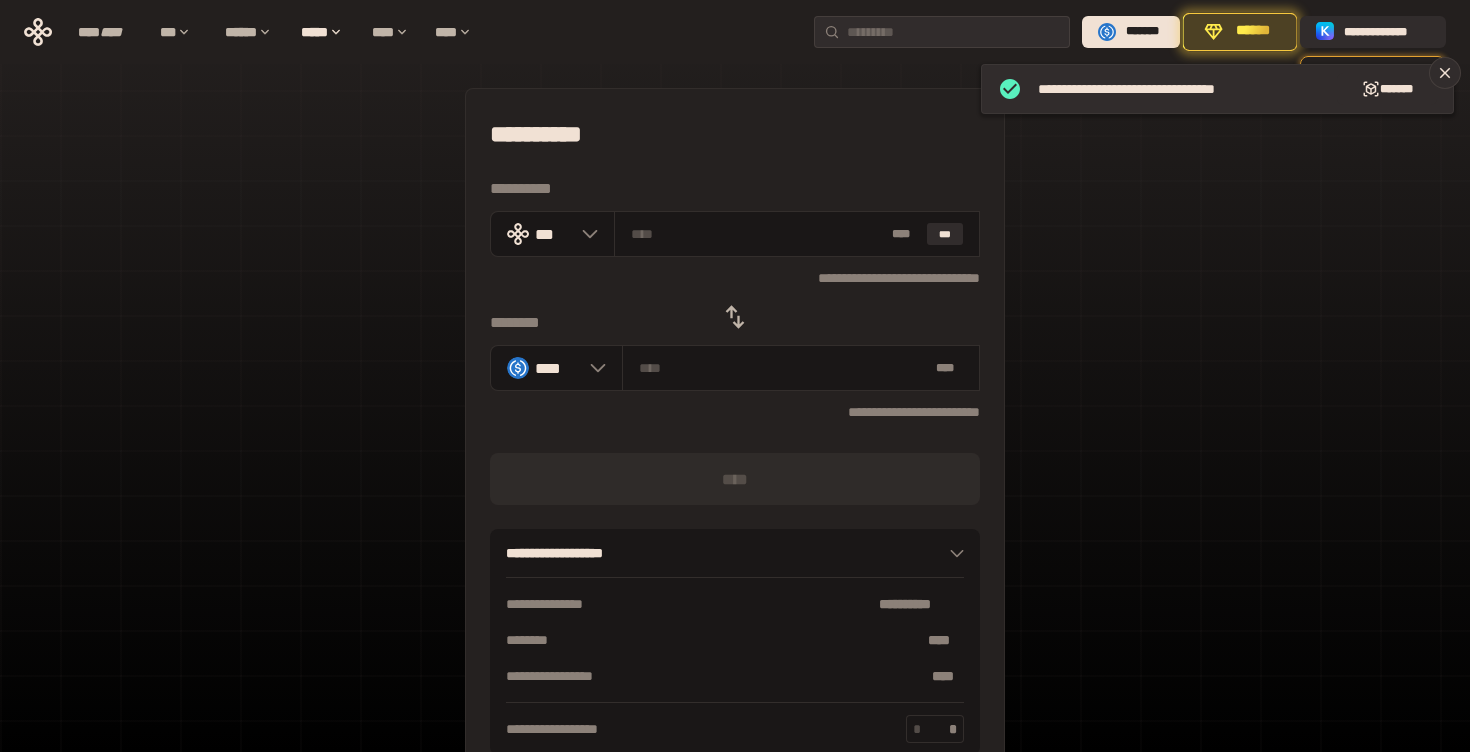 click 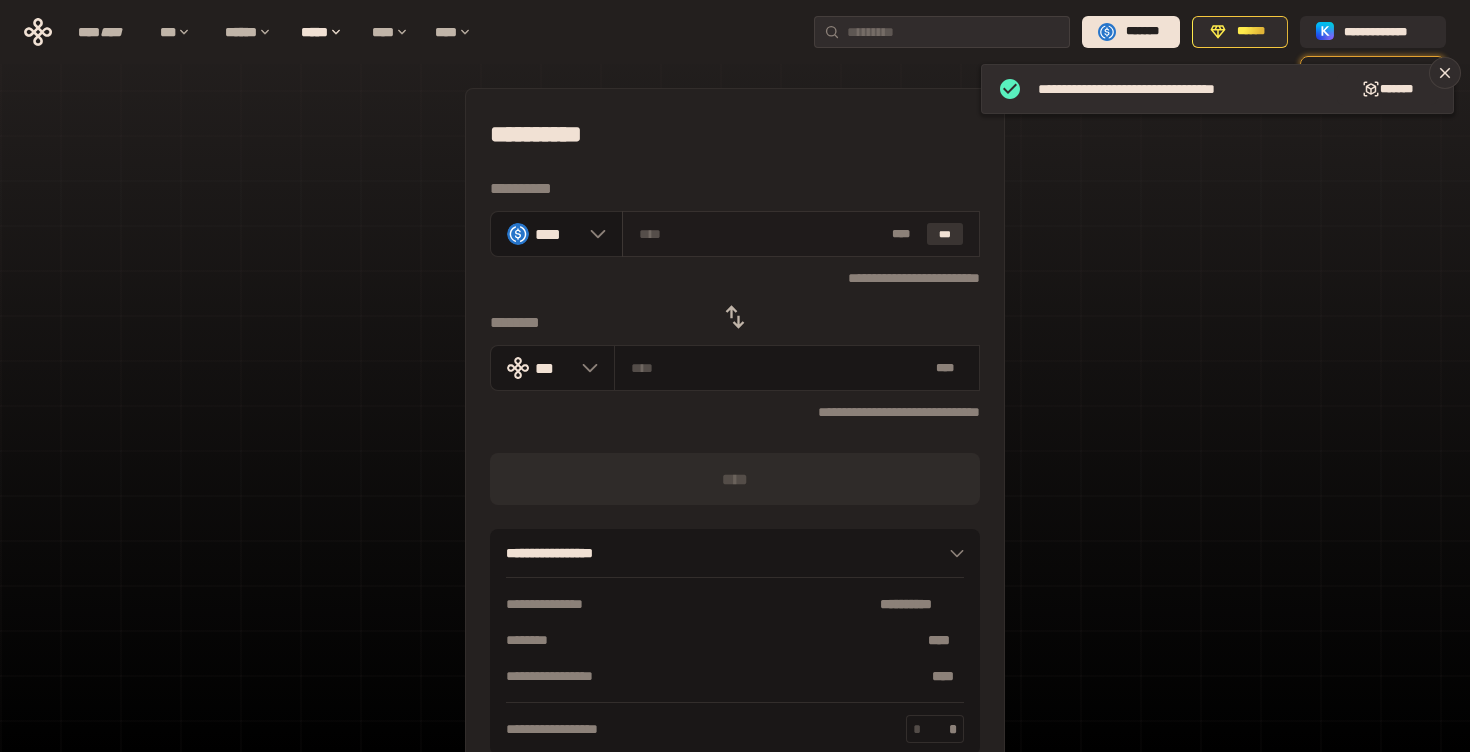 click on "***" at bounding box center (945, 234) 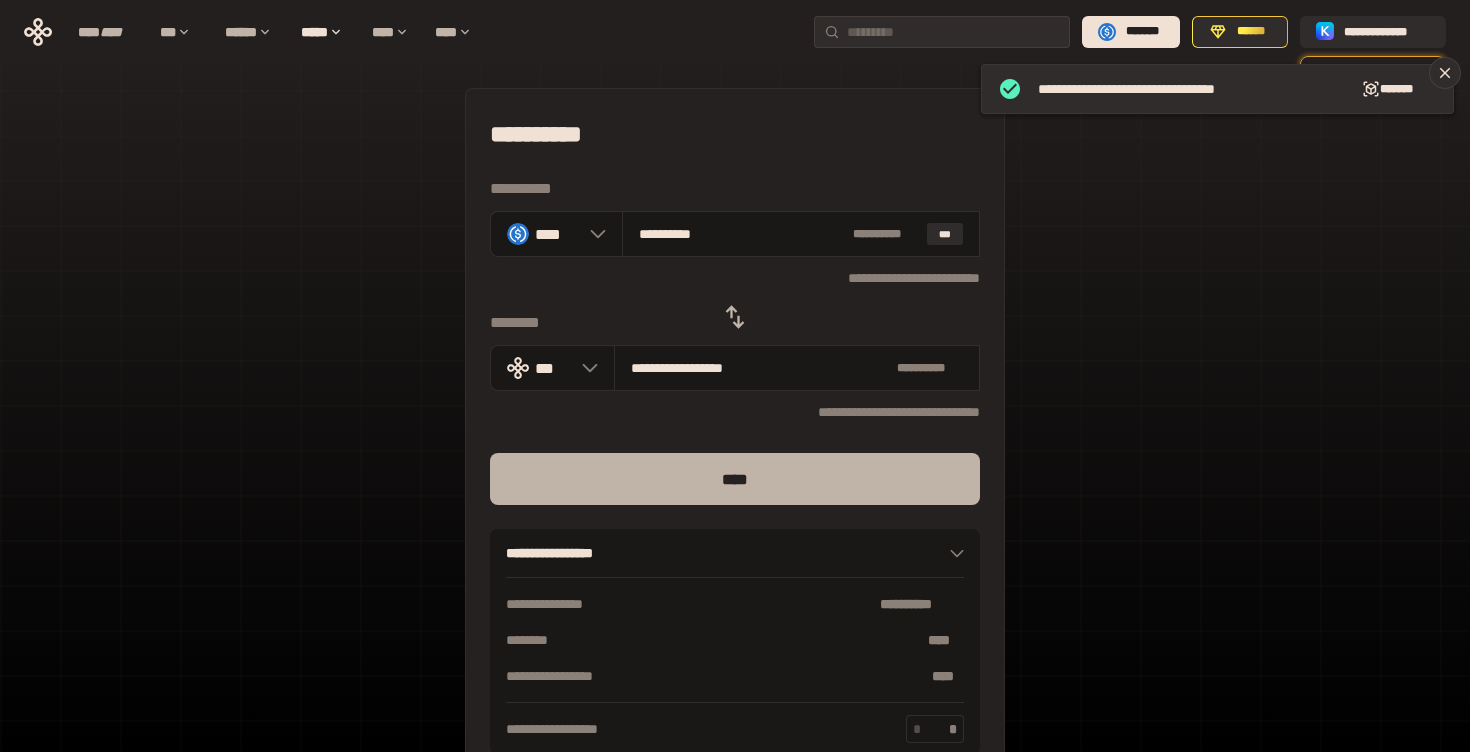 click on "****" at bounding box center [735, 479] 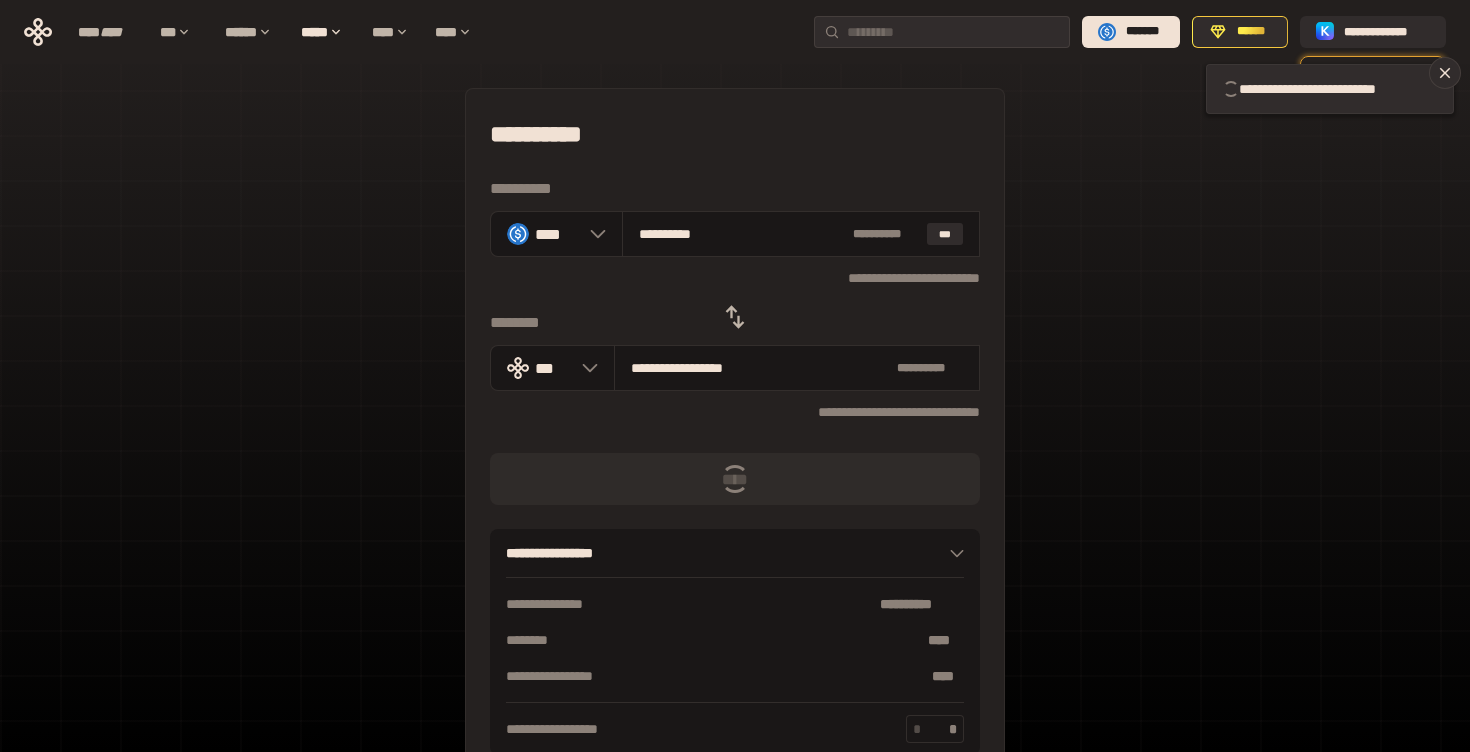 type 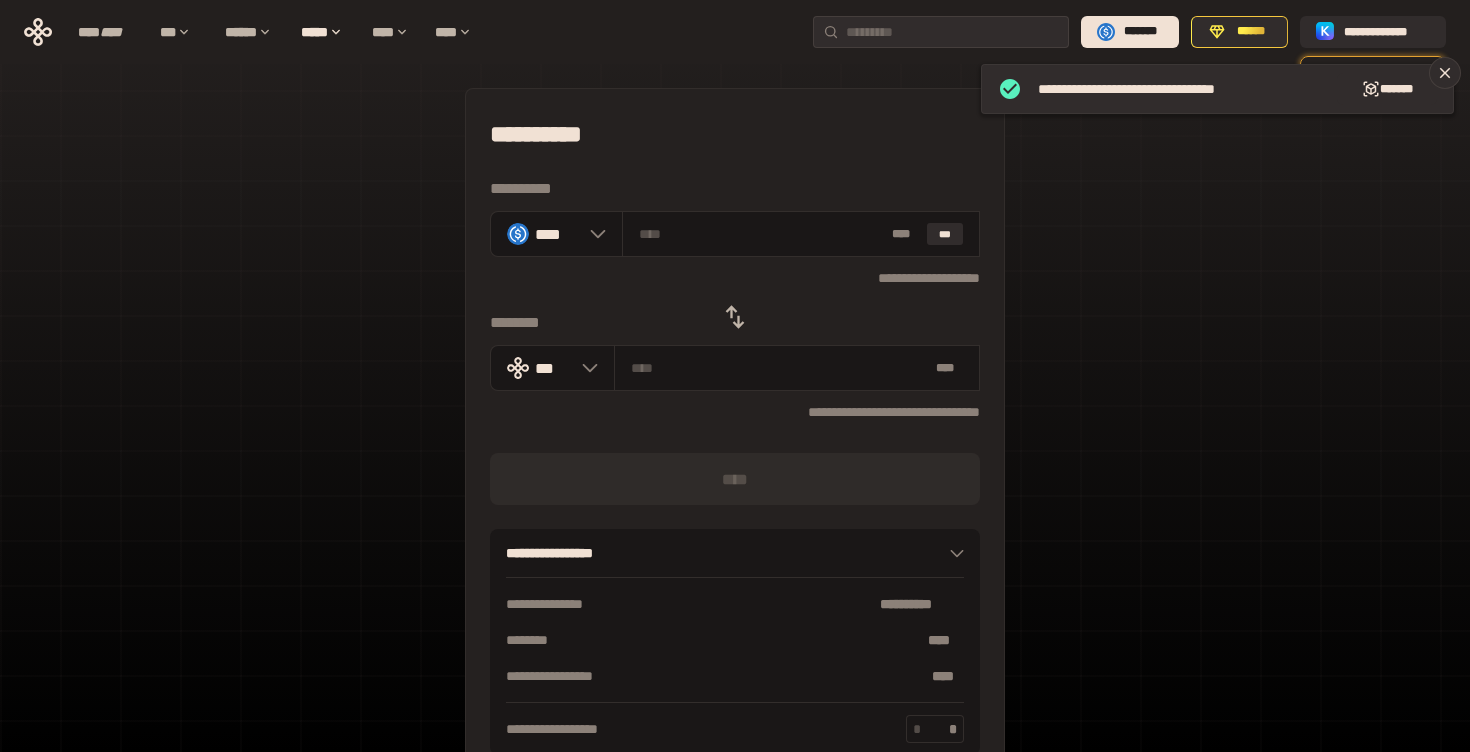 click 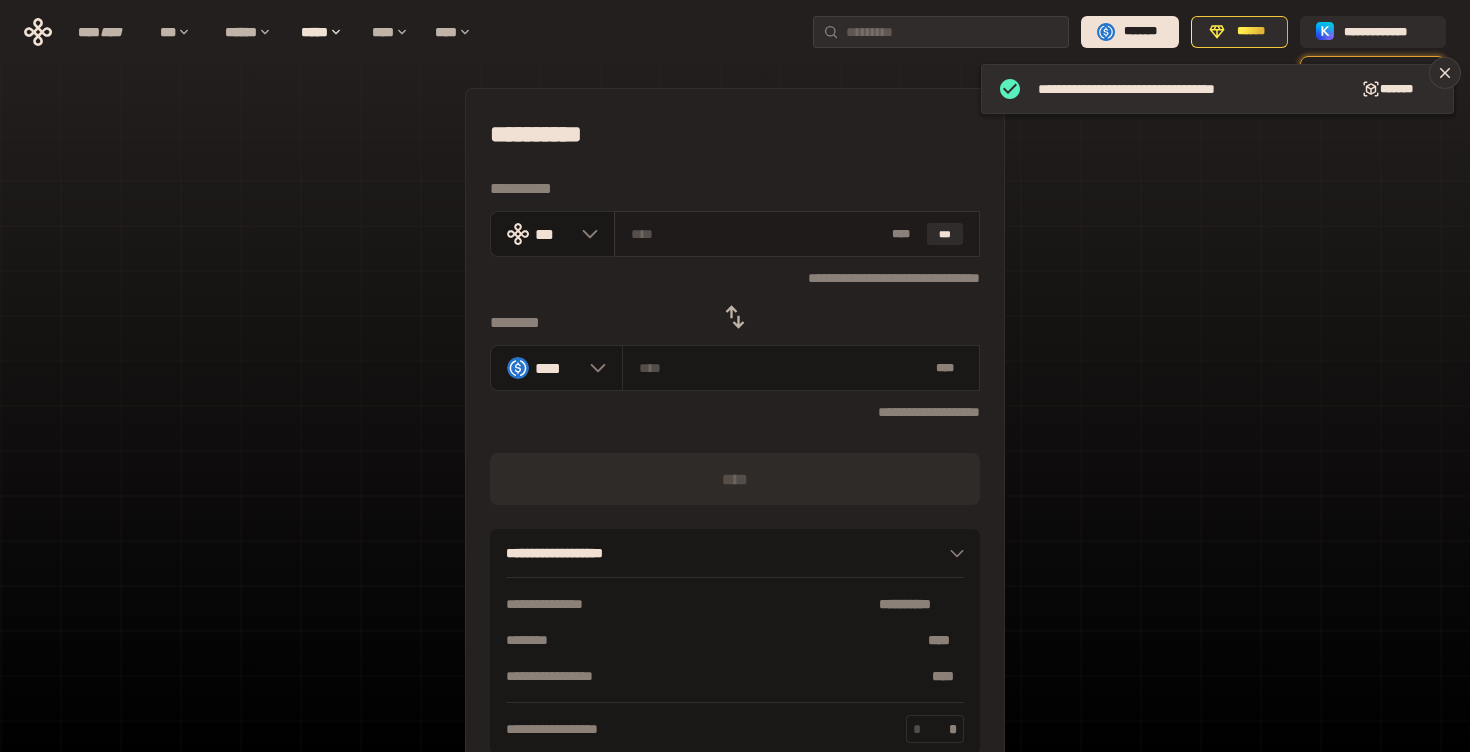 click at bounding box center [758, 234] 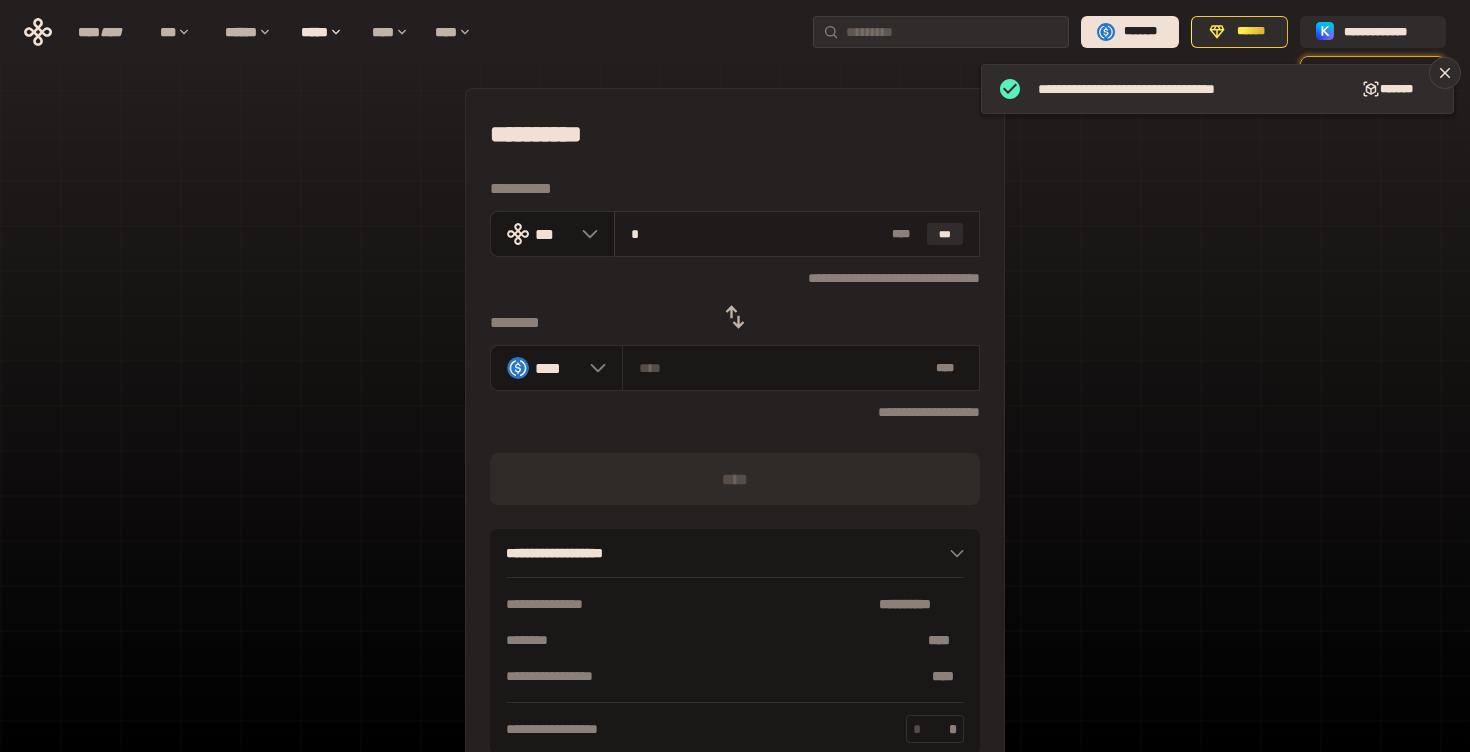 type on "********" 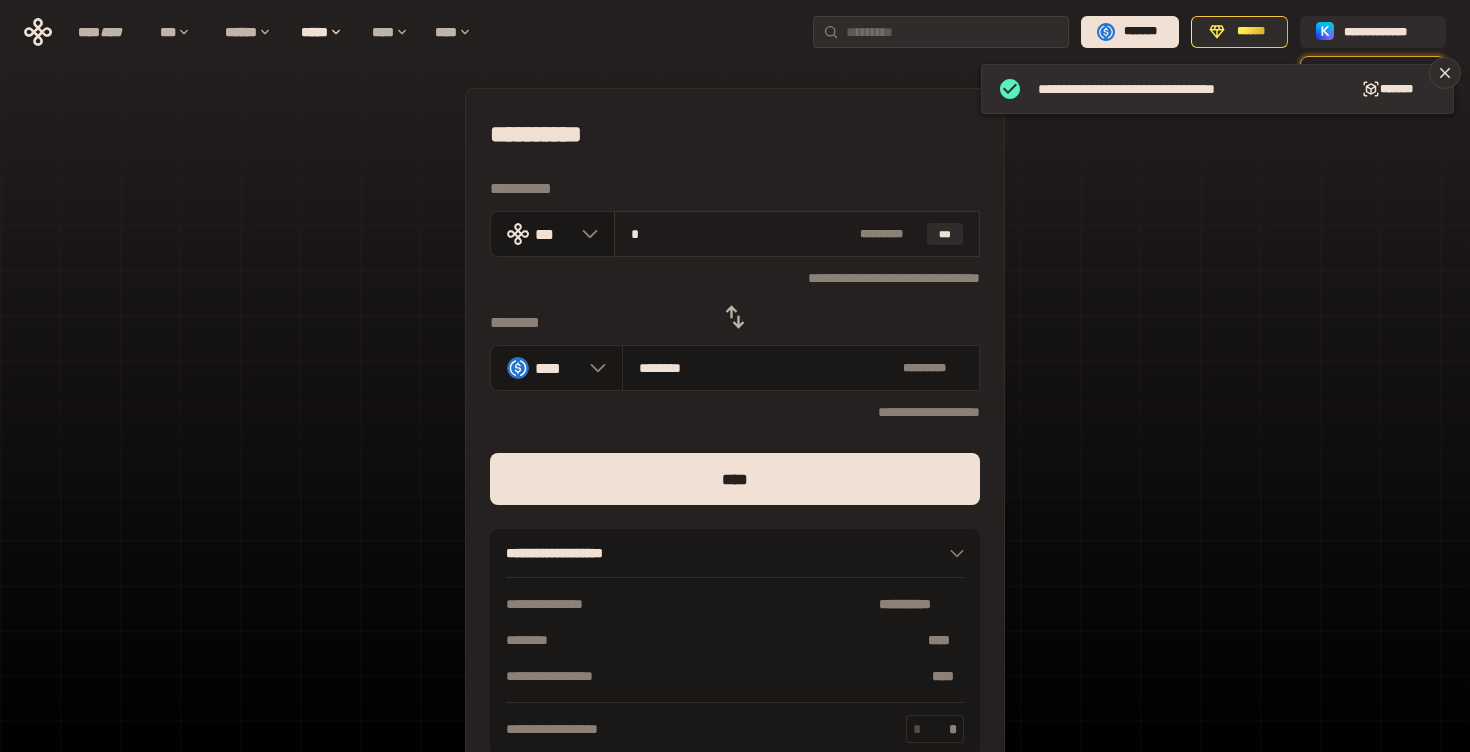 type on "**" 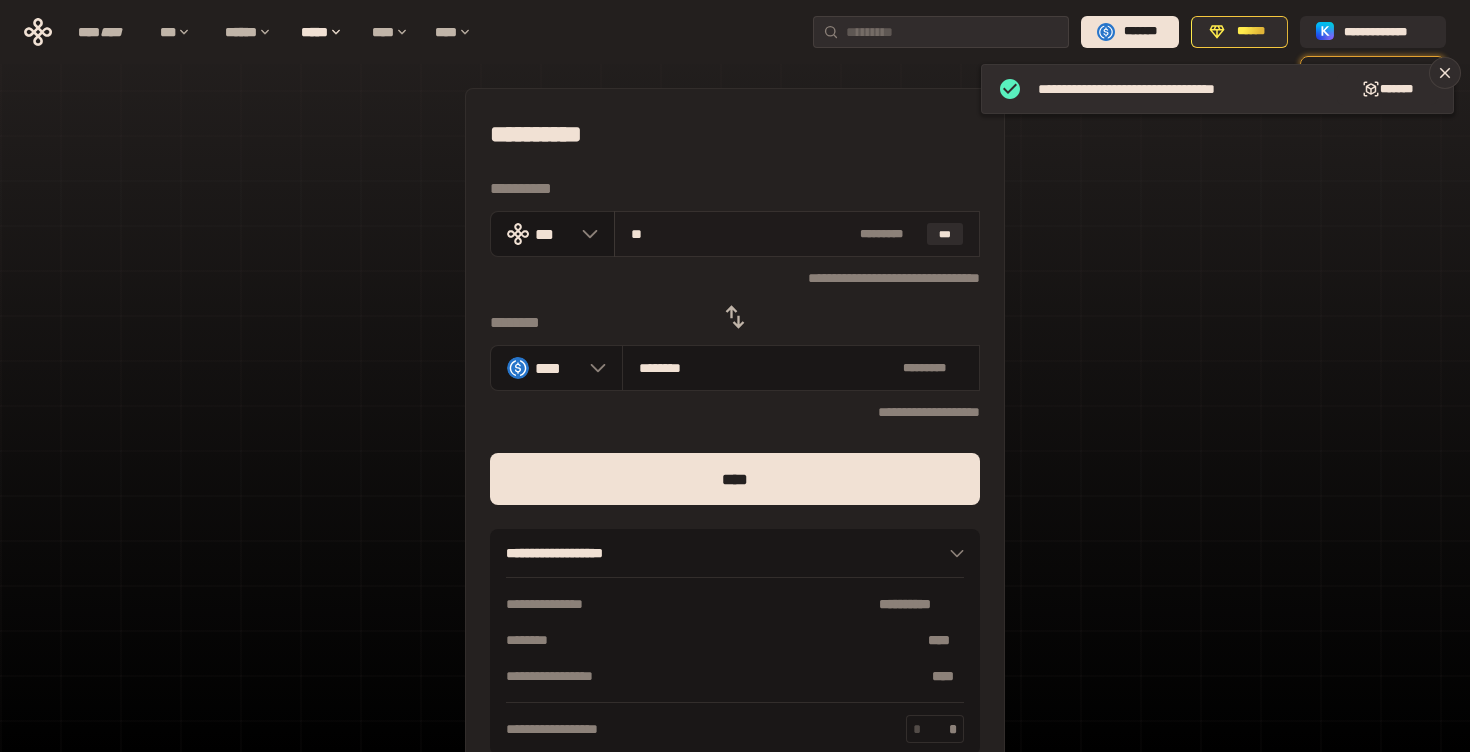 type on "********" 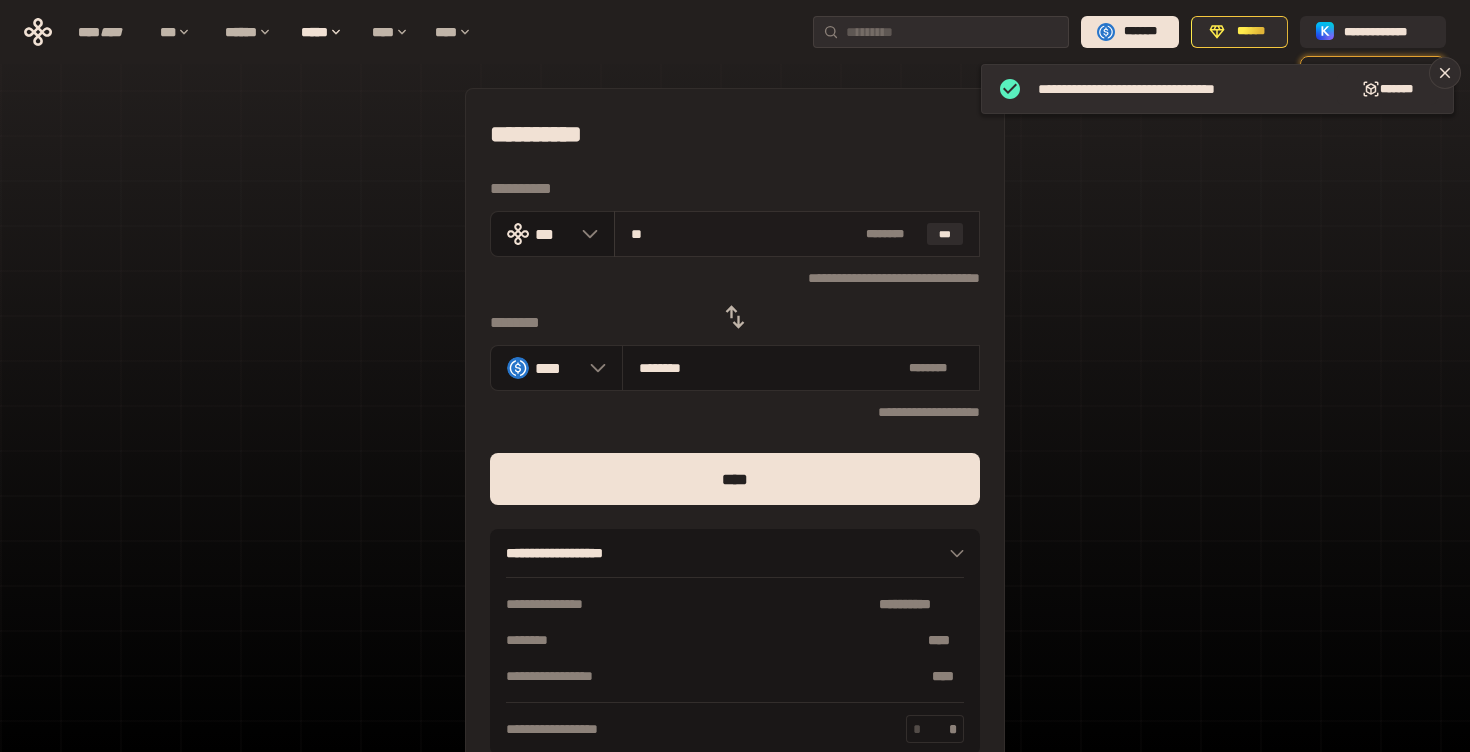 type on "***" 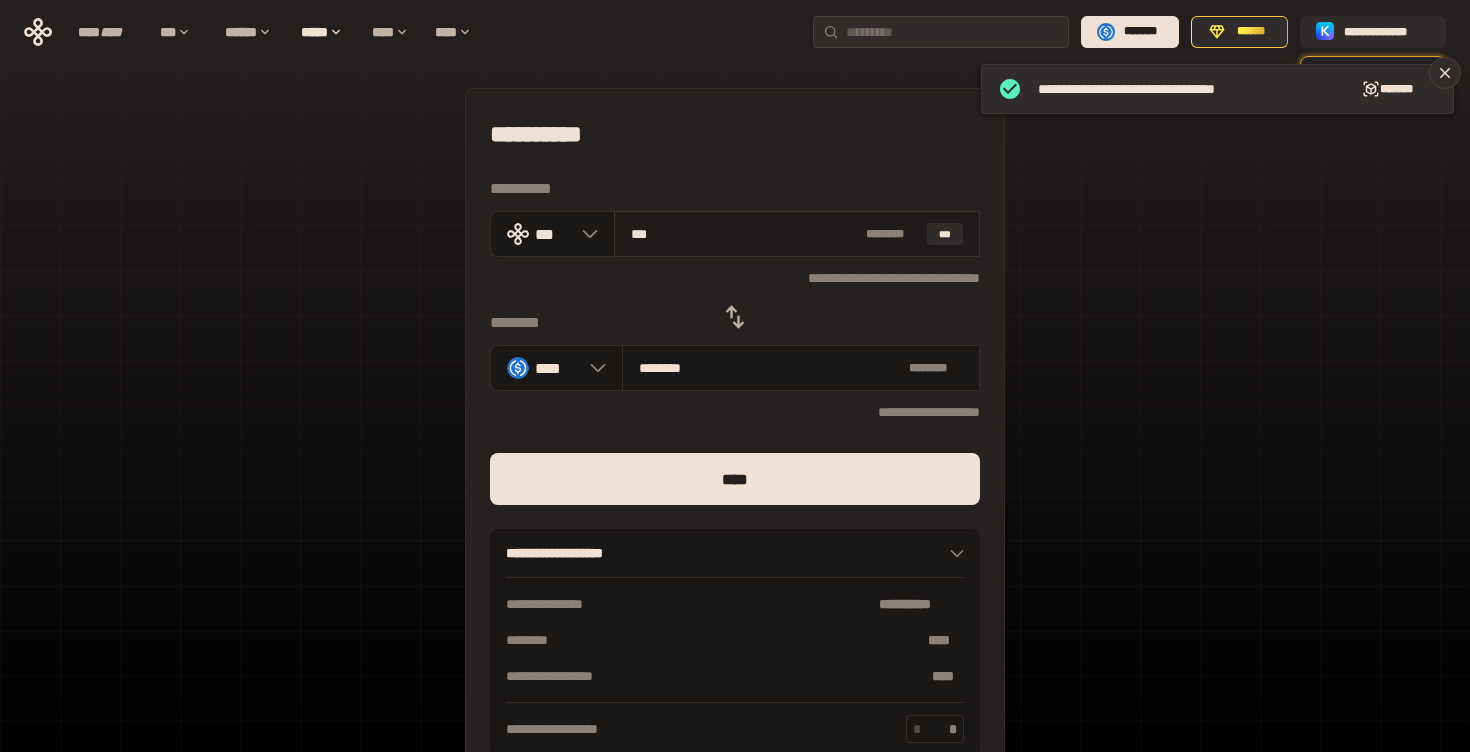 type on "*********" 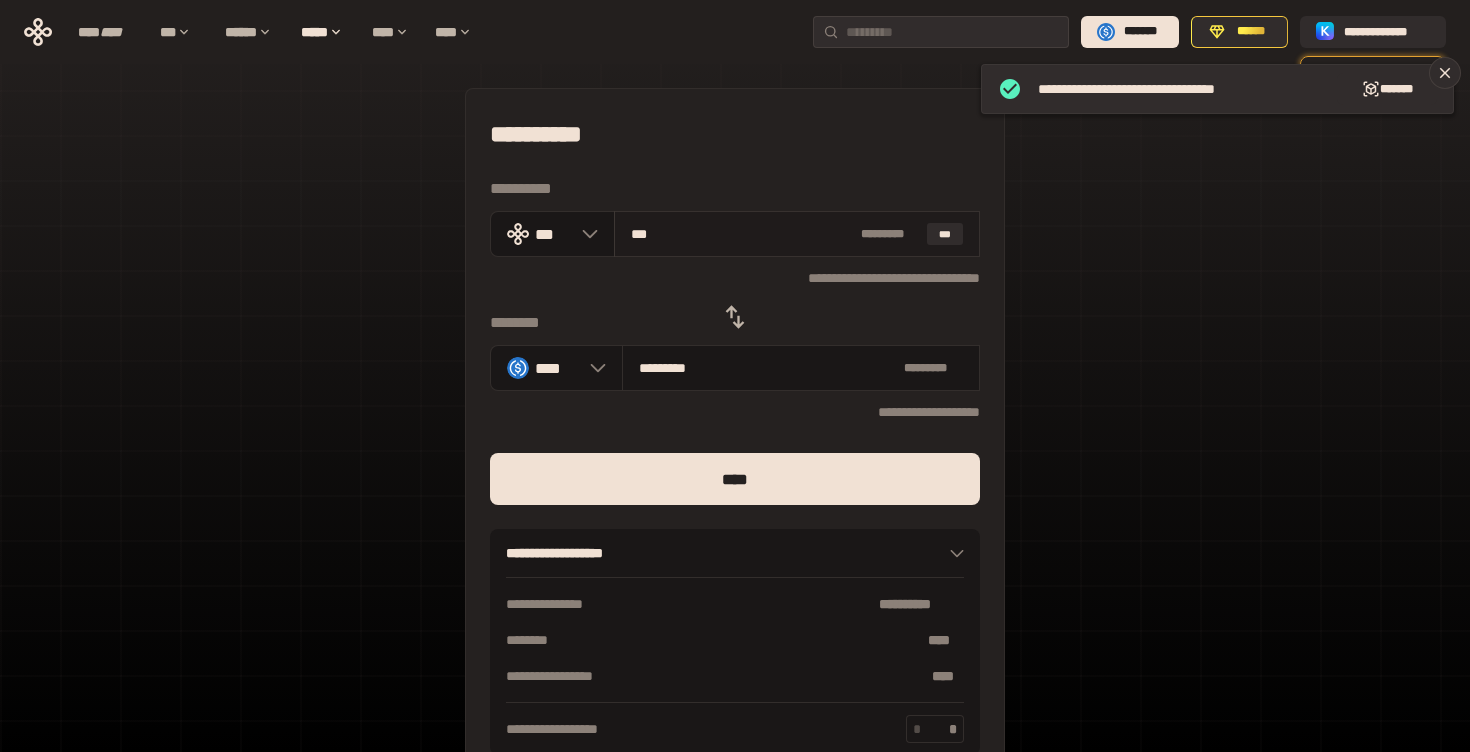 type on "**********" 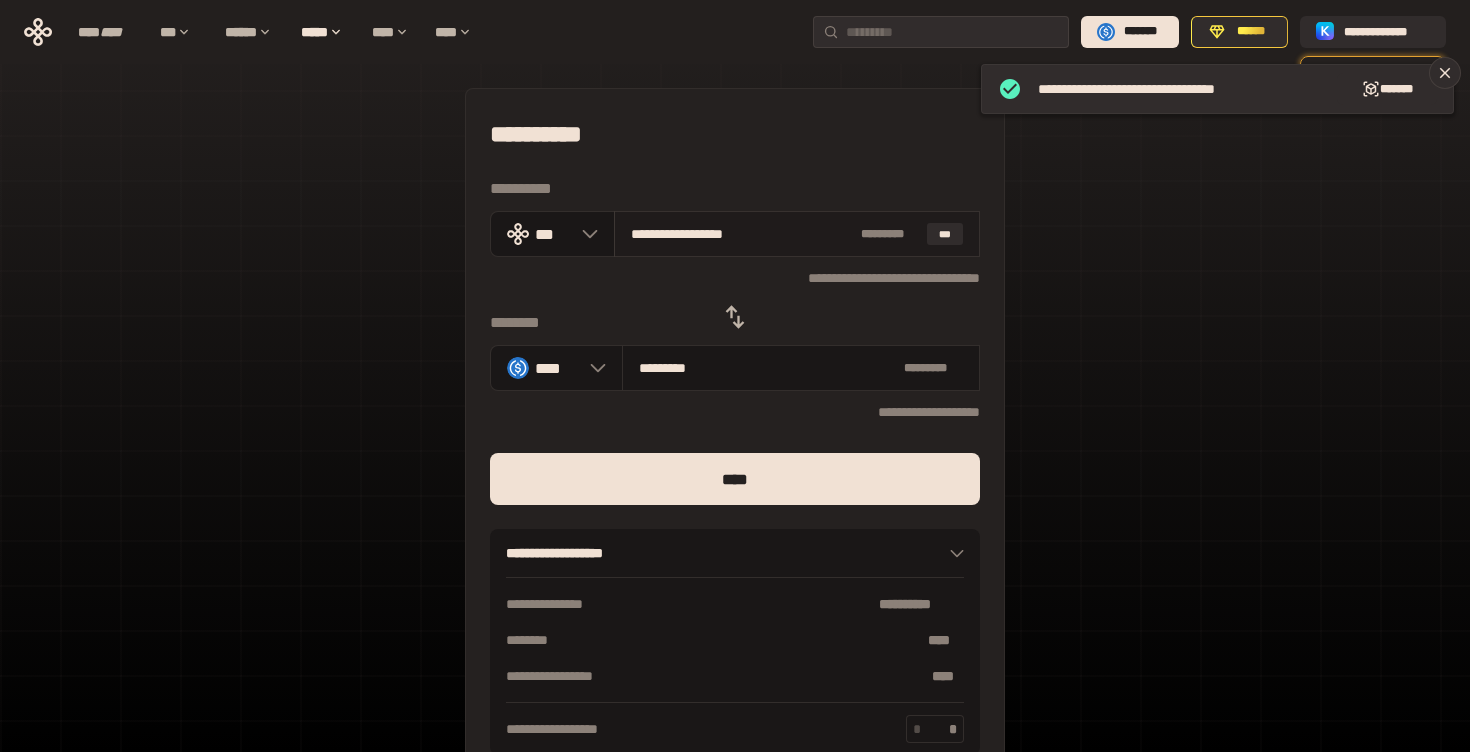 type on "**********" 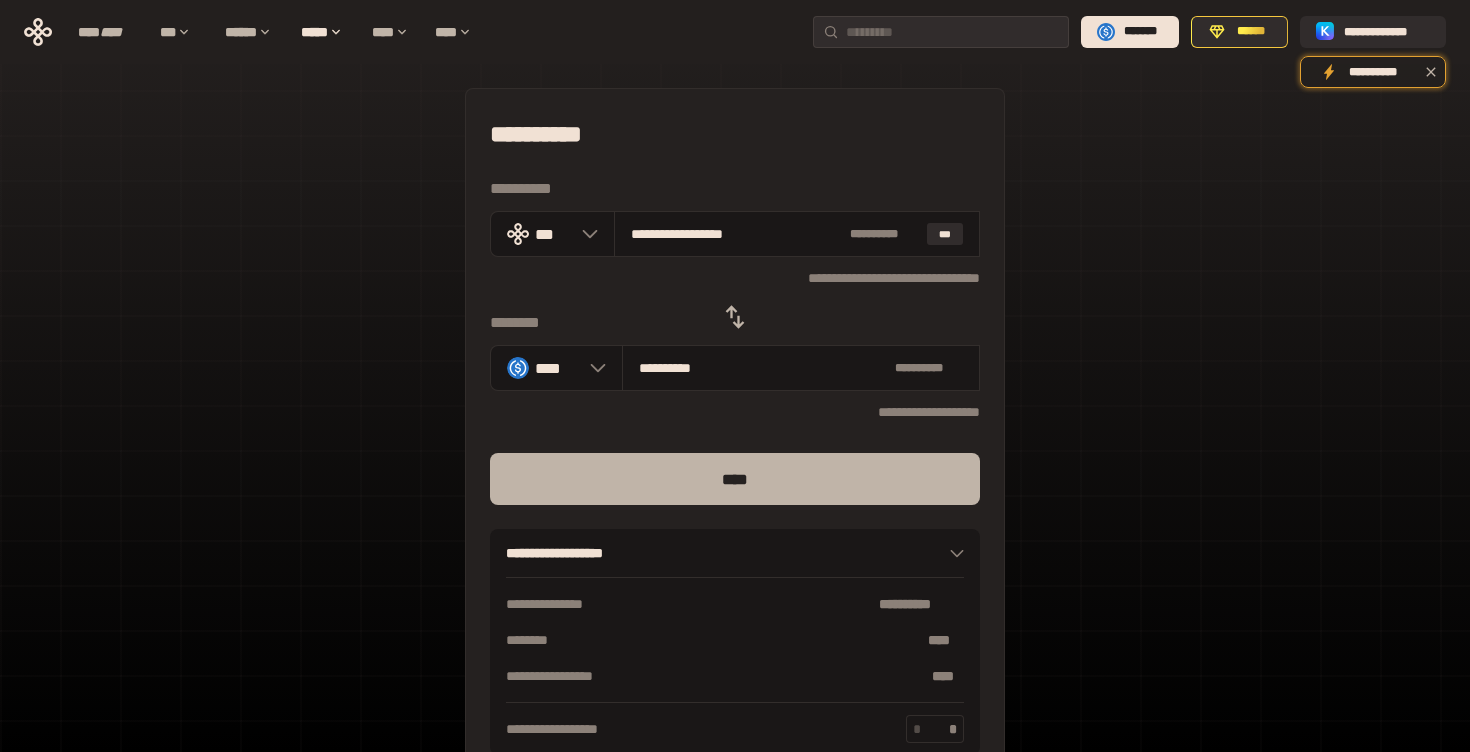 click on "****" at bounding box center [735, 479] 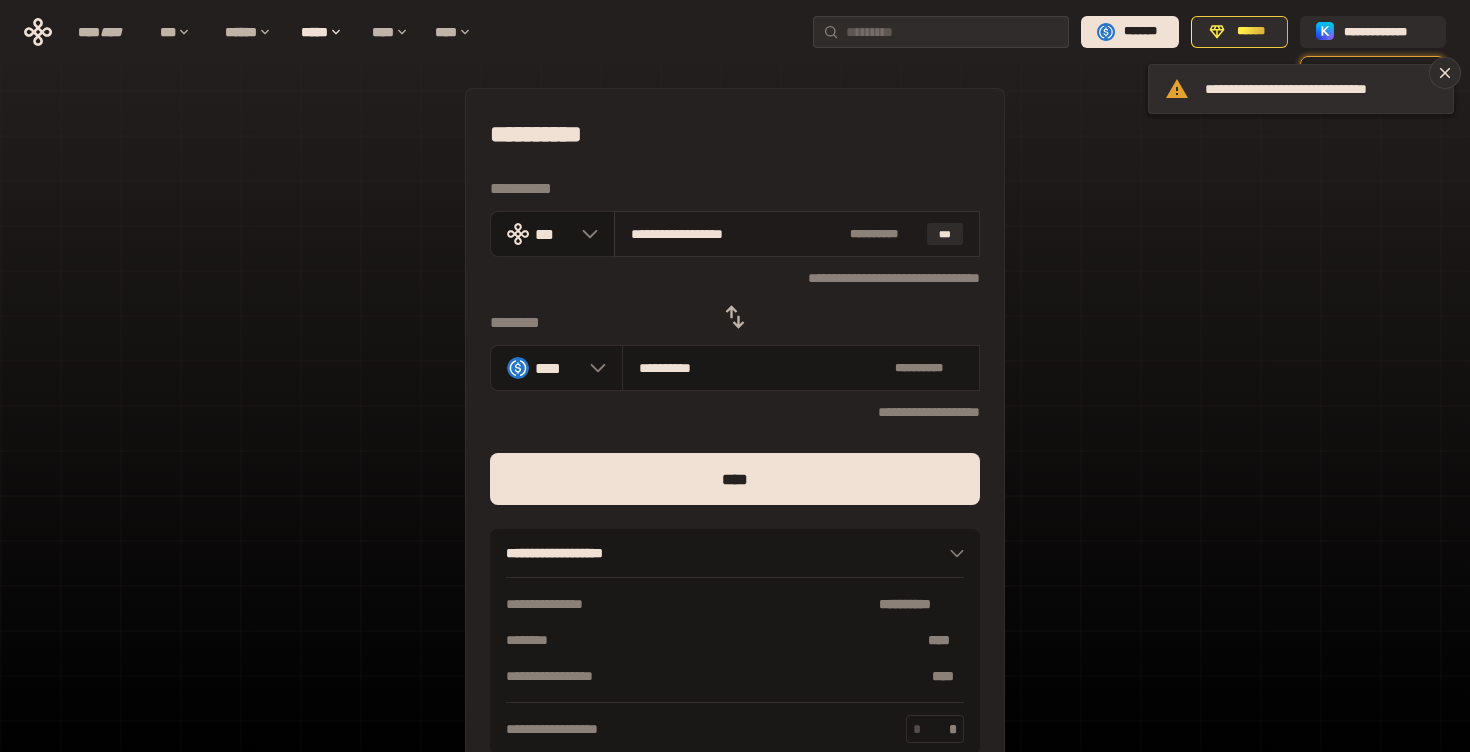 click on "**********" at bounding box center [736, 234] 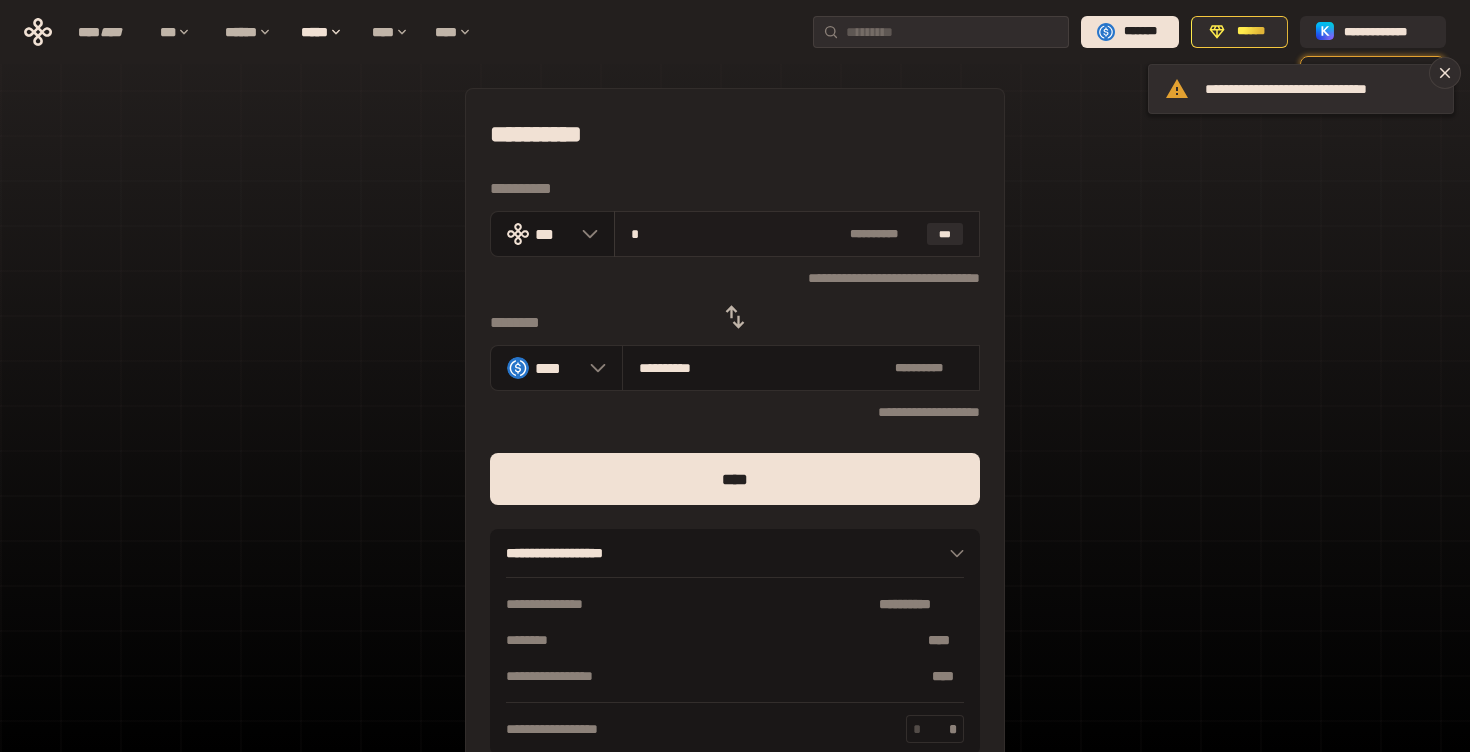 type on "********" 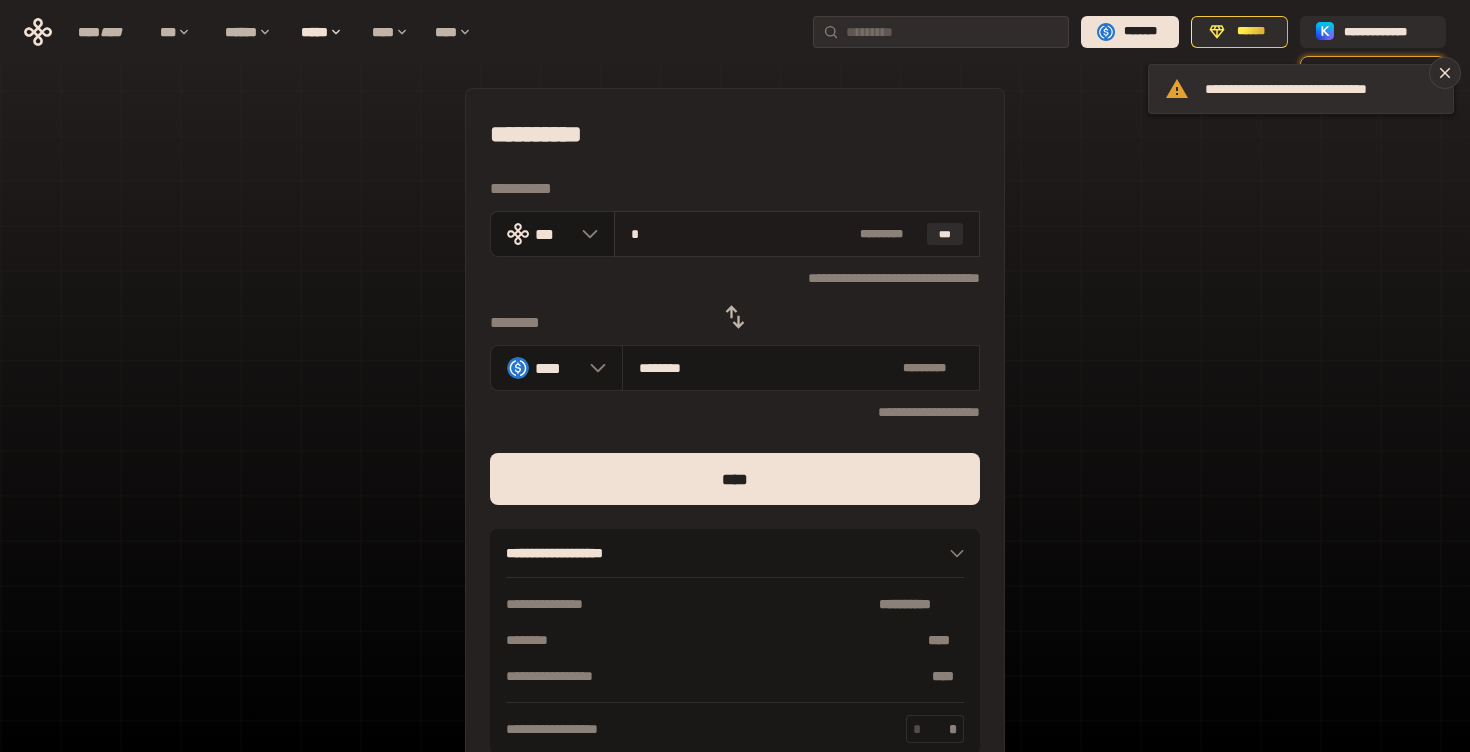 type on "**" 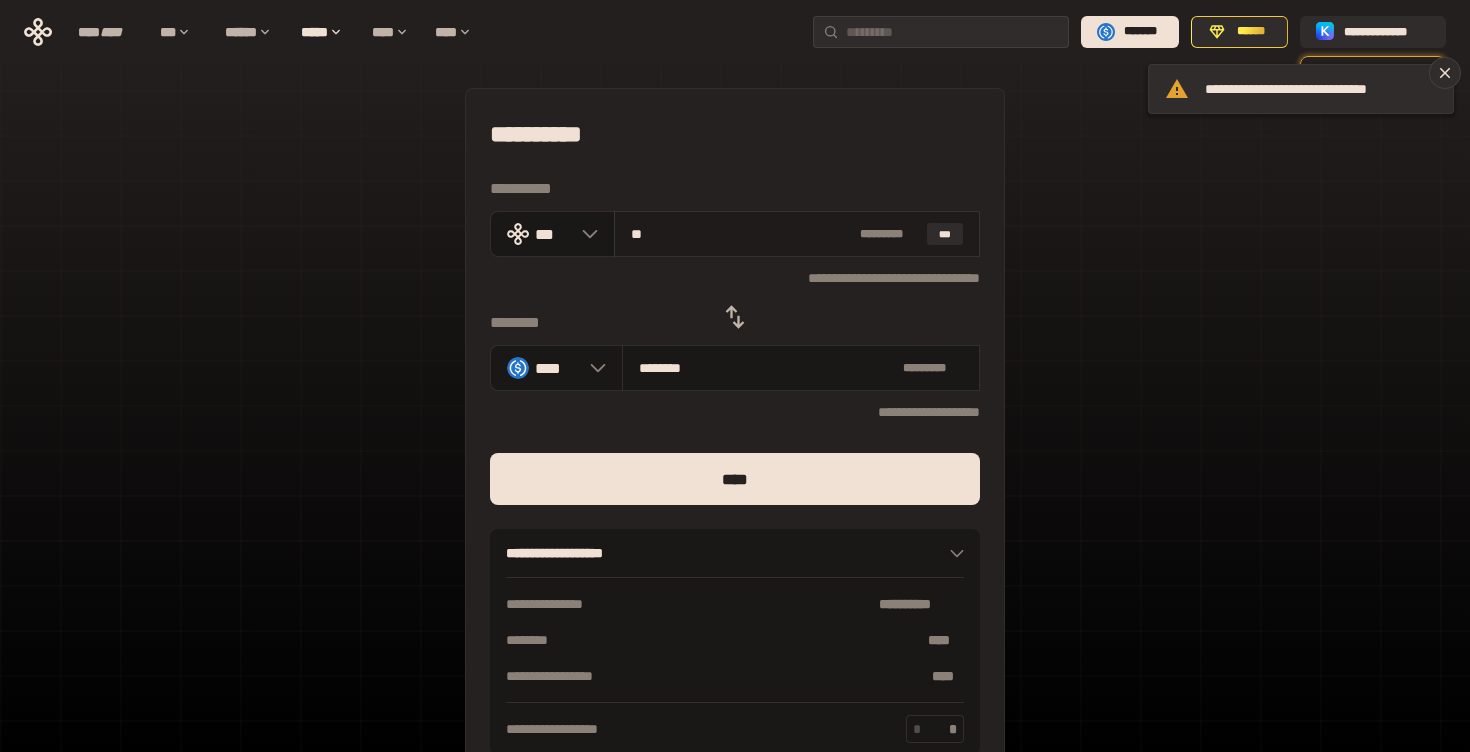 type on "********" 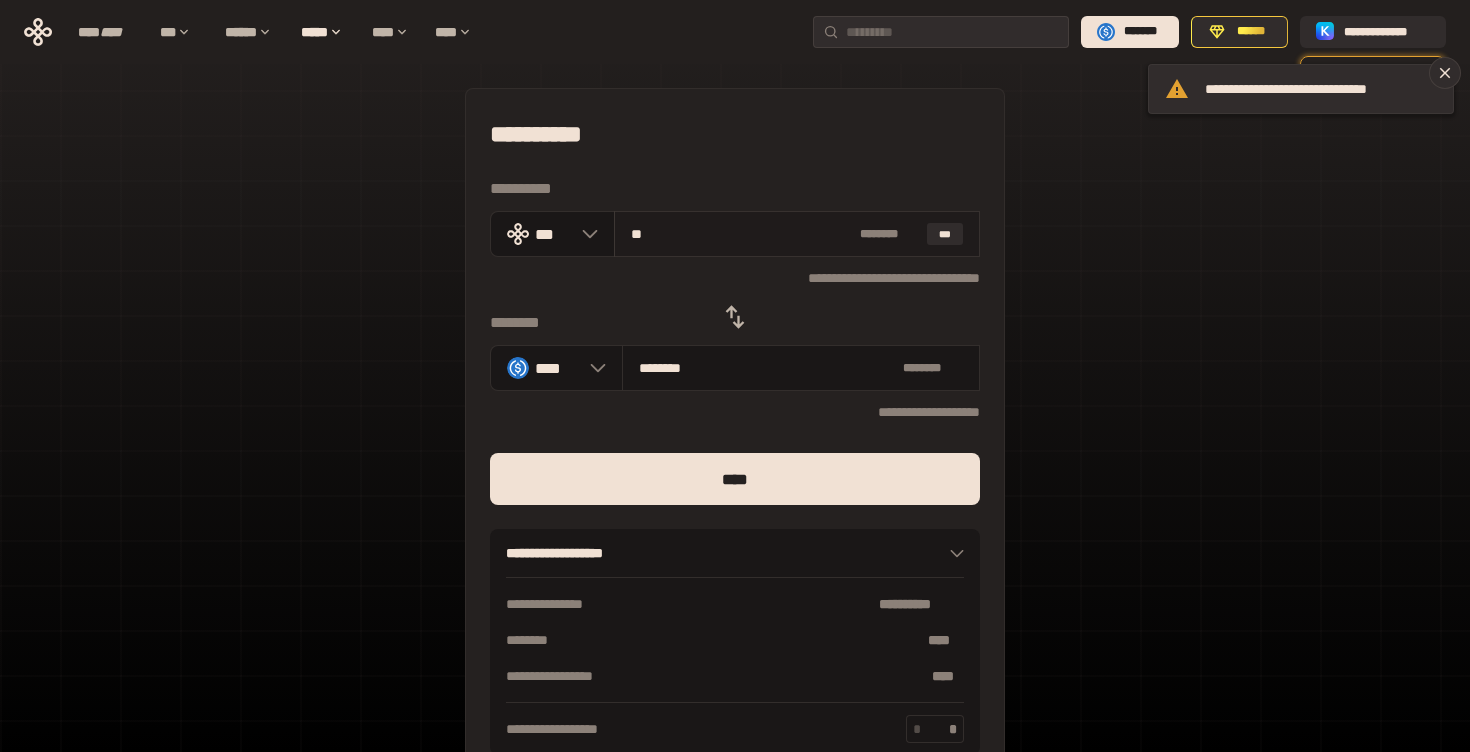 type on "***" 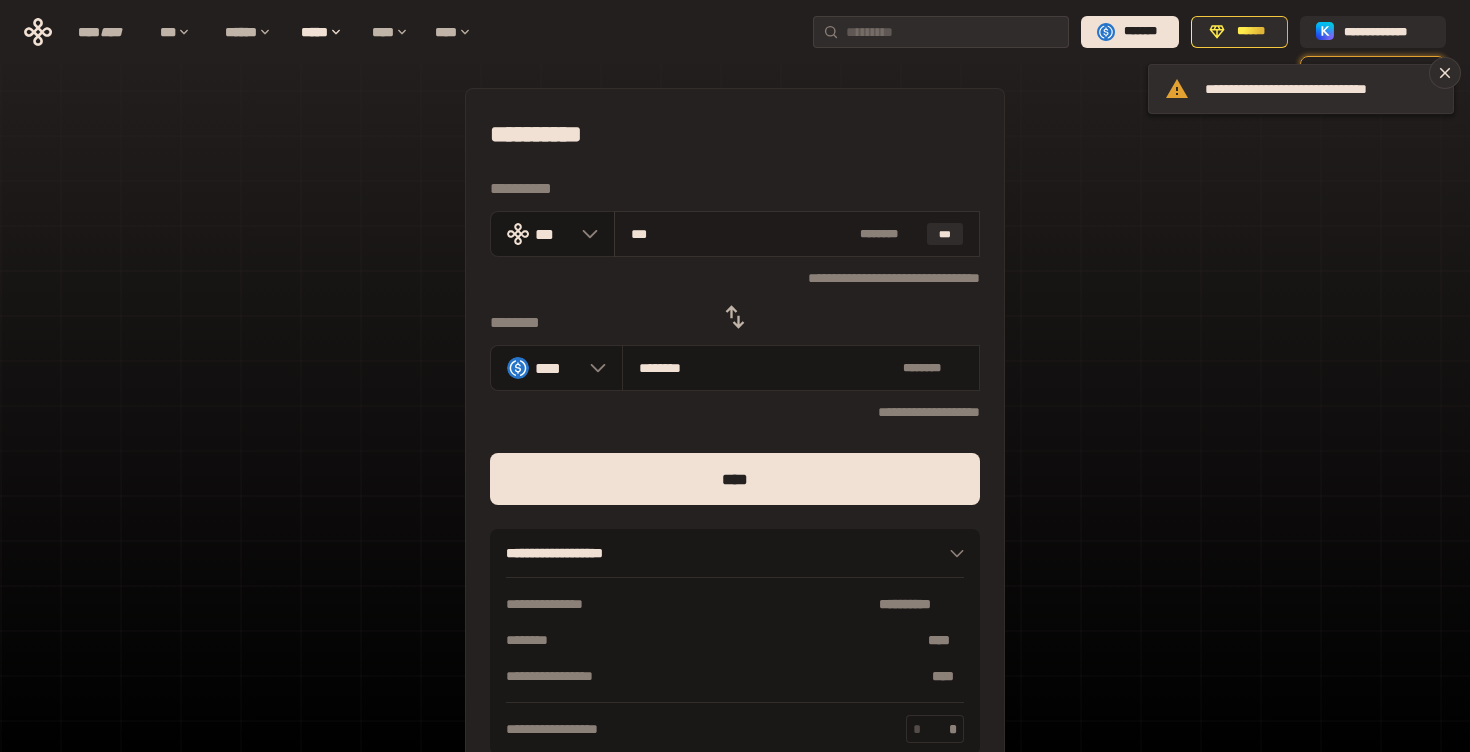 type on "*********" 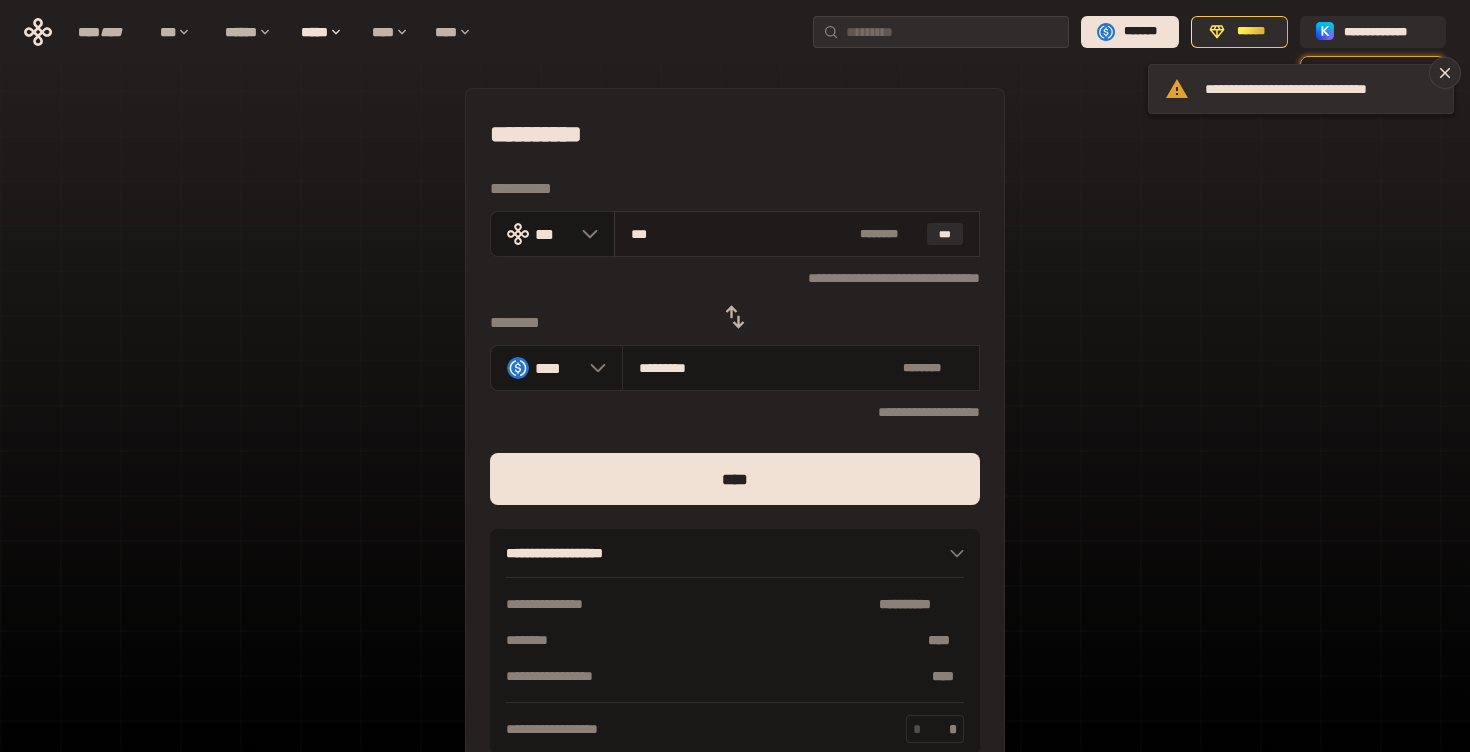 type on "****" 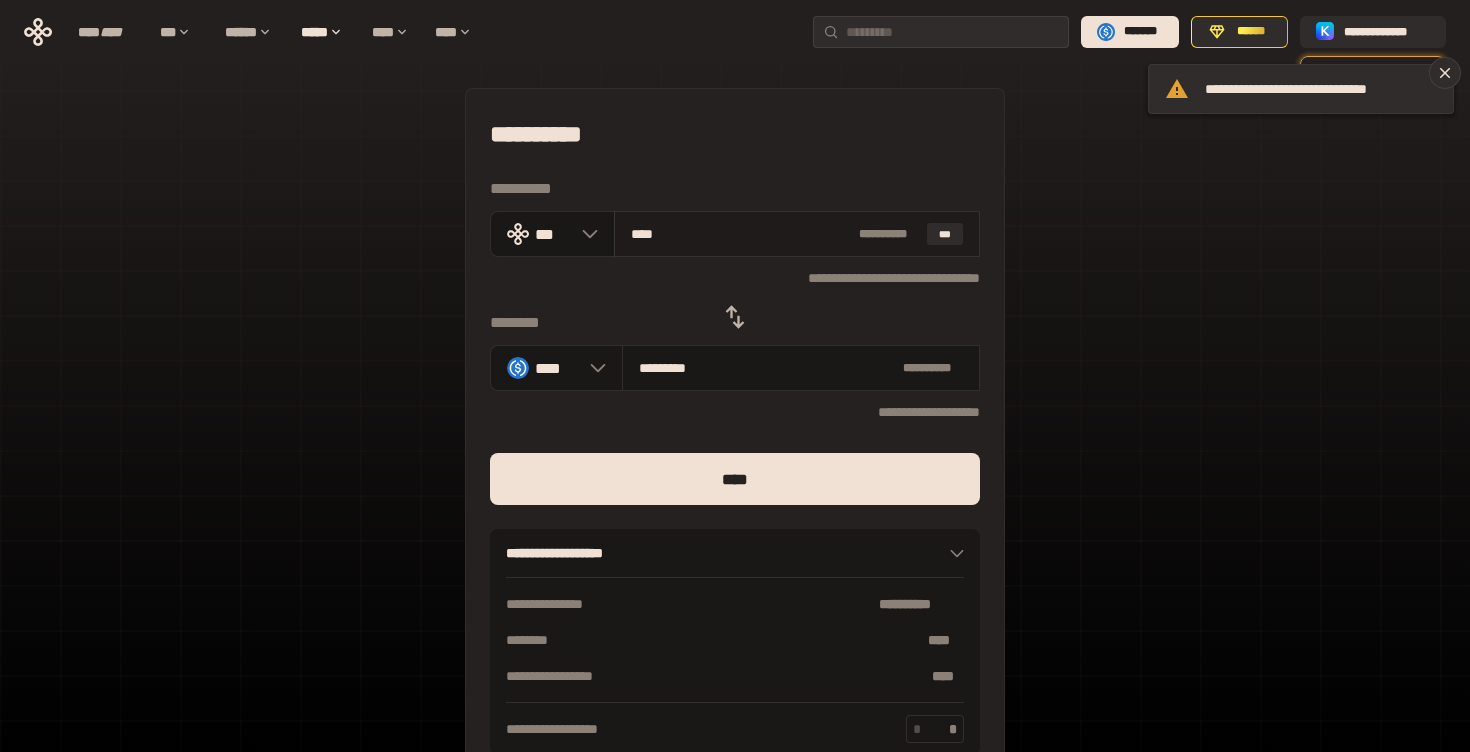 type on "**********" 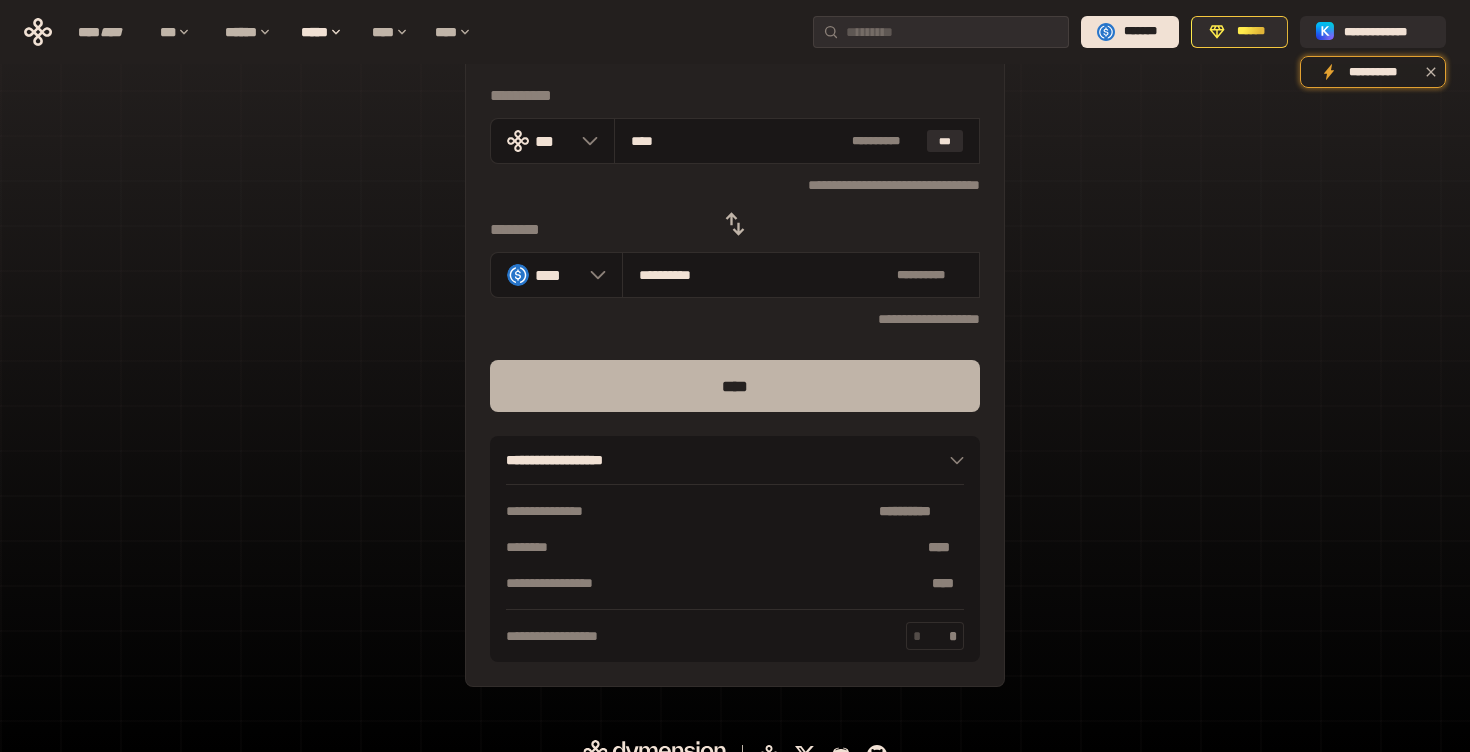 scroll, scrollTop: 98, scrollLeft: 0, axis: vertical 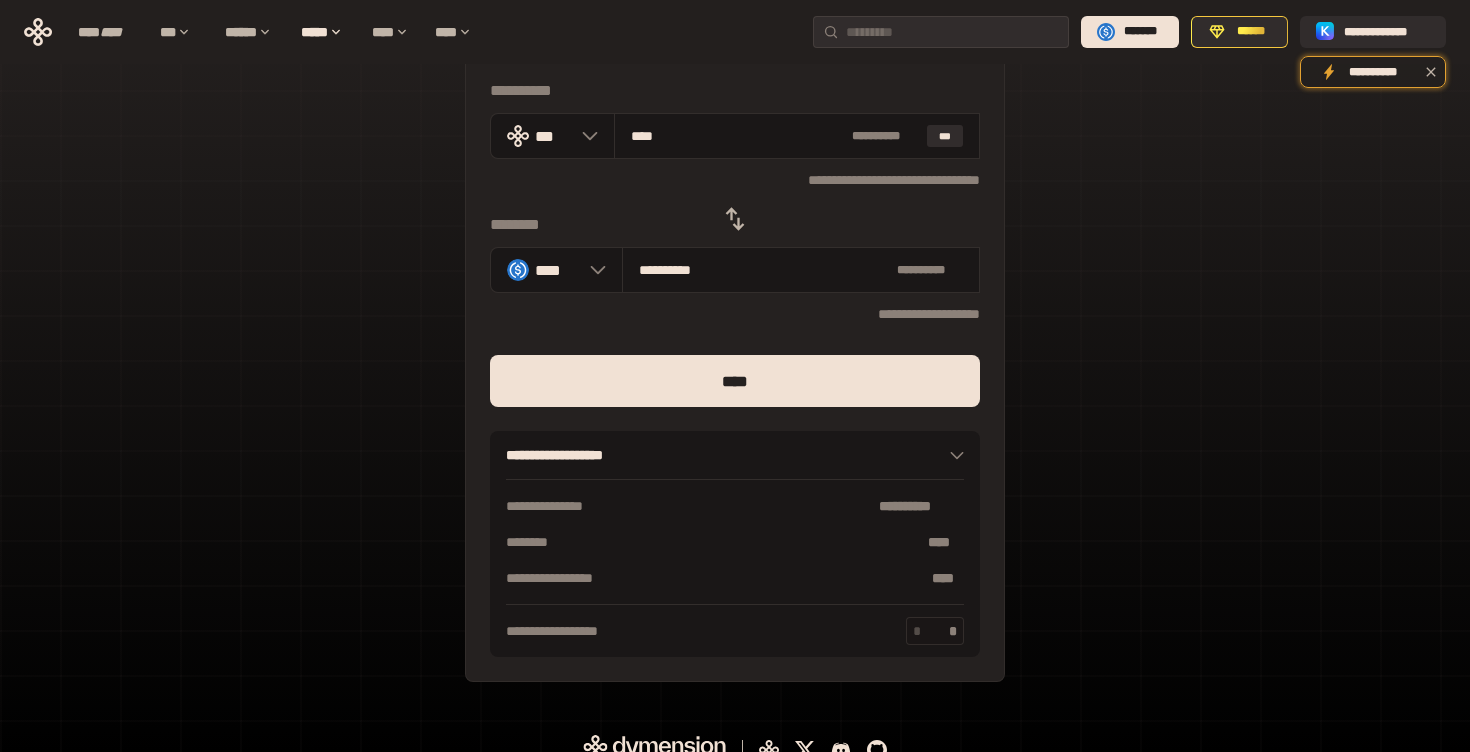 type on "****" 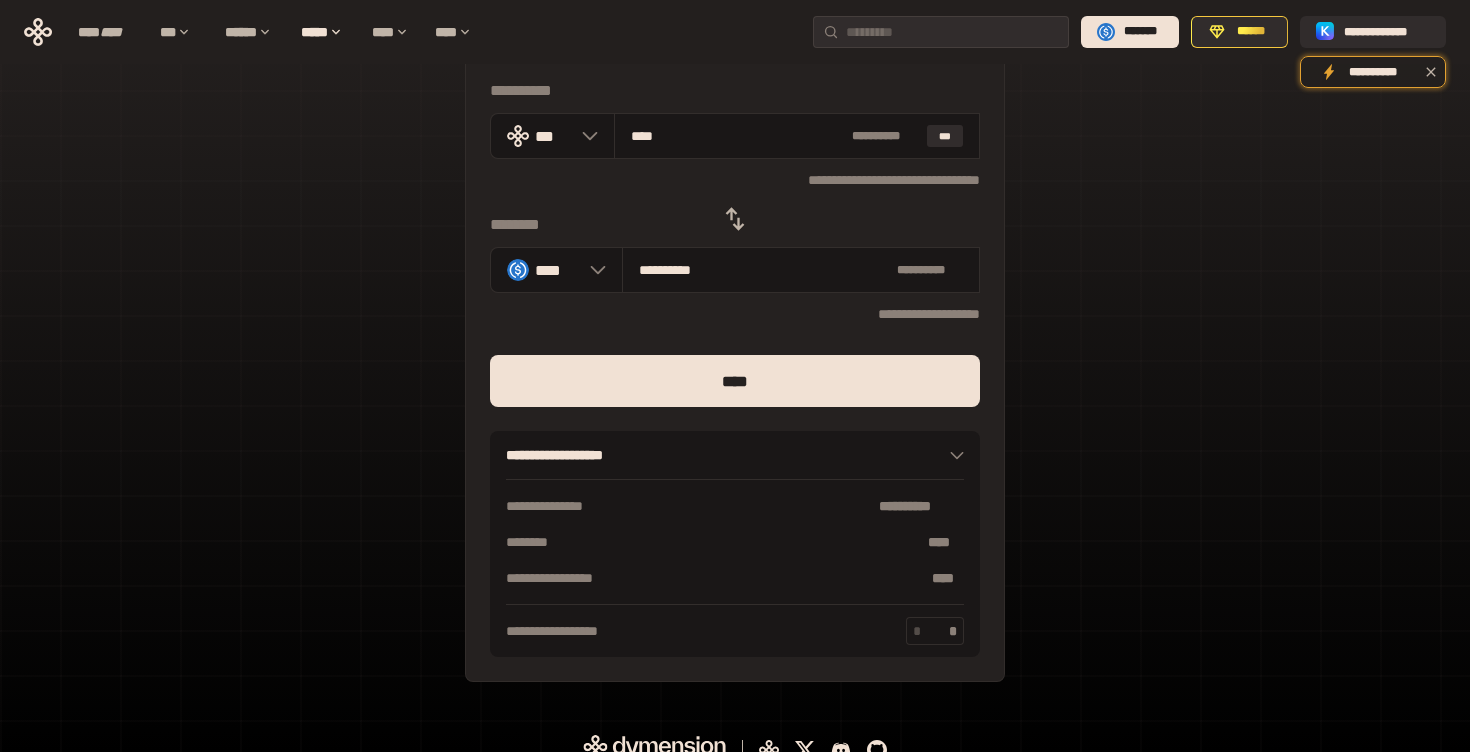 type on "***" 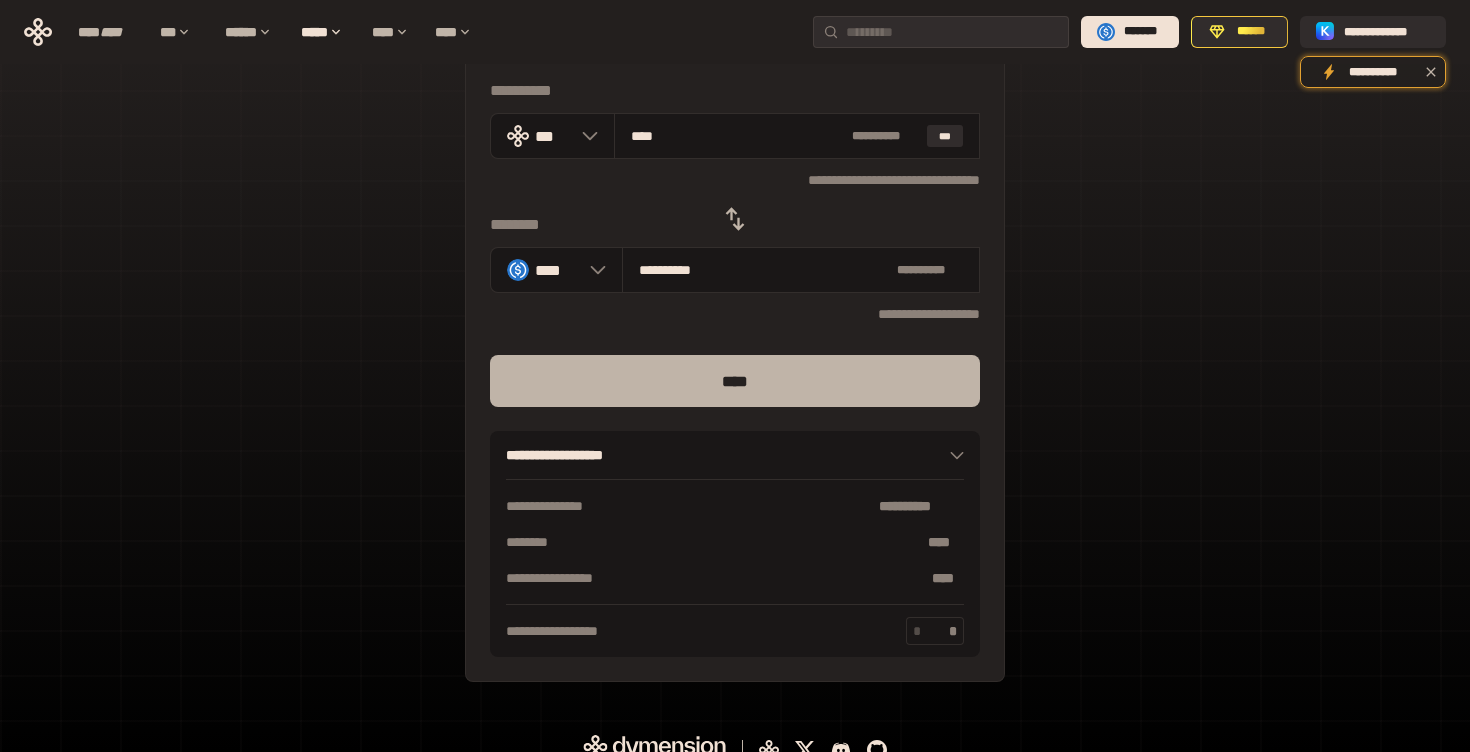 click on "****" at bounding box center (735, 381) 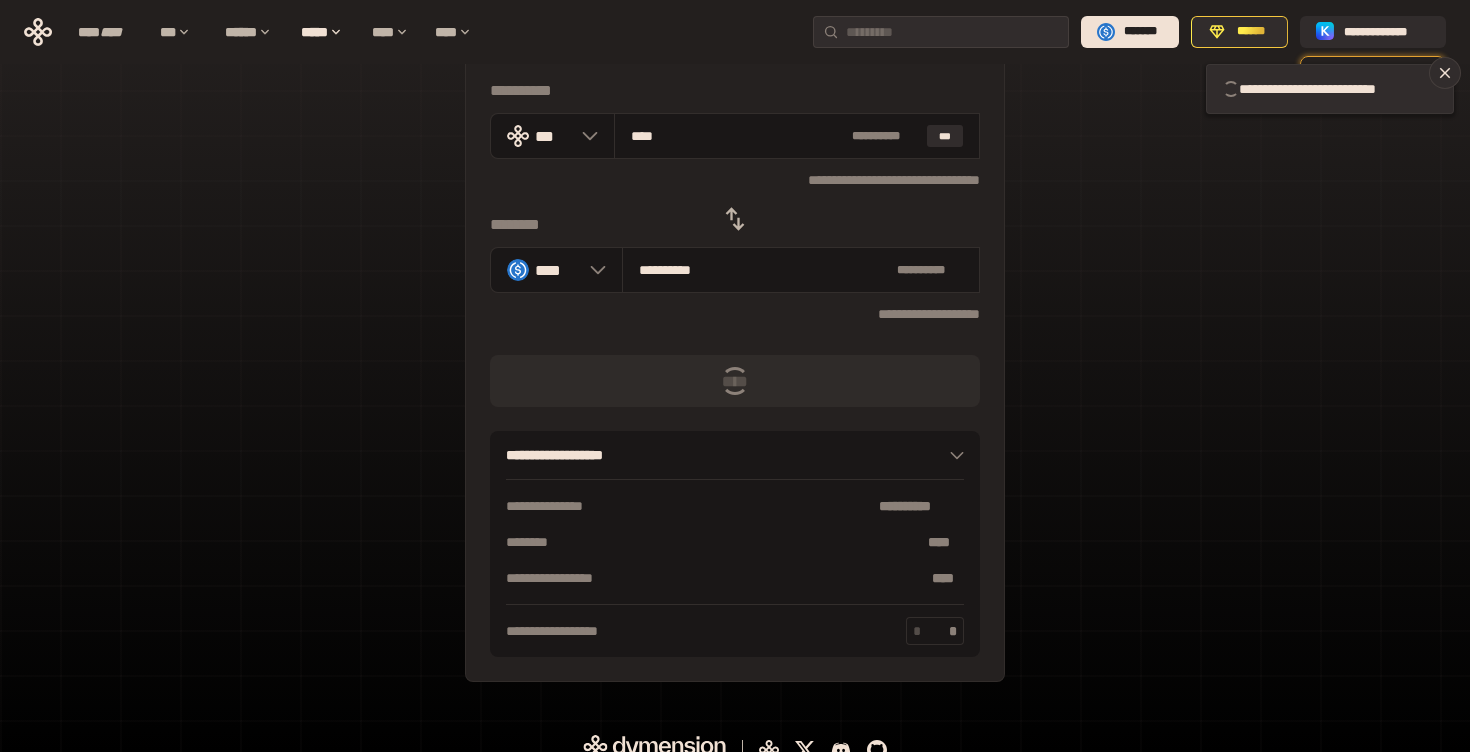 type 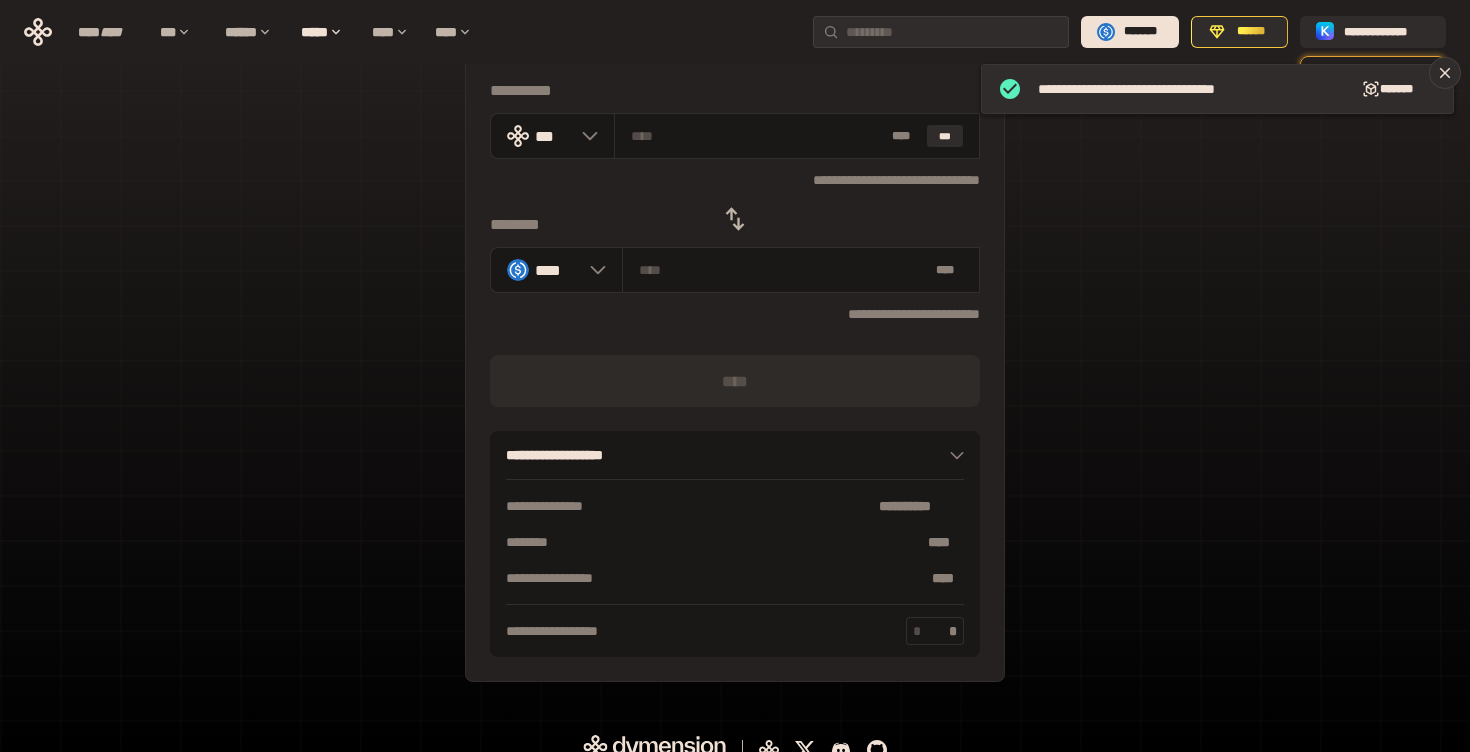 click 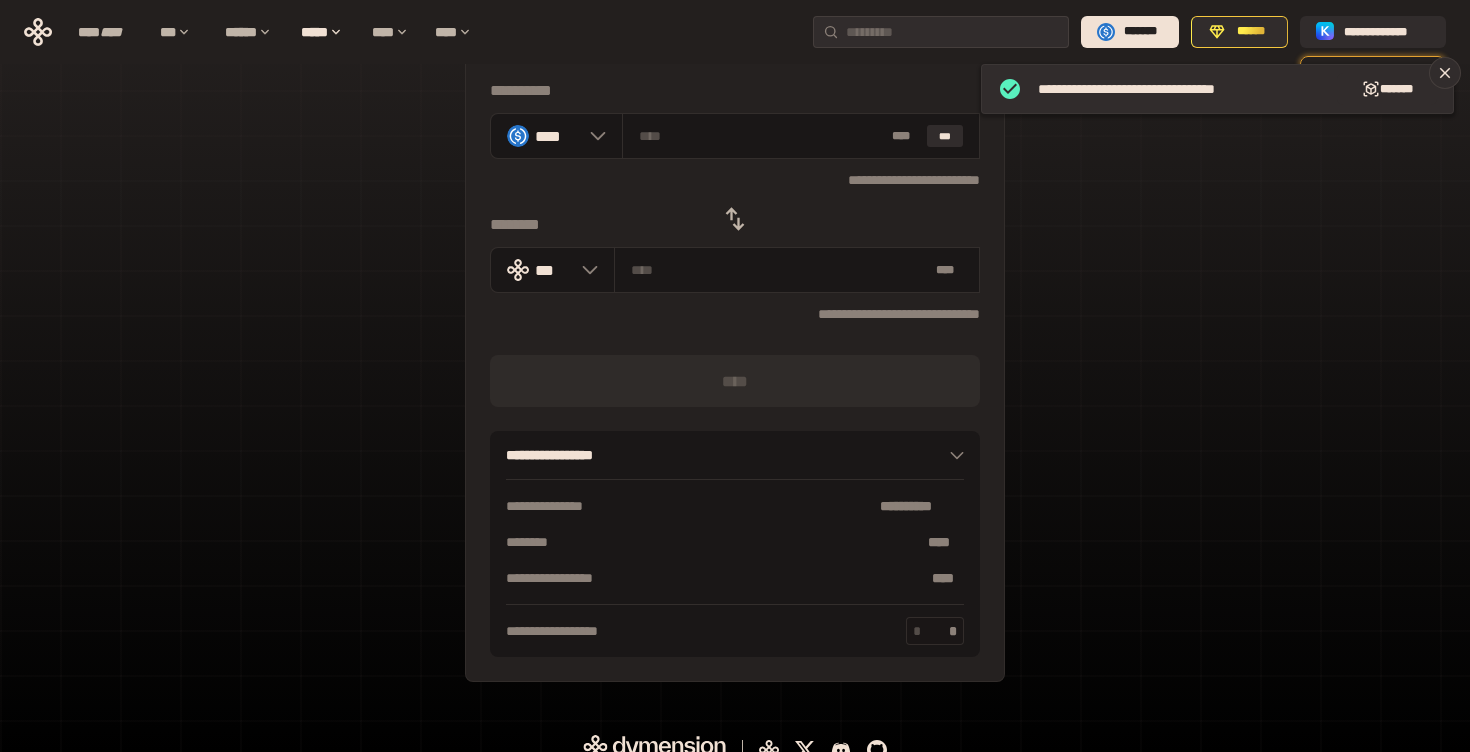 click on "*** *" at bounding box center (935, 631) 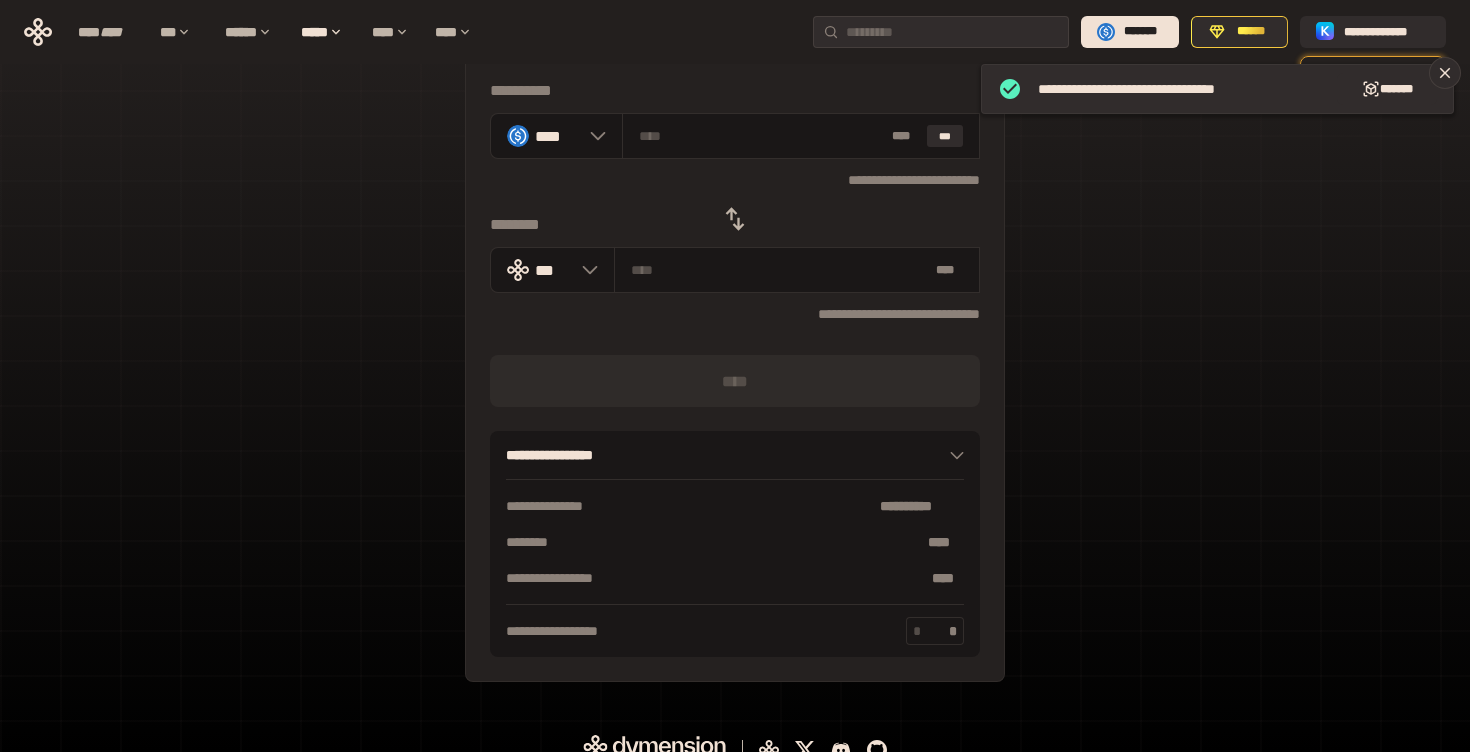 type on "***" 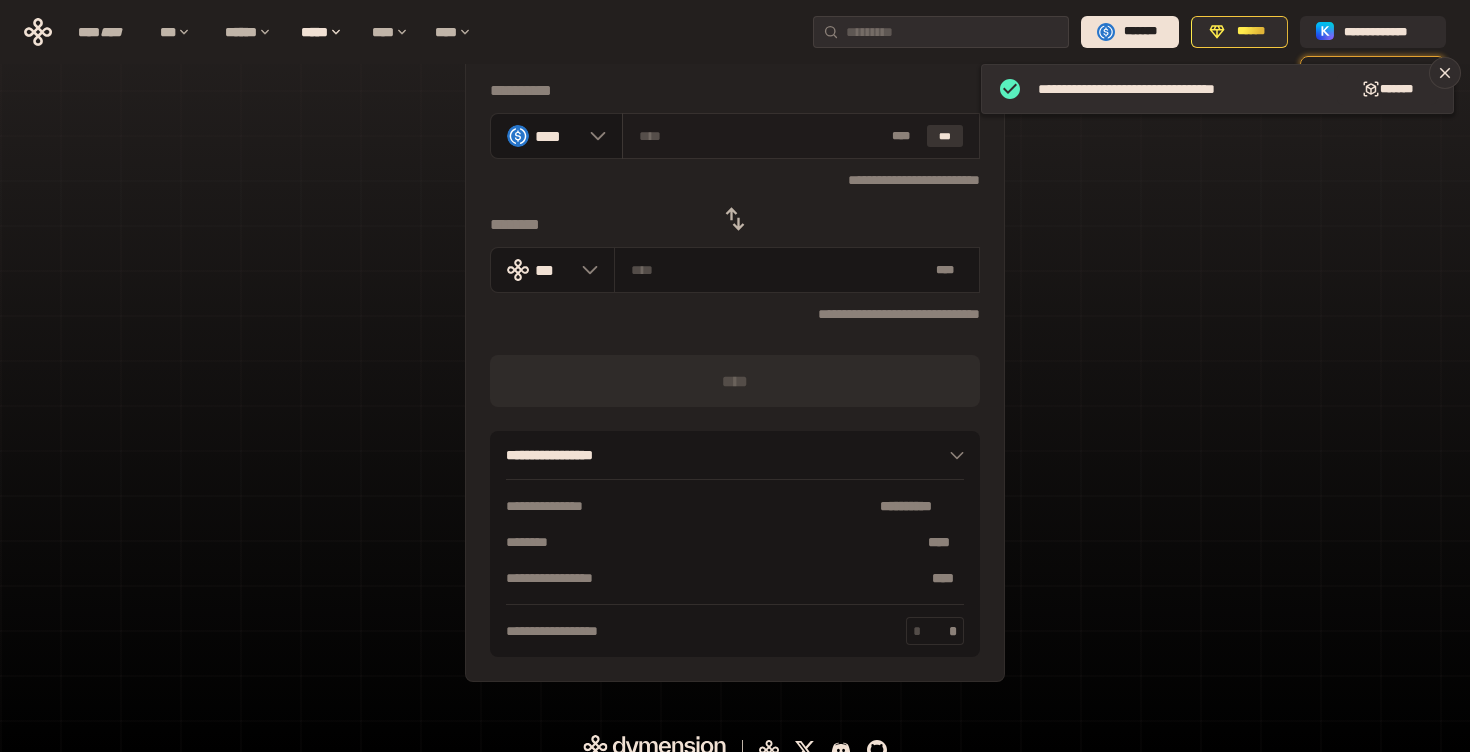 click on "***" at bounding box center [945, 136] 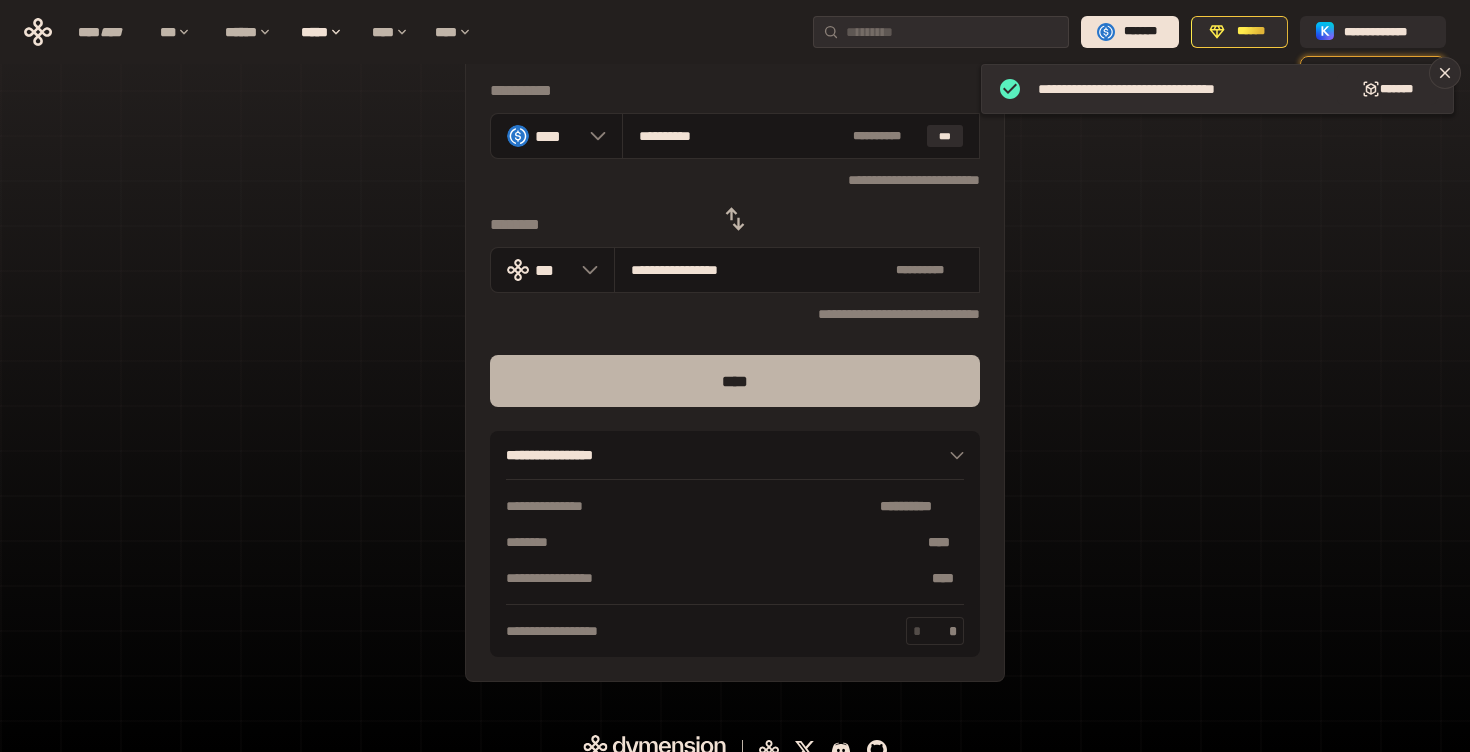 click on "****" at bounding box center [735, 381] 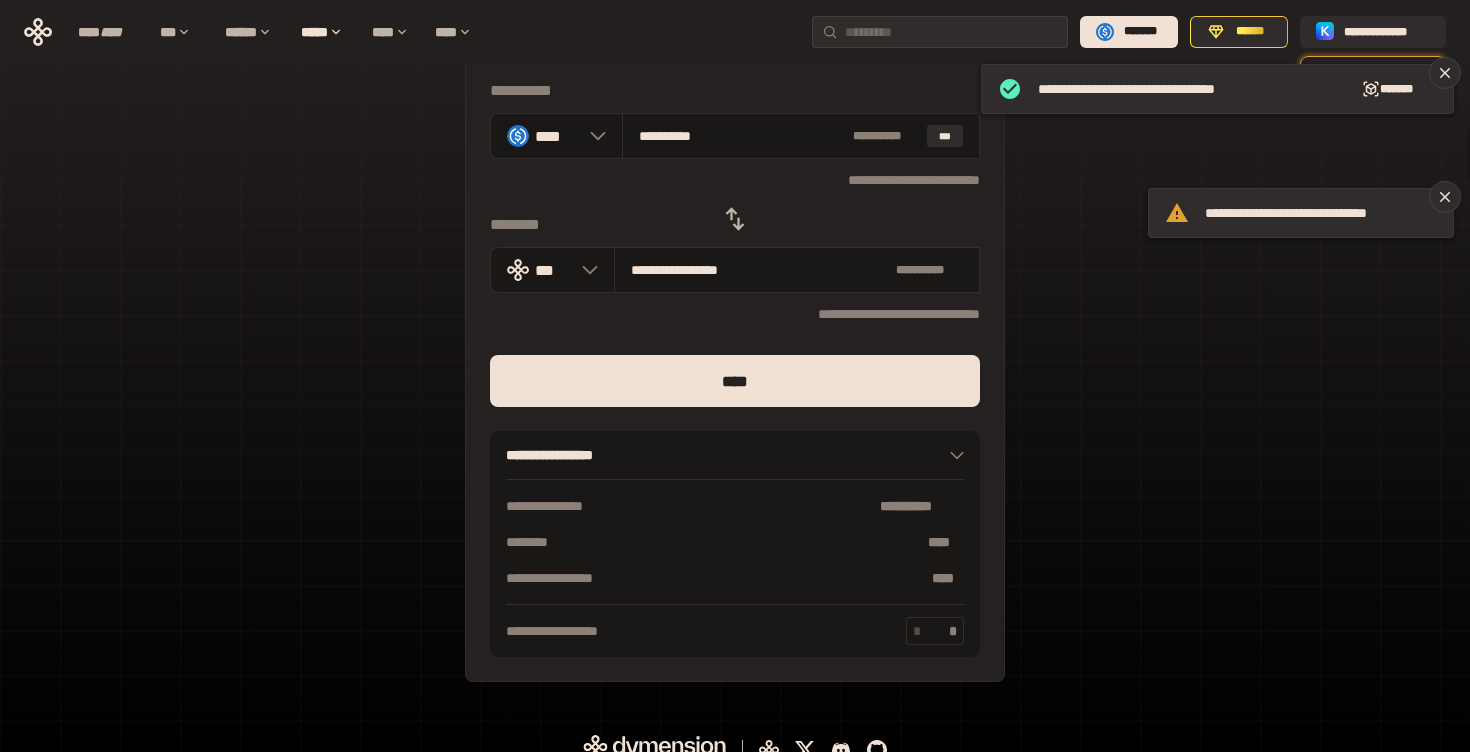 scroll, scrollTop: 0, scrollLeft: 0, axis: both 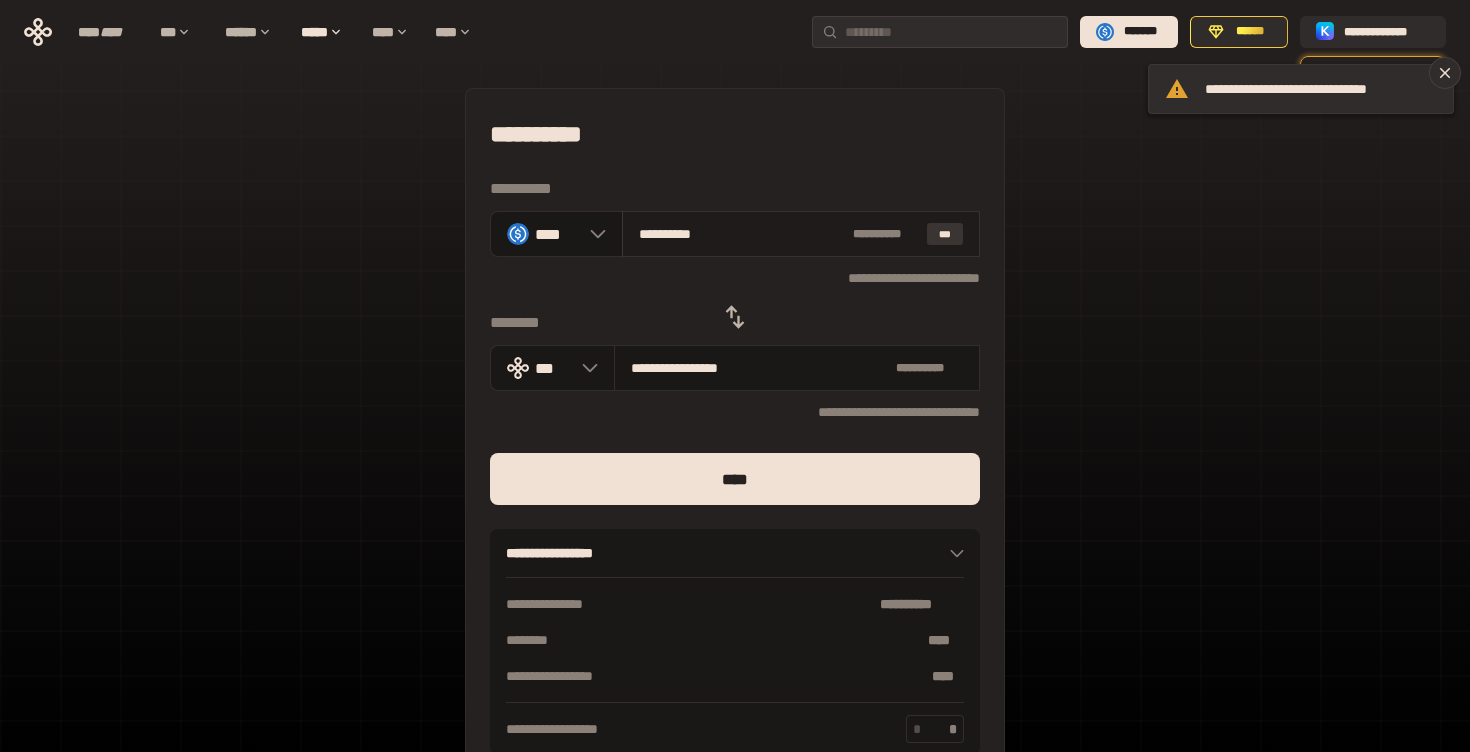 click on "***" at bounding box center (945, 234) 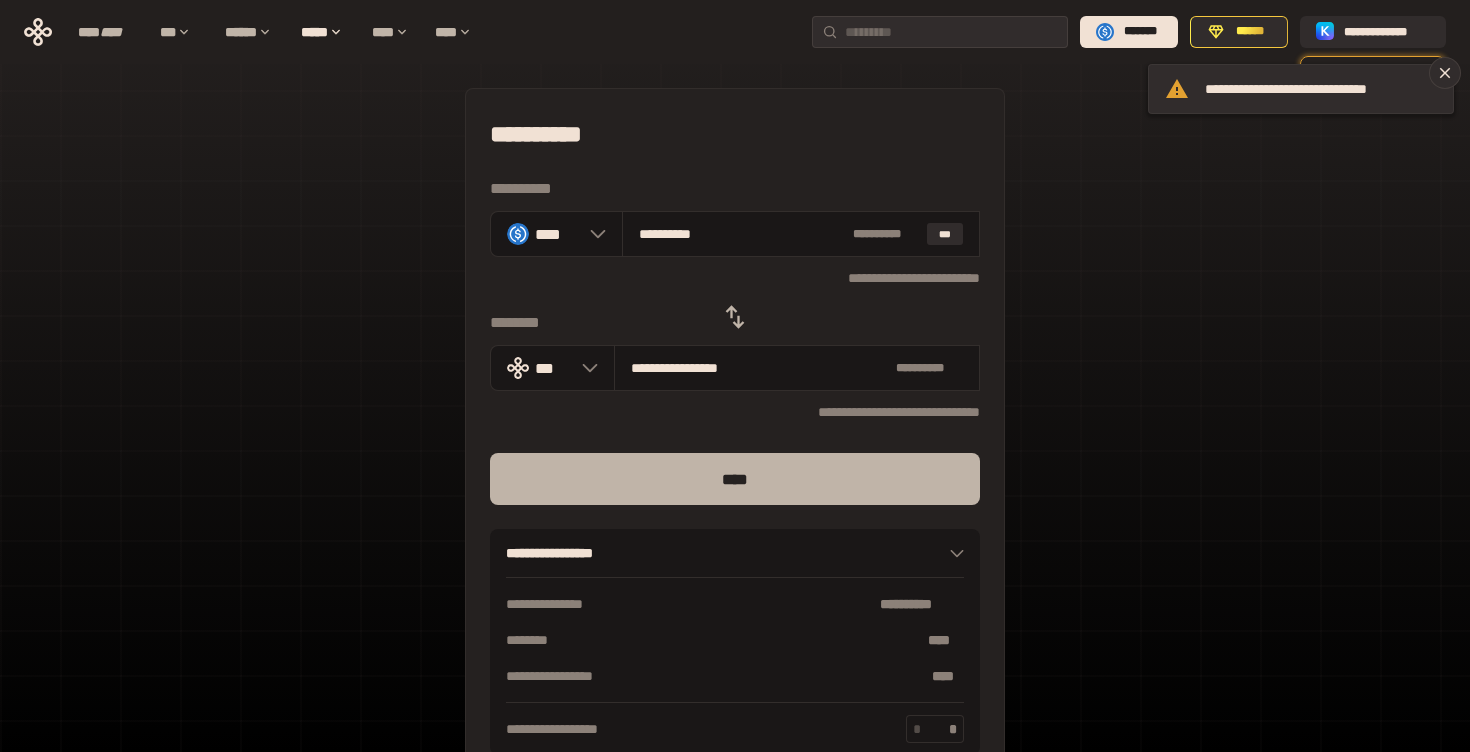 click on "****" at bounding box center [735, 479] 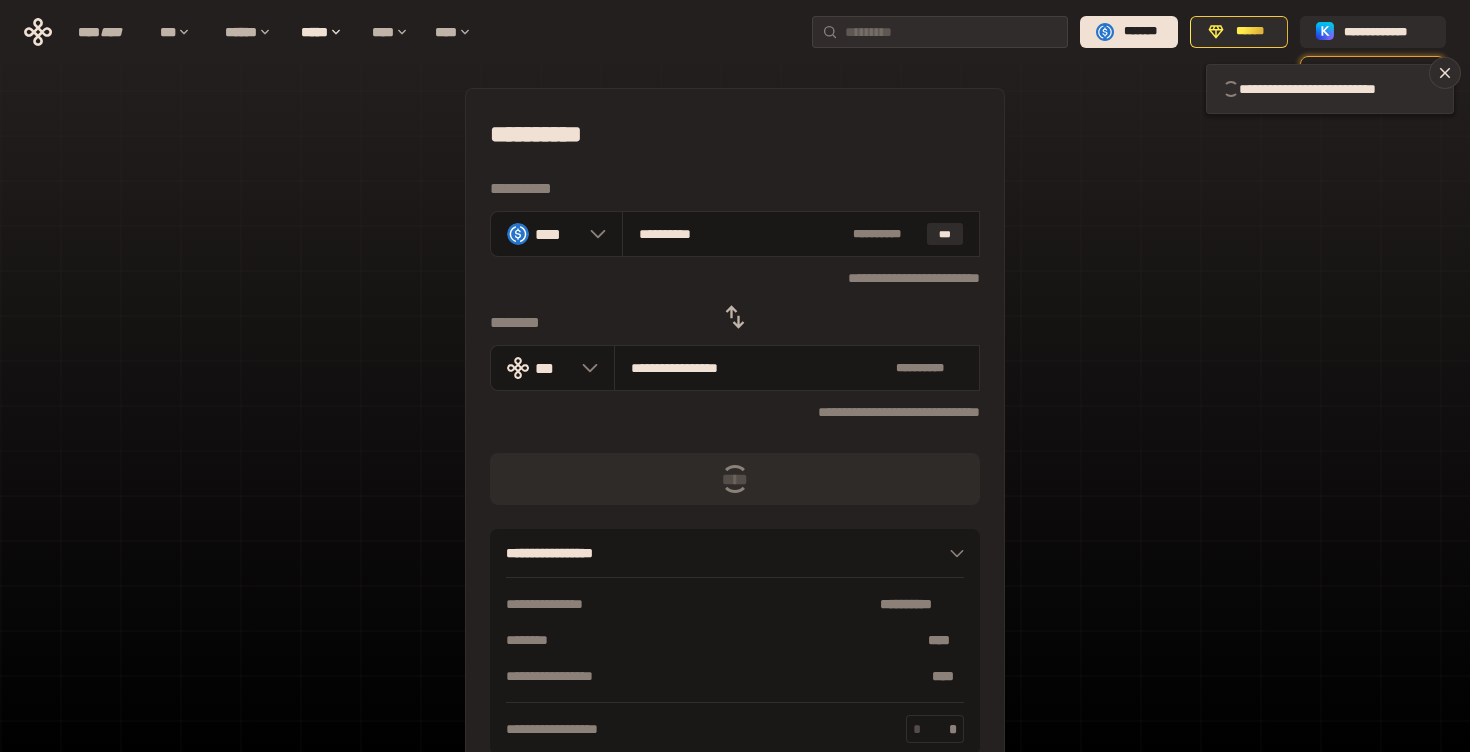 type 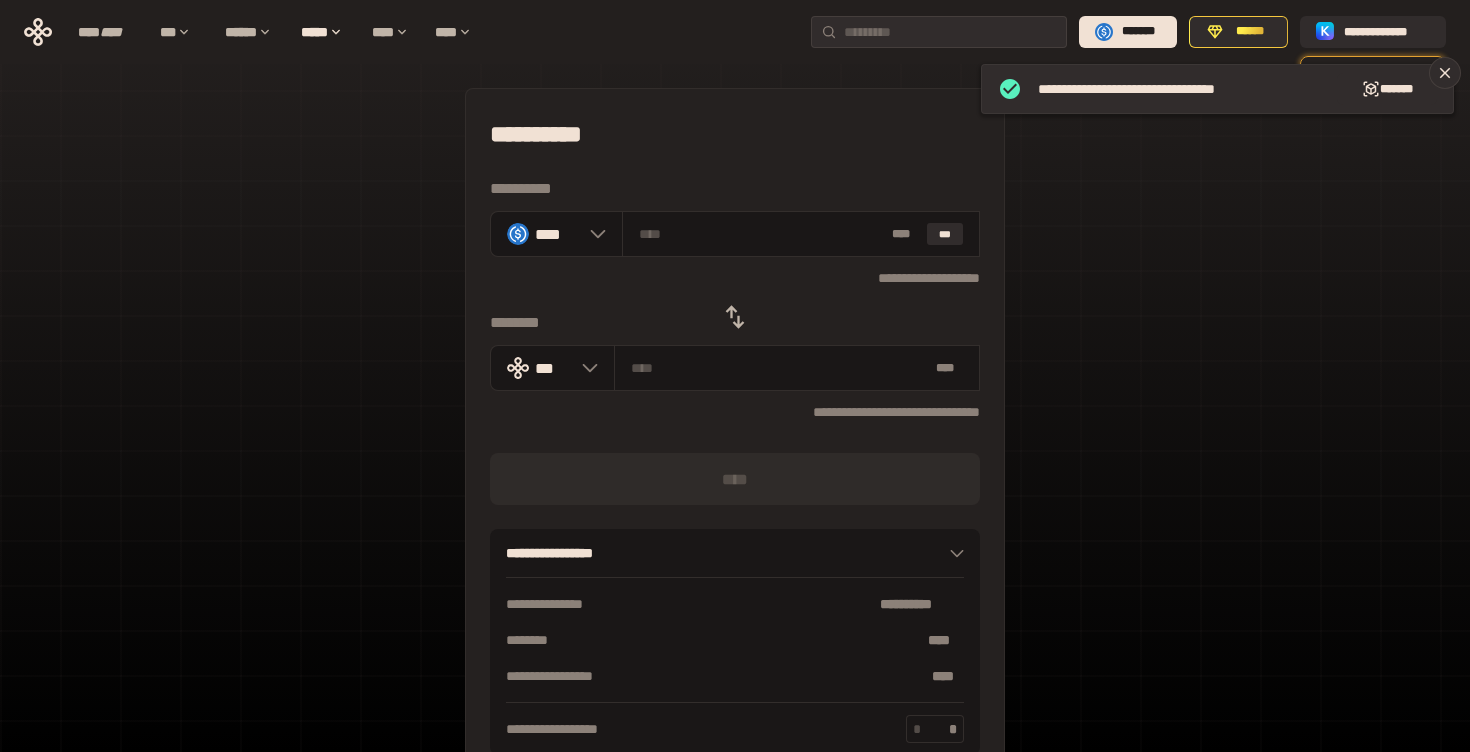 click 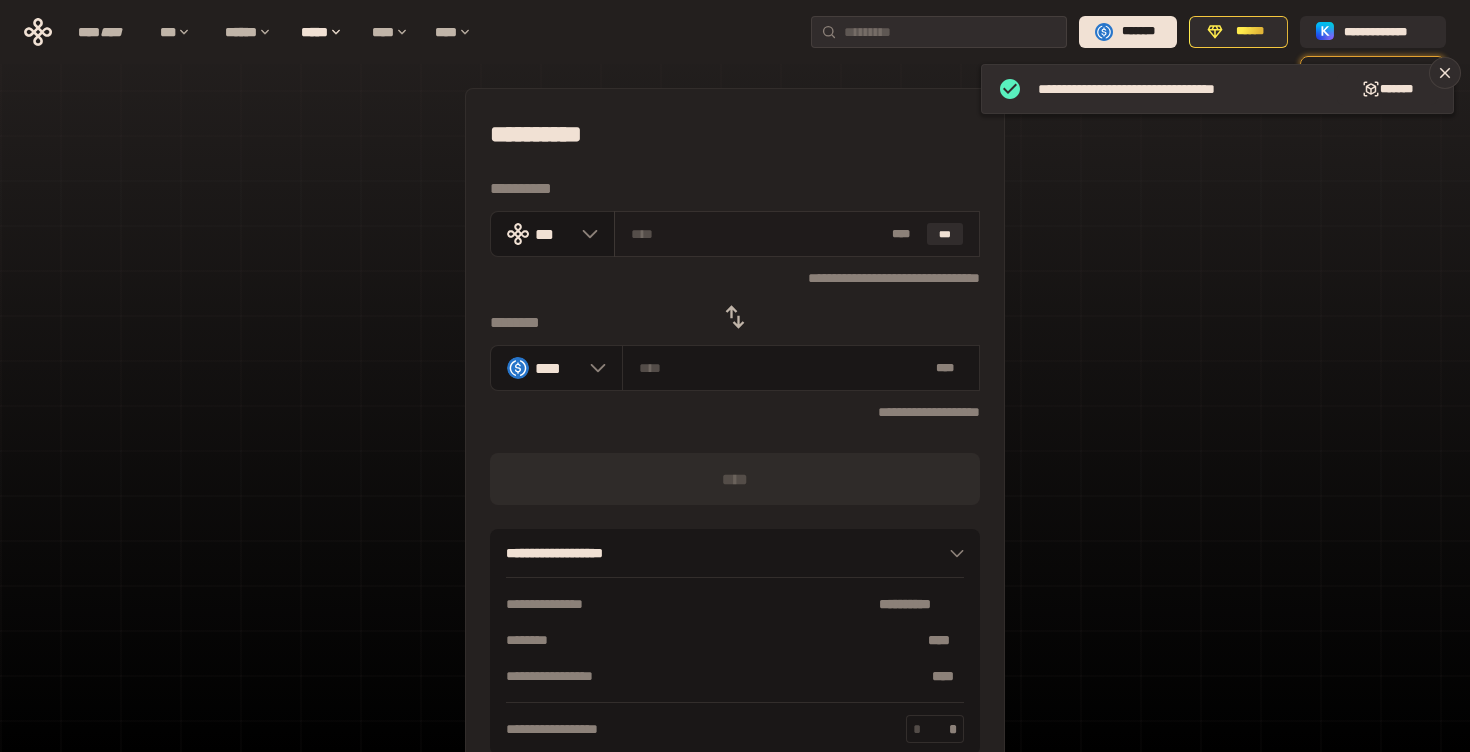 click at bounding box center (758, 234) 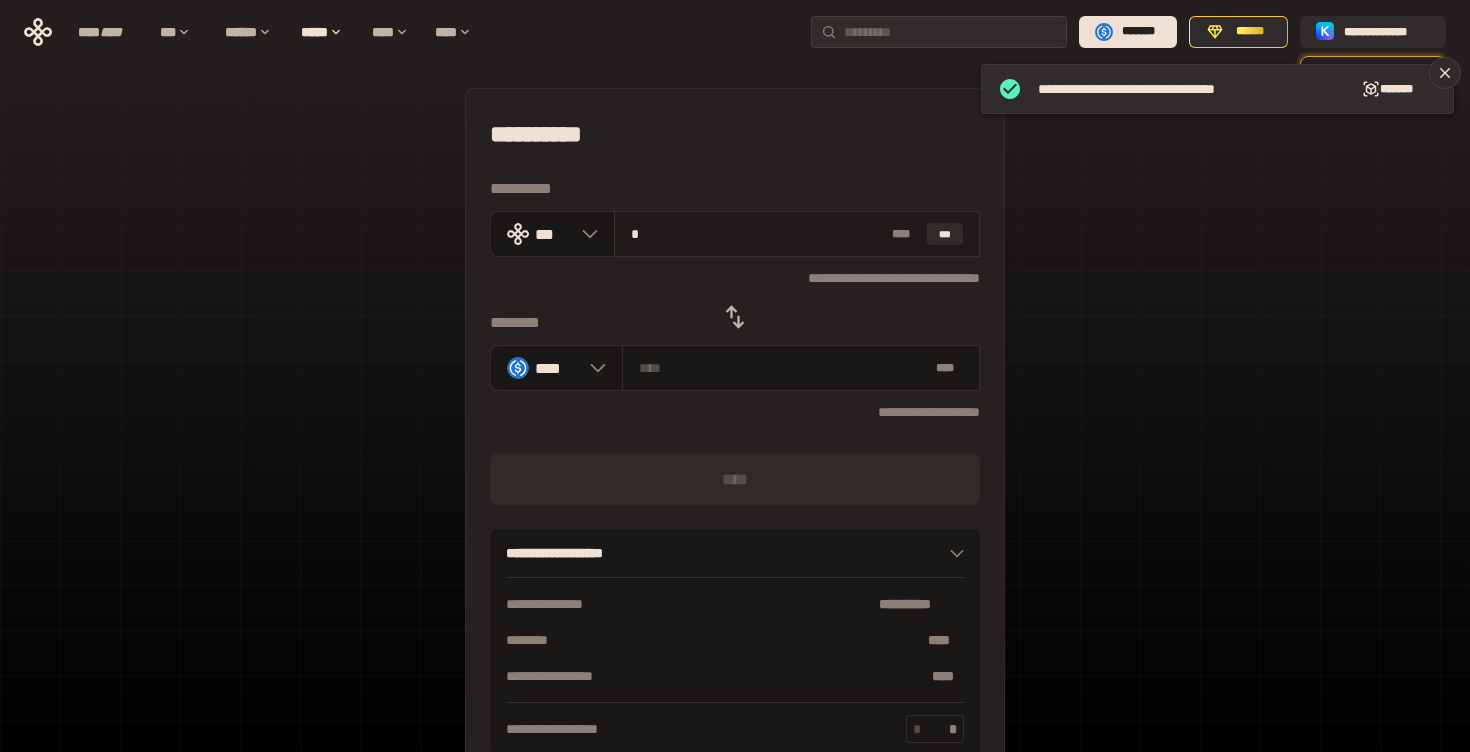 type on "*******" 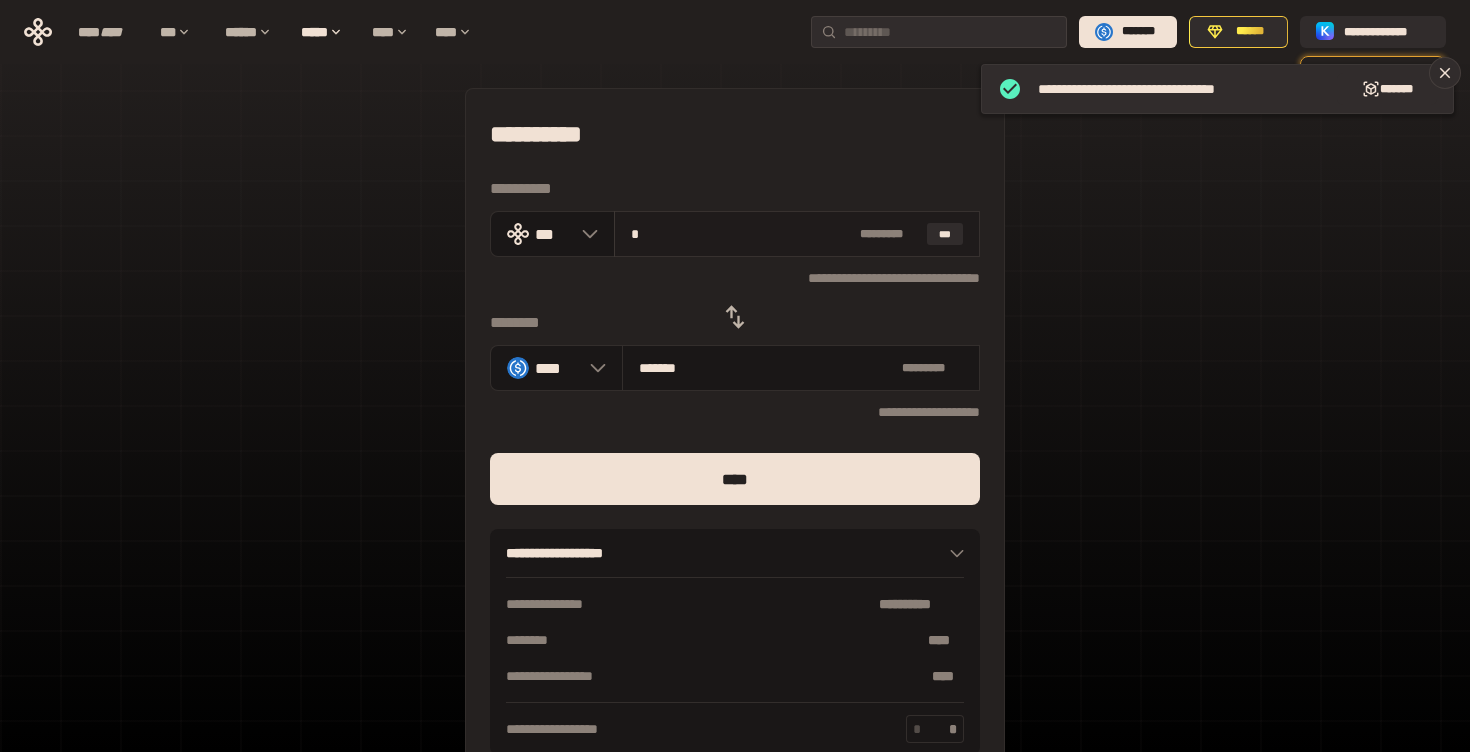 type on "**" 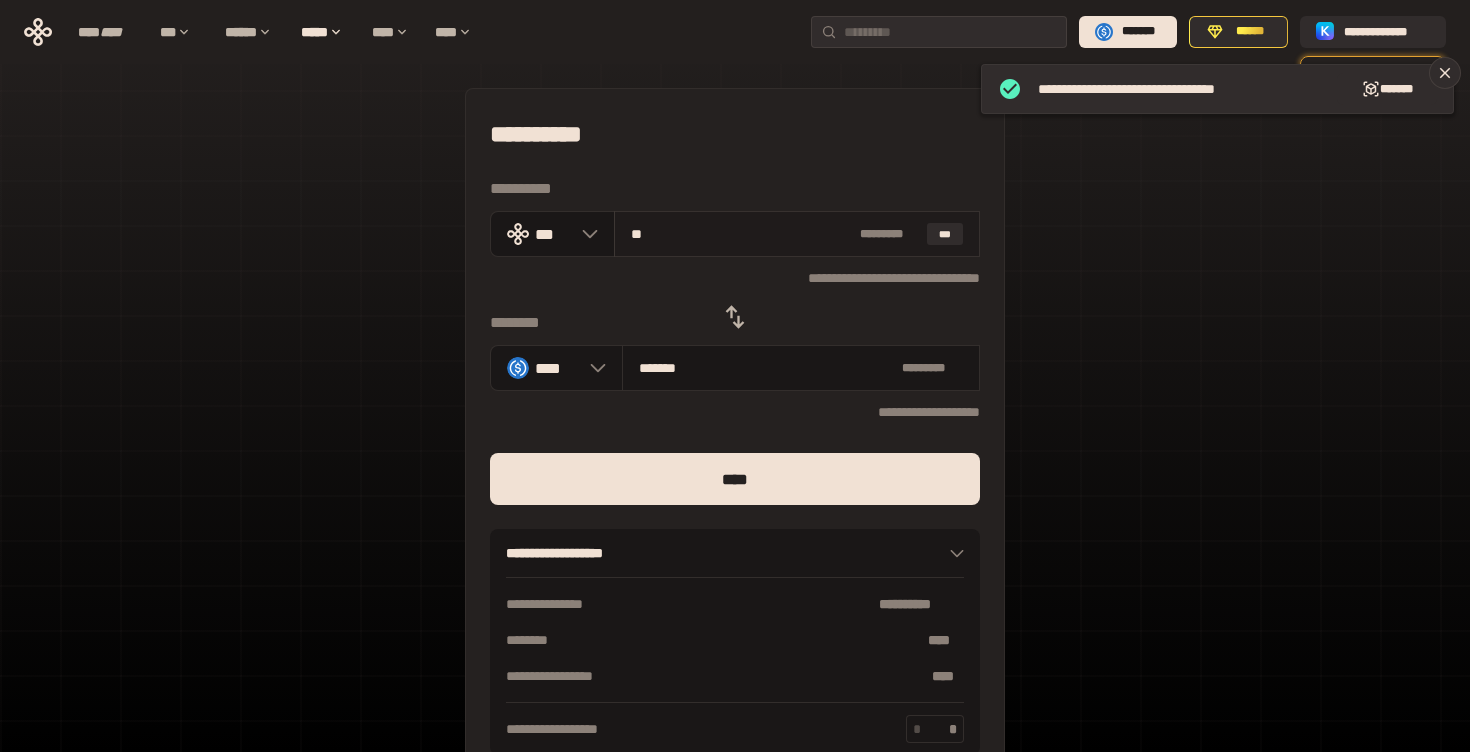 type on "********" 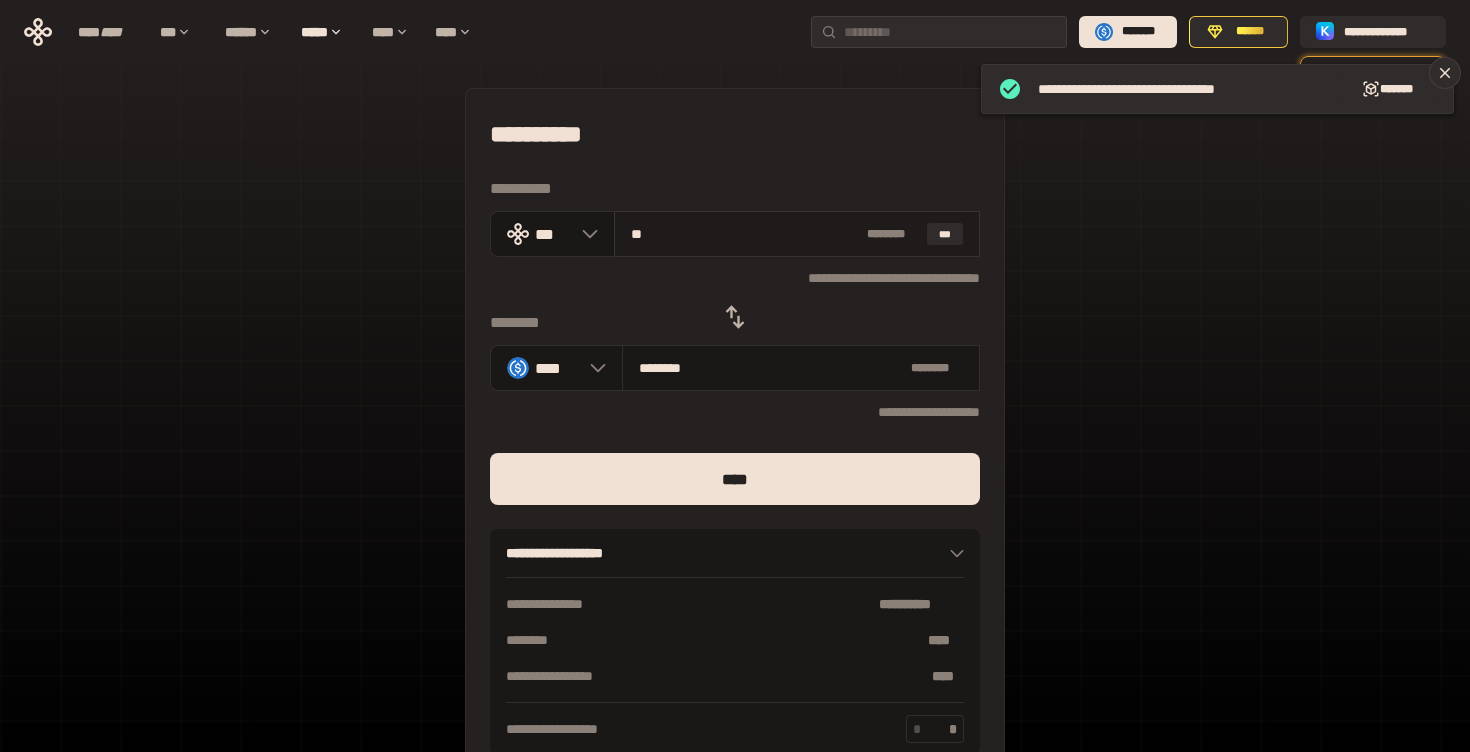 type on "***" 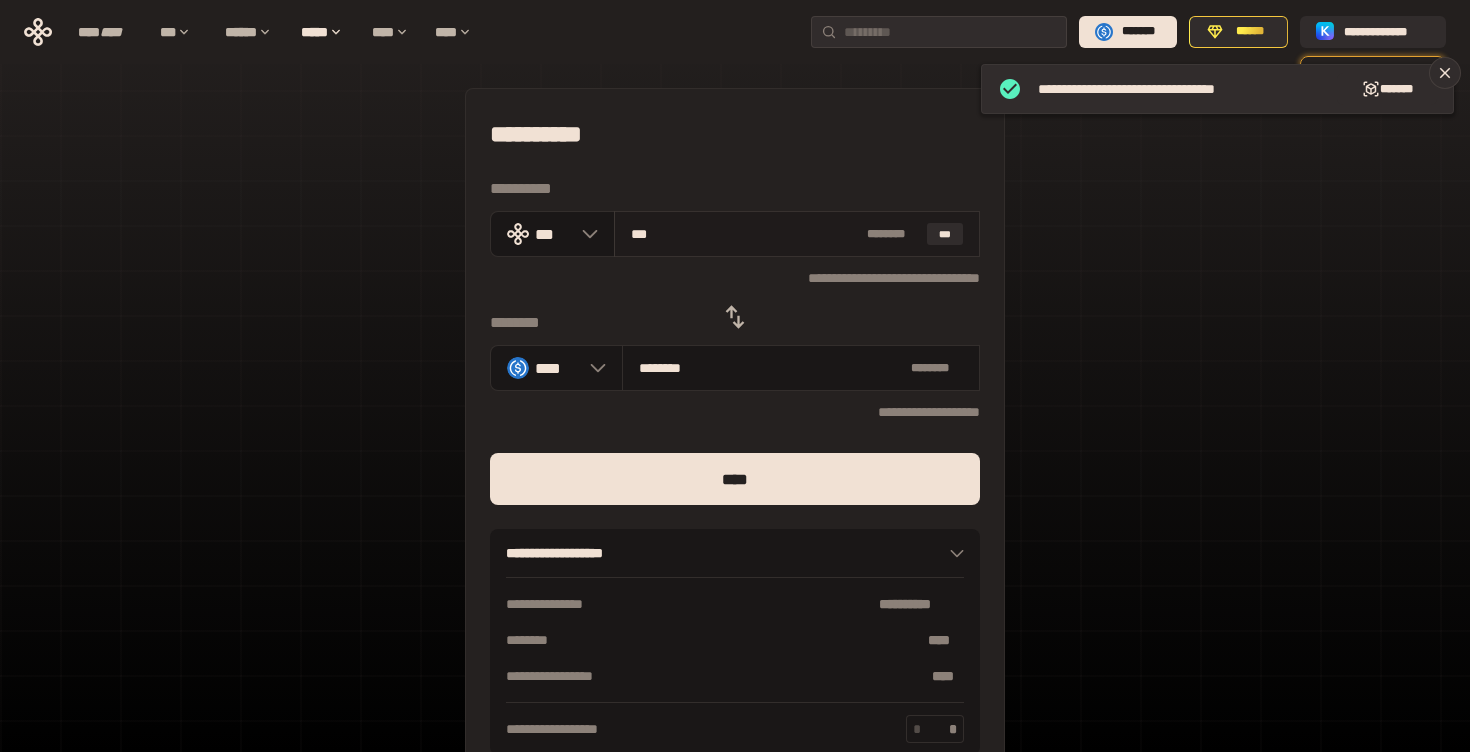 type on "********" 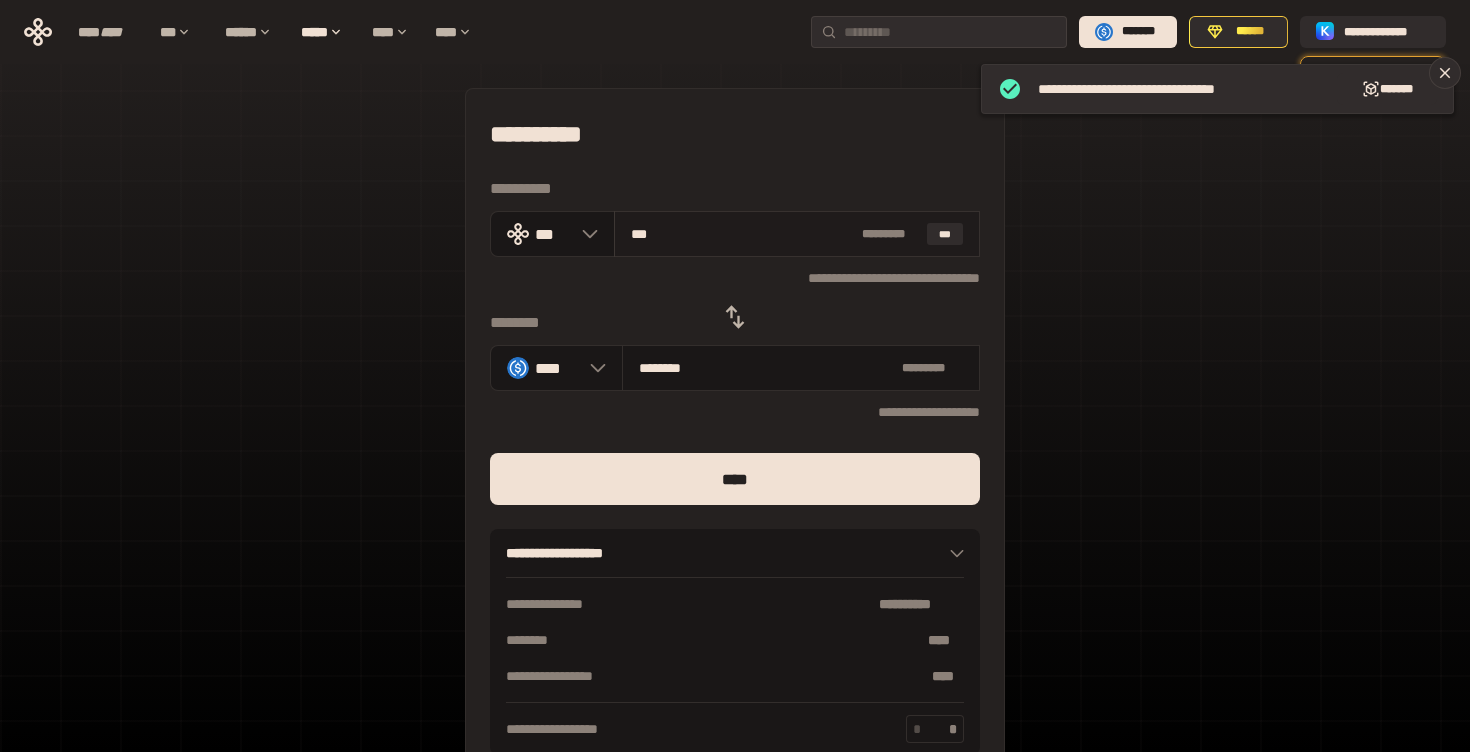 type on "****" 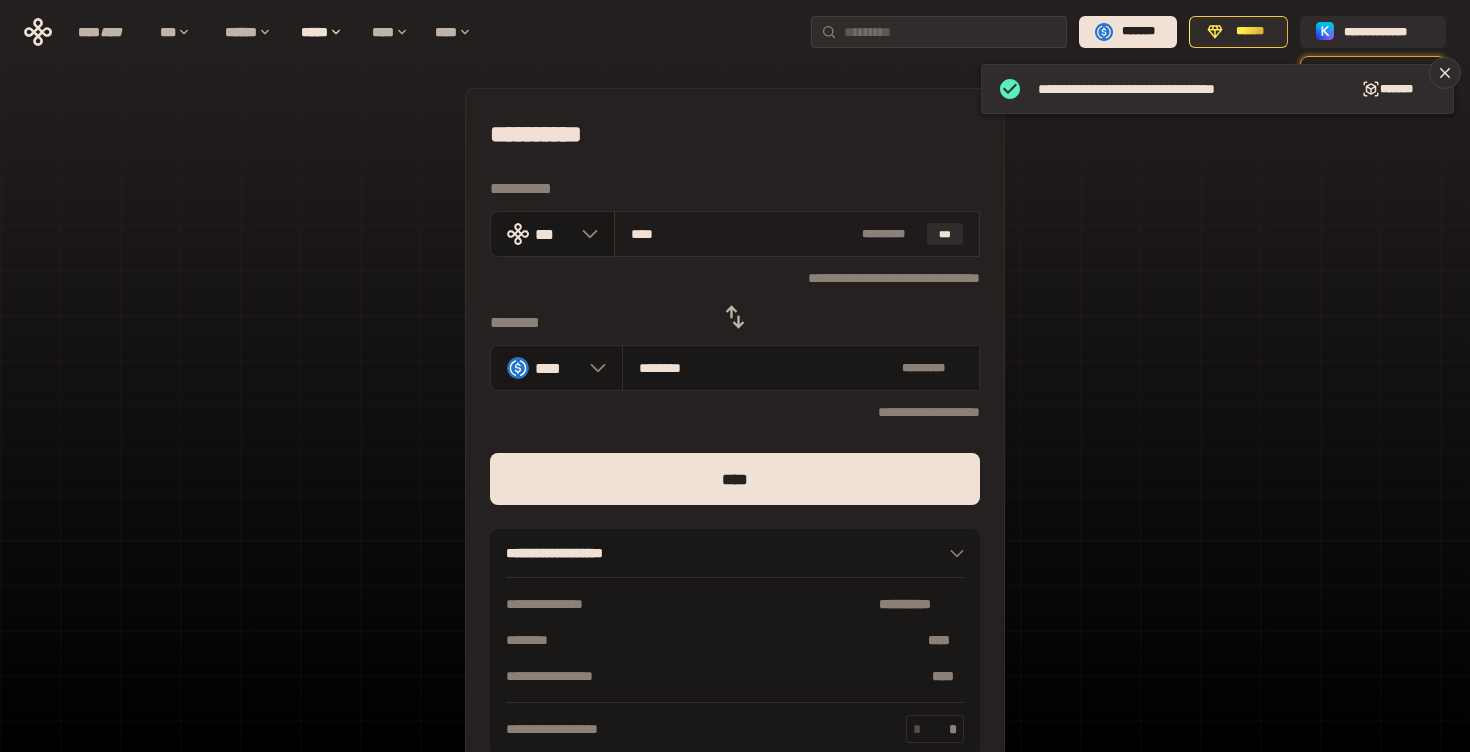type on "**********" 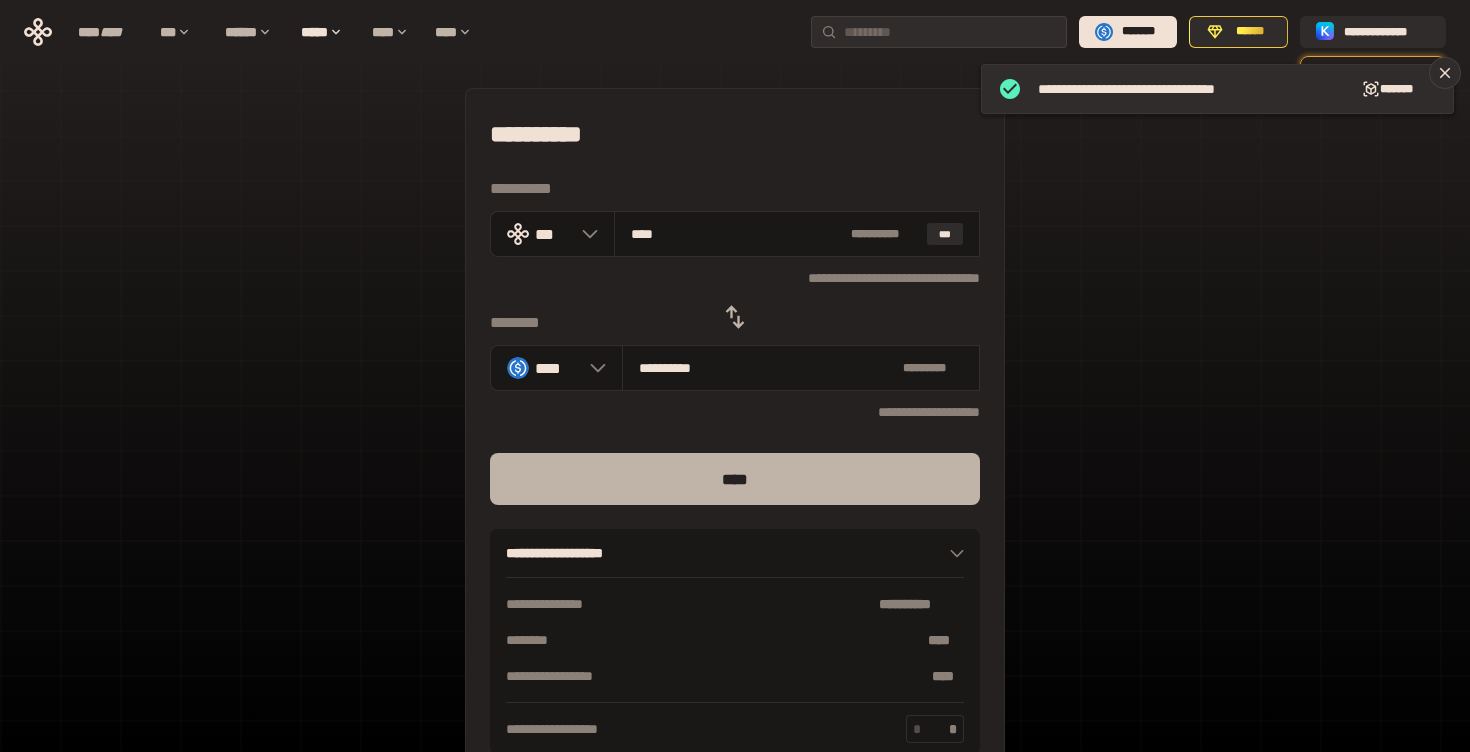 type on "****" 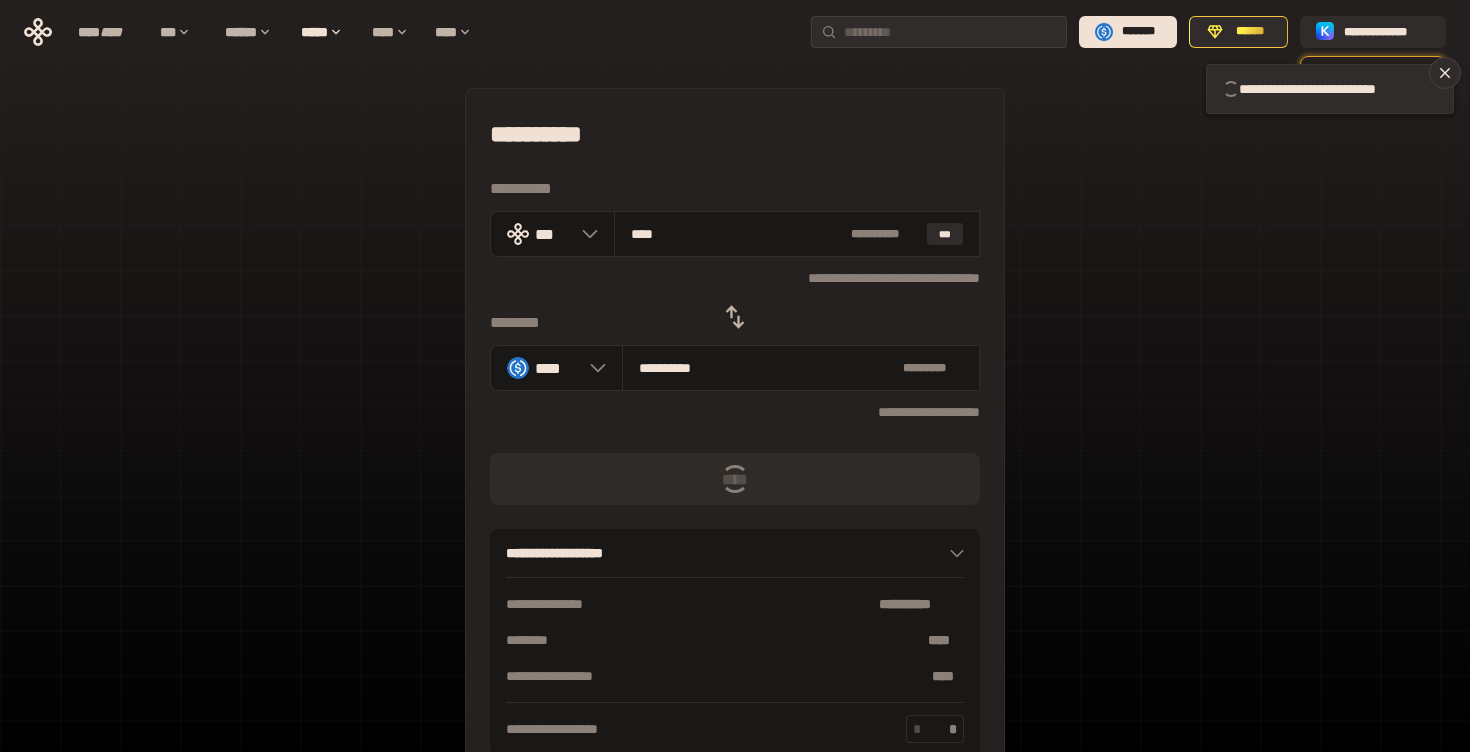type 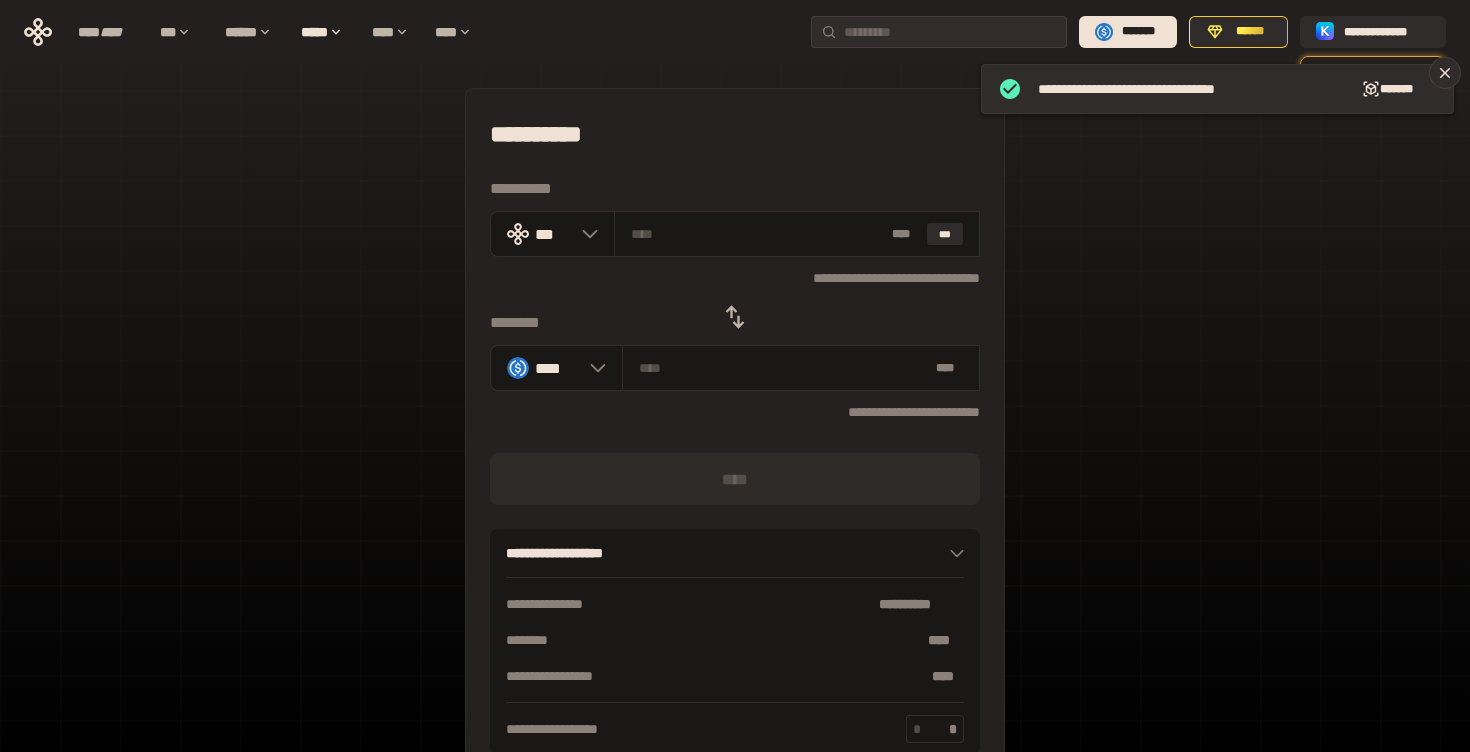 click 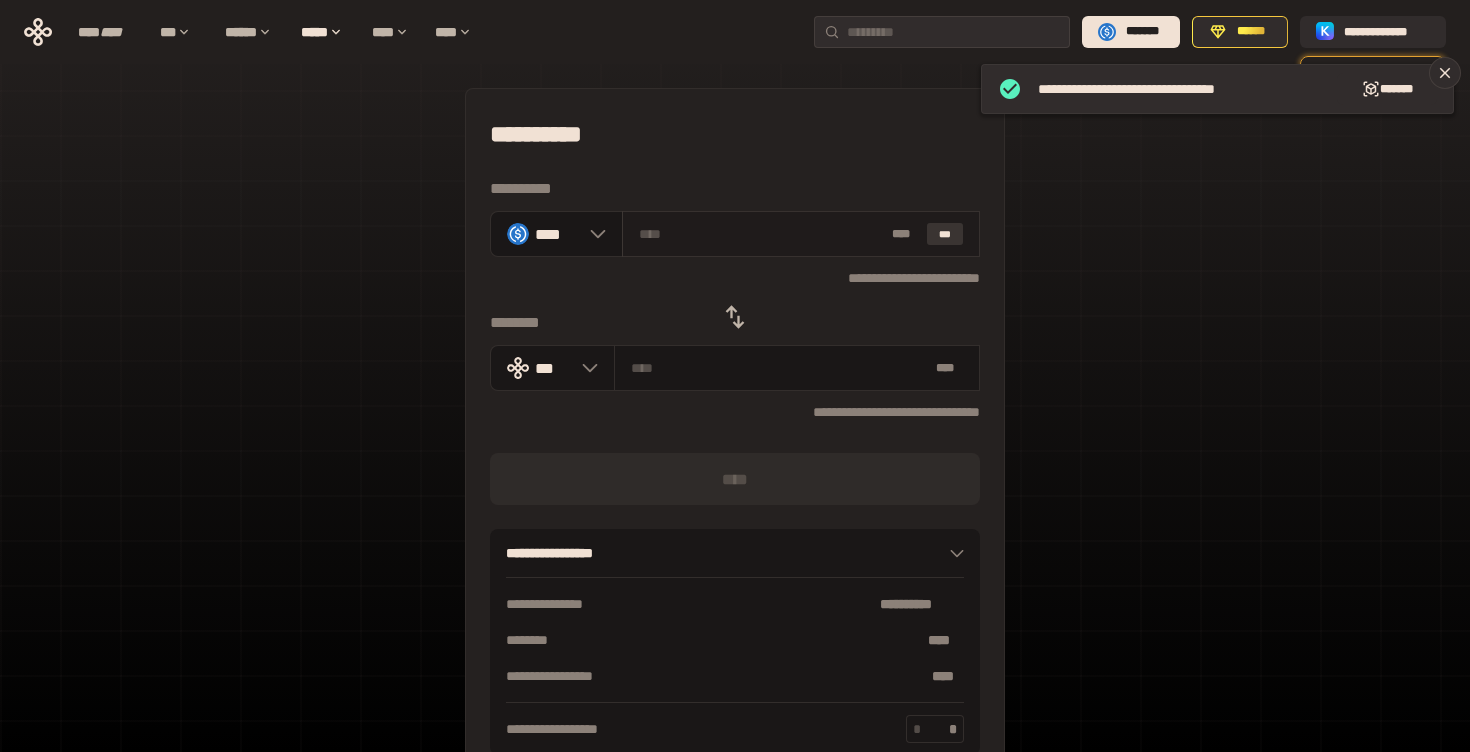 click on "***" at bounding box center (945, 234) 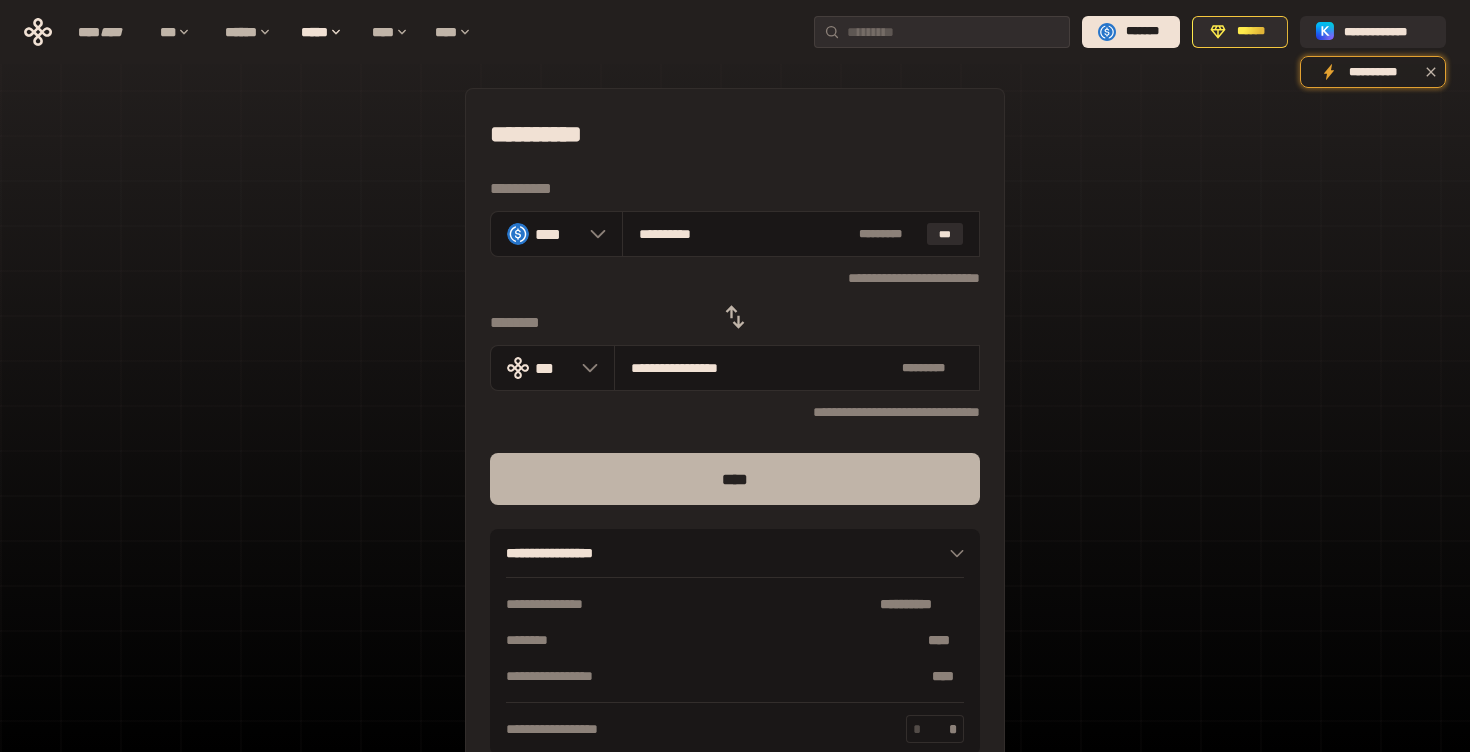 click on "****" at bounding box center [735, 479] 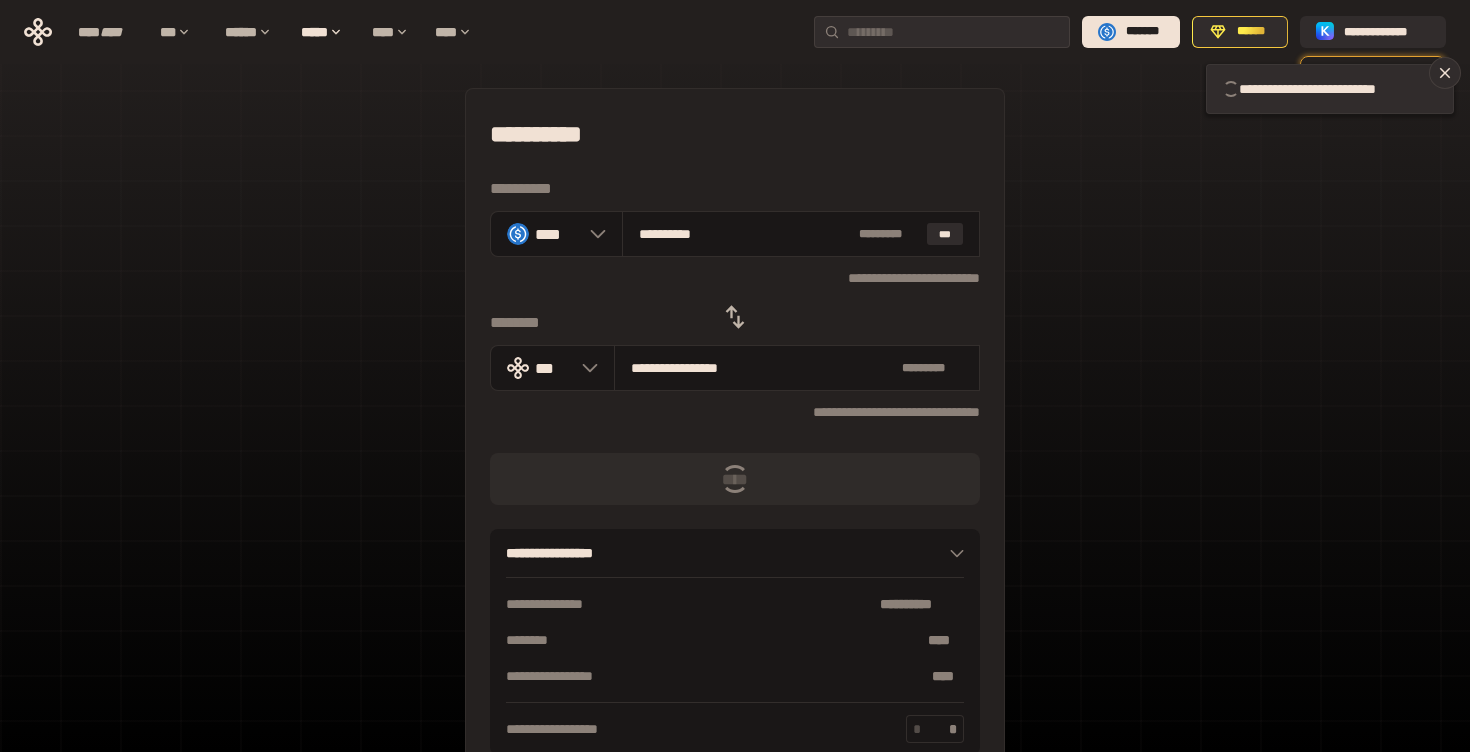 type 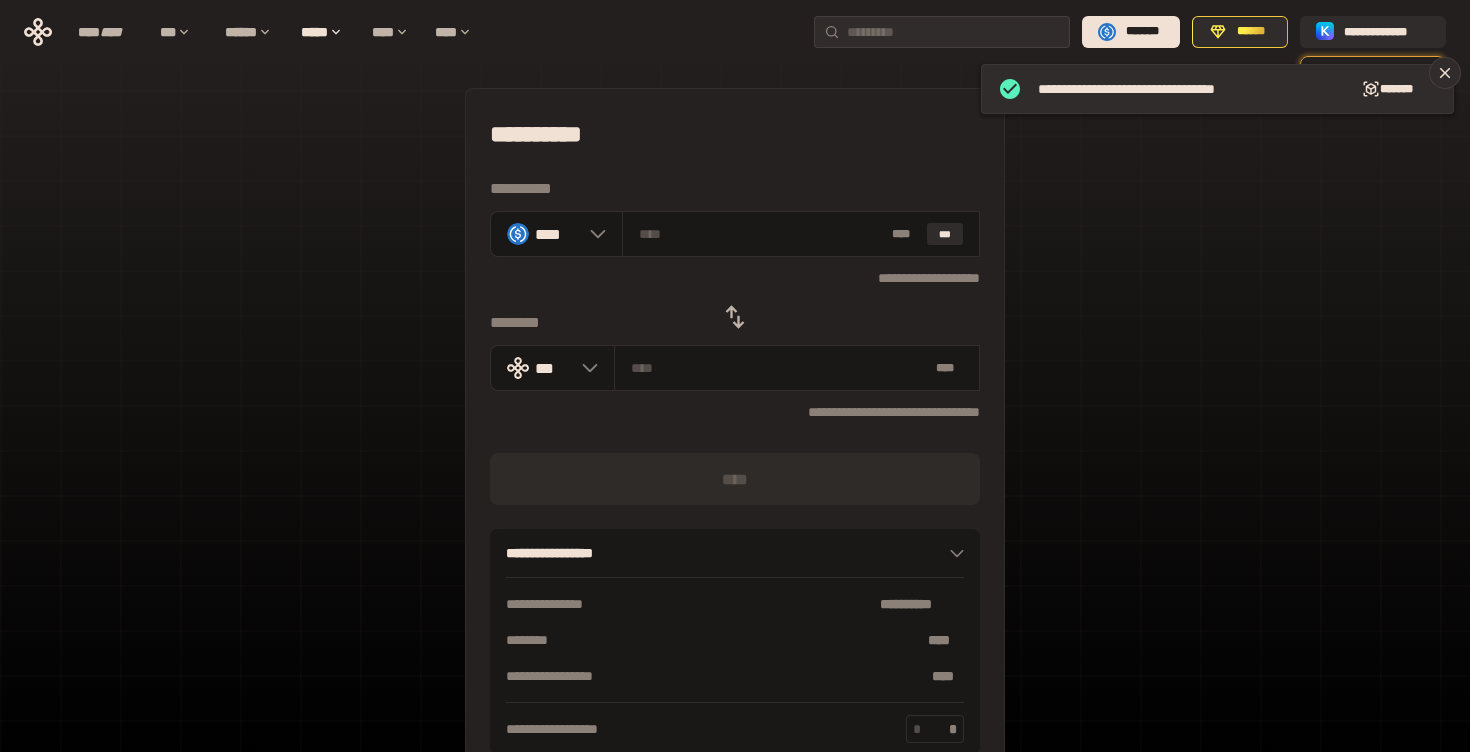 click 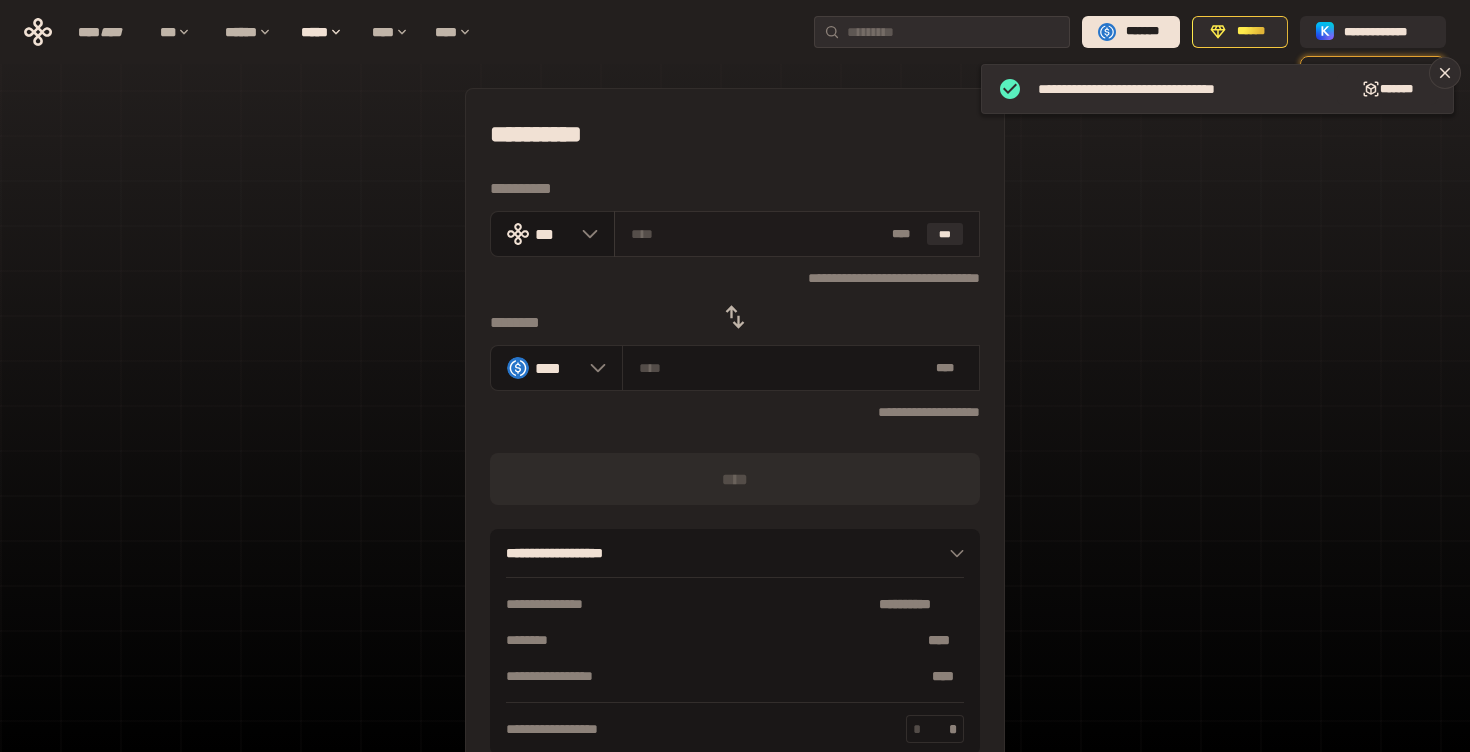 click at bounding box center [758, 234] 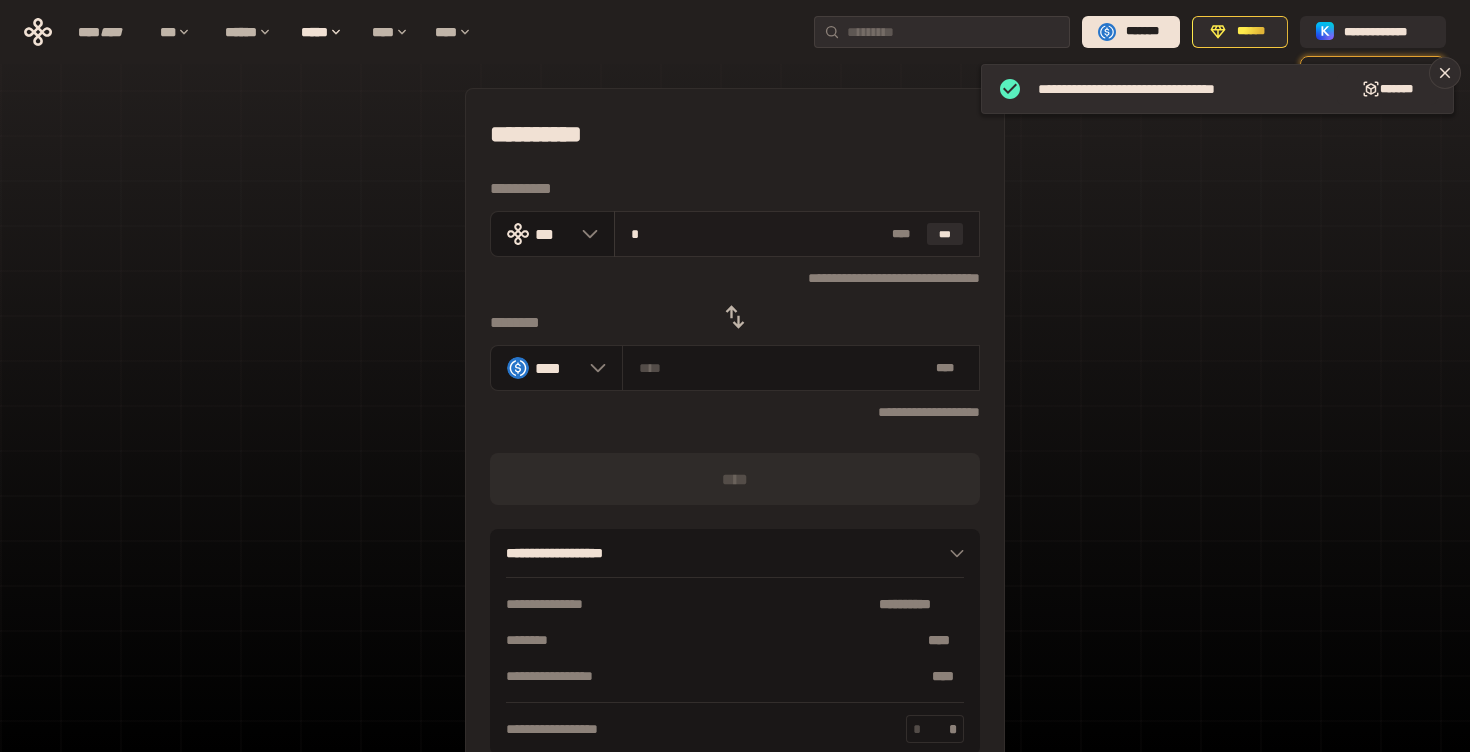type on "********" 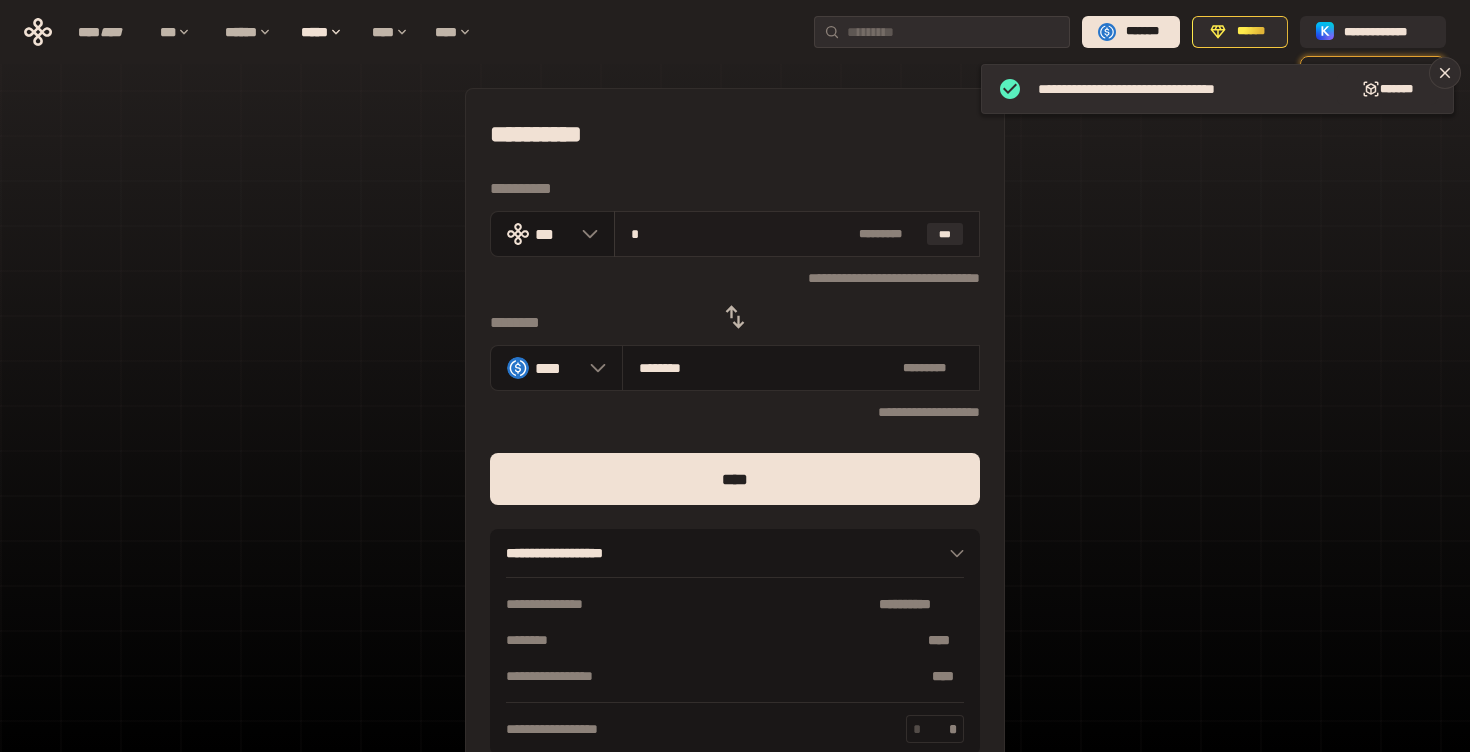 type on "**" 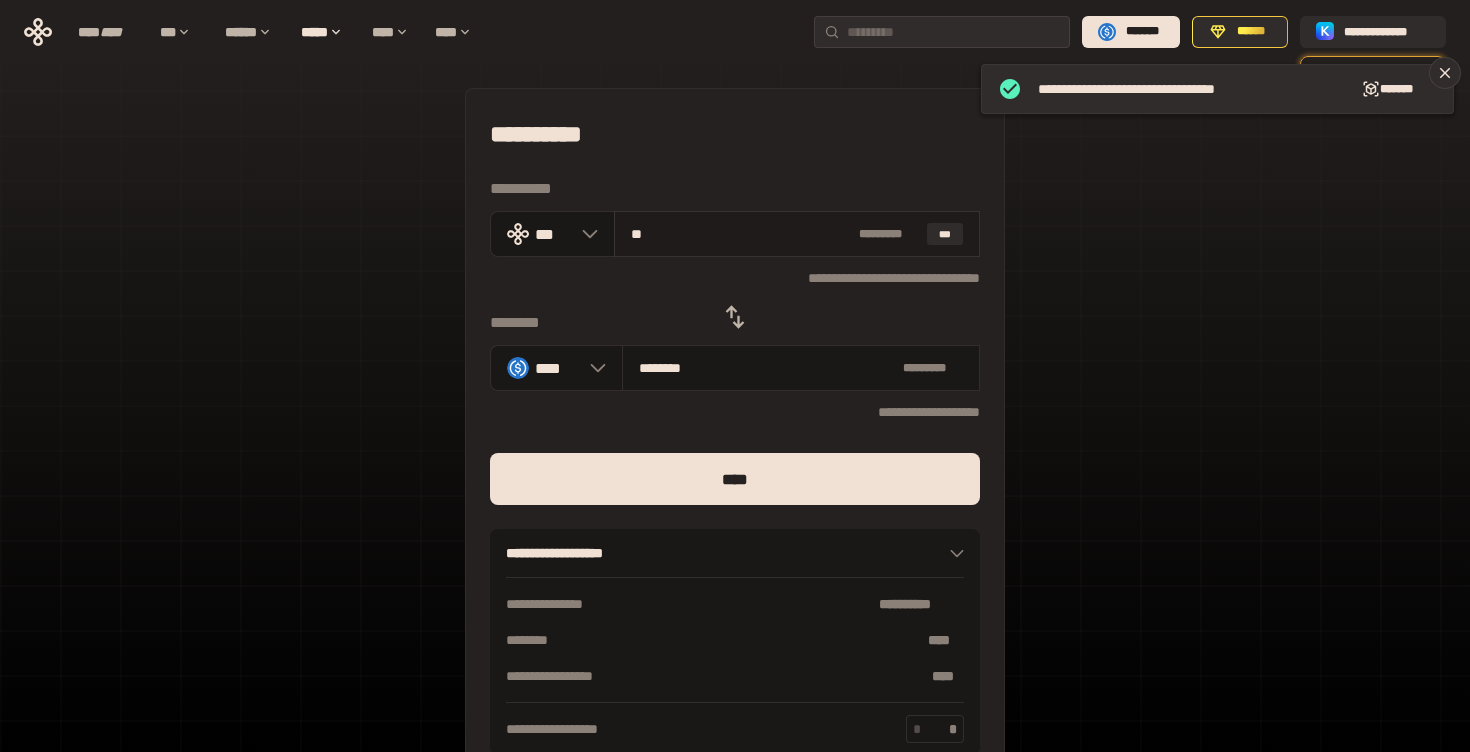 type on "********" 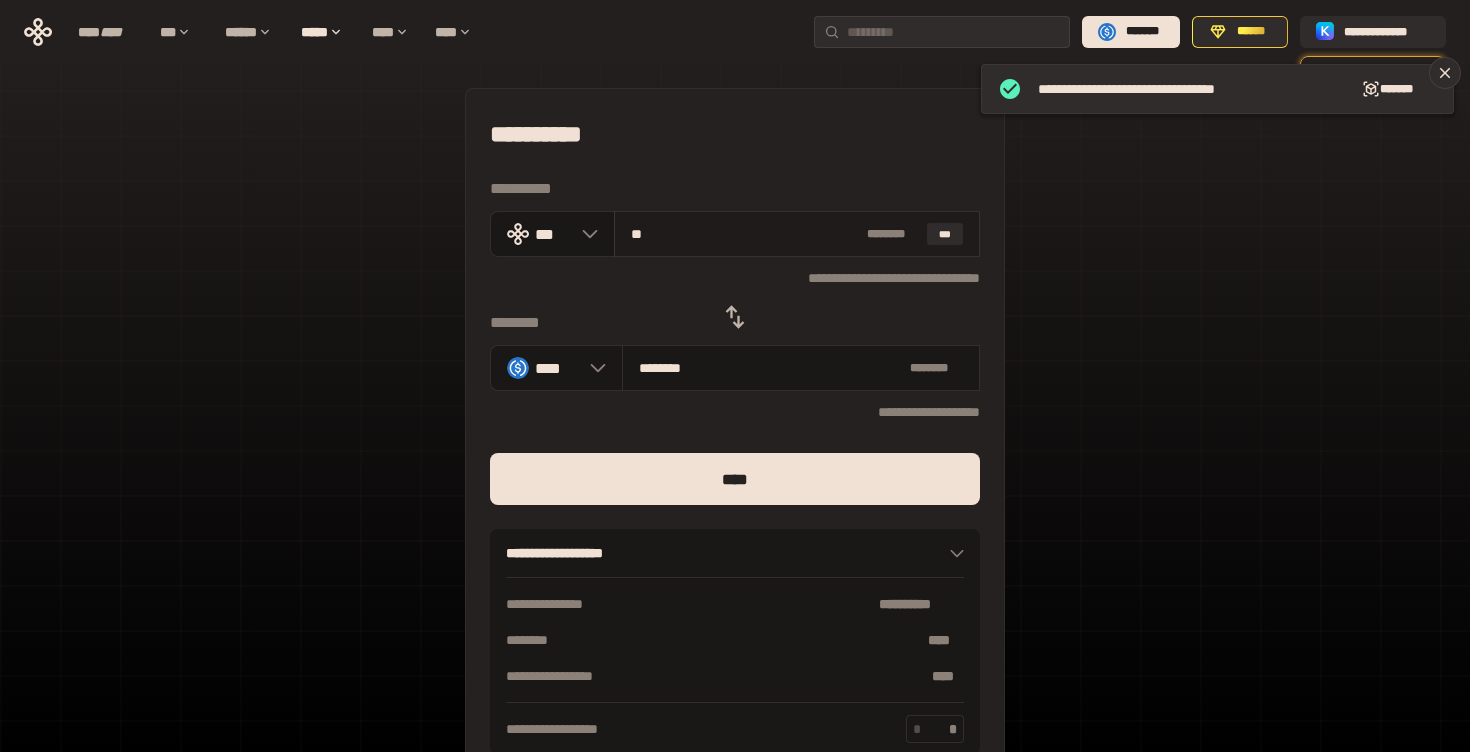 type on "***" 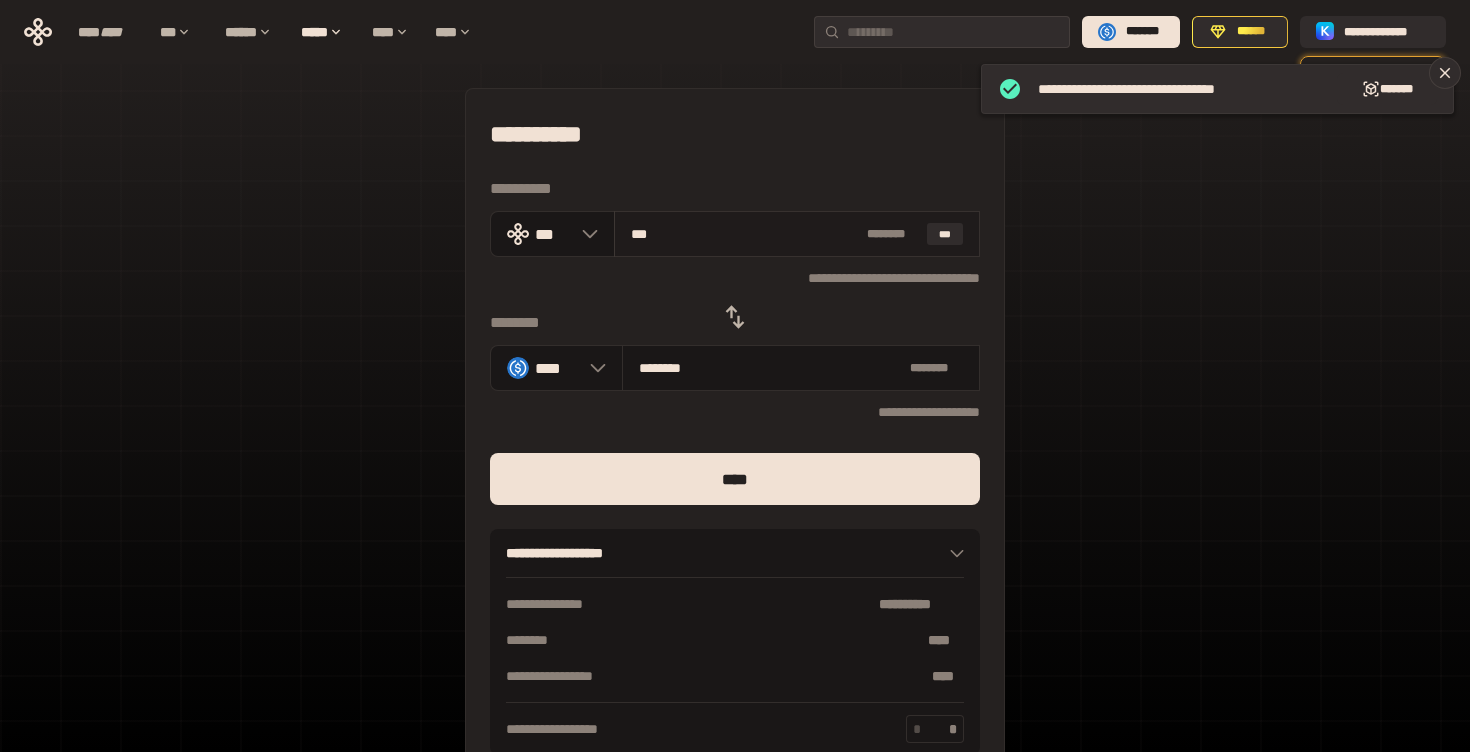 type on "*********" 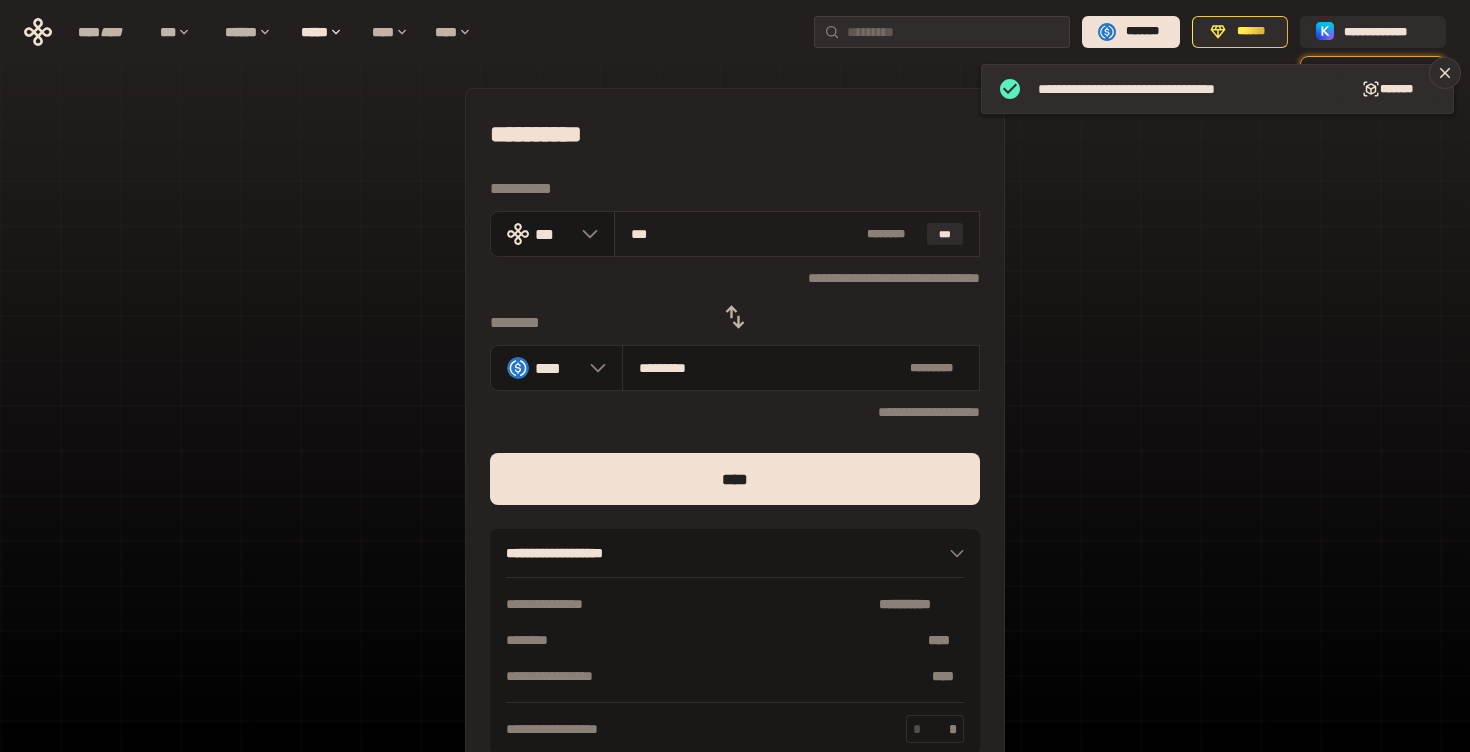 type on "****" 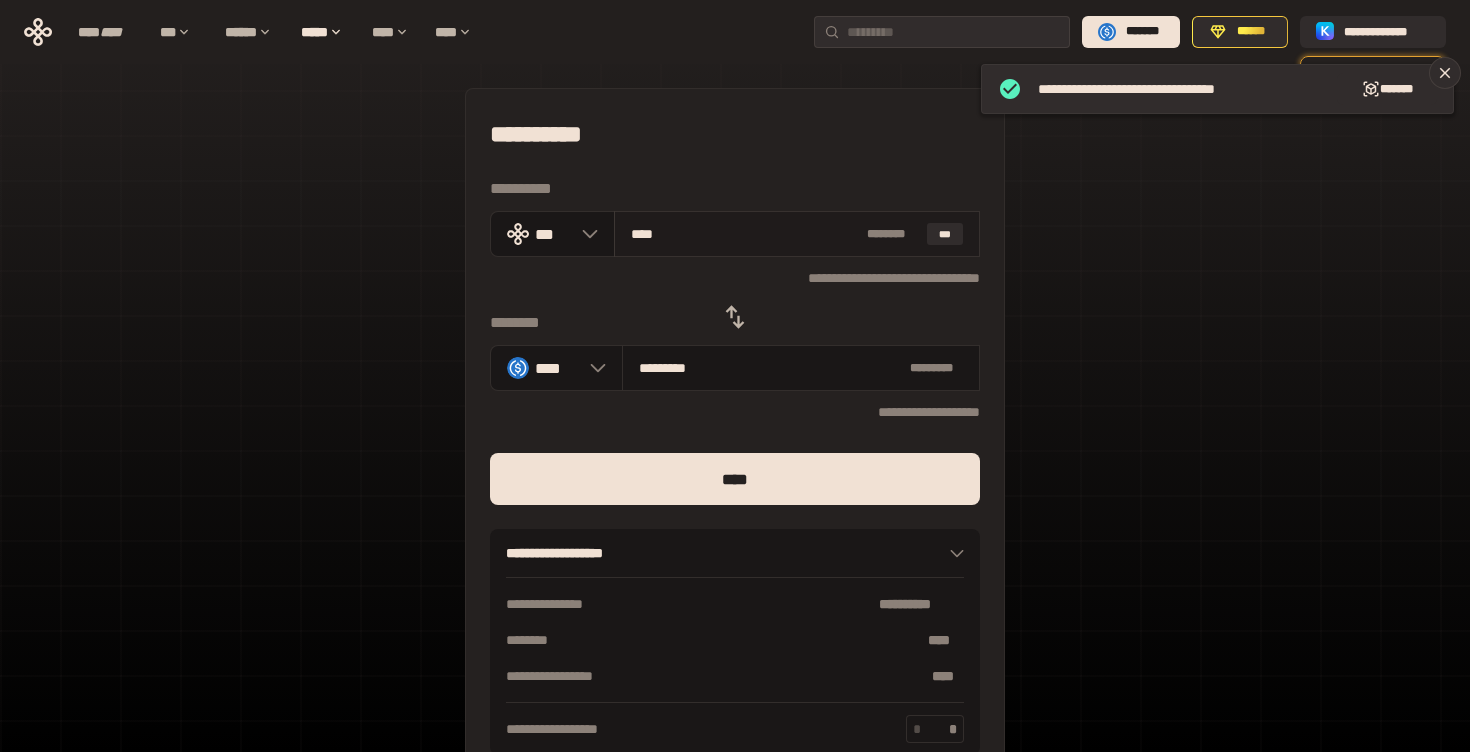 type on "**********" 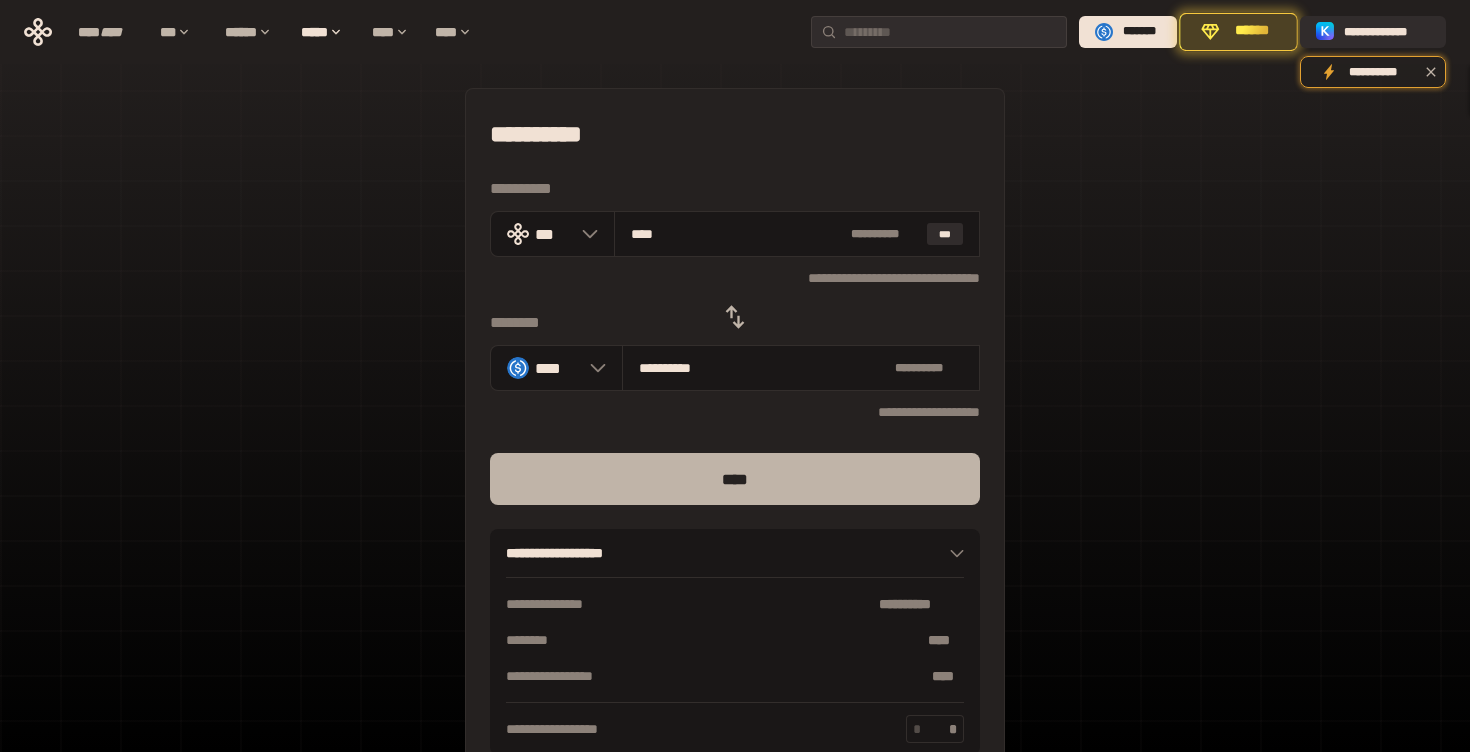 type on "****" 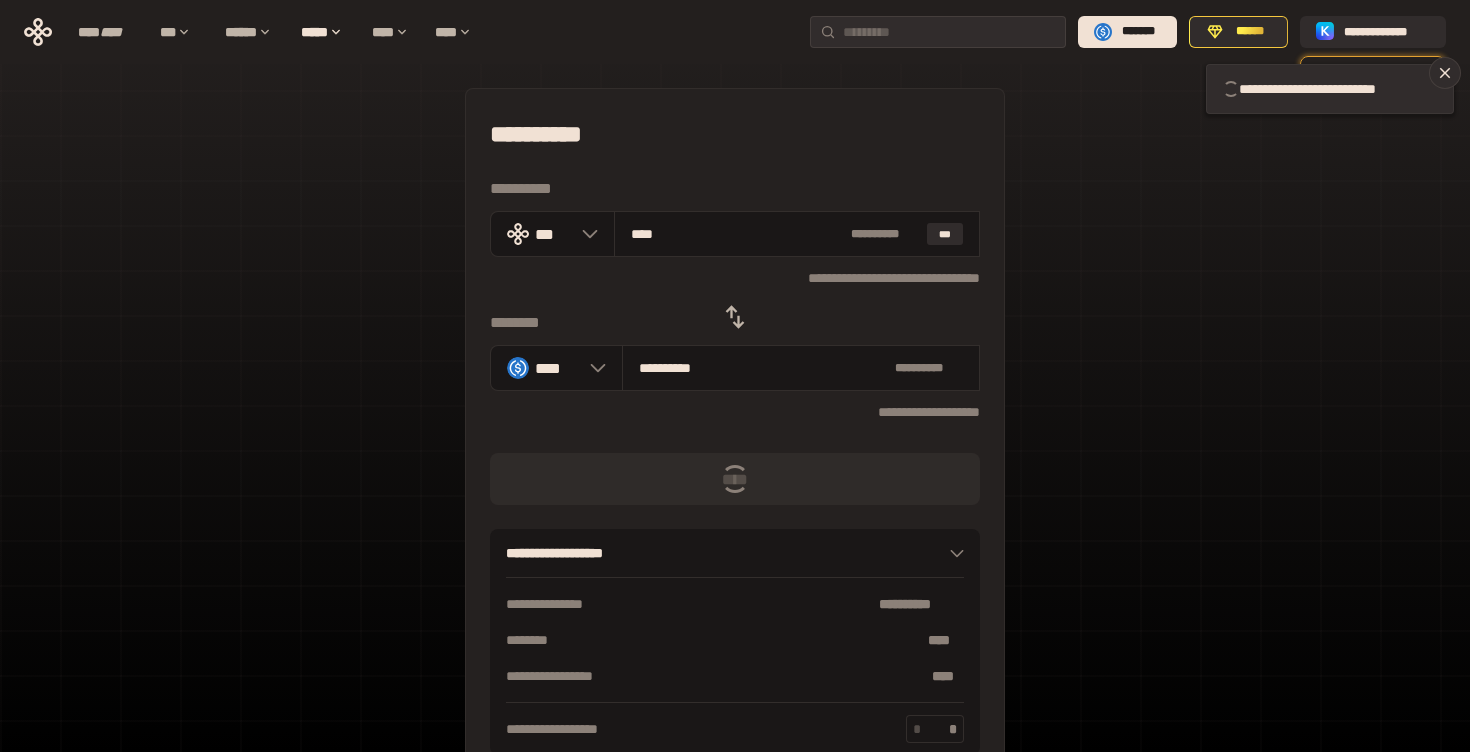 type 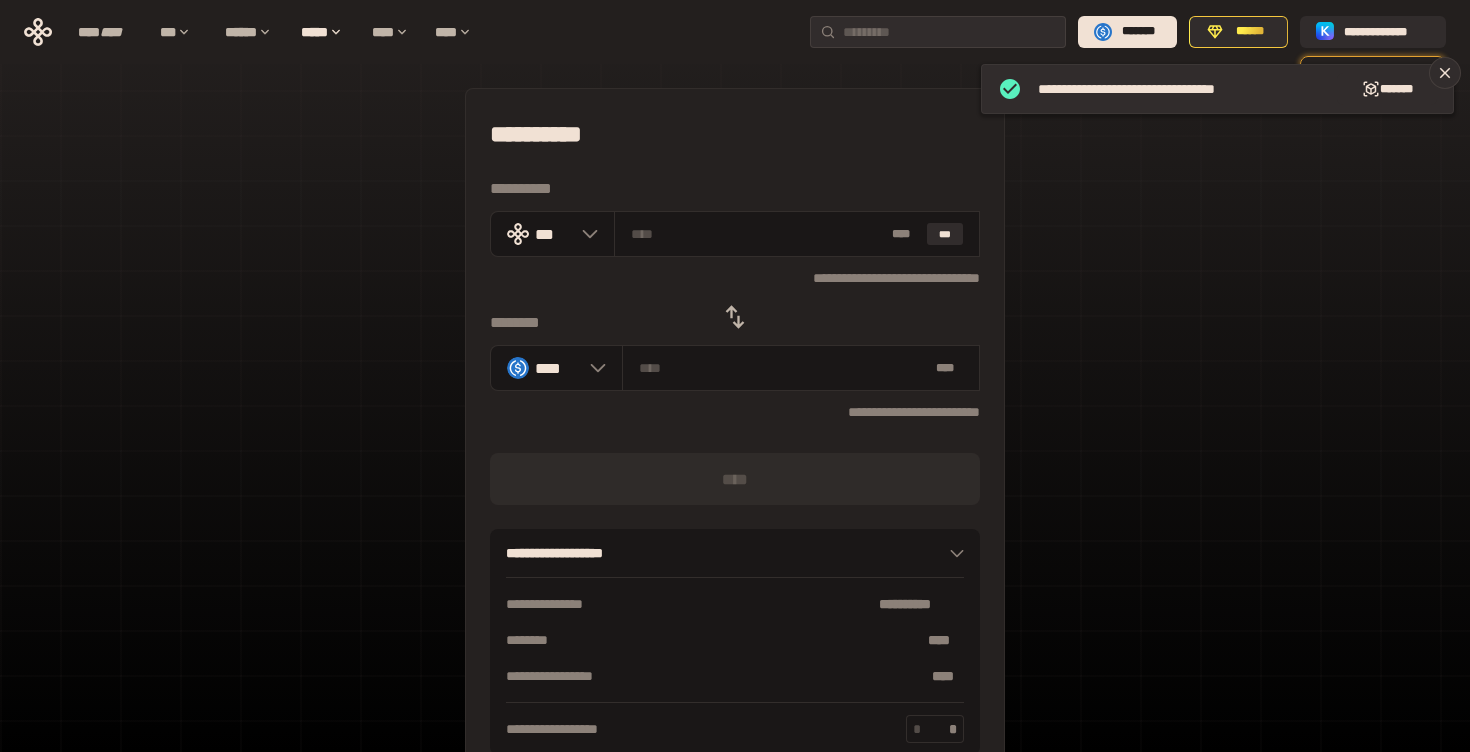 click 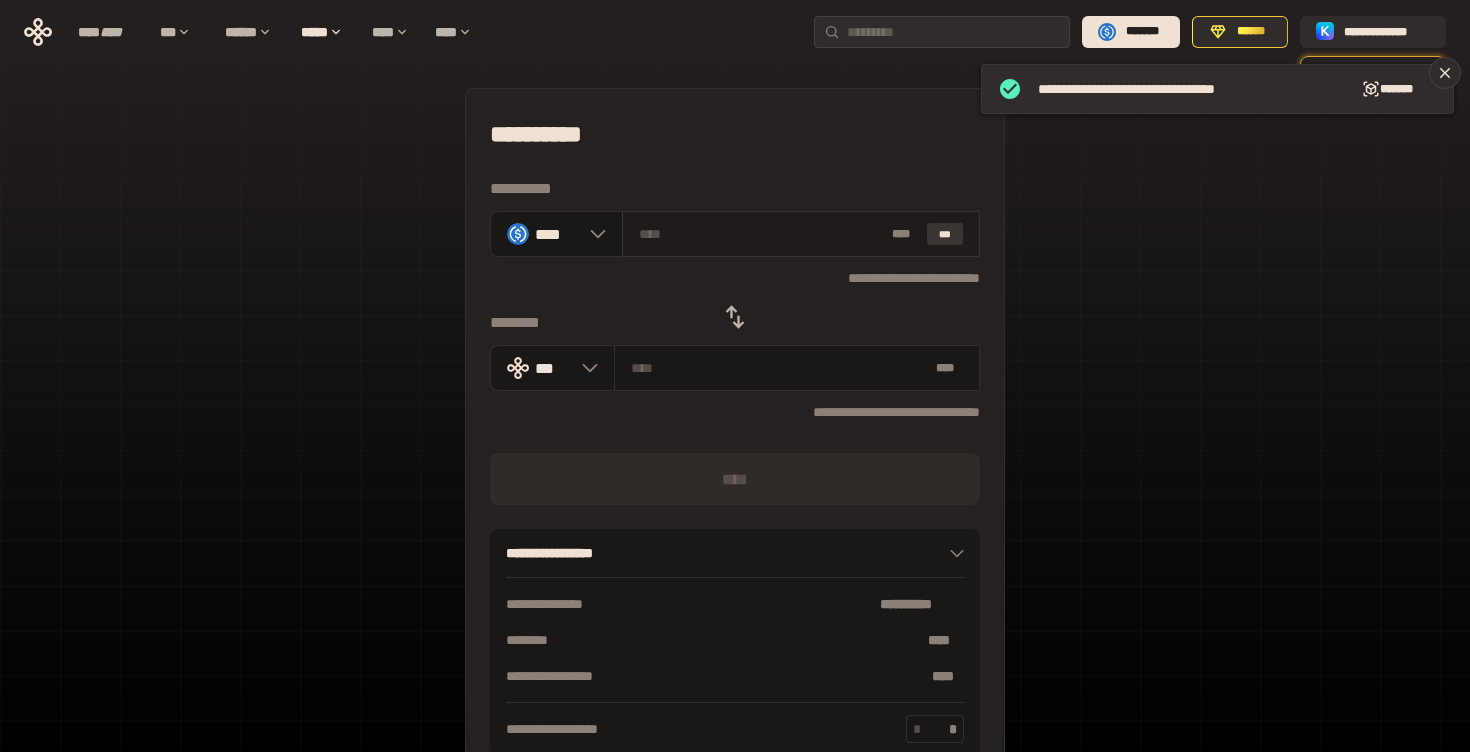 click on "***" at bounding box center (945, 234) 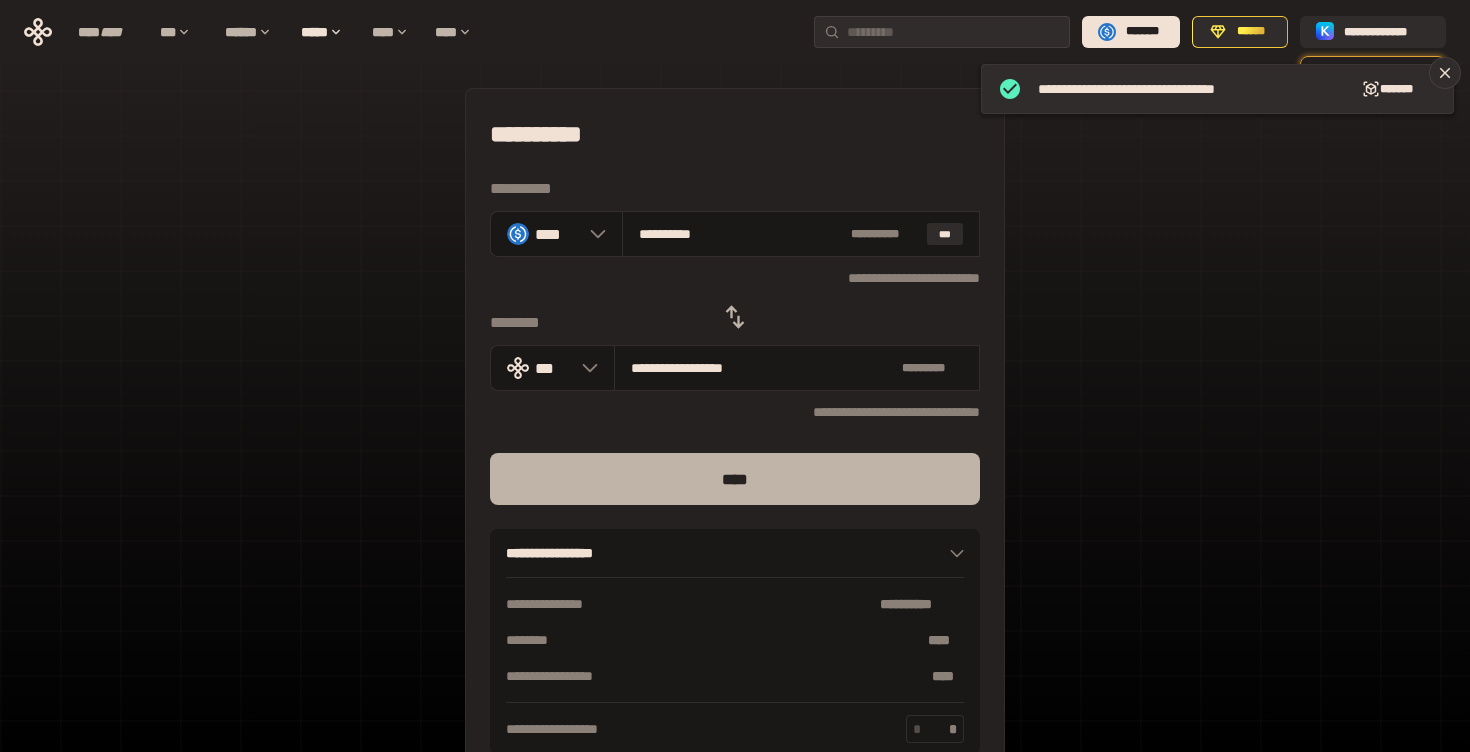click on "****" at bounding box center [735, 479] 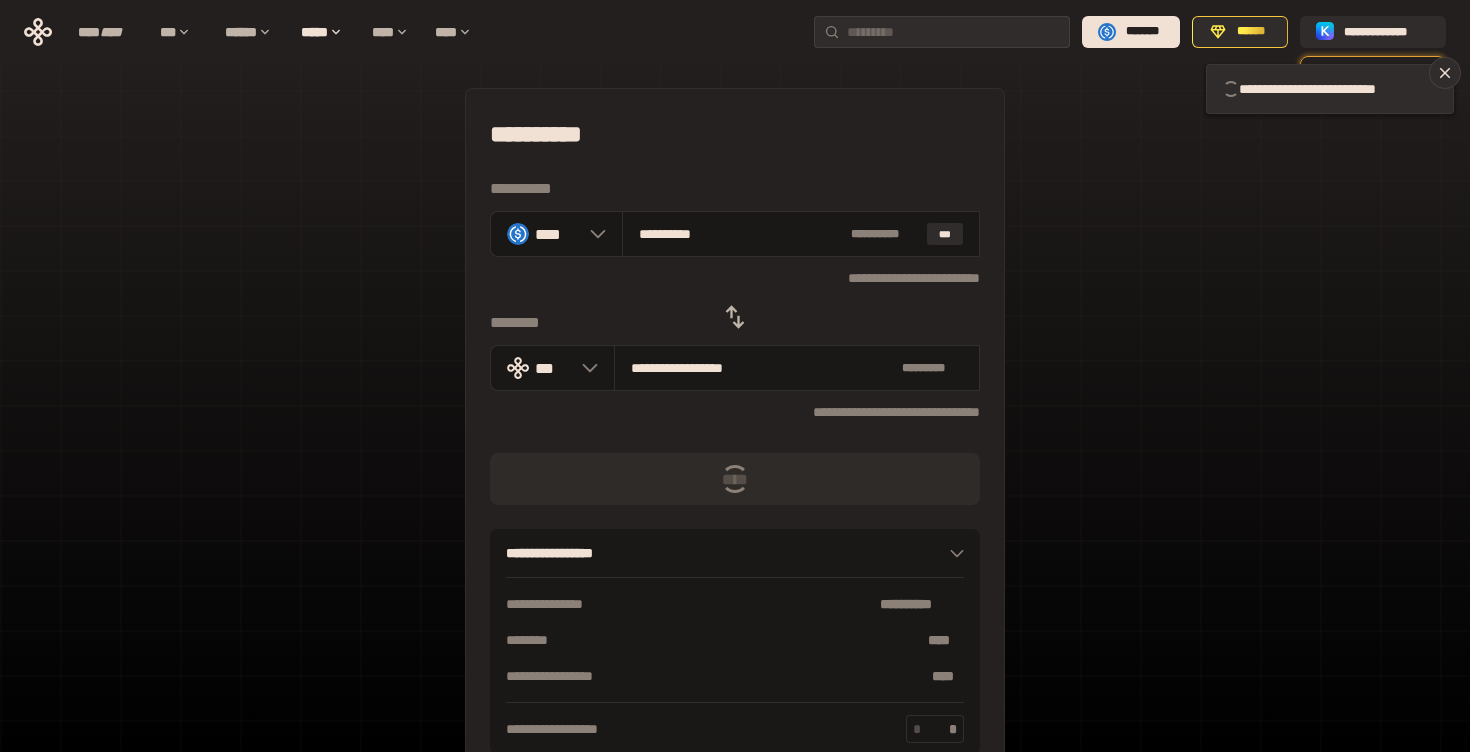 type 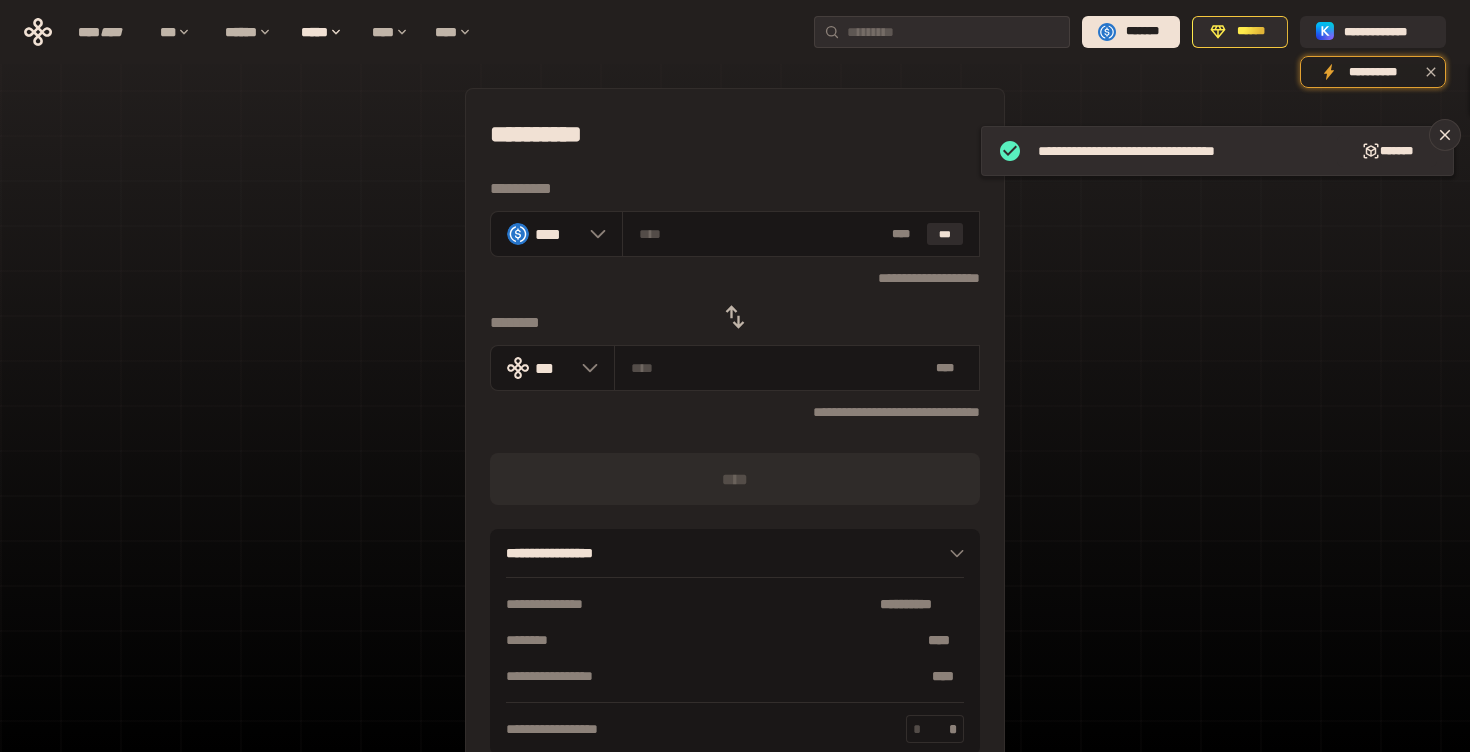 click 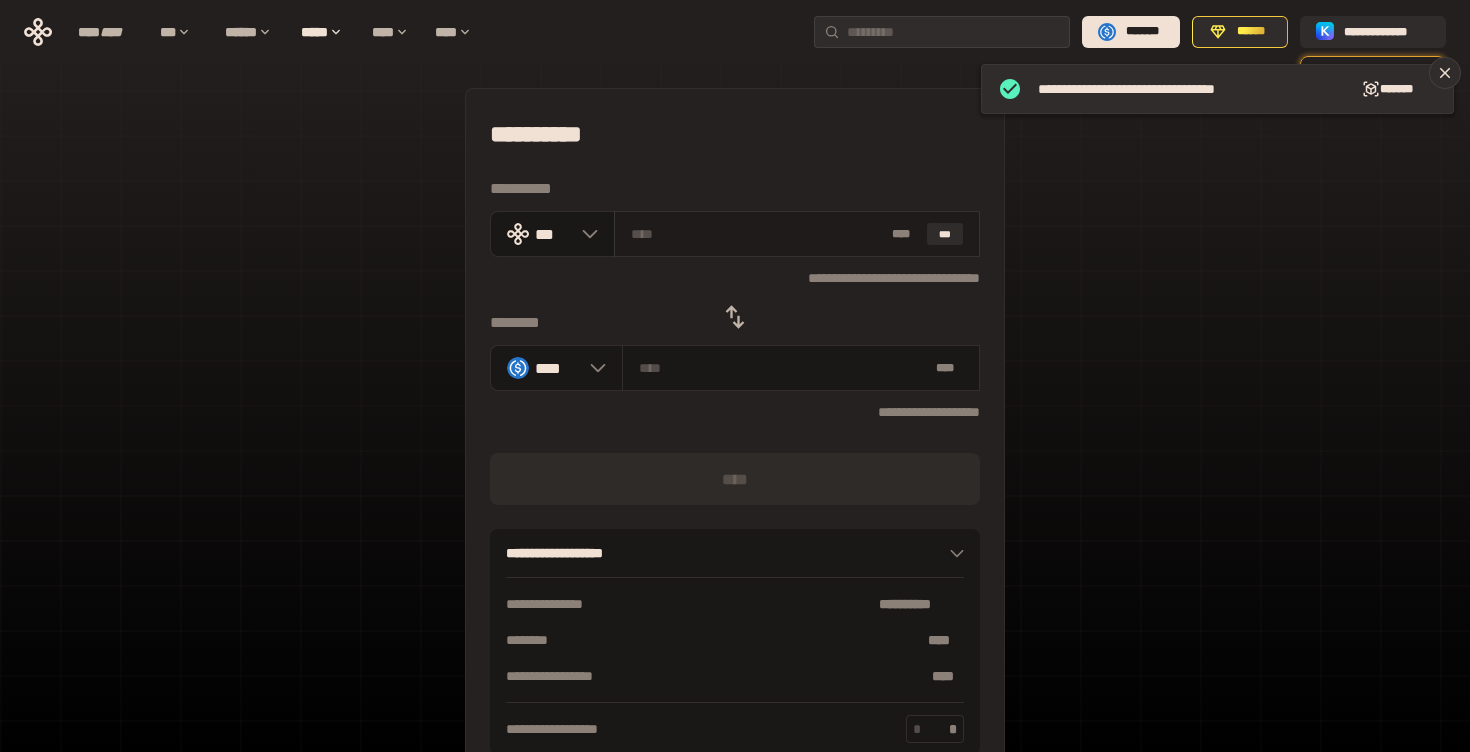 click at bounding box center (758, 234) 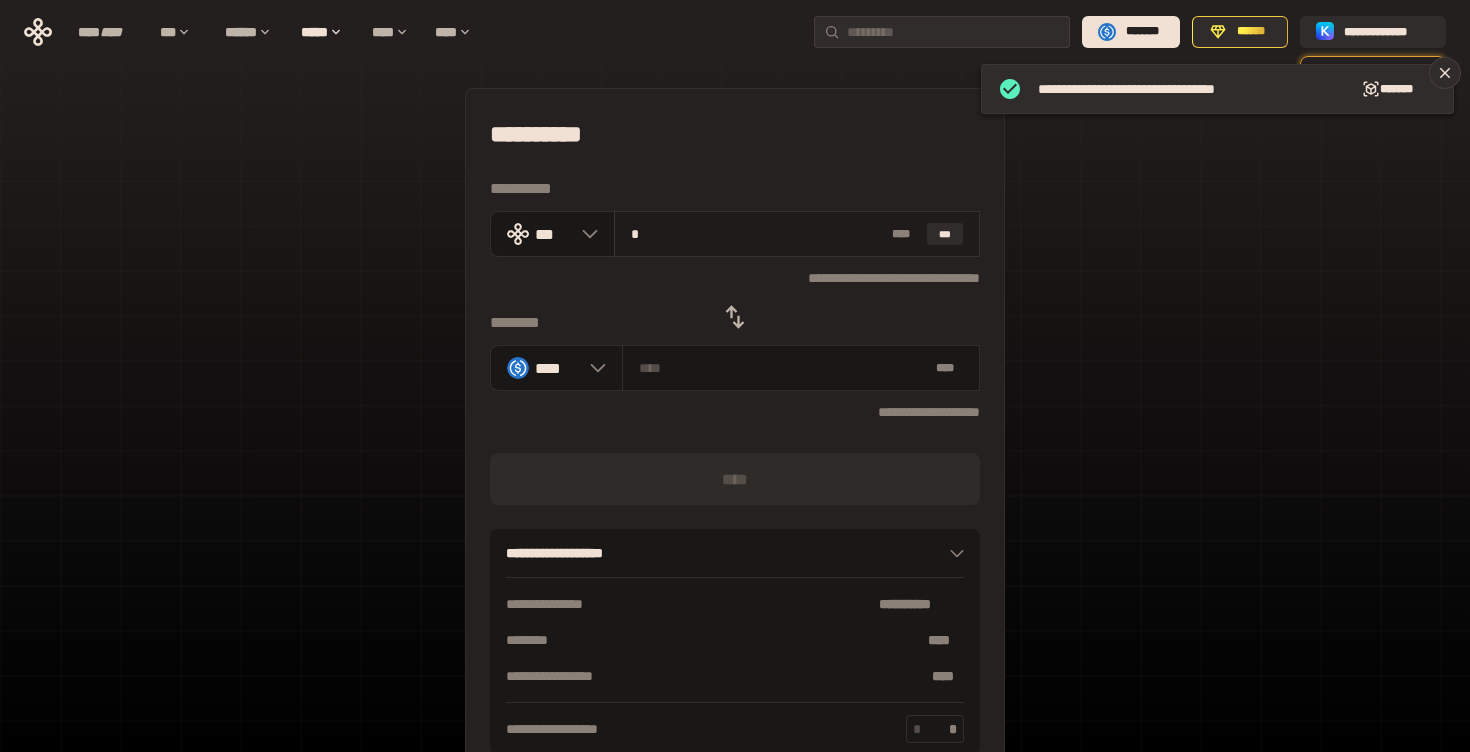 type on "********" 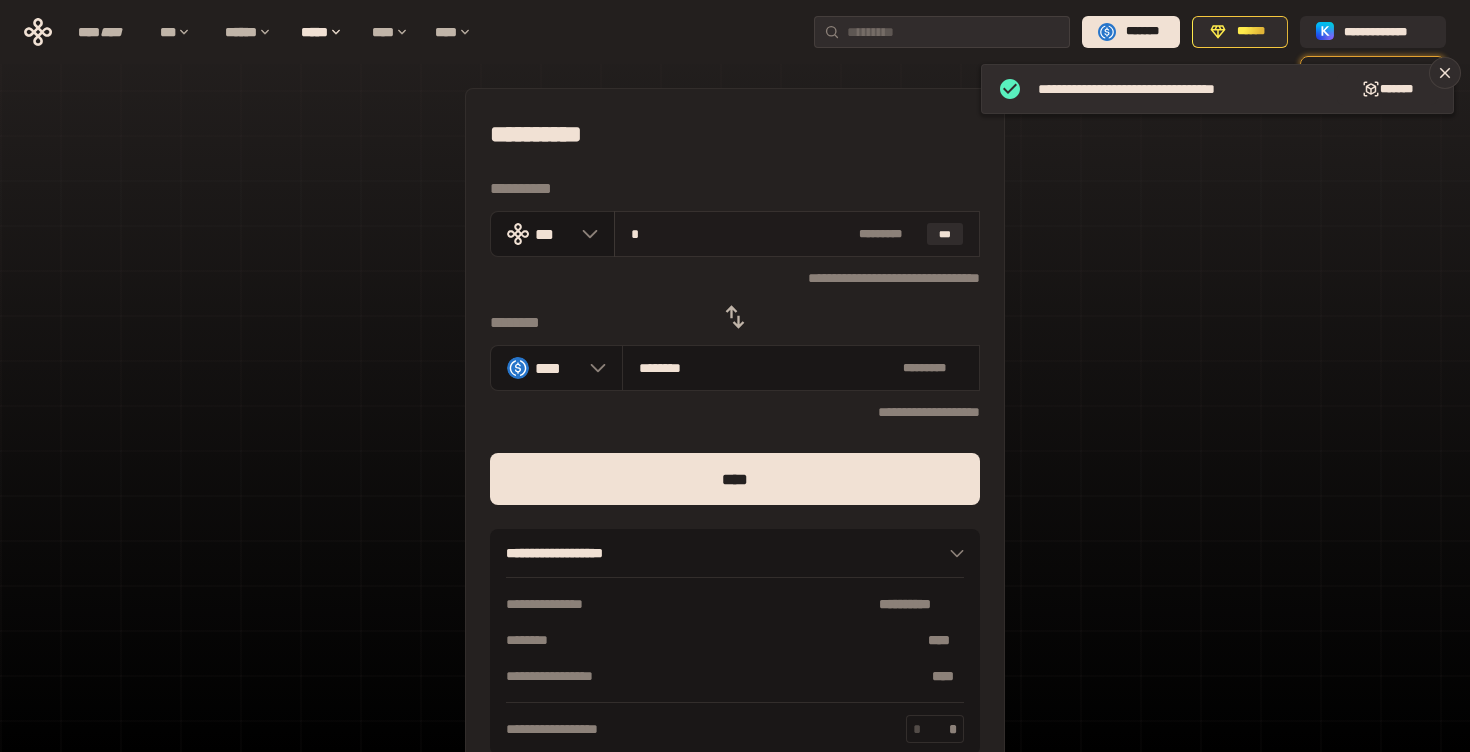 type on "**" 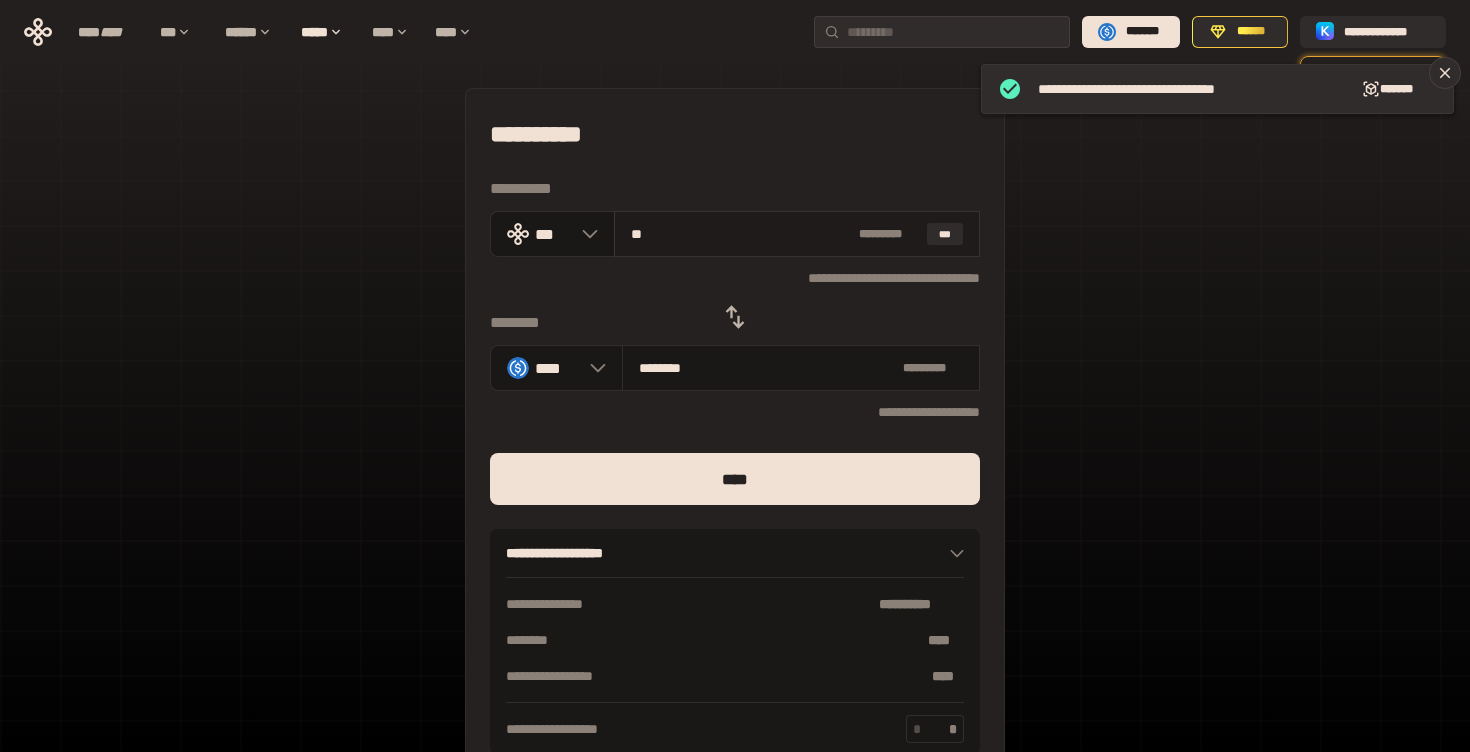 type on "********" 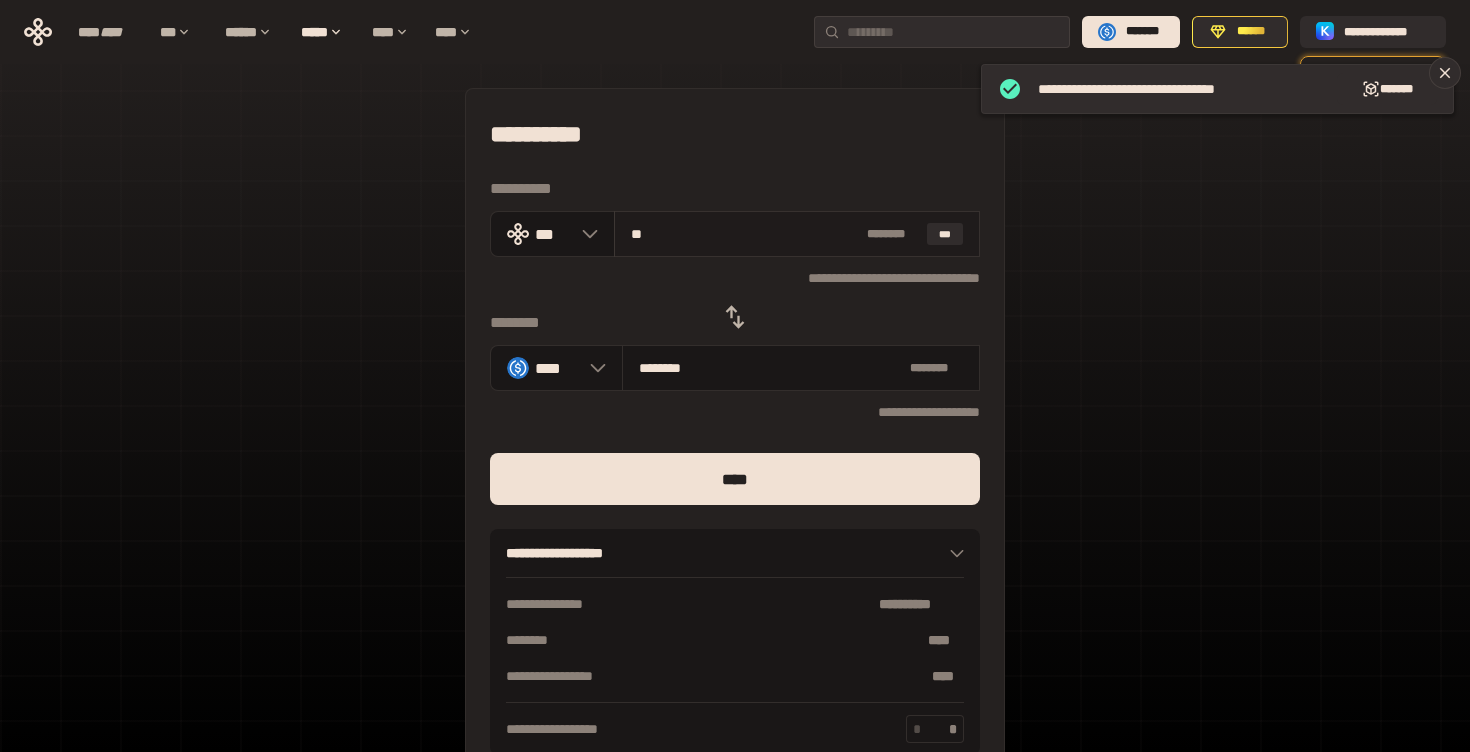 type on "***" 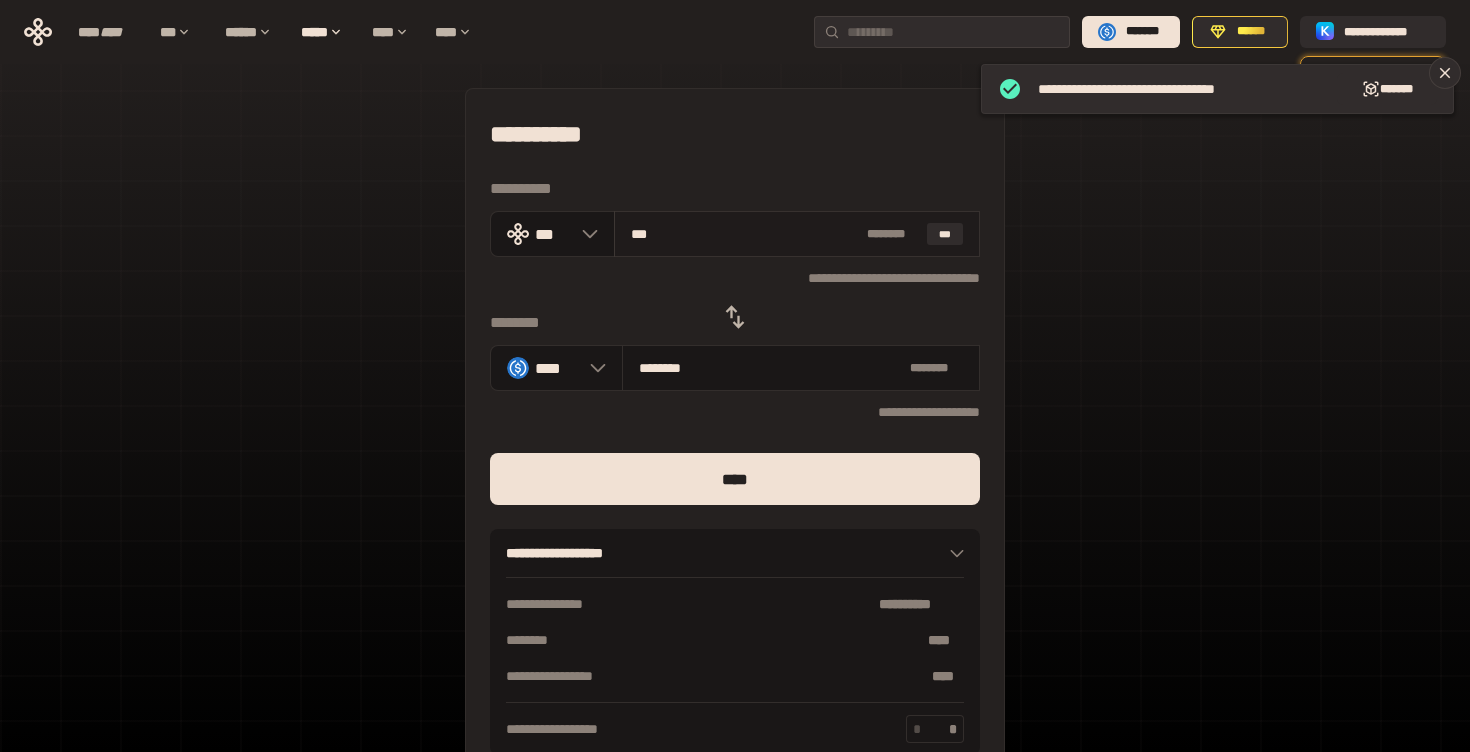 type on "********" 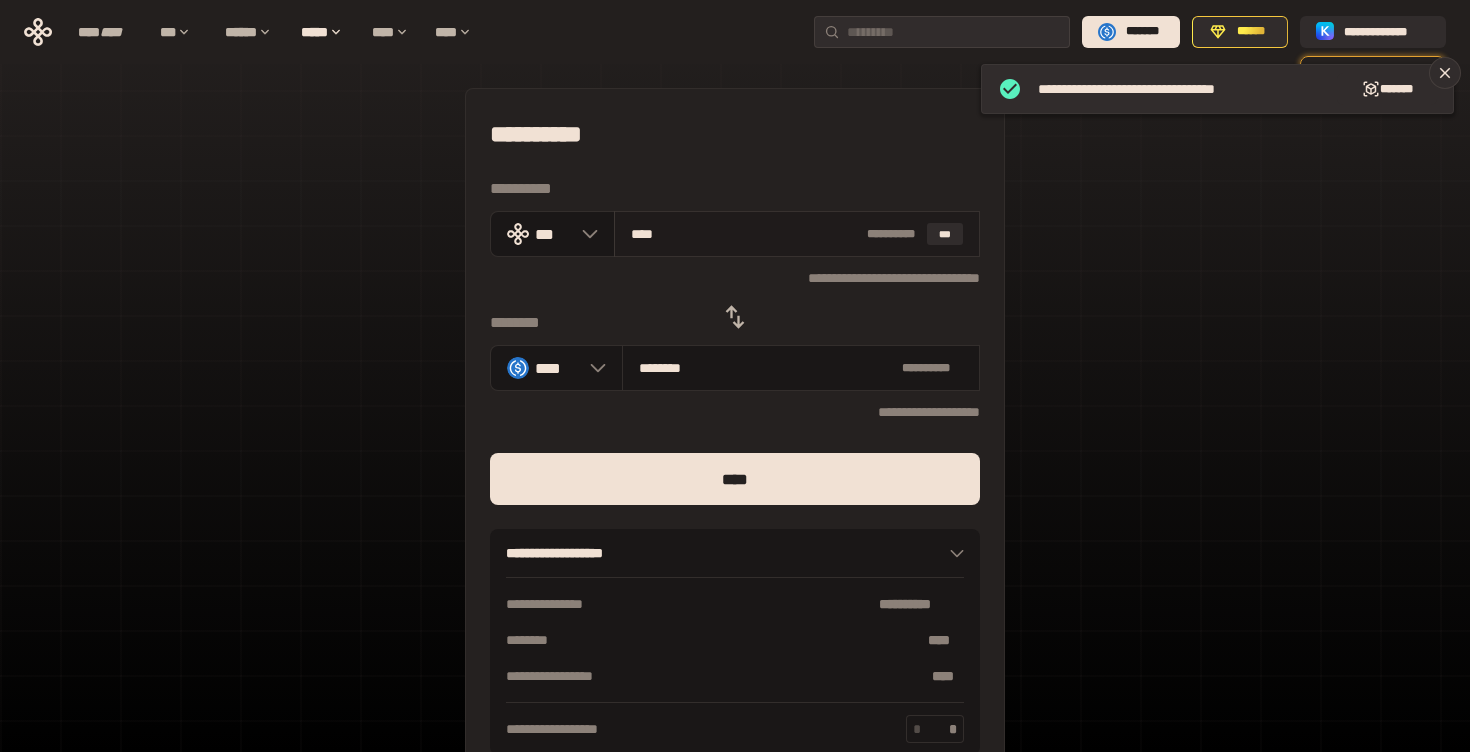 type 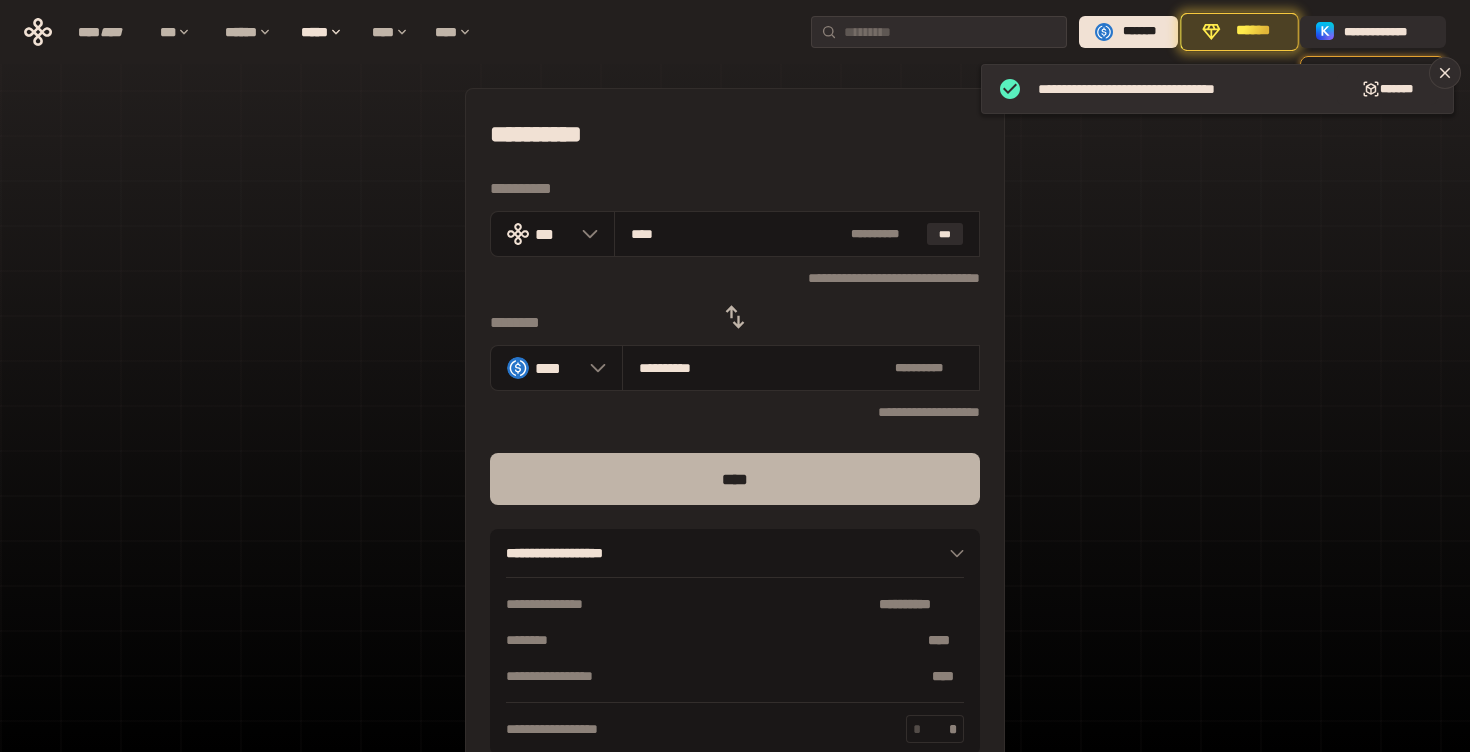 click on "****" at bounding box center (735, 479) 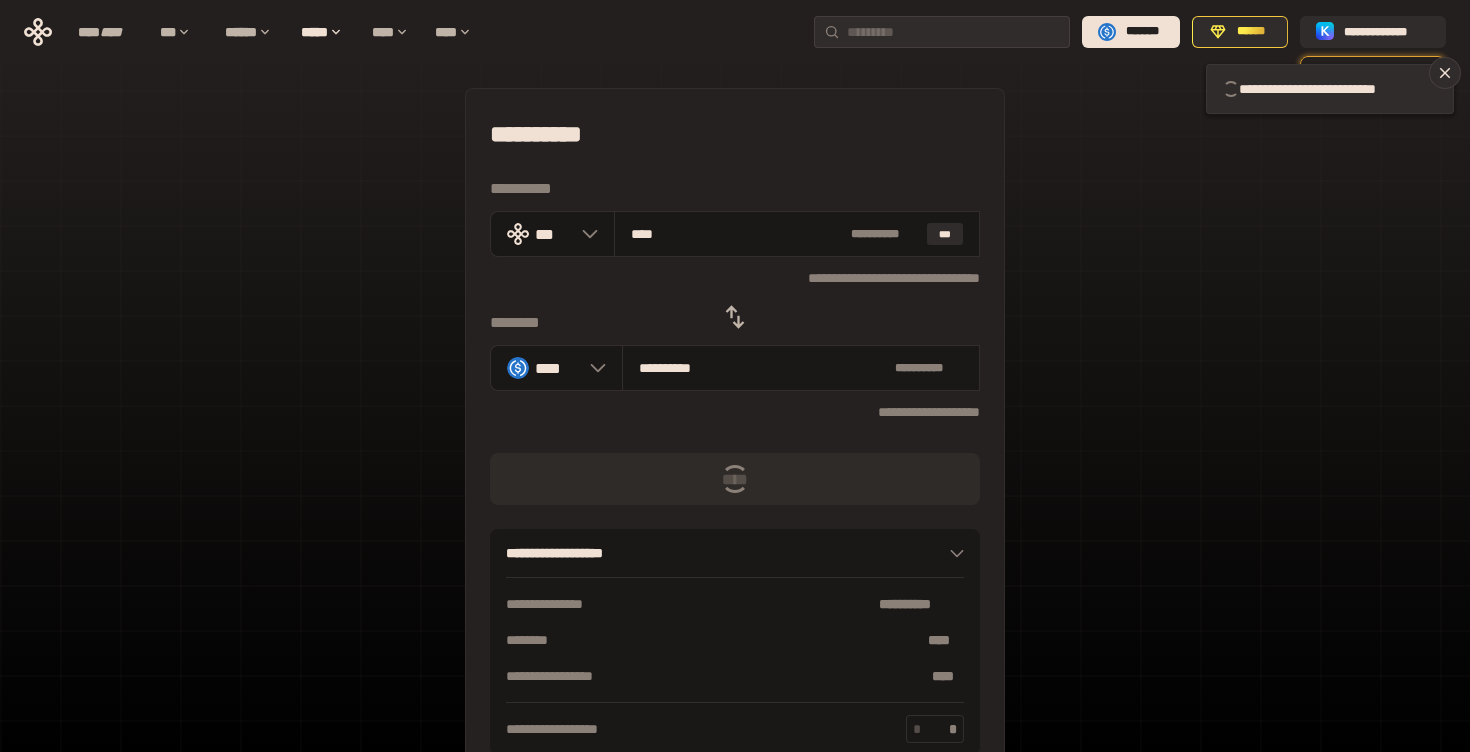 click 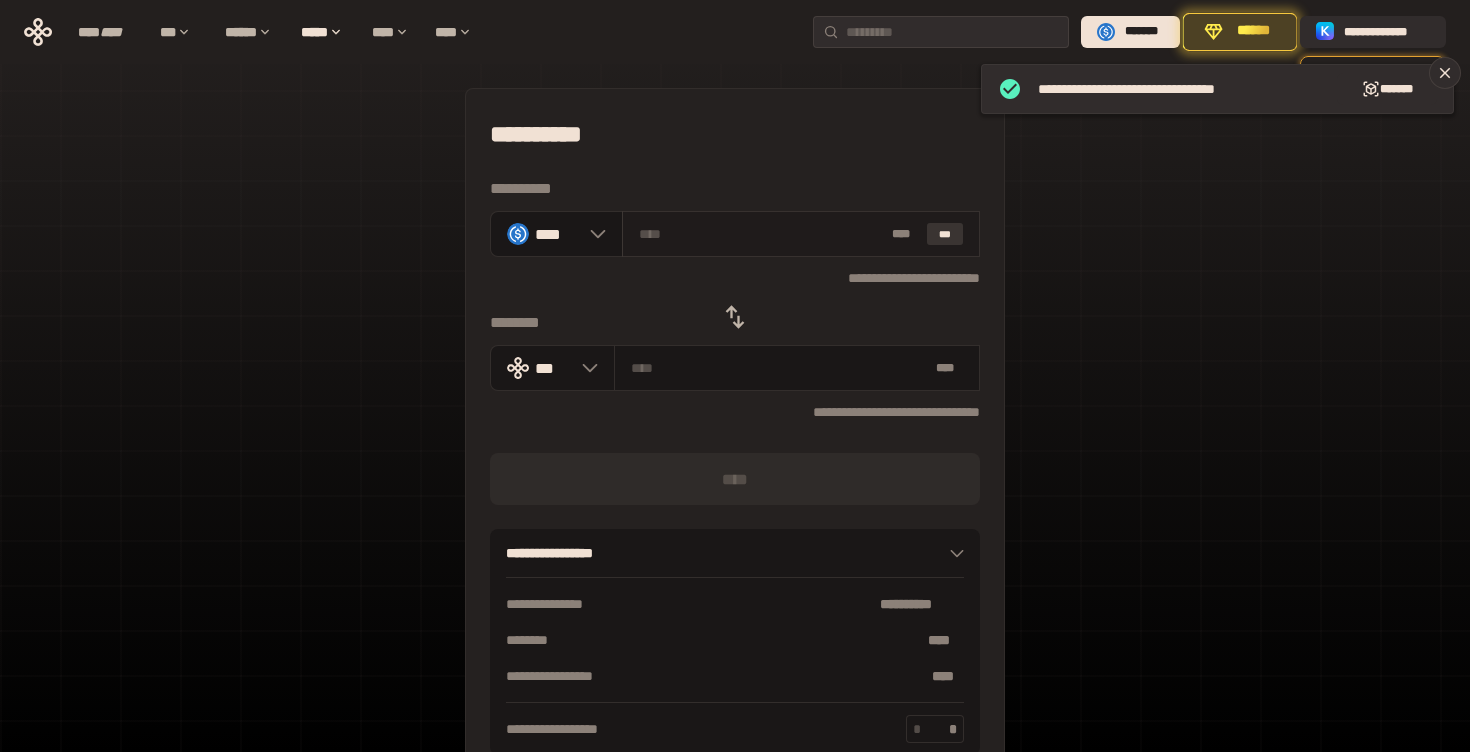 click on "***" at bounding box center (945, 234) 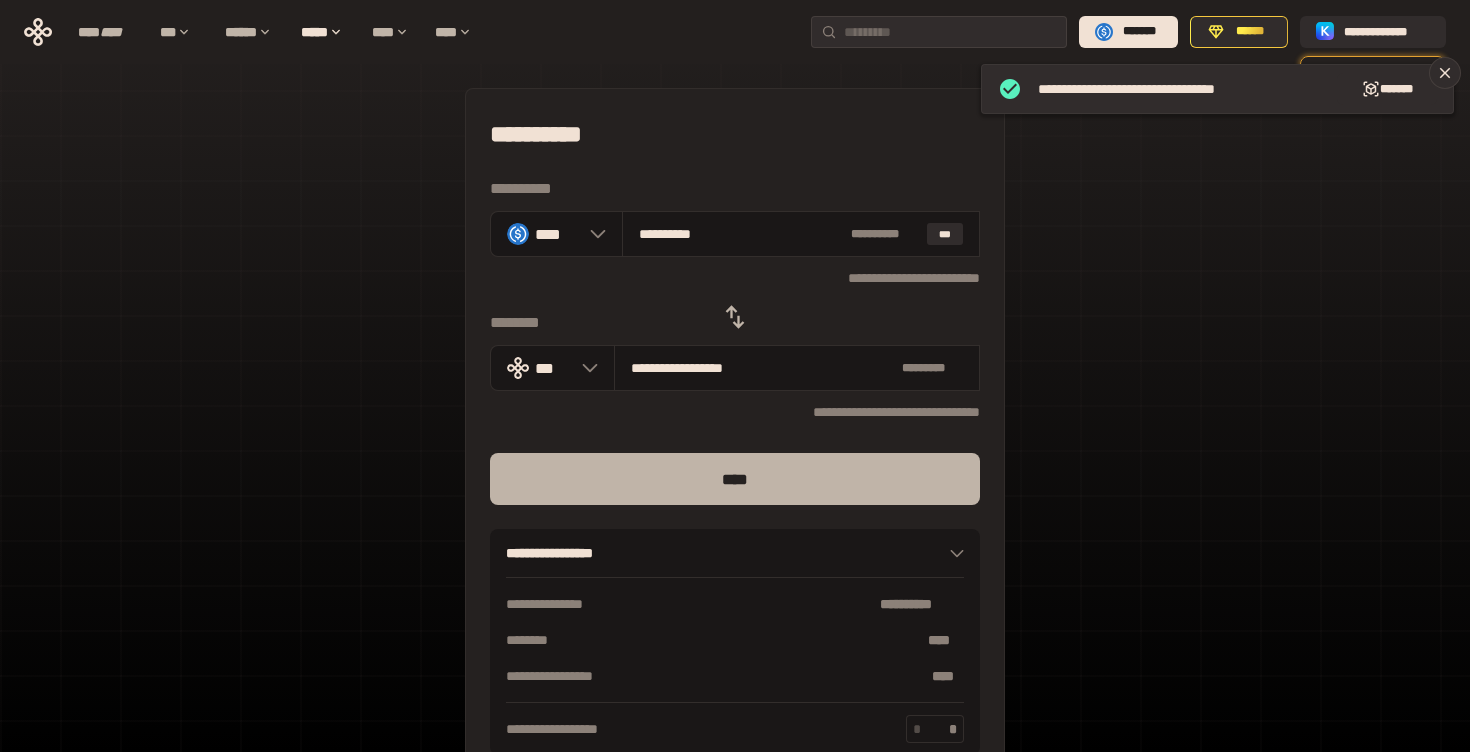 click on "****" at bounding box center (735, 479) 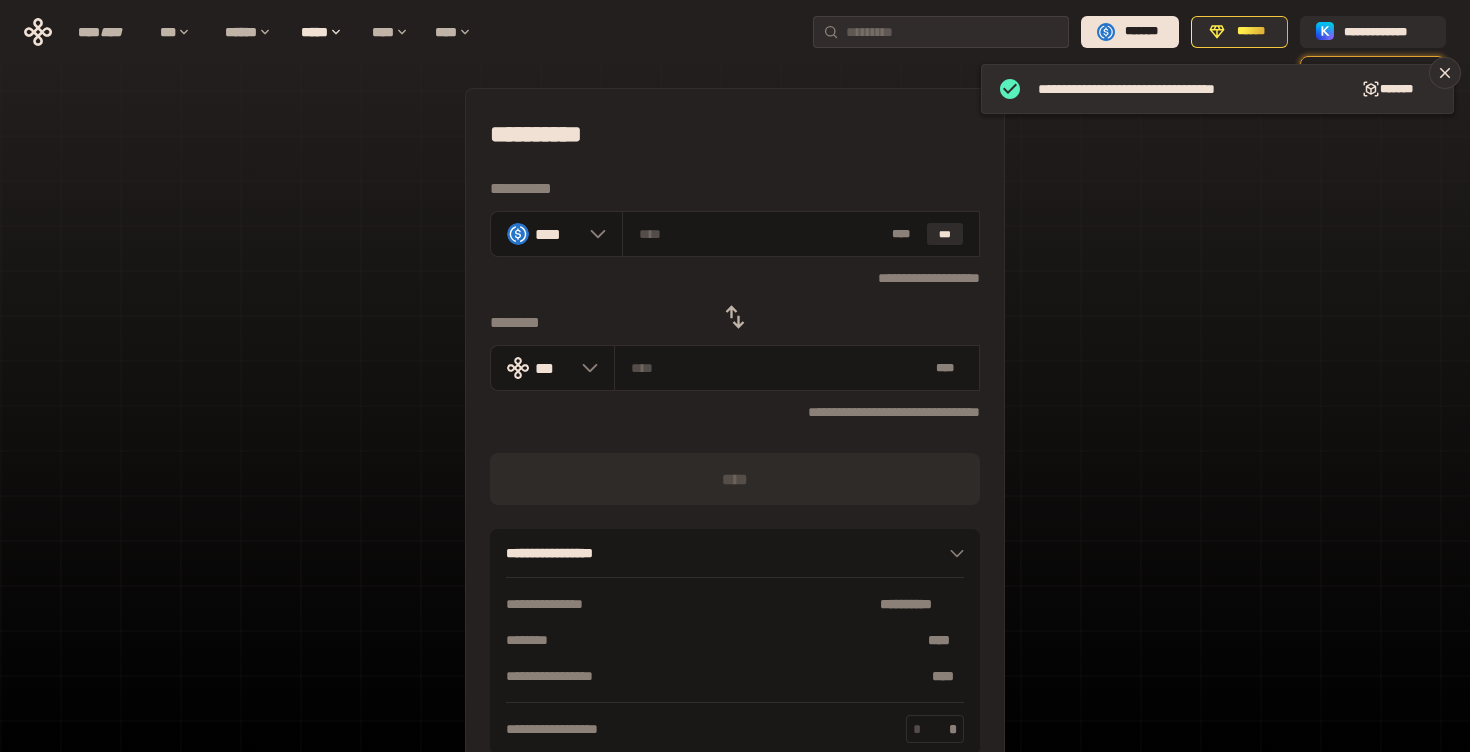 click 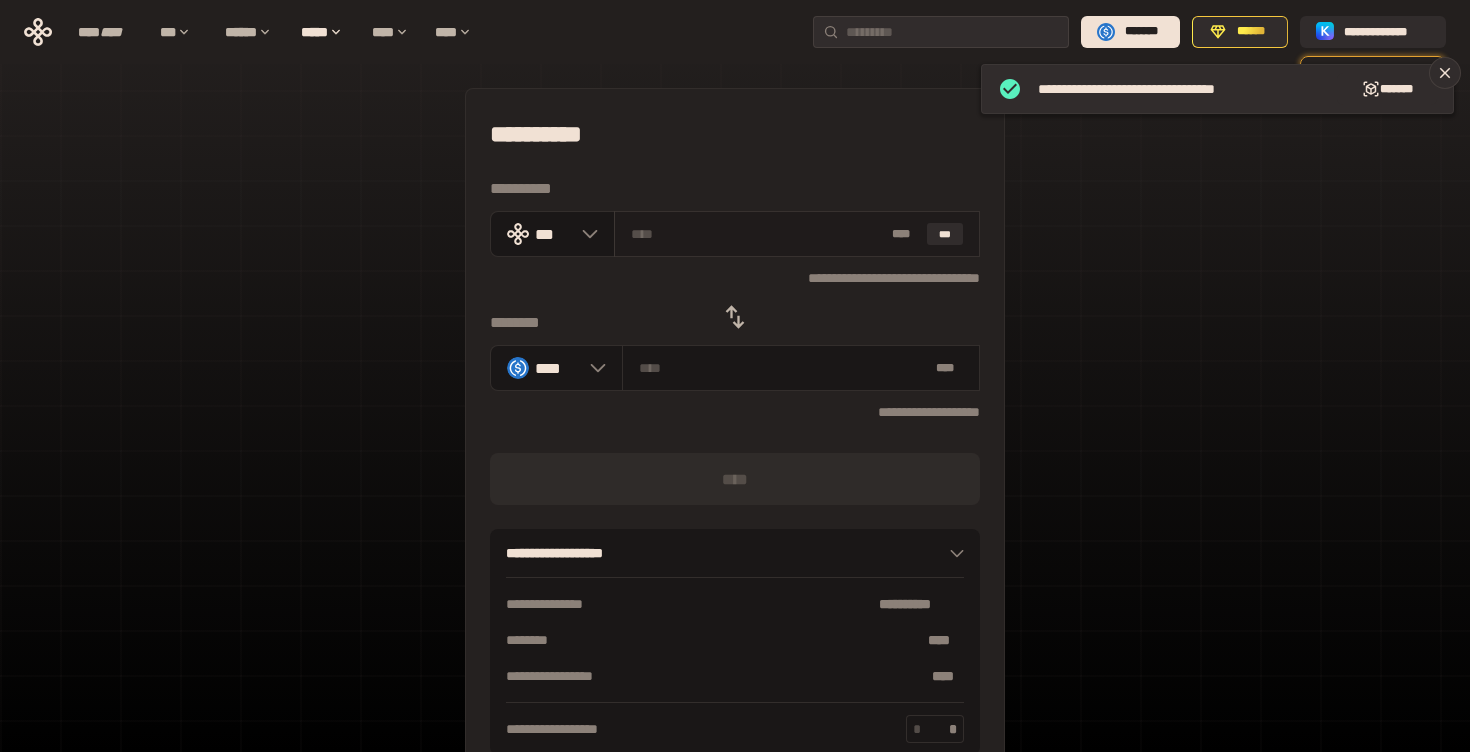 click at bounding box center [758, 234] 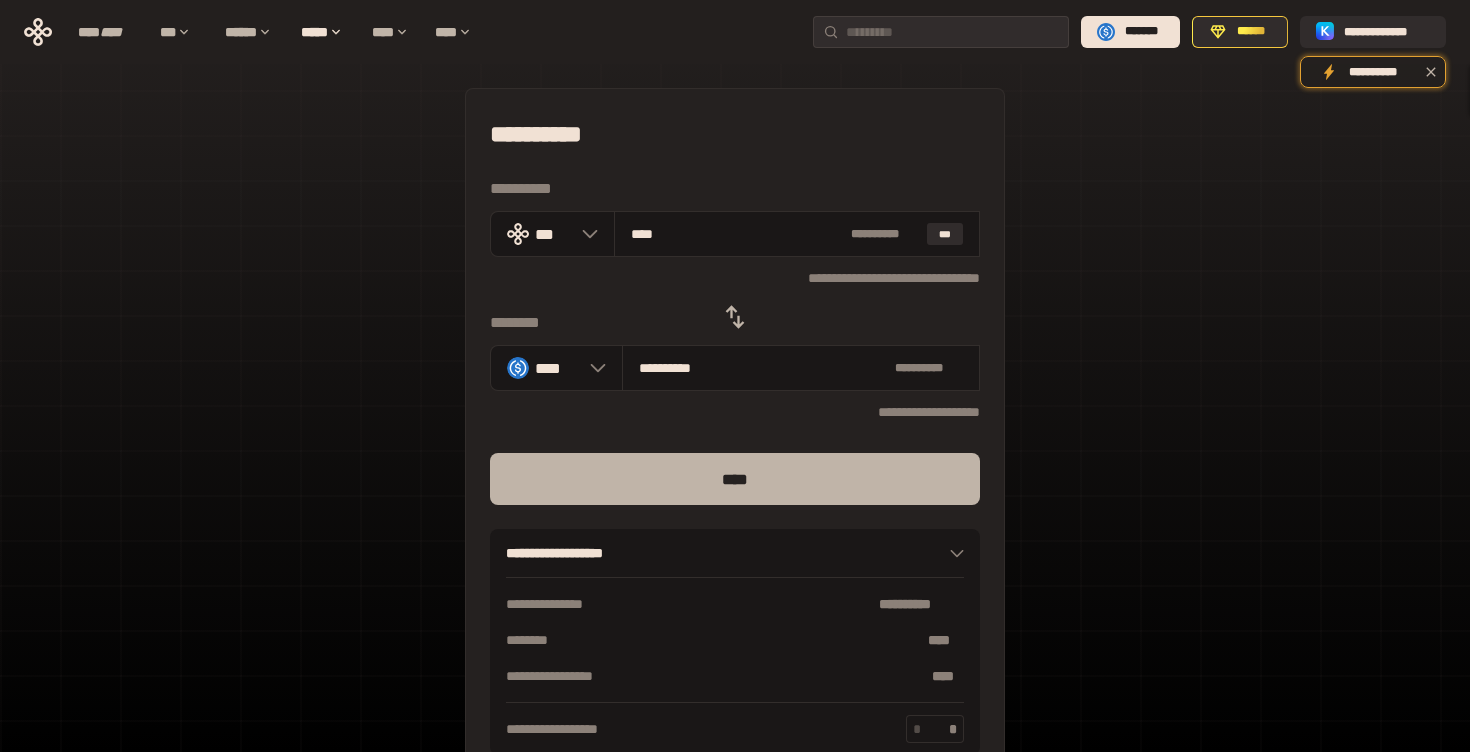 click on "****" at bounding box center (735, 479) 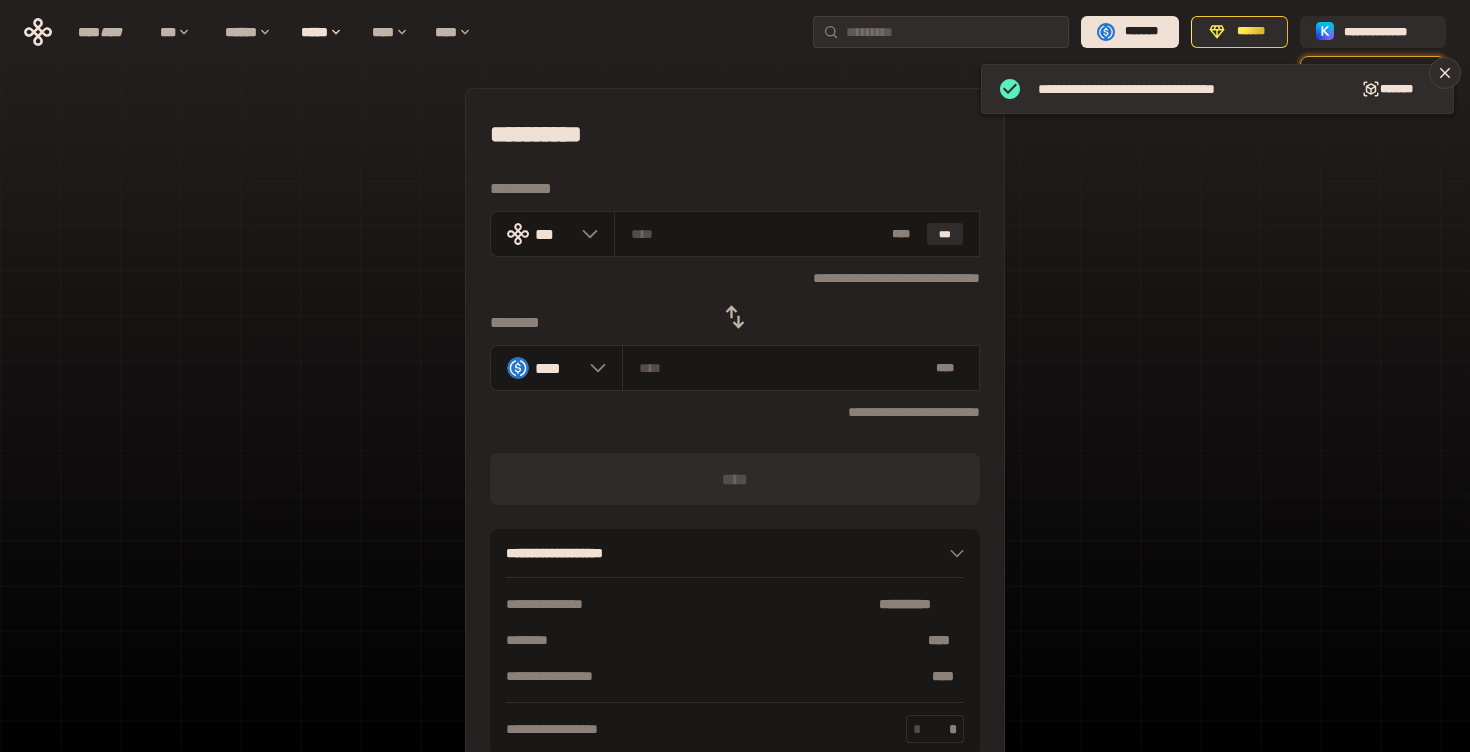 click 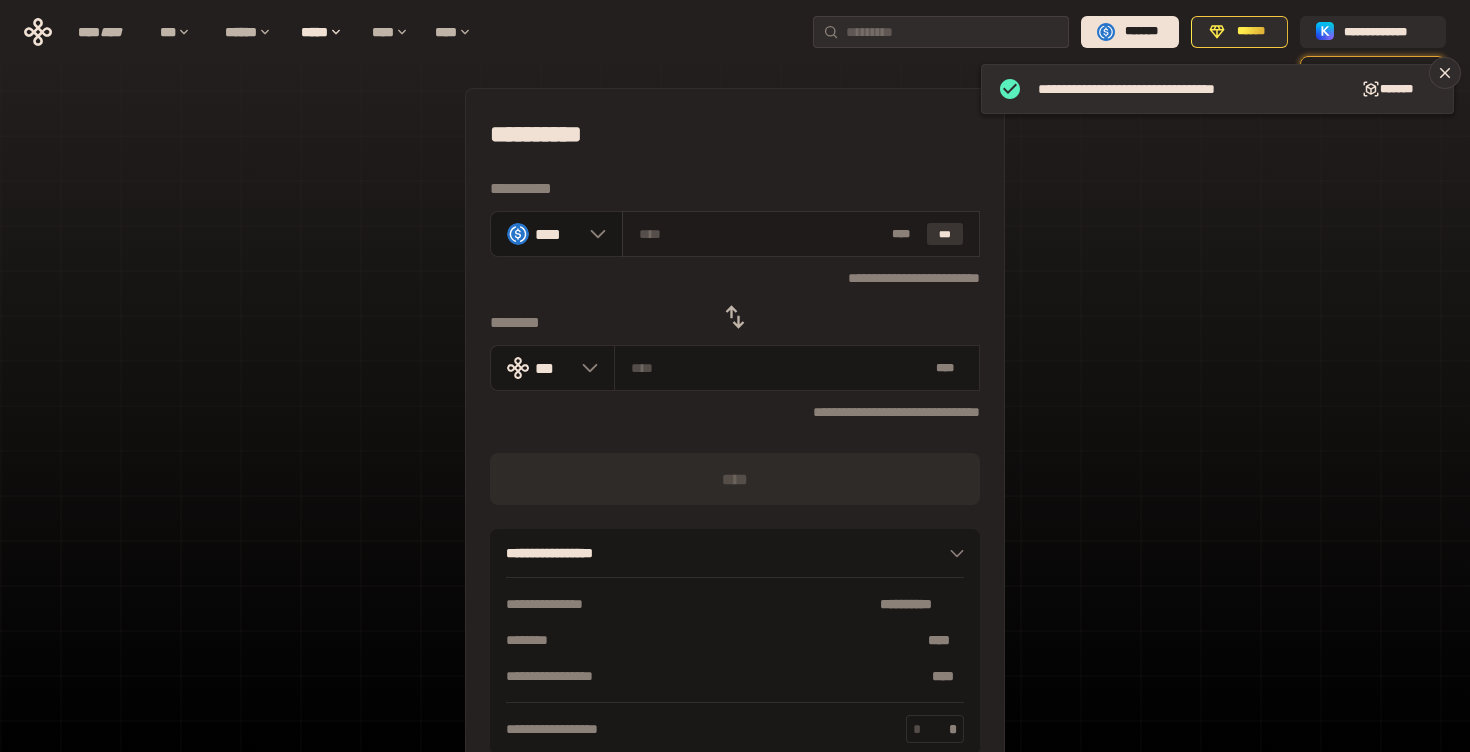 click on "***" at bounding box center [945, 234] 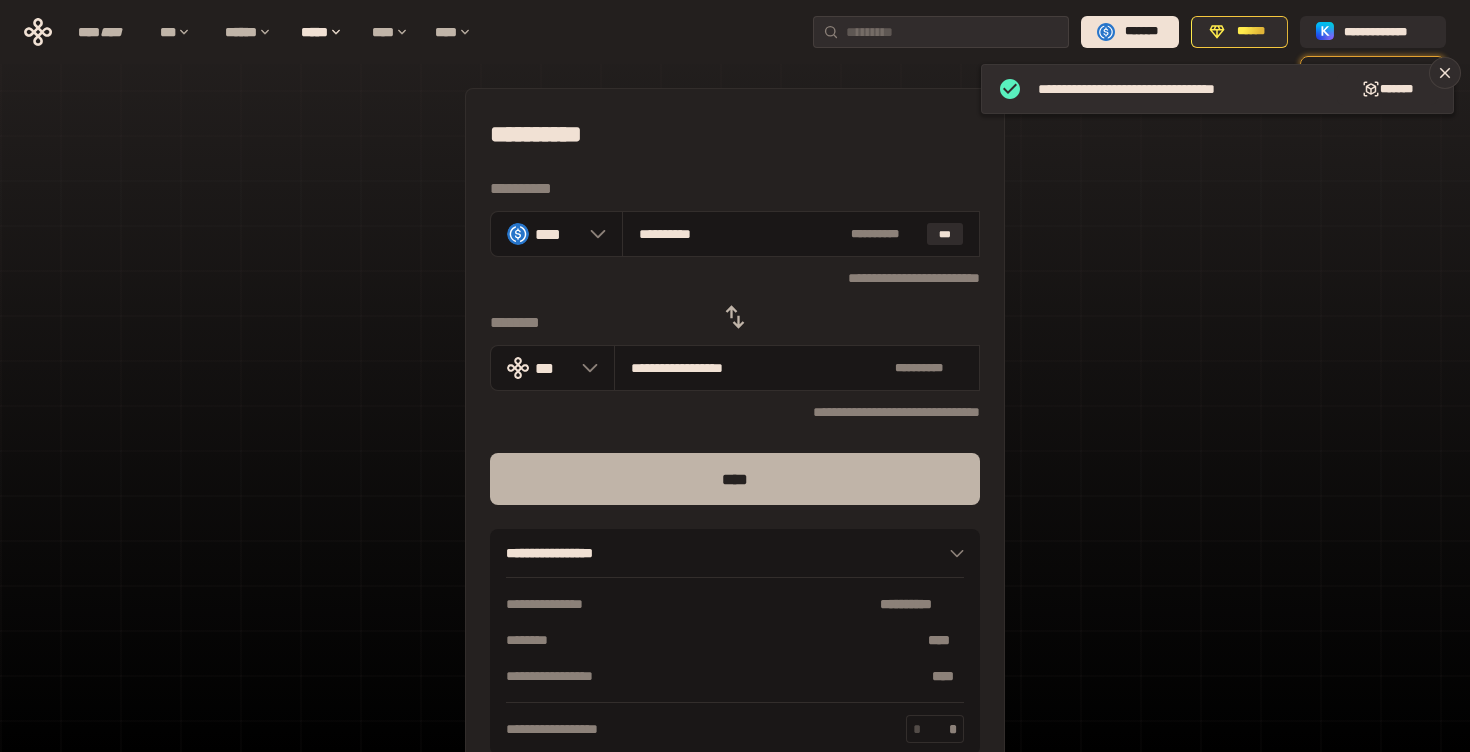 click on "****" at bounding box center (735, 479) 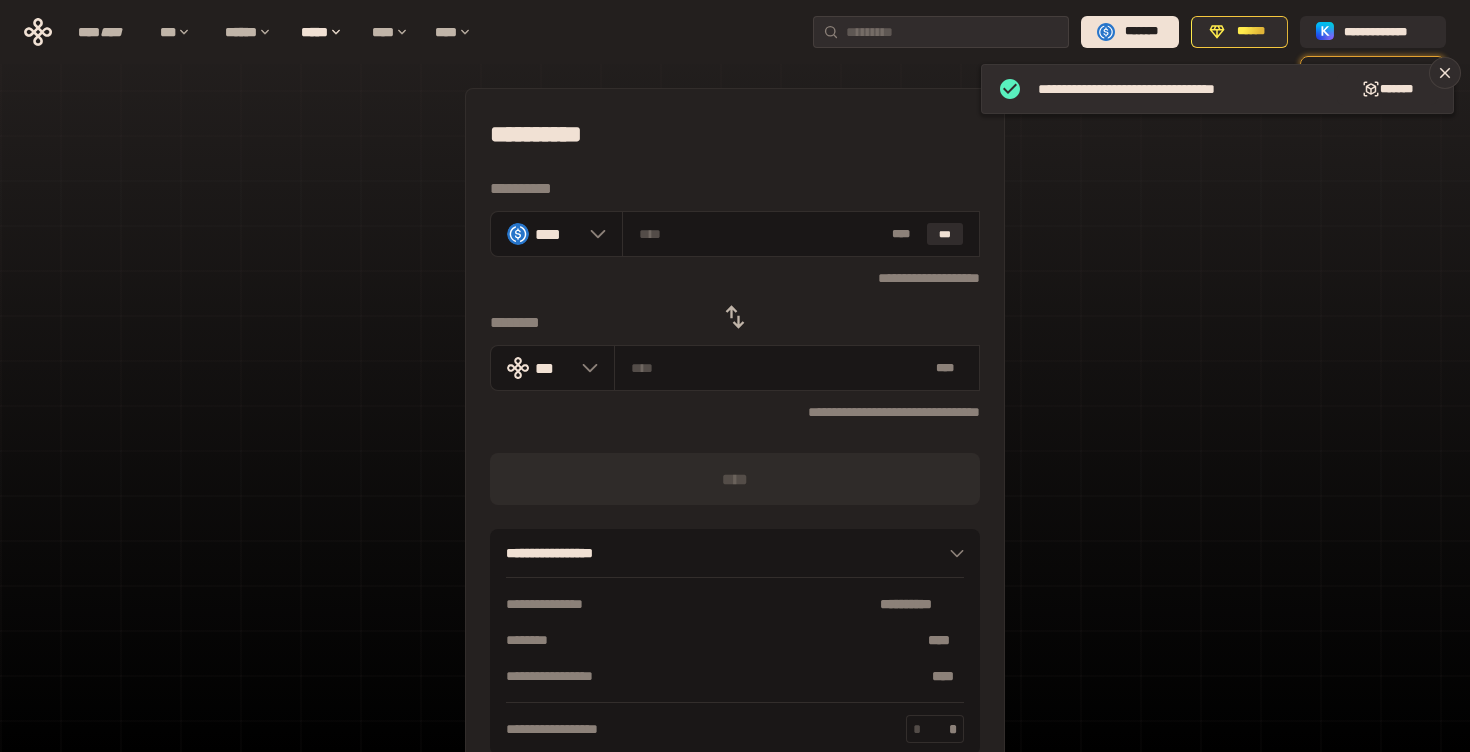 click 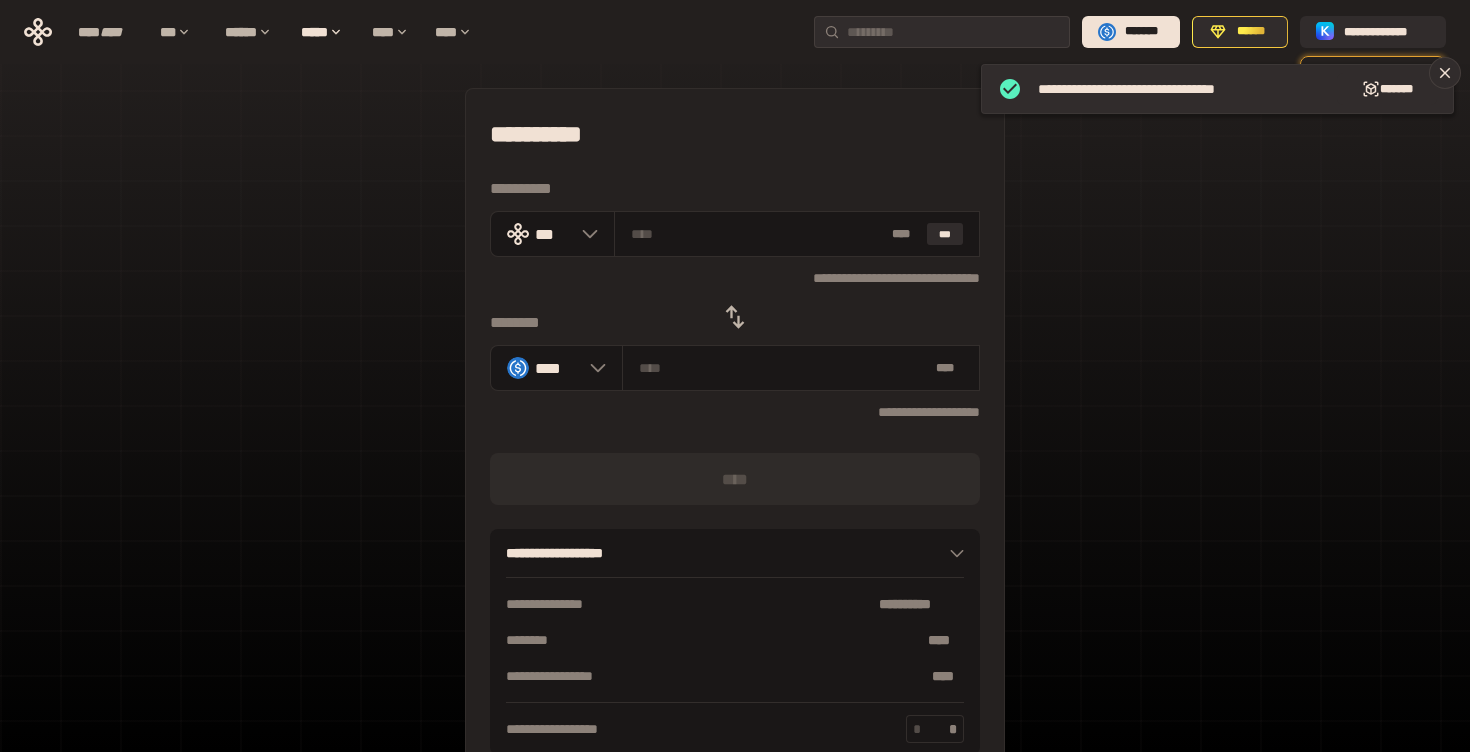 click on "****" at bounding box center [735, 479] 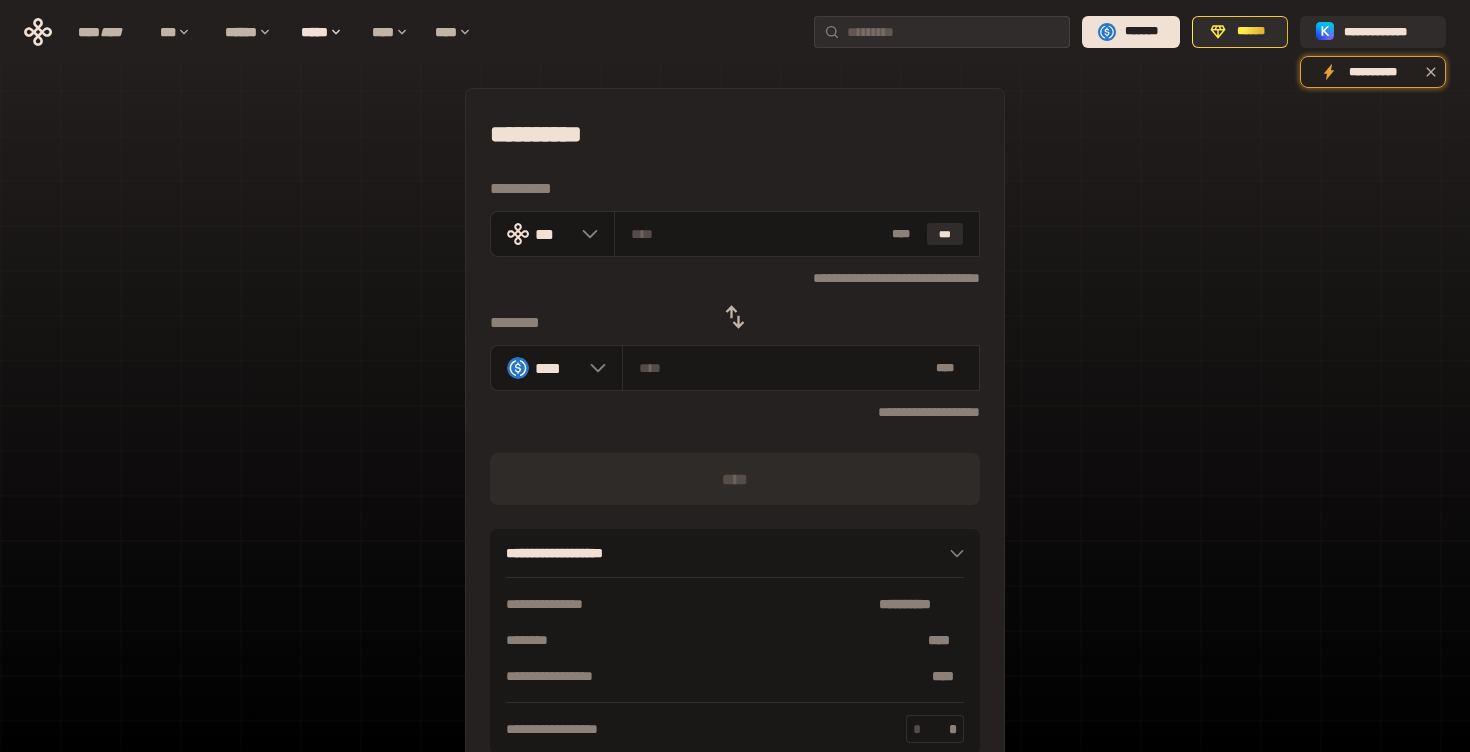 click on "**********" at bounding box center (735, 444) 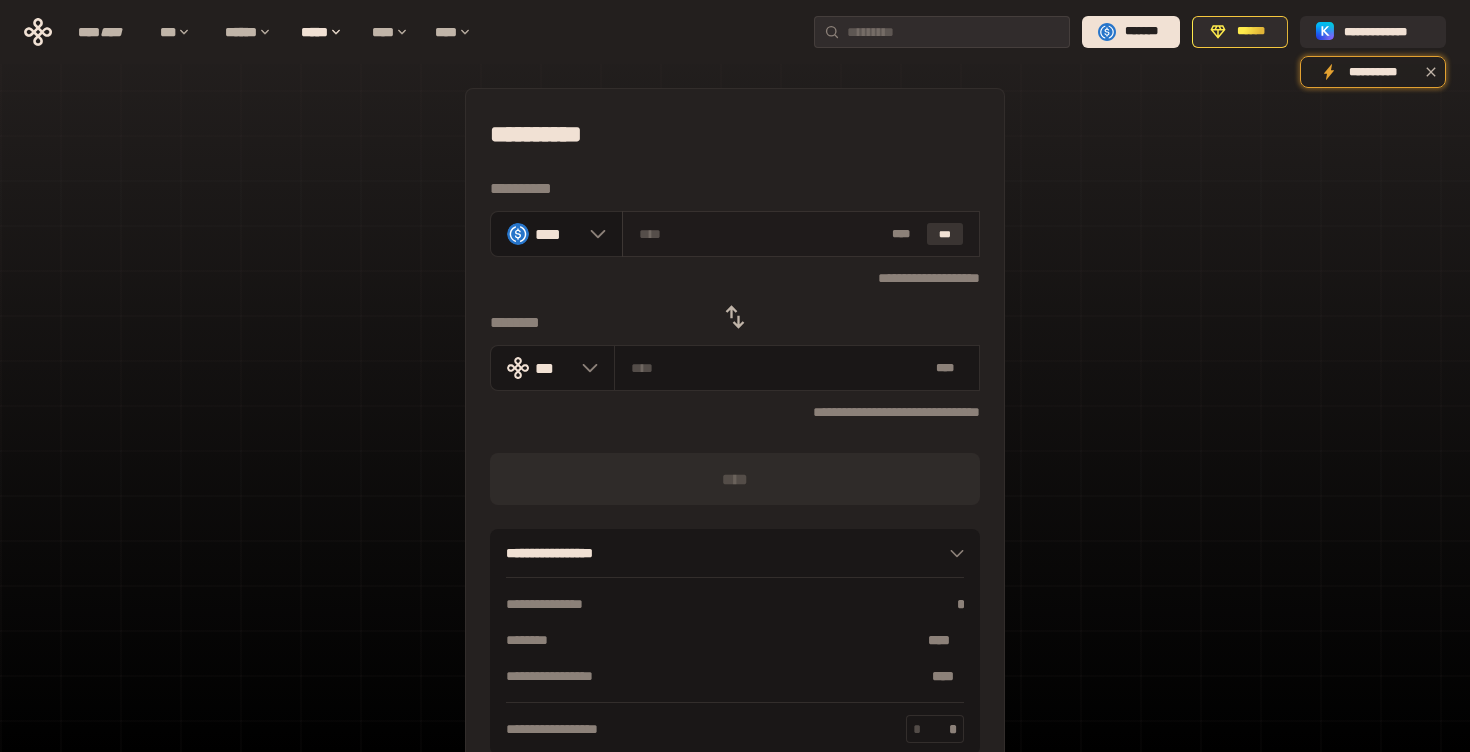 click on "***" at bounding box center [945, 234] 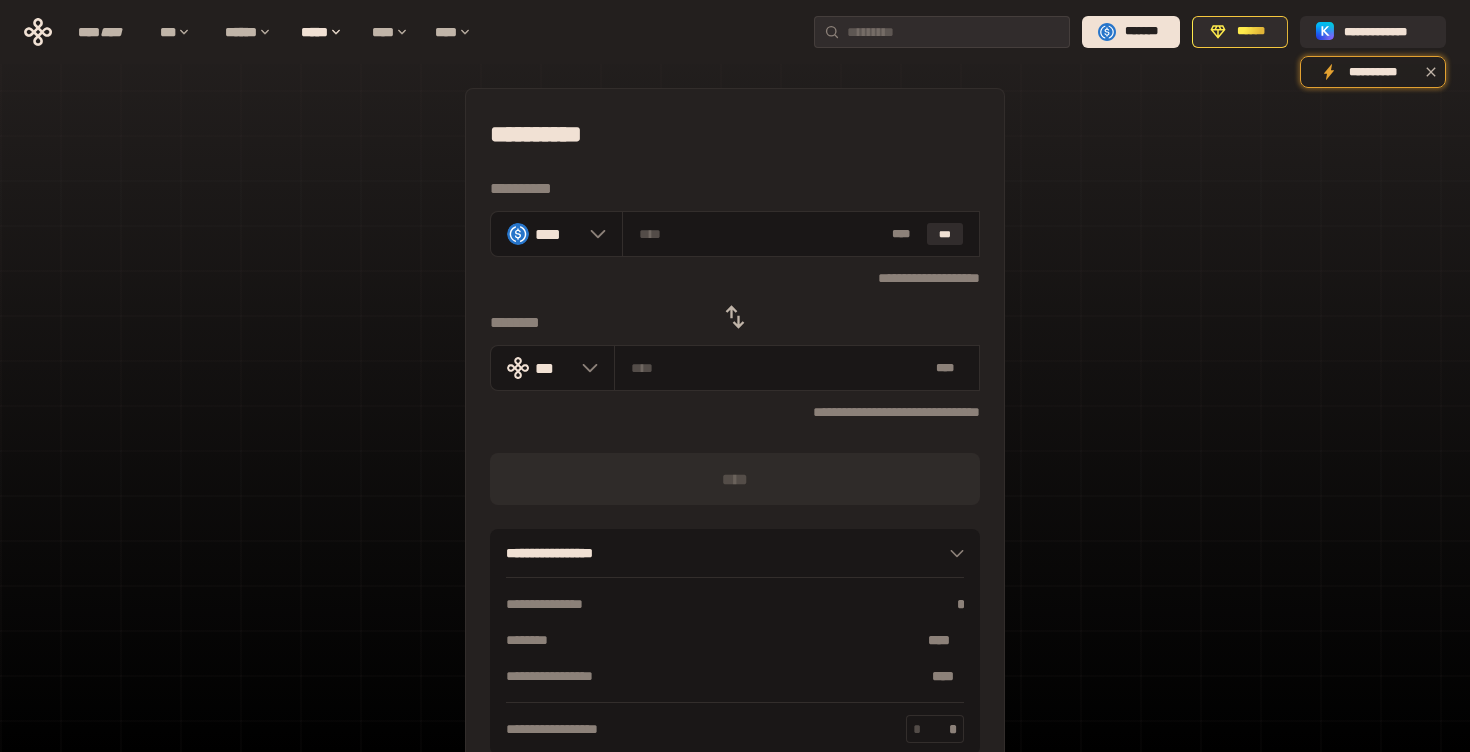 click on "****" at bounding box center (735, 479) 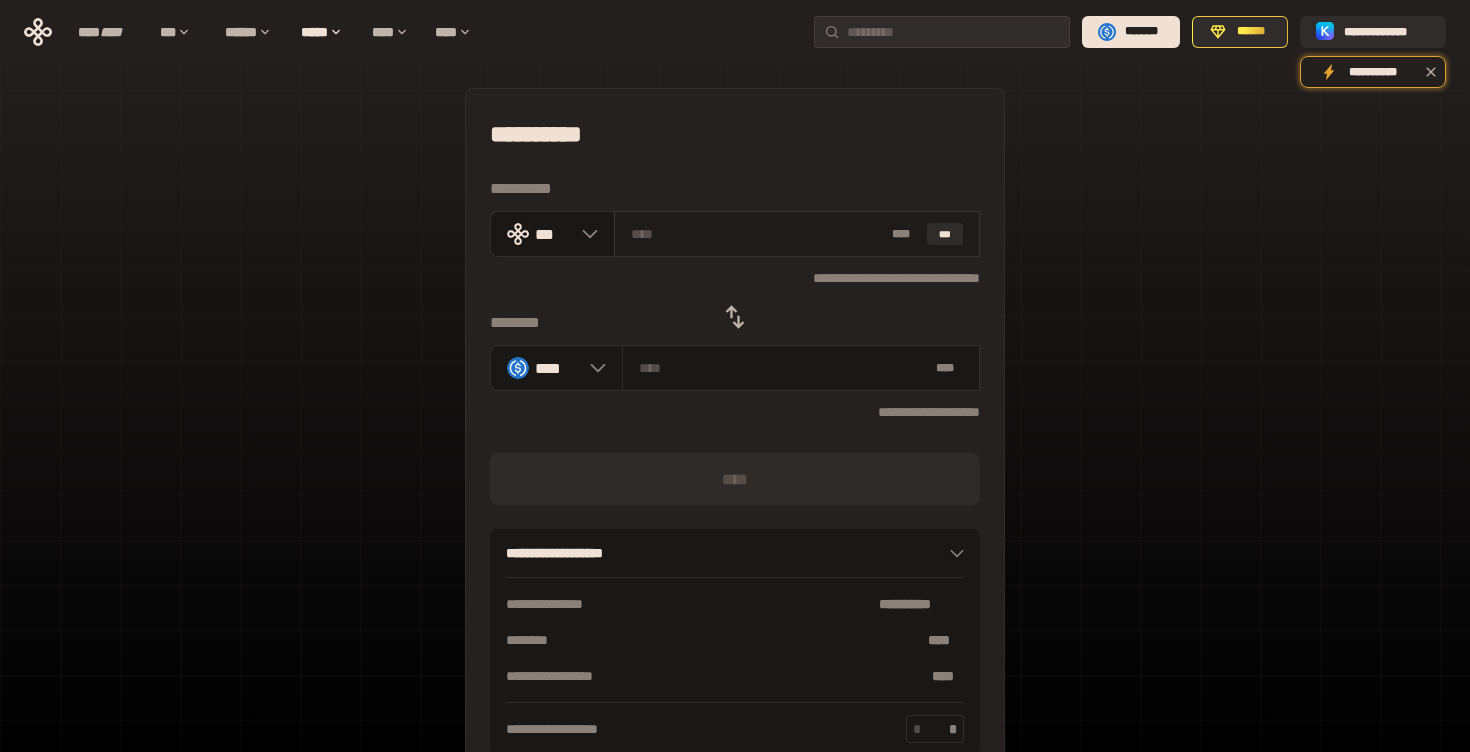 click at bounding box center (758, 234) 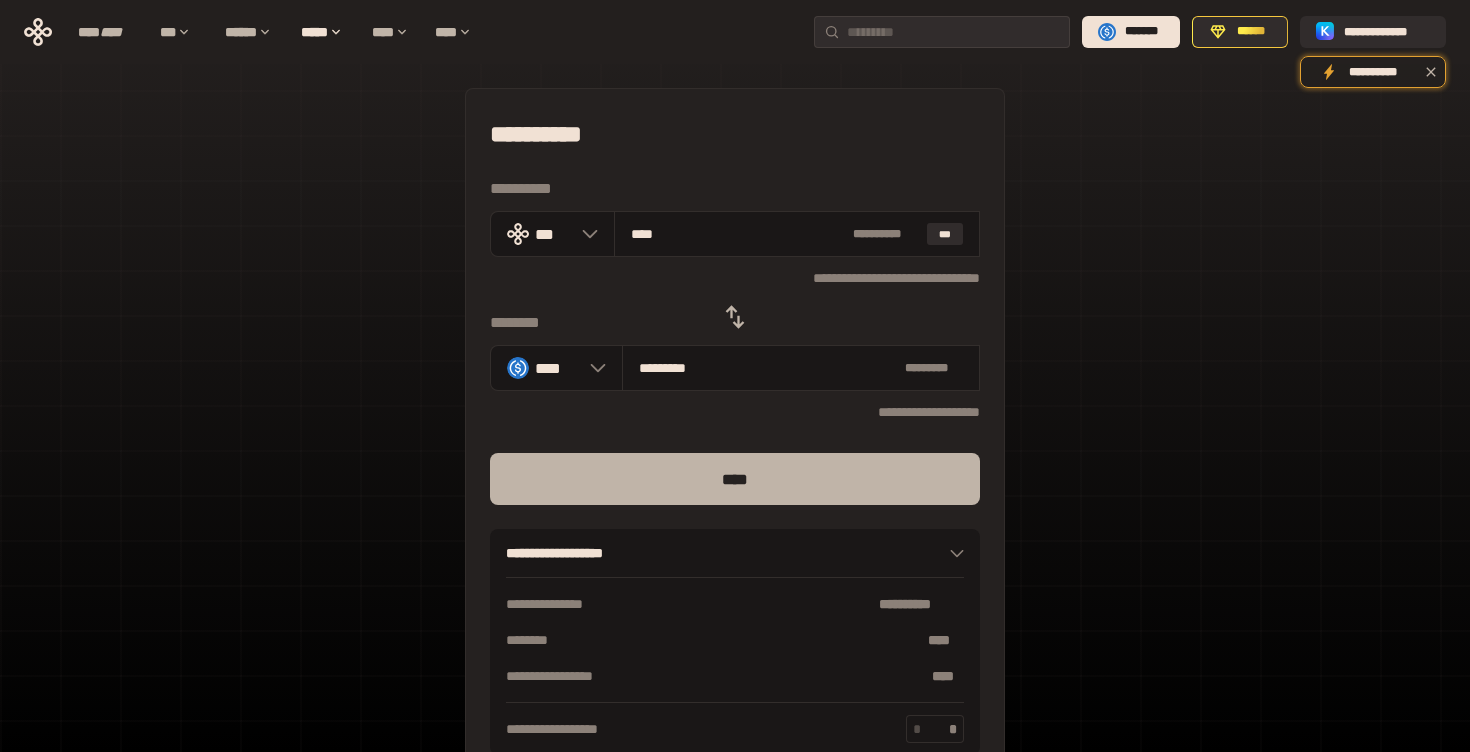 click on "****" at bounding box center [735, 479] 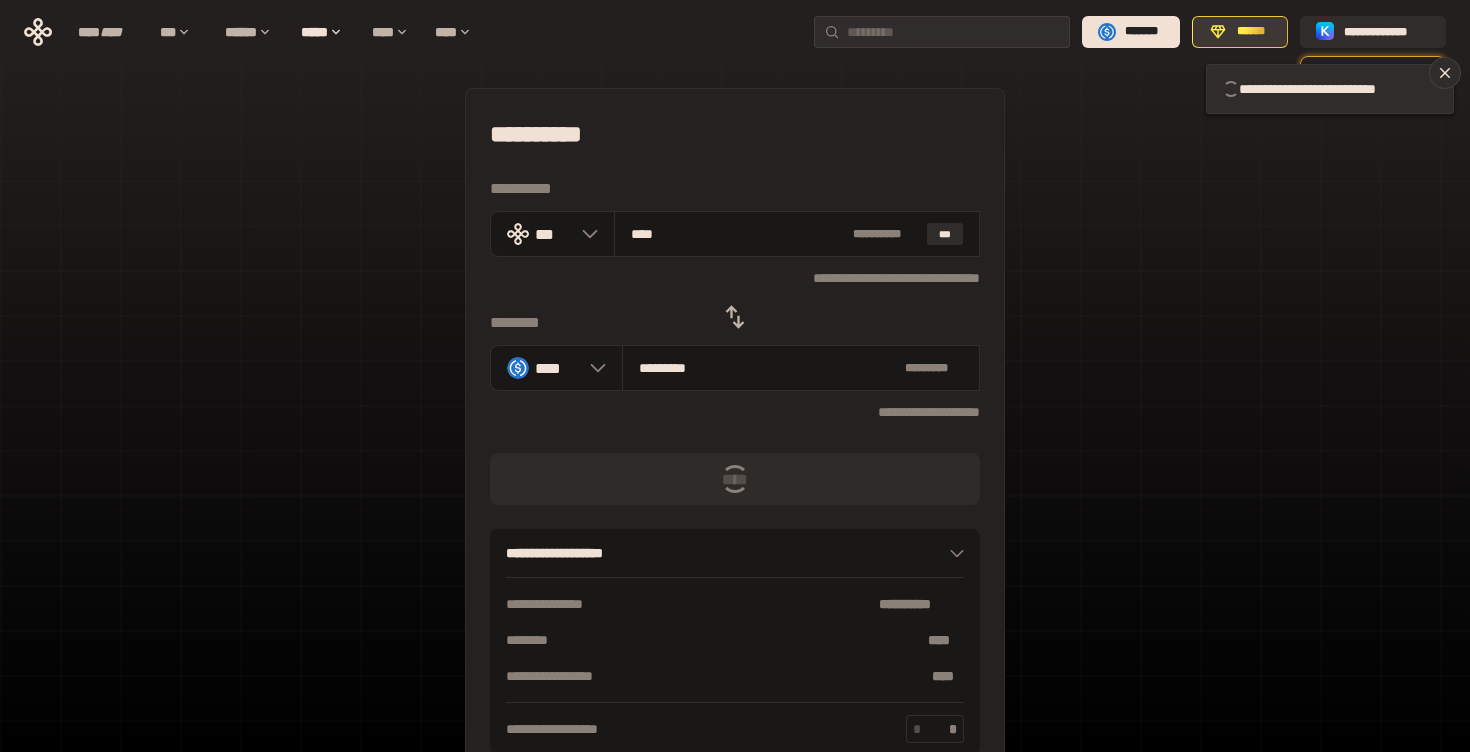 click on "******" at bounding box center (1240, 32) 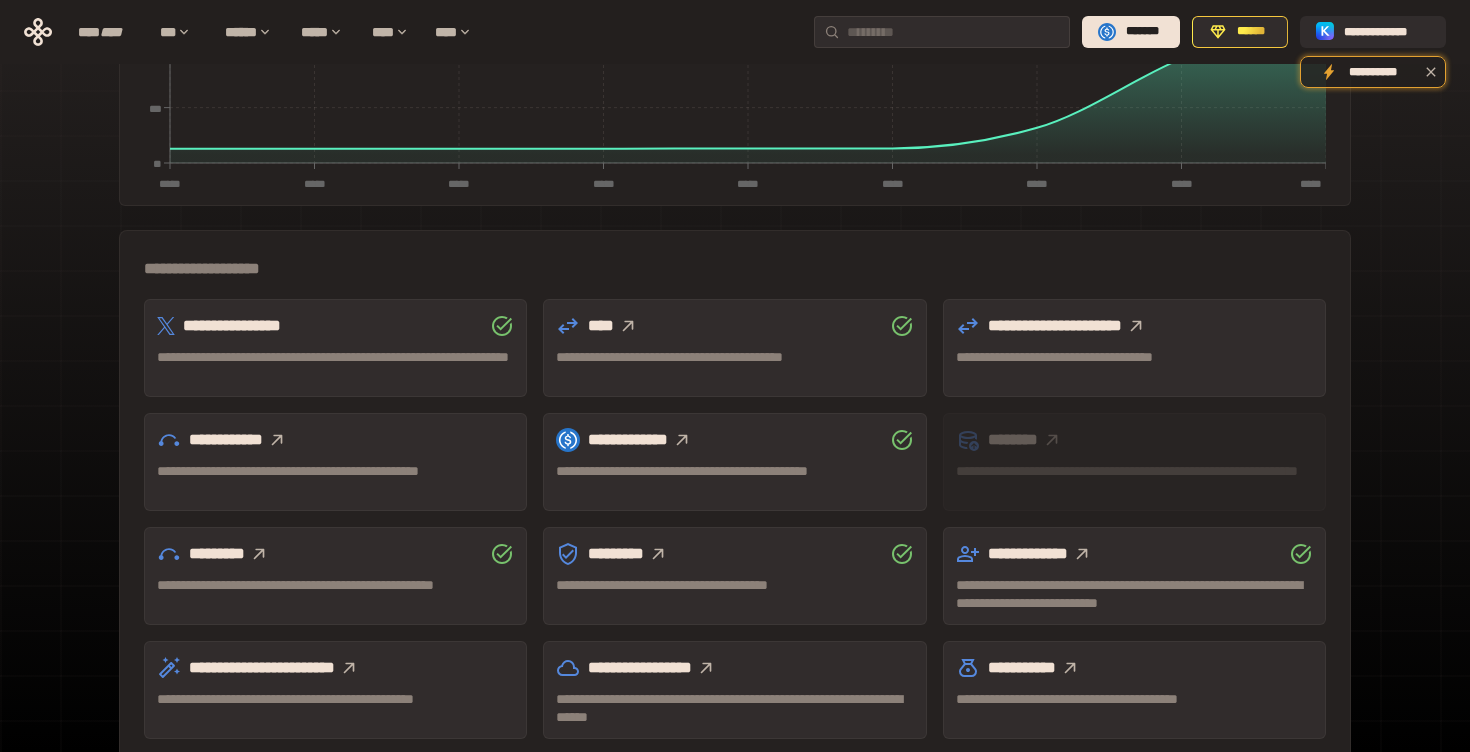 scroll, scrollTop: 536, scrollLeft: 0, axis: vertical 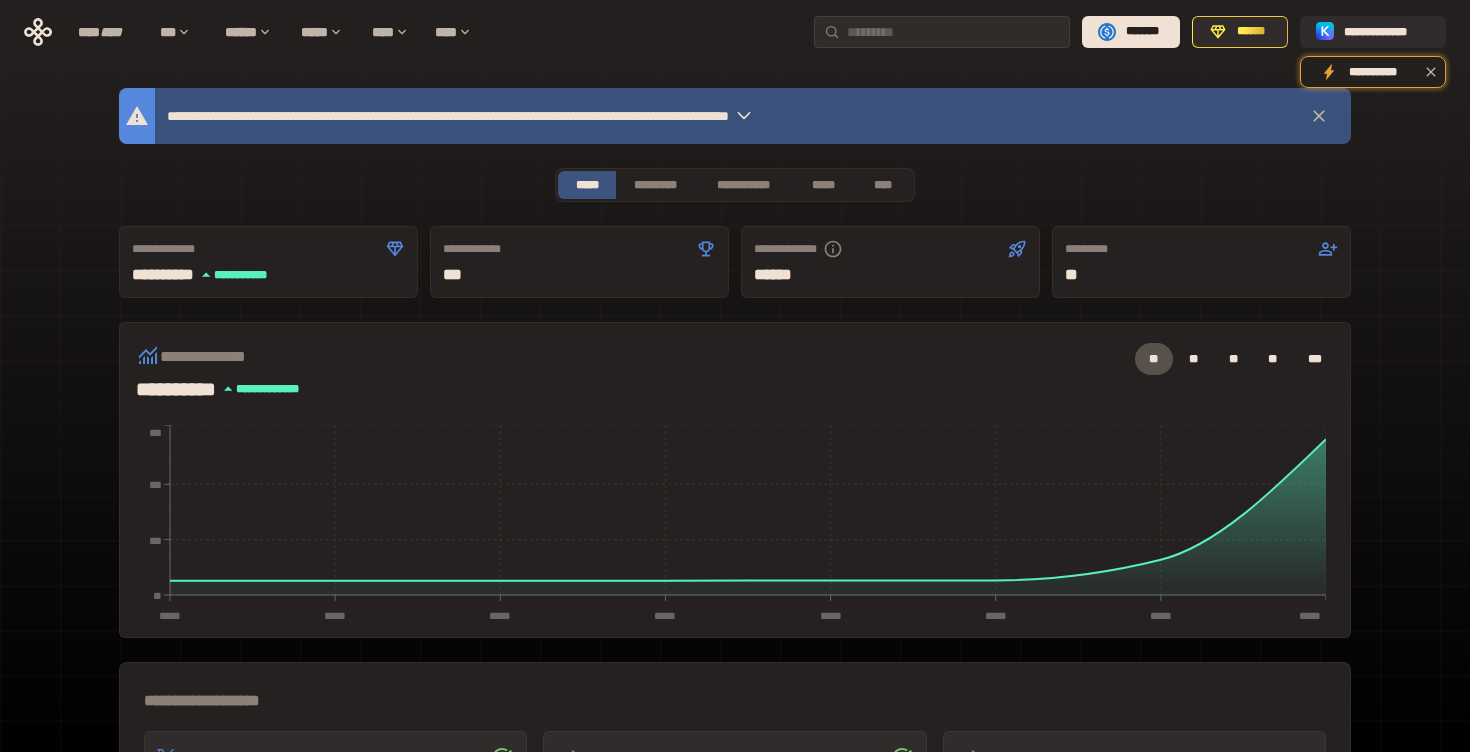 click on "**********" at bounding box center (268, 249) 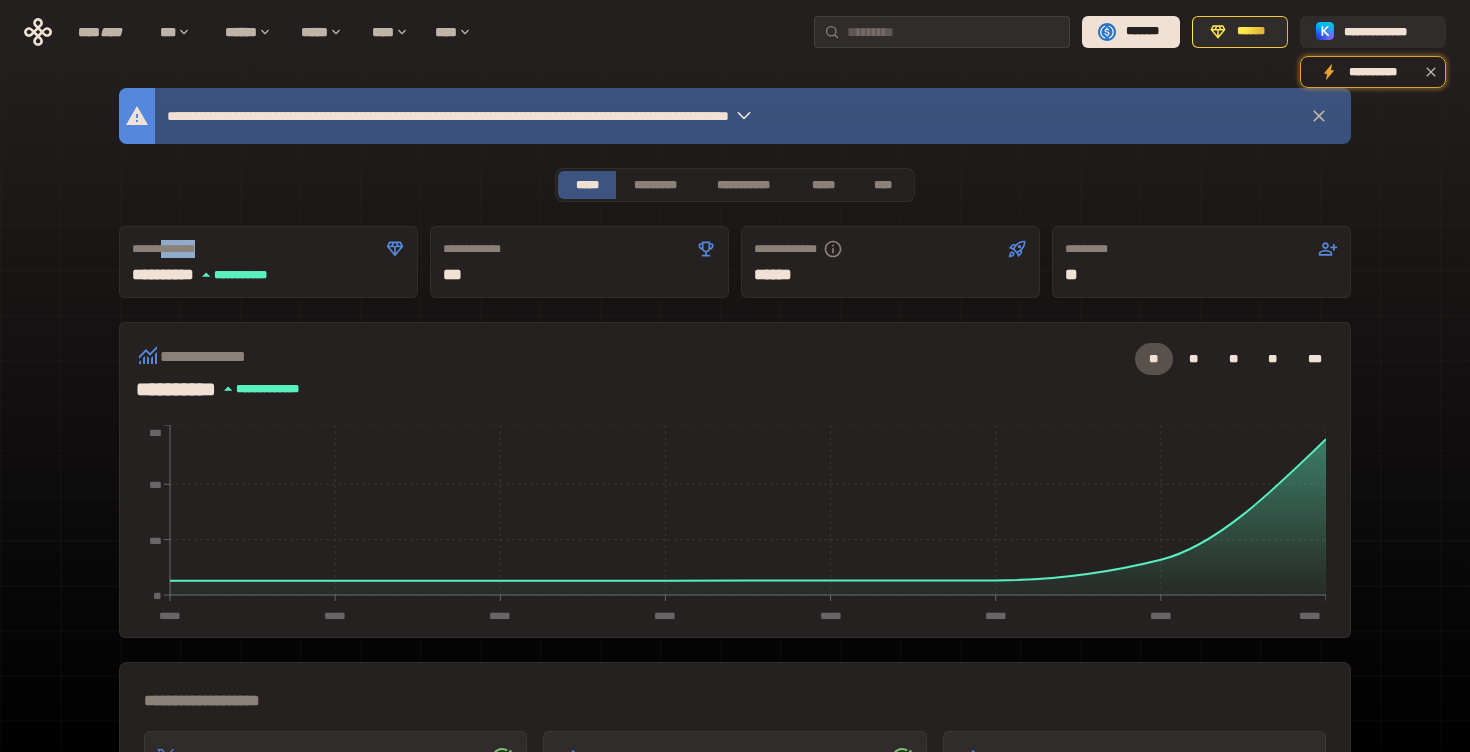 click on "**********" at bounding box center (268, 249) 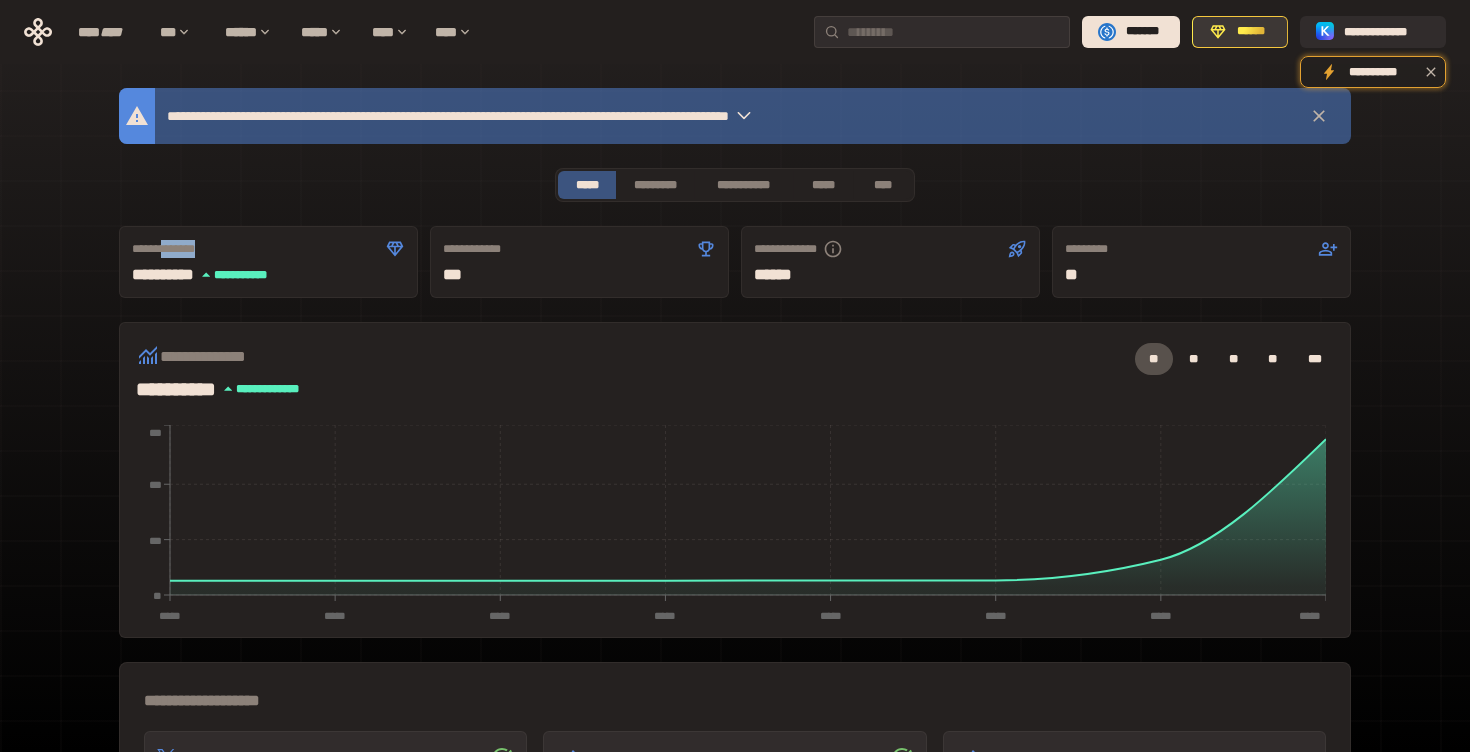 click on "******" at bounding box center [1251, 32] 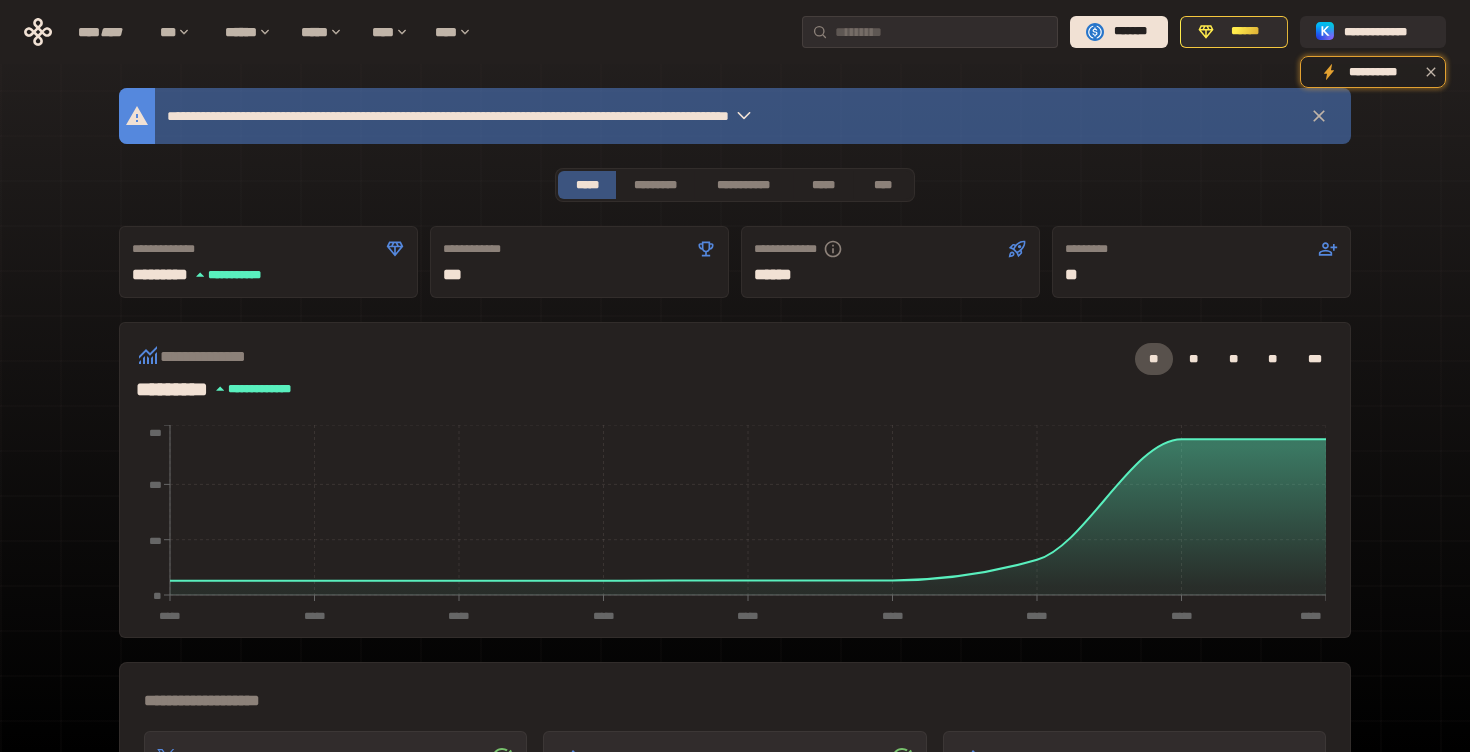 scroll, scrollTop: 0, scrollLeft: 0, axis: both 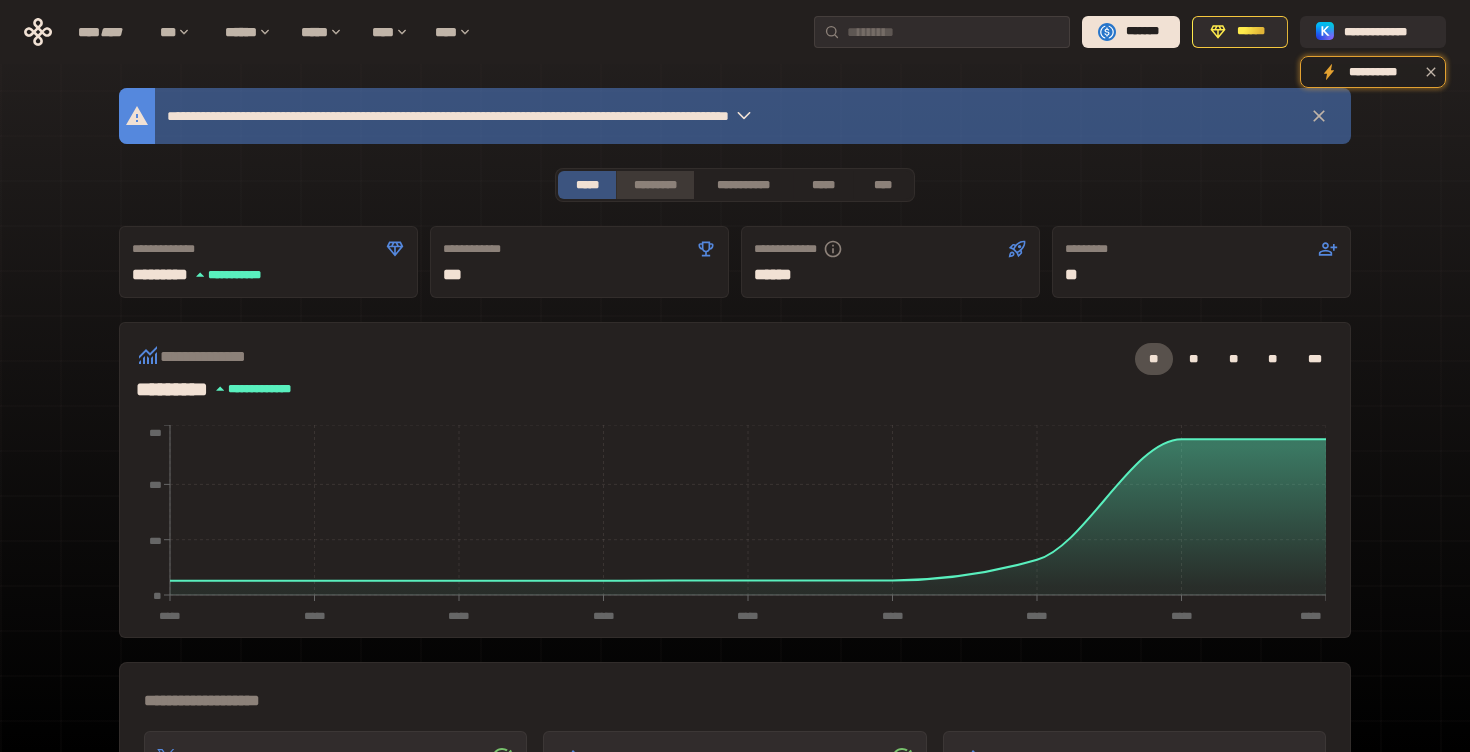 click on "*********" at bounding box center [654, 185] 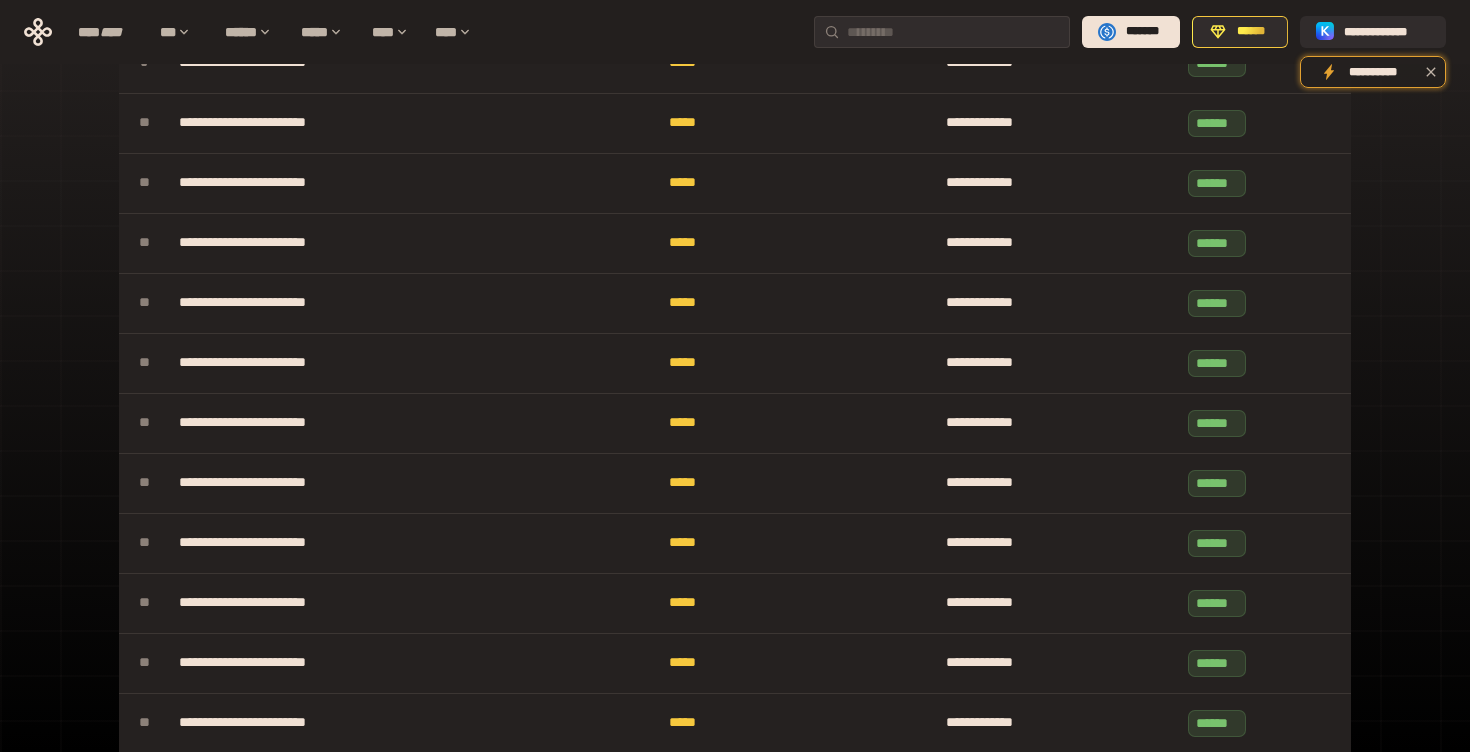 scroll, scrollTop: 0, scrollLeft: 0, axis: both 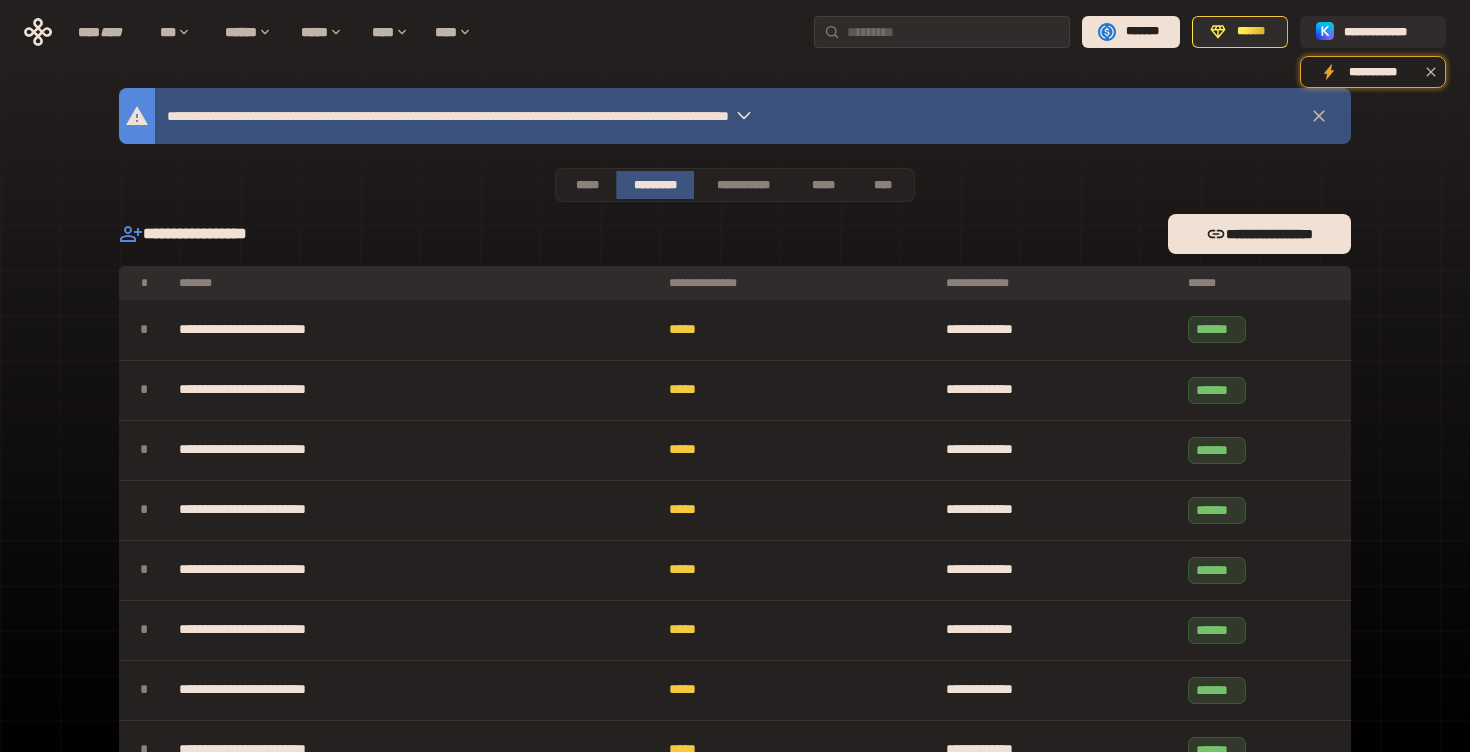 type 